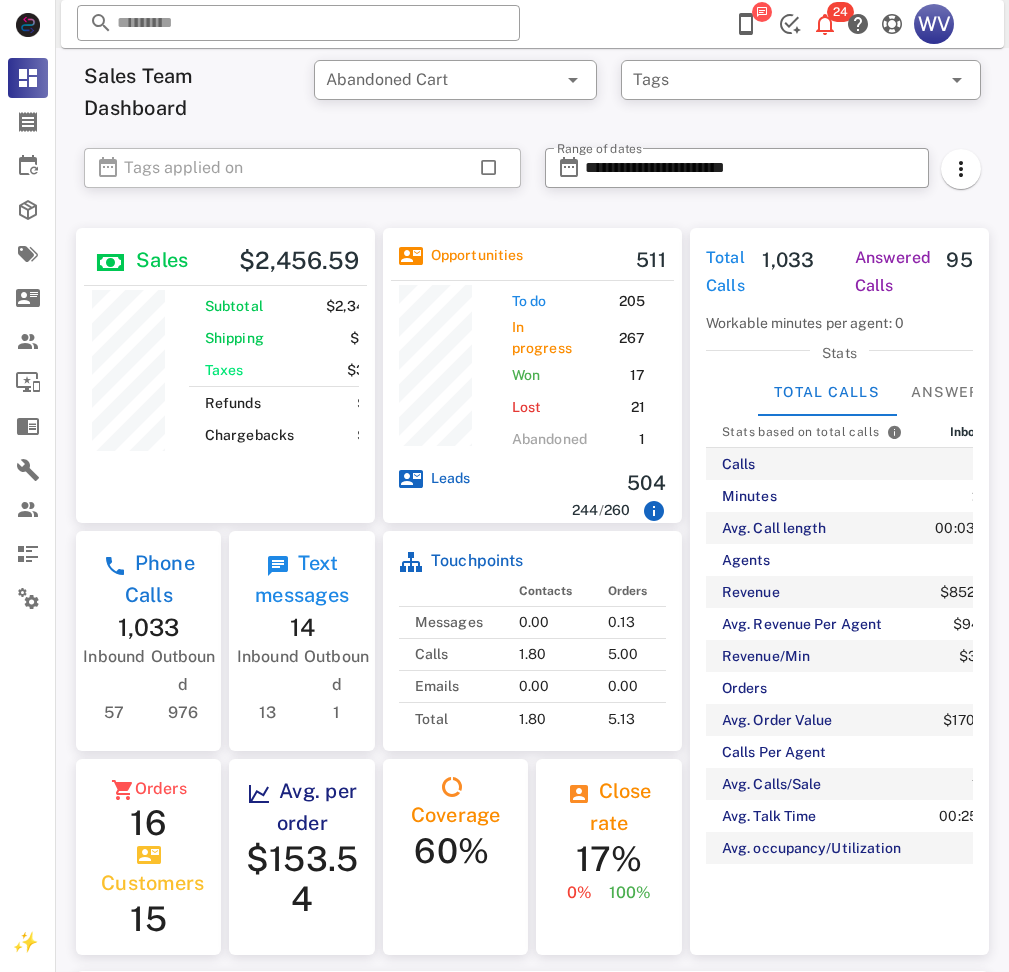 scroll, scrollTop: 853, scrollLeft: 0, axis: vertical 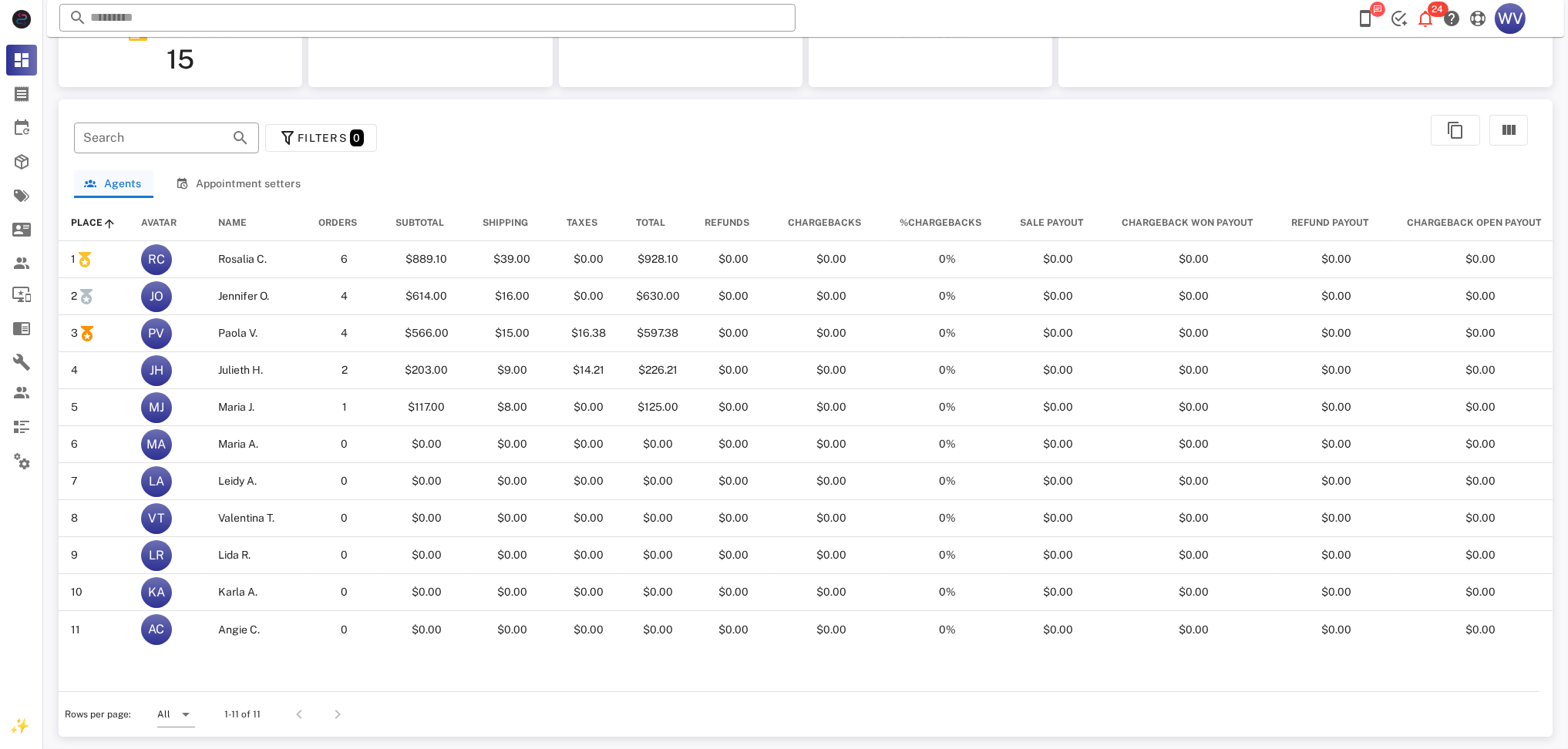 drag, startPoint x: 1343, startPoint y: 18, endPoint x: 1360, endPoint y: 25, distance: 18.384776 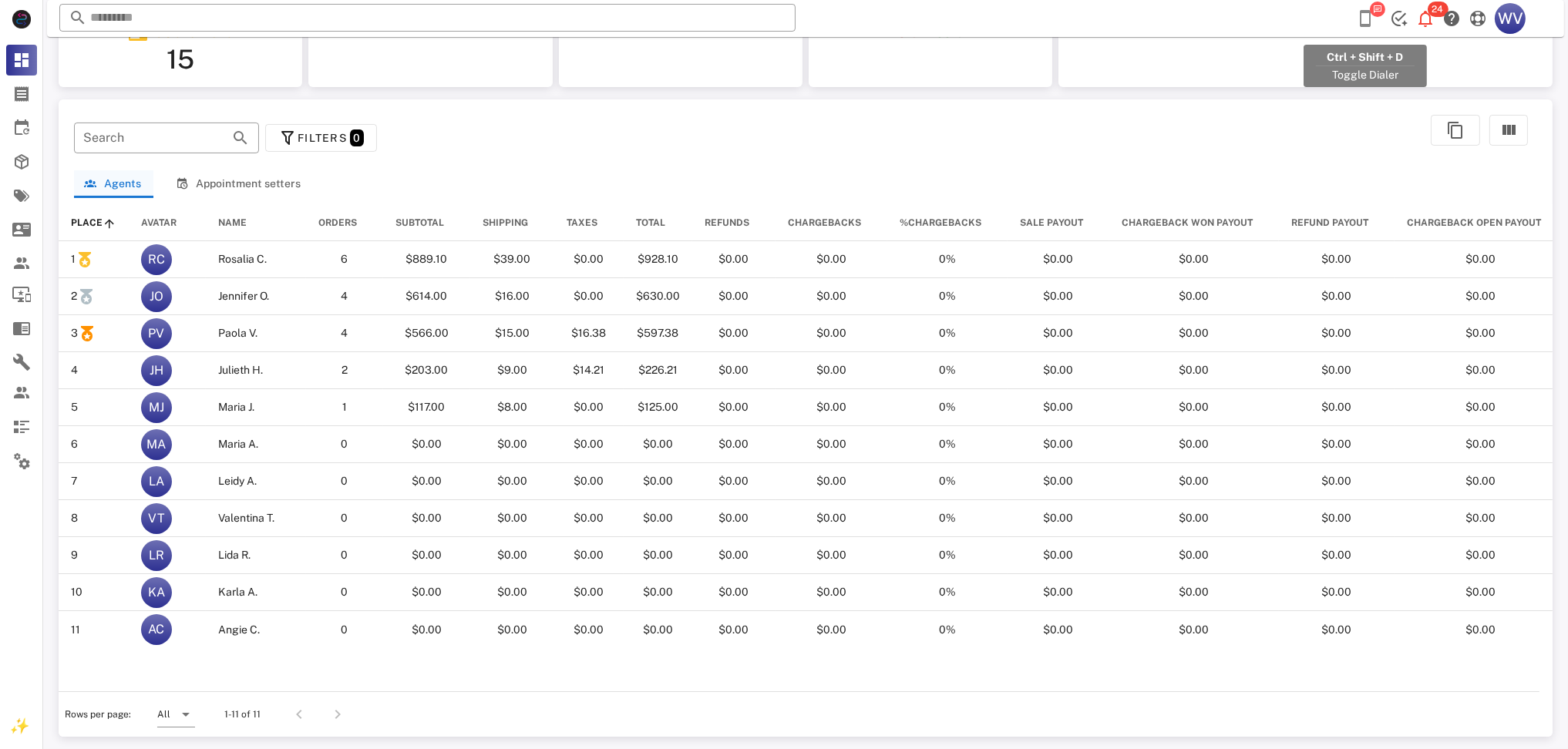 click at bounding box center [1365, 18] 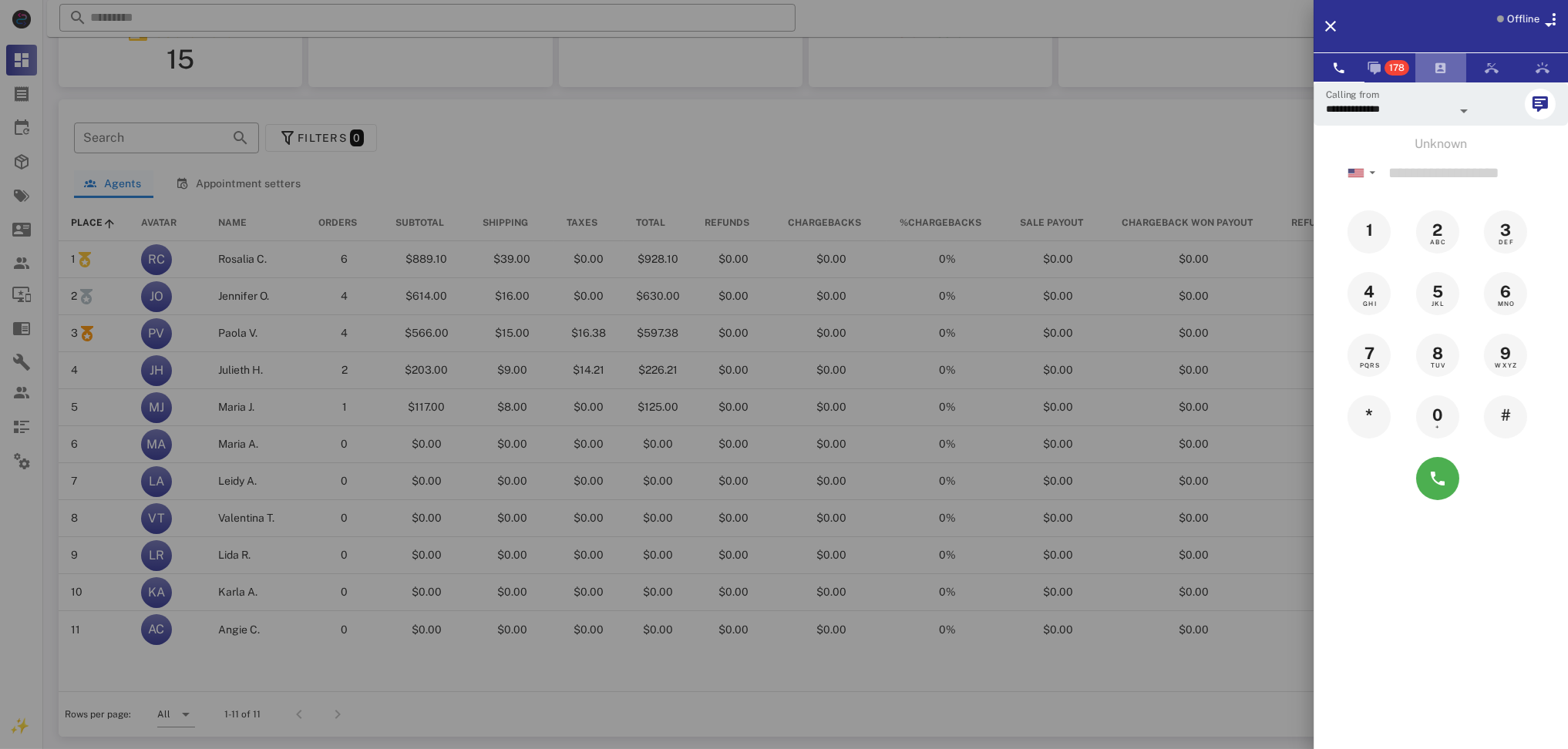click at bounding box center (1441, 68) 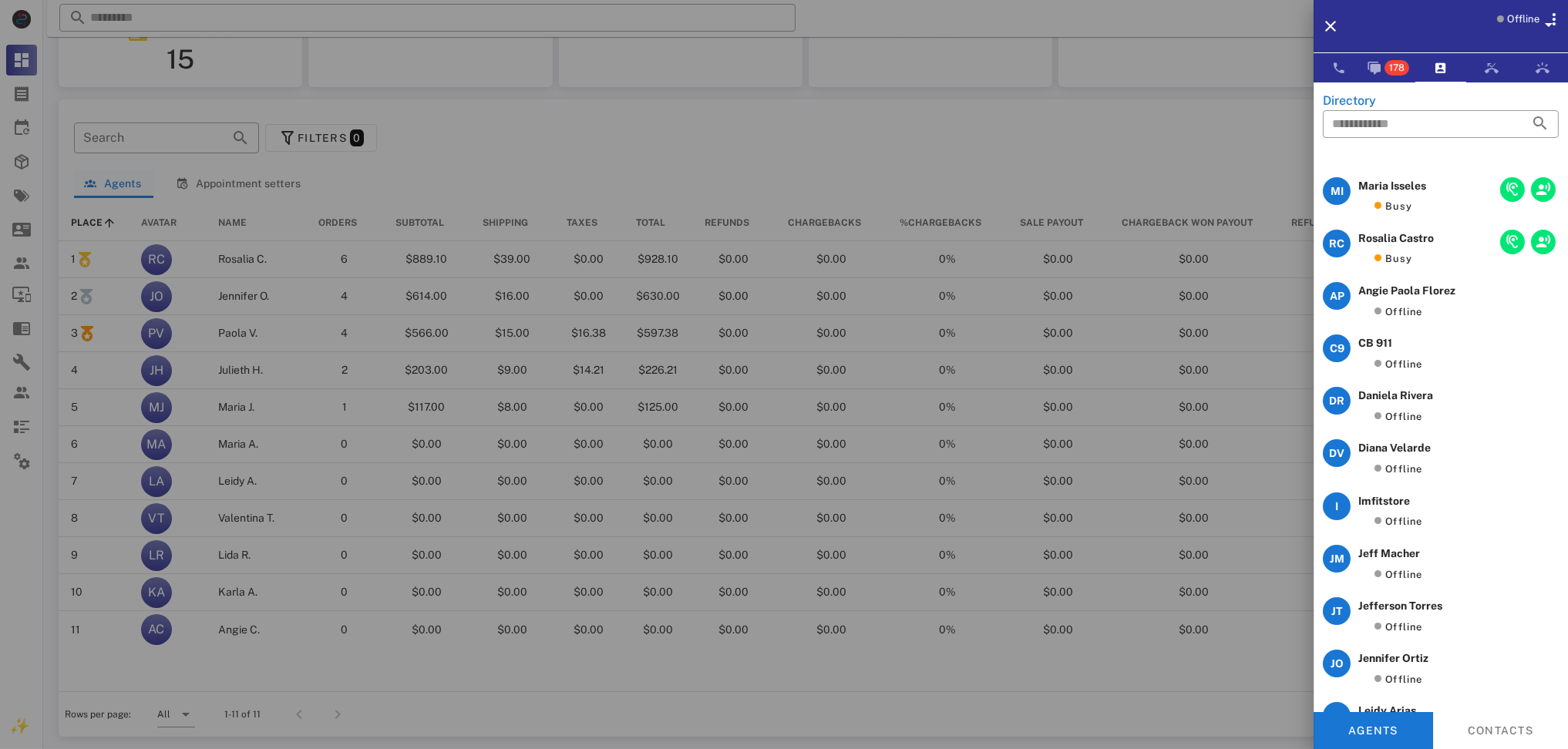 scroll, scrollTop: 513, scrollLeft: 0, axis: vertical 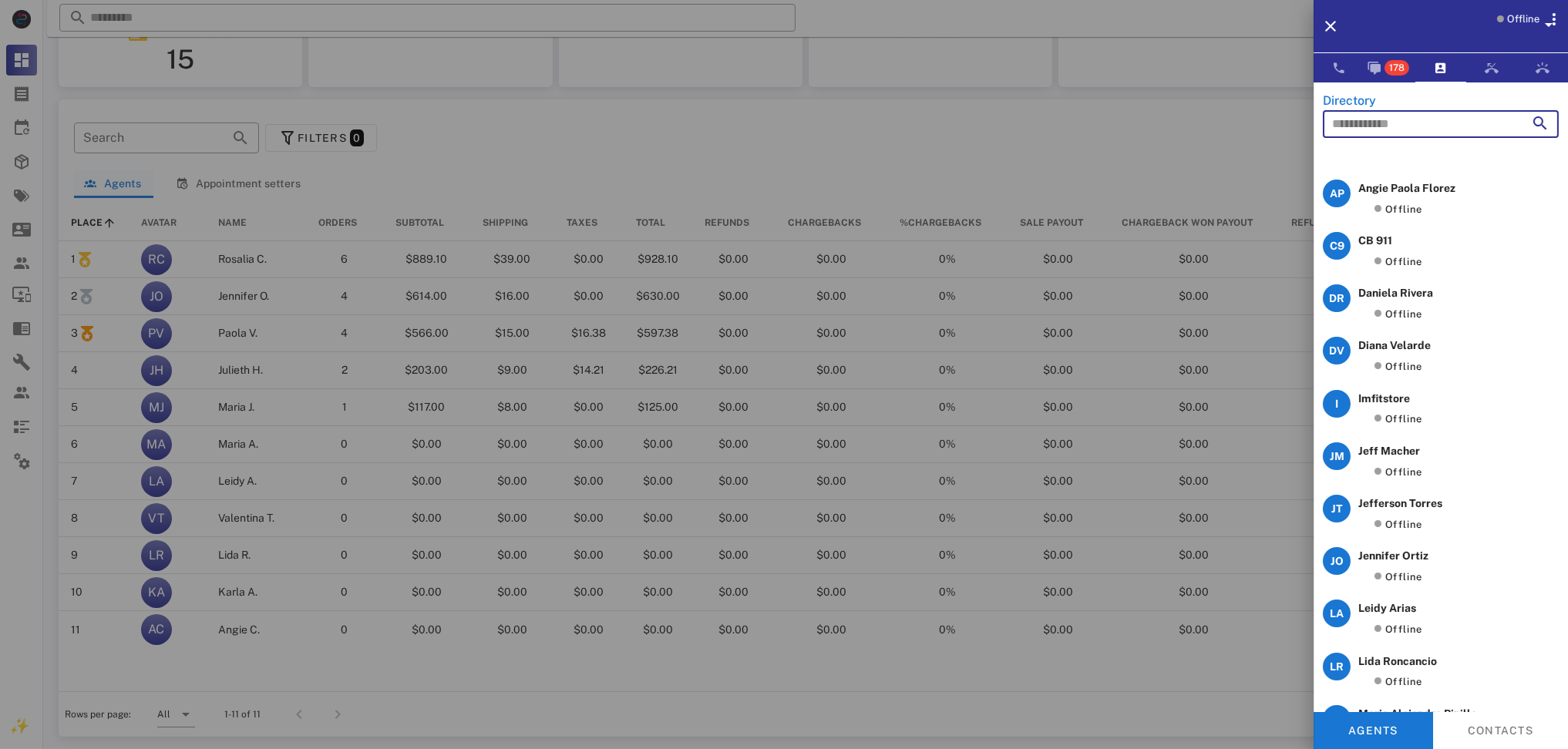 click at bounding box center [1419, 124] 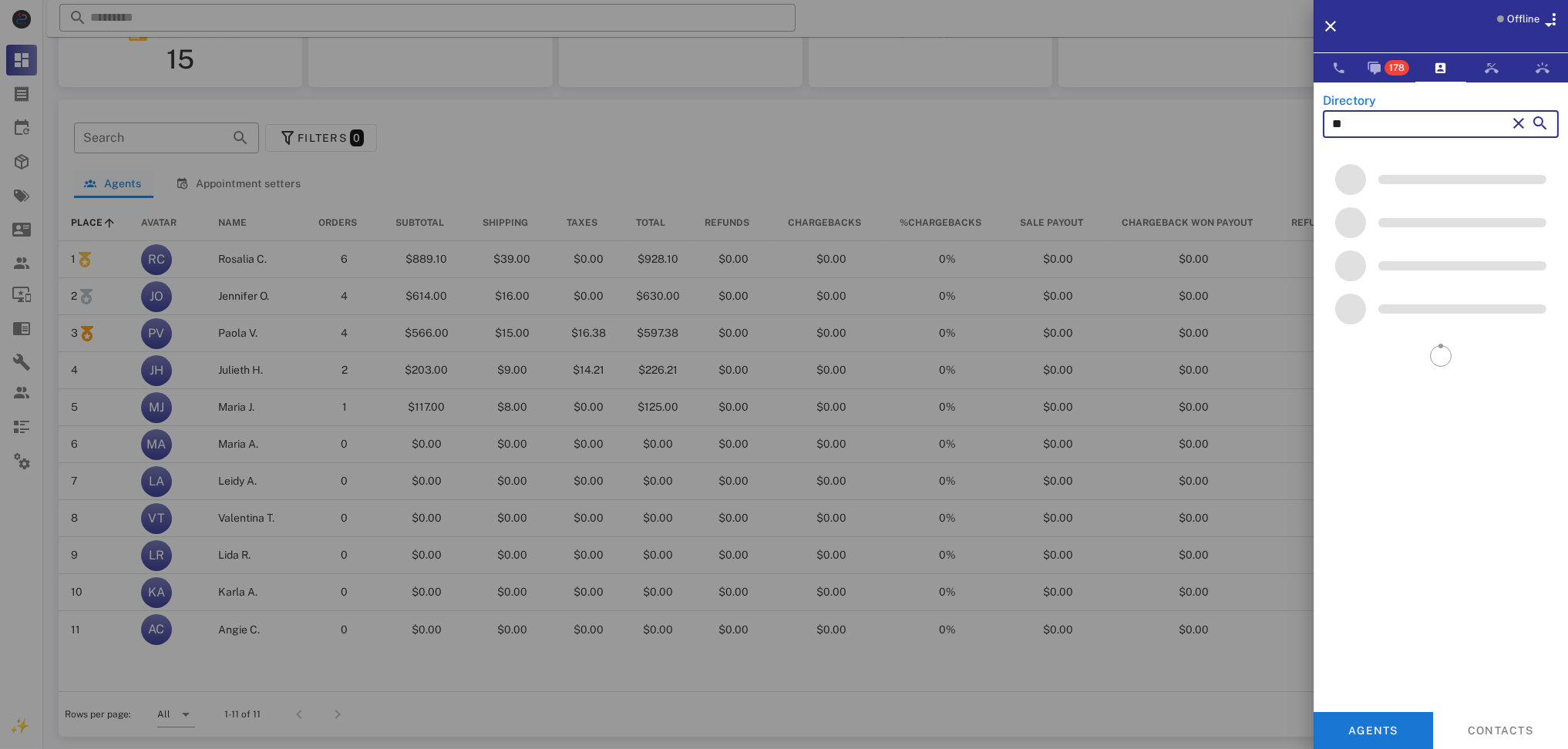 scroll, scrollTop: 0, scrollLeft: 0, axis: both 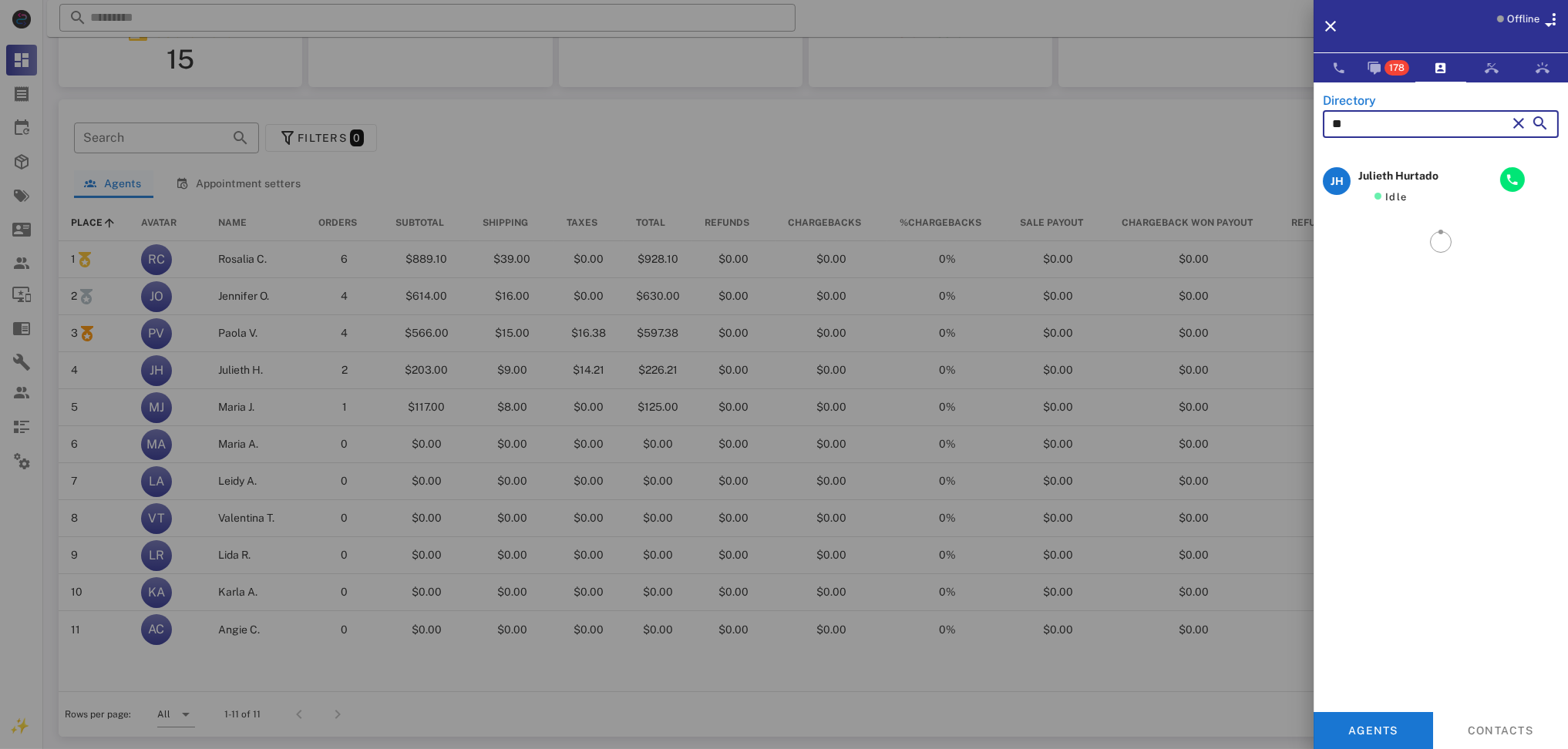 type on "**" 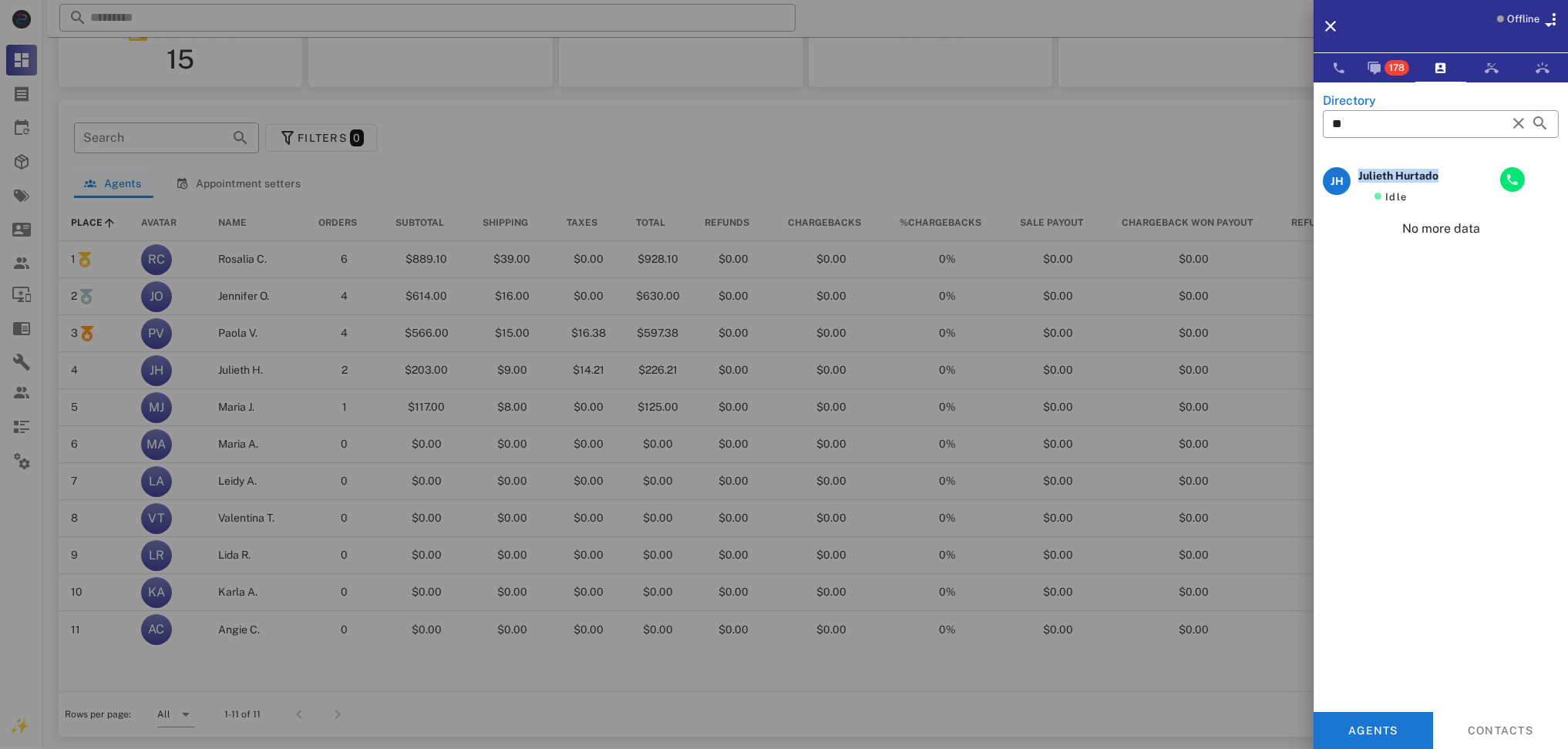 copy on "Julieth Hurtado" 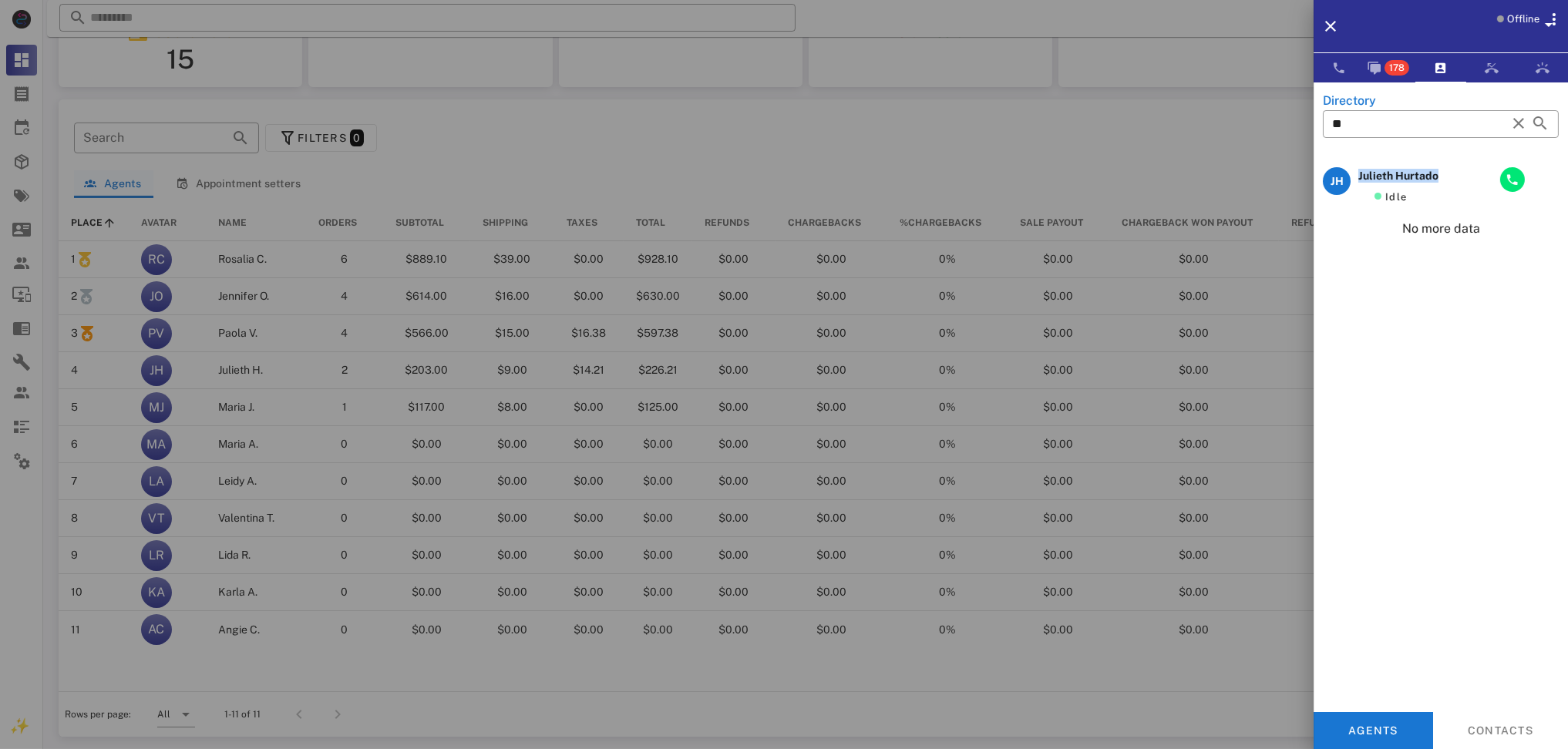 copy on "Julieth Hurtado" 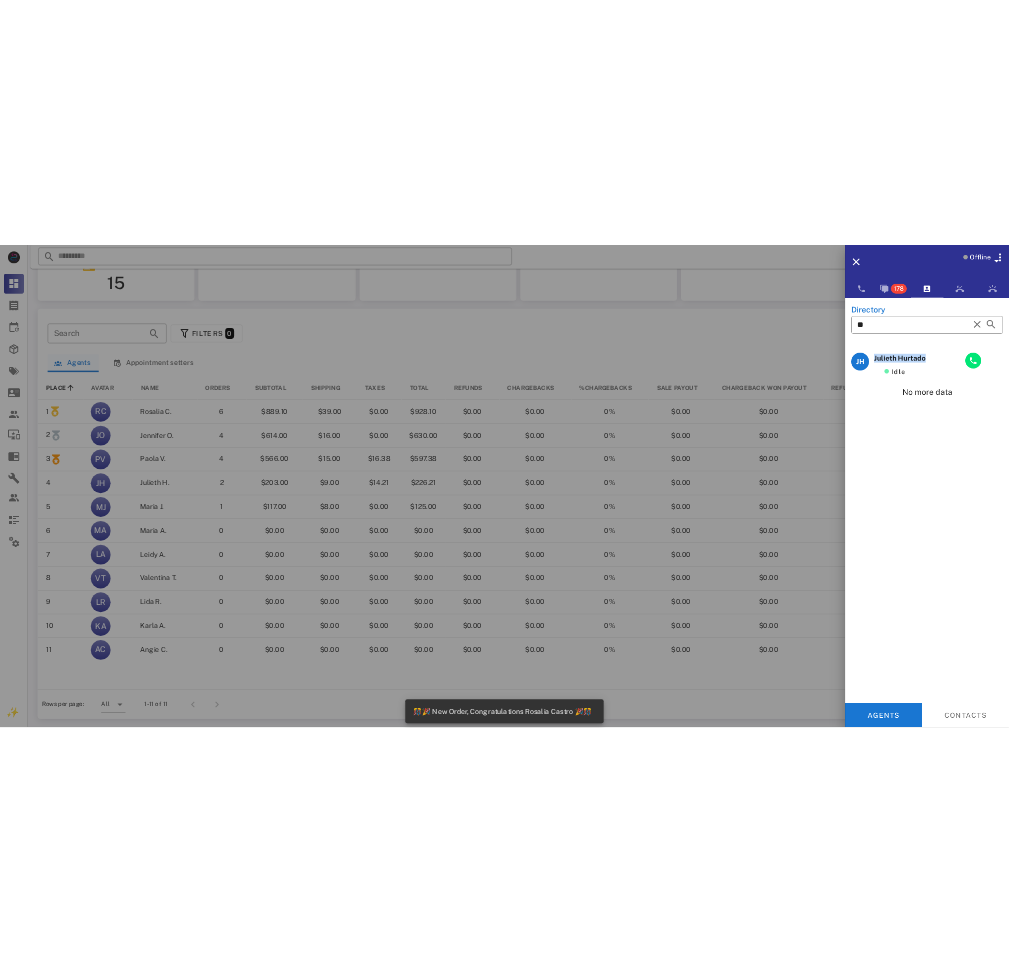 scroll, scrollTop: 822, scrollLeft: 0, axis: vertical 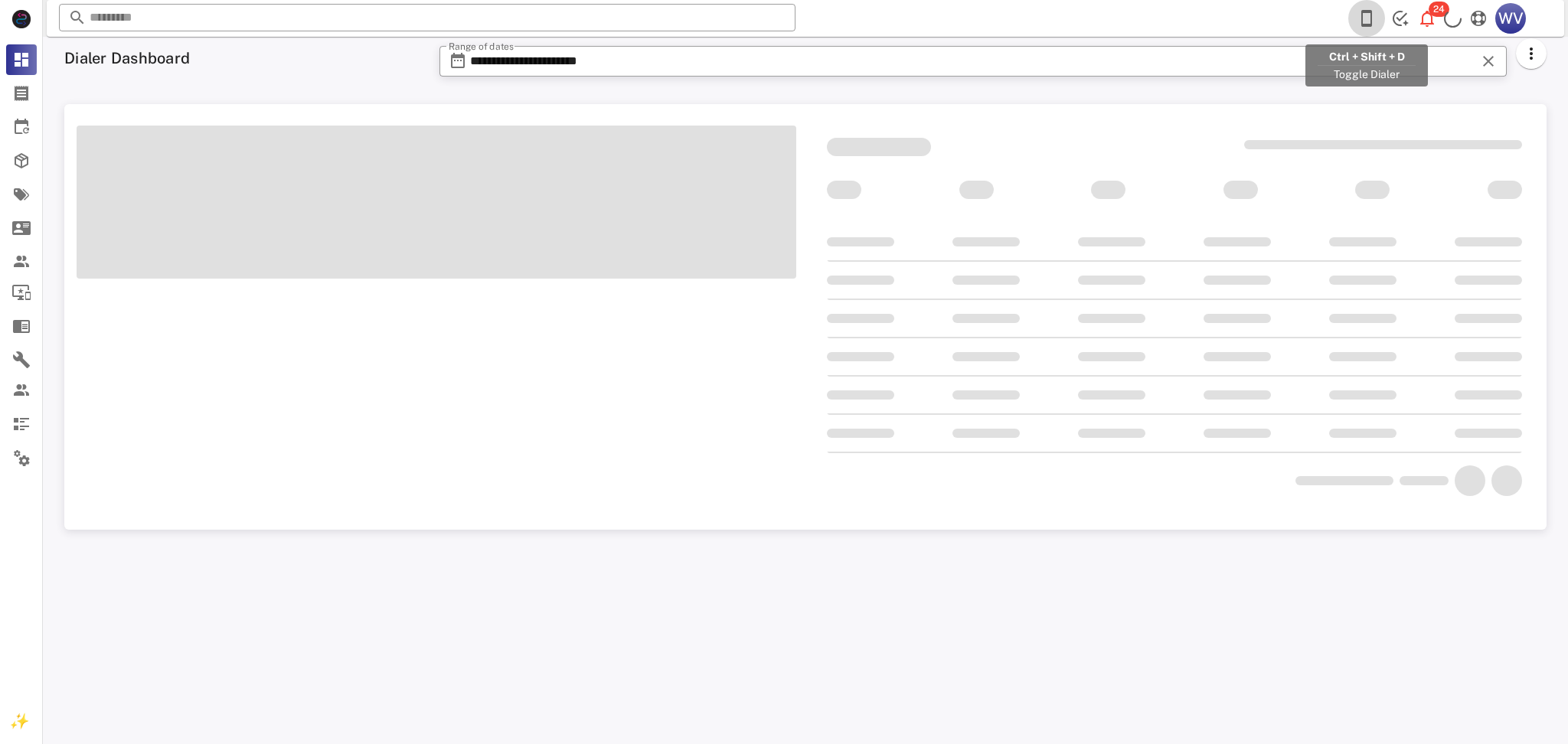 click at bounding box center (1367, 18) 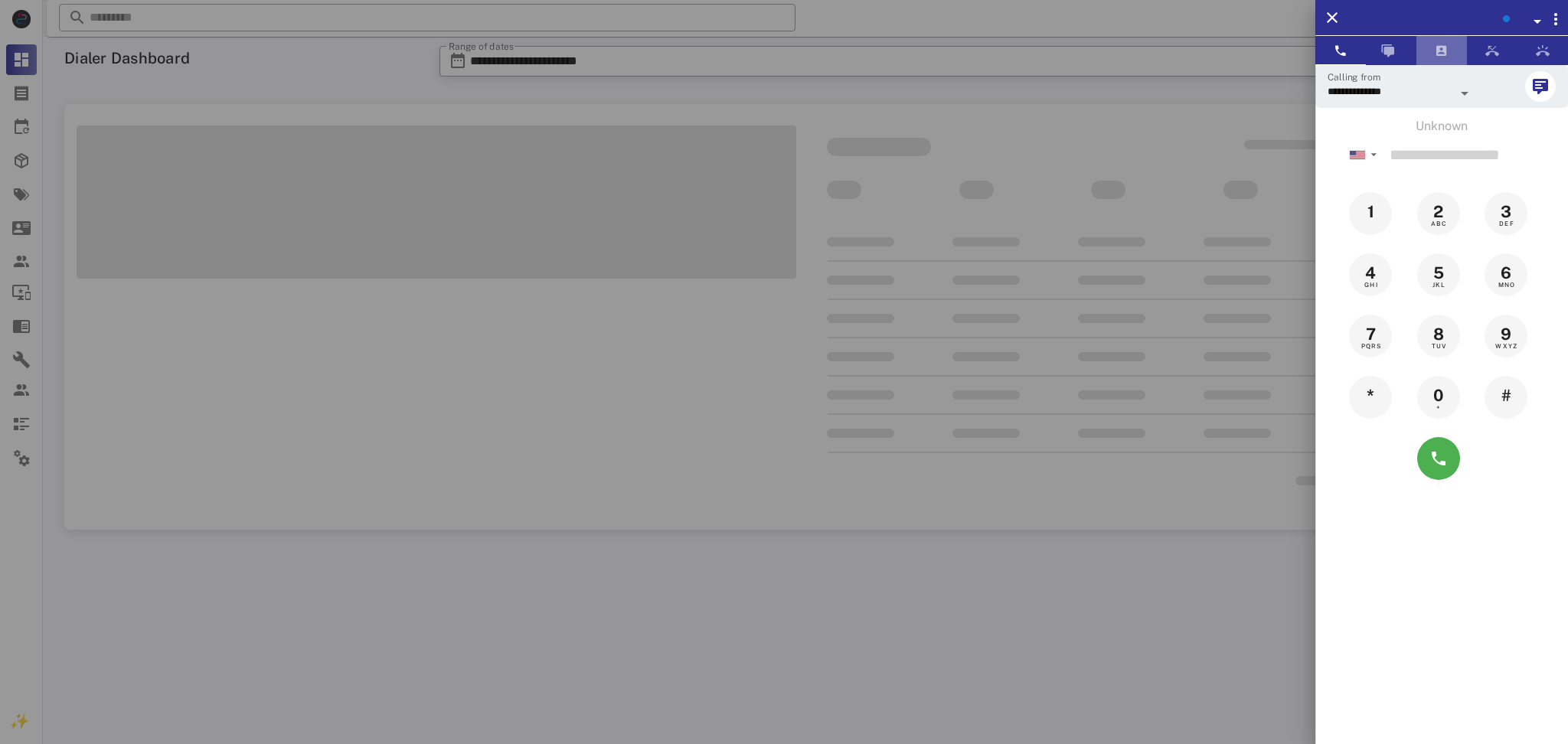 click at bounding box center (1442, 51) 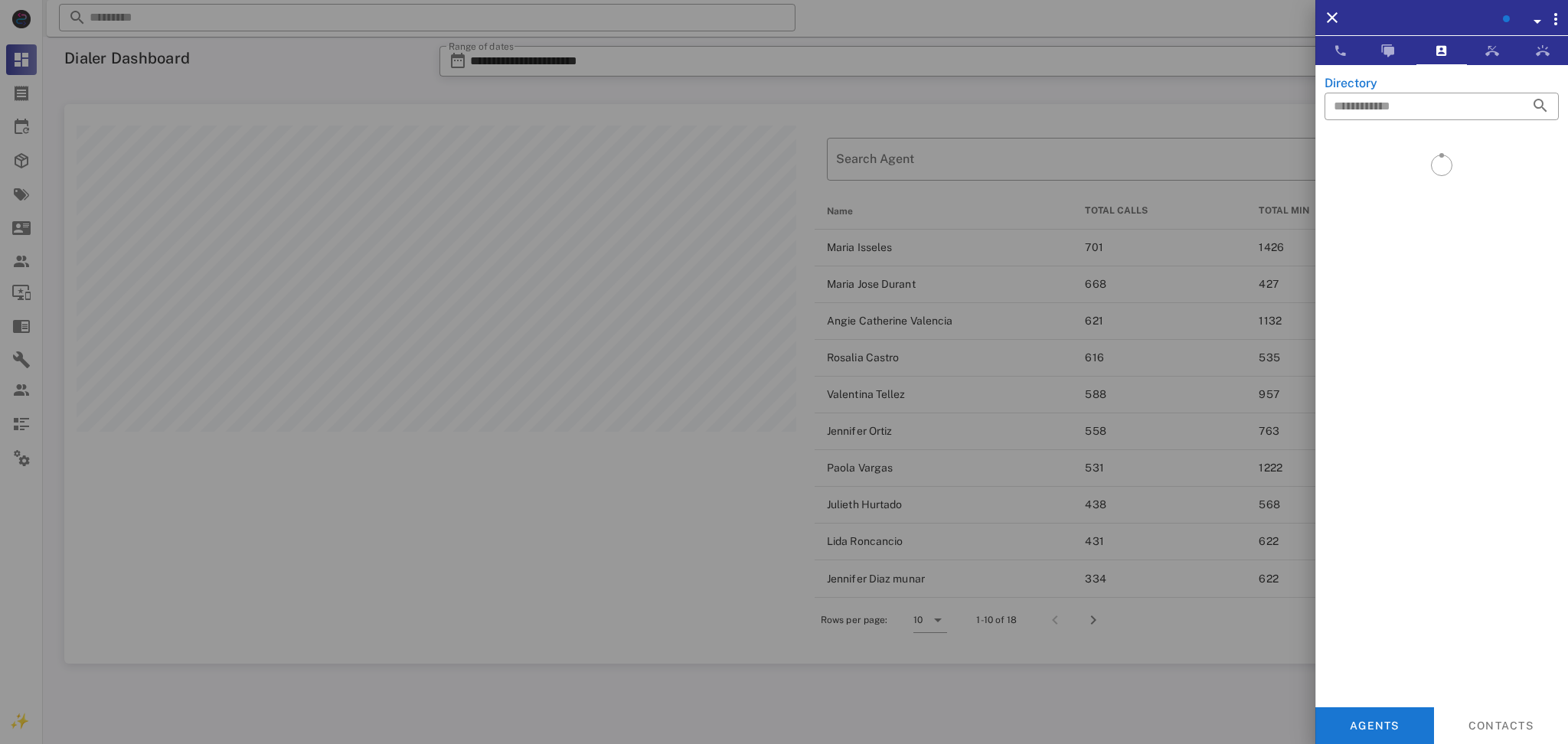 scroll, scrollTop: 764873, scrollLeft: 764143, axis: both 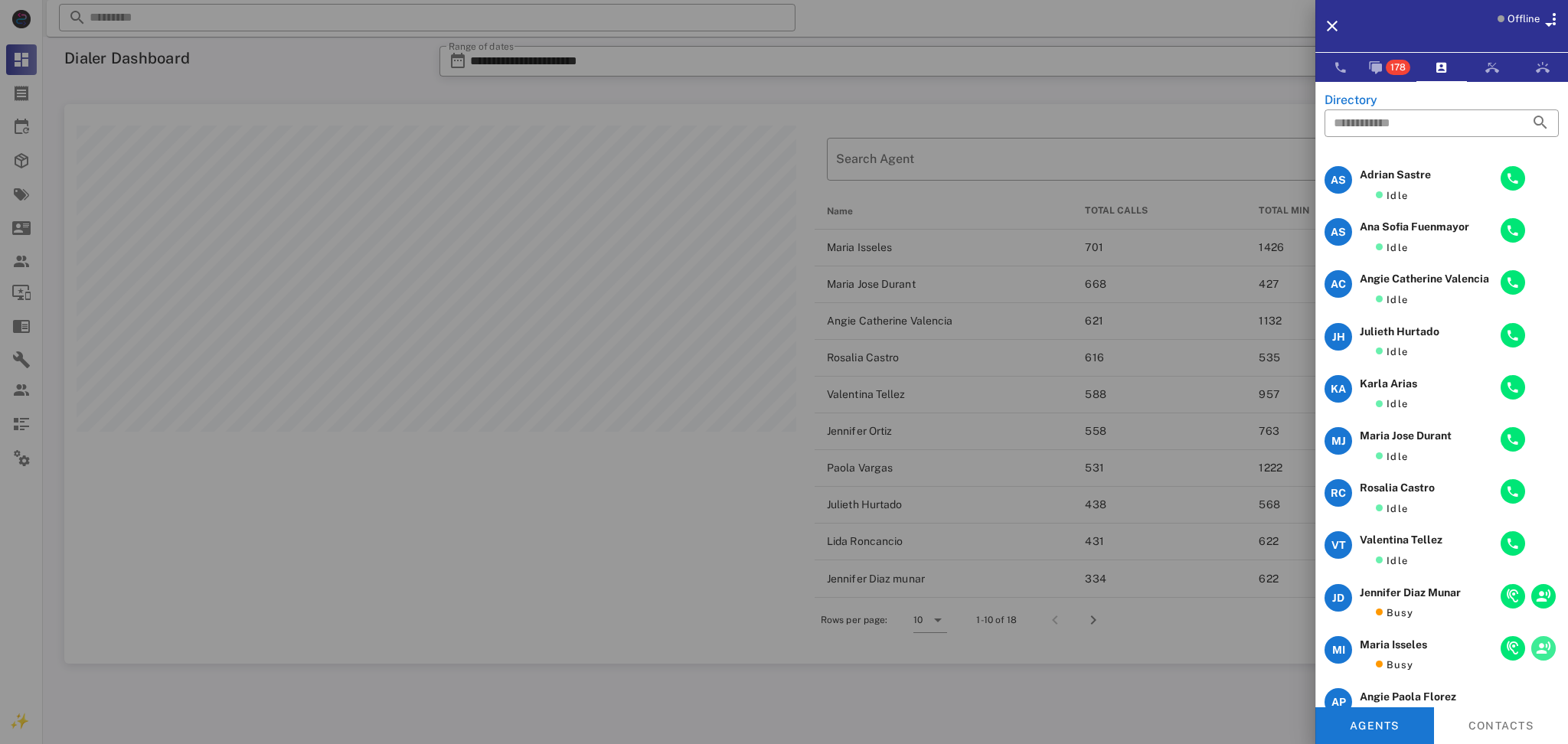 click at bounding box center [1544, 648] 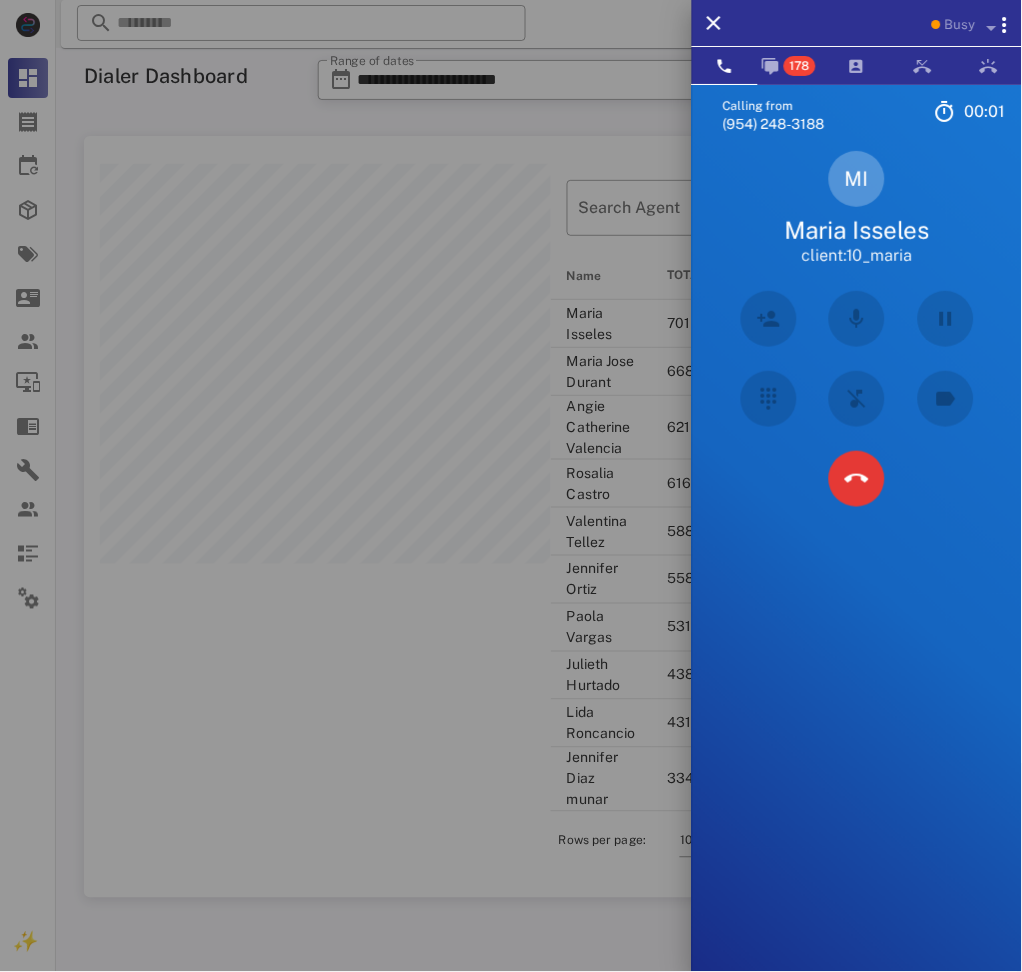 scroll, scrollTop: 999207, scrollLeft: 999089, axis: both 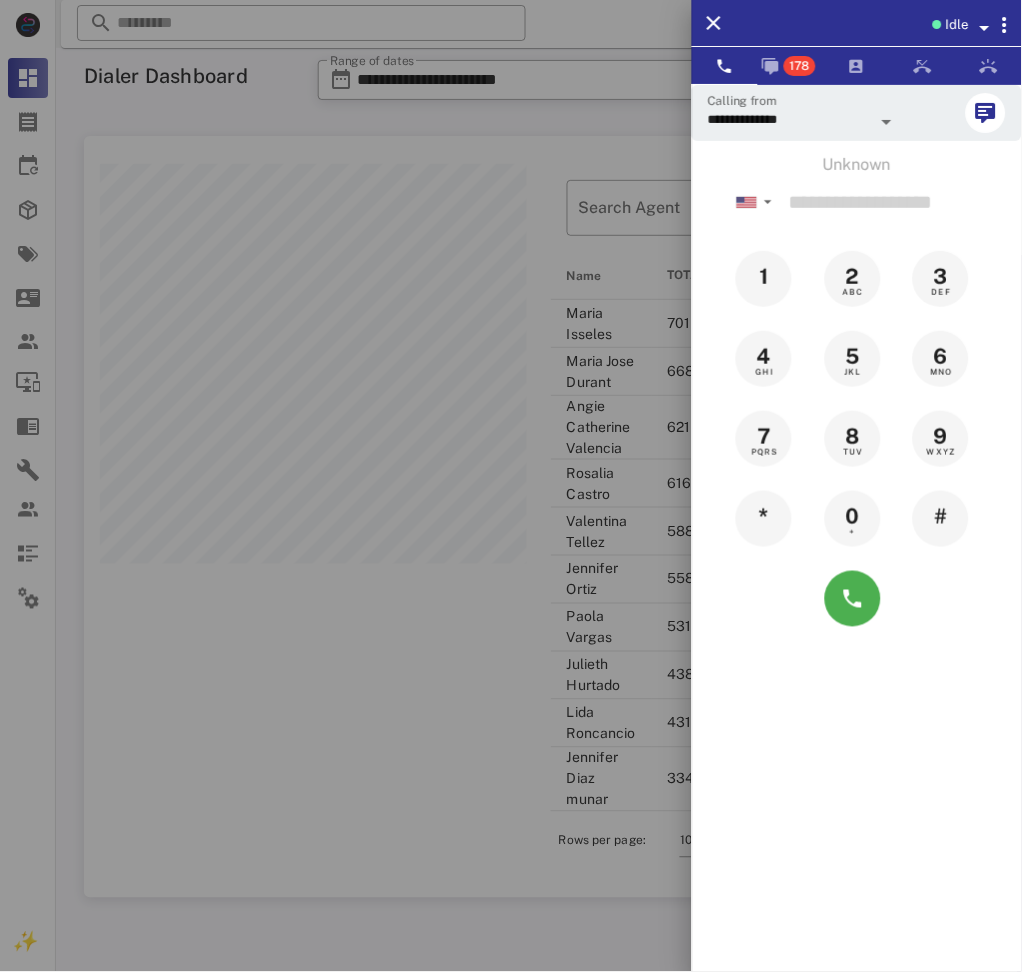 click on "**********" at bounding box center [857, 570] 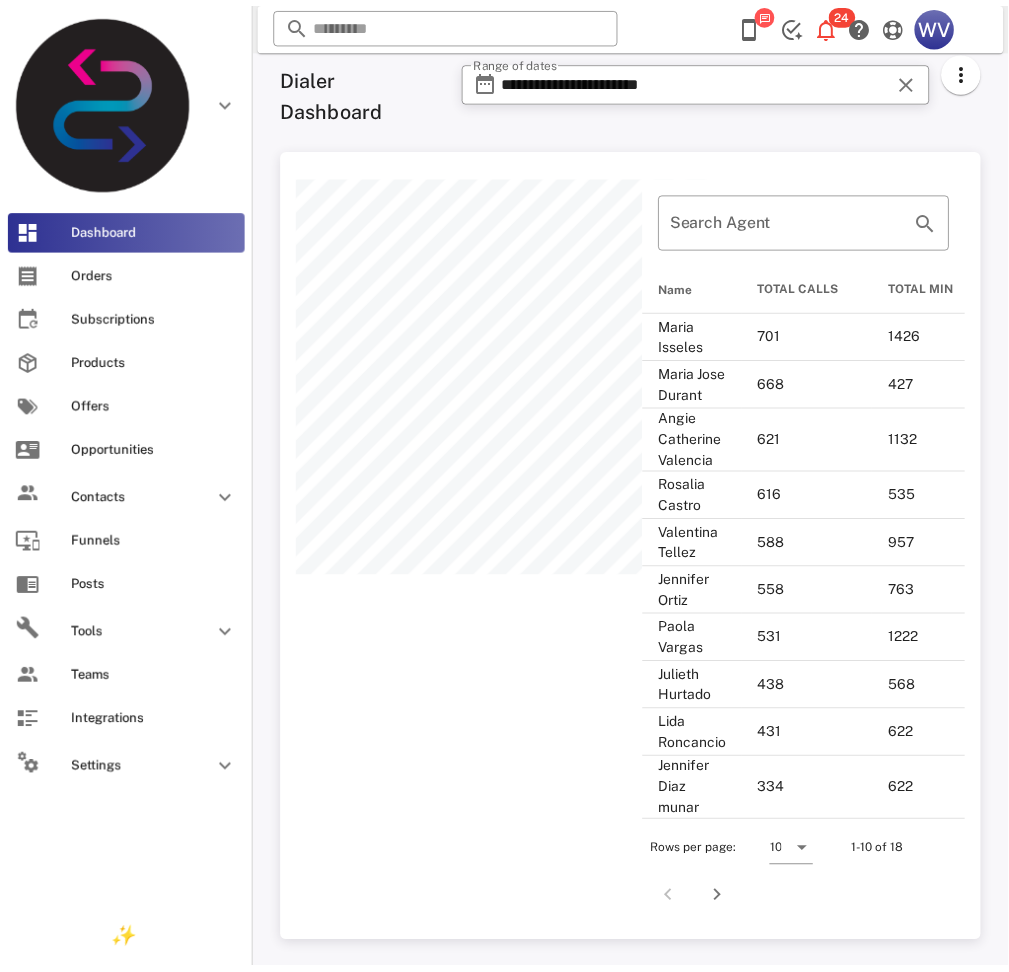 scroll, scrollTop: 828, scrollLeft: 742, axis: both 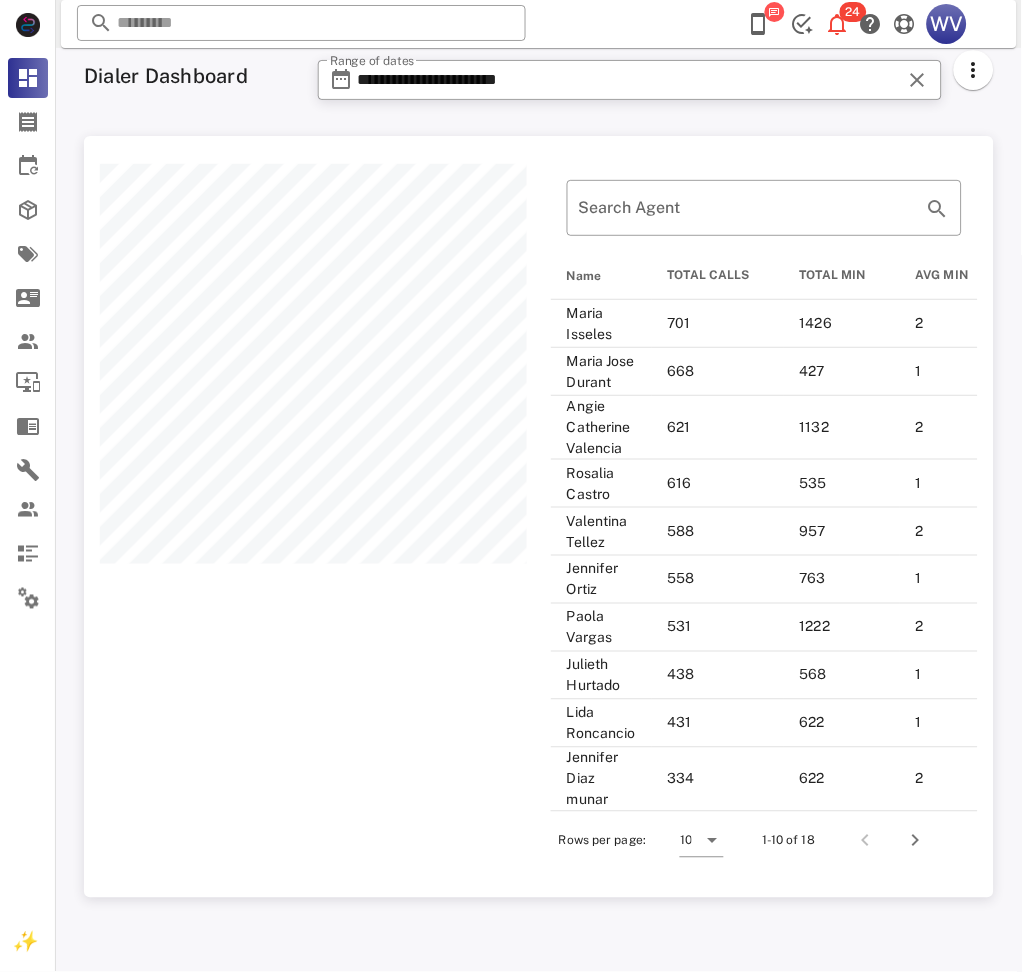 click on "Name" at bounding box center [601, 276] 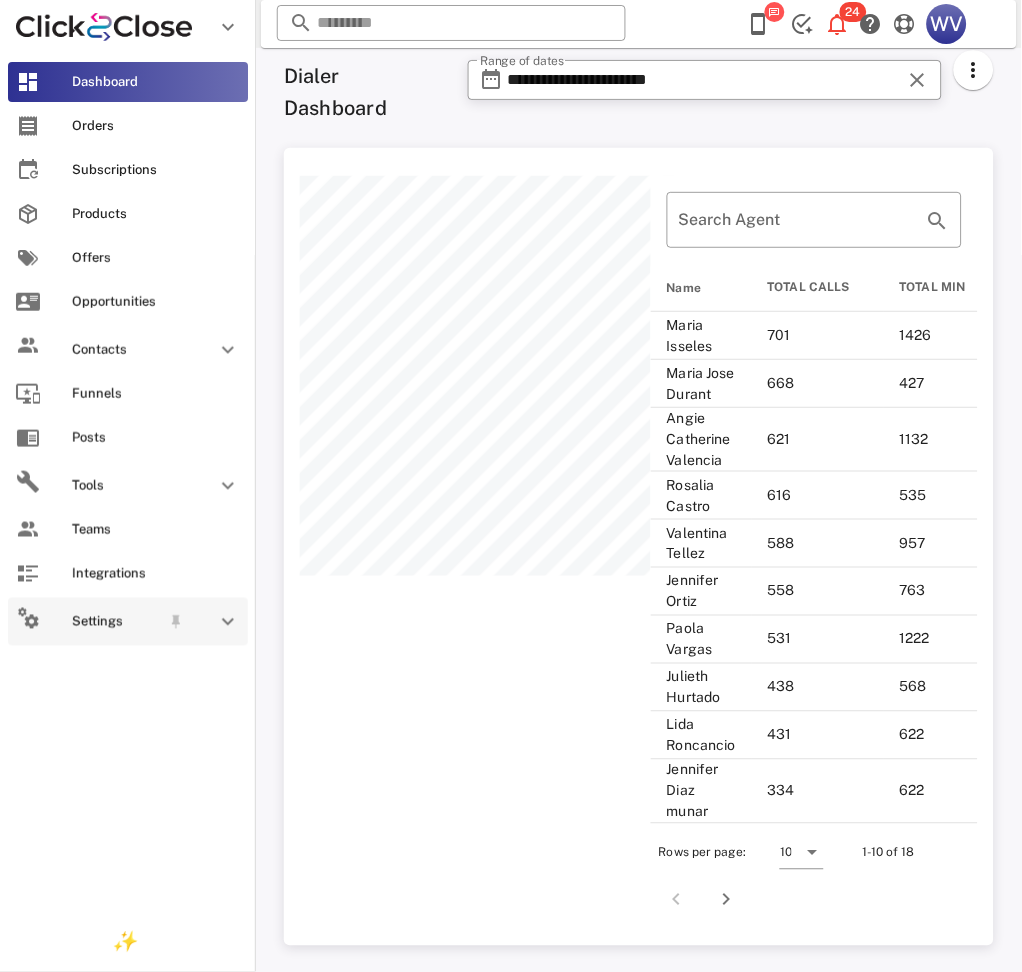scroll, scrollTop: 828, scrollLeft: 713, axis: both 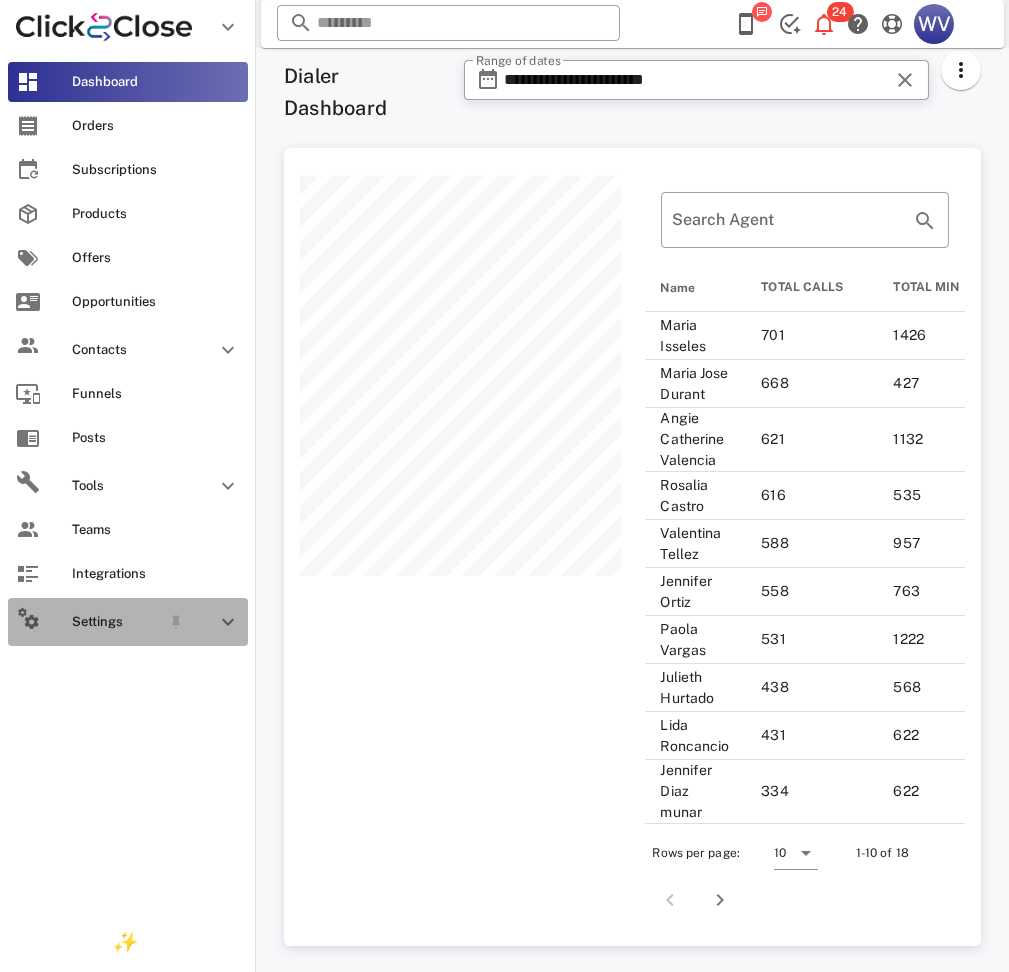 click on "Settings" at bounding box center [116, 622] 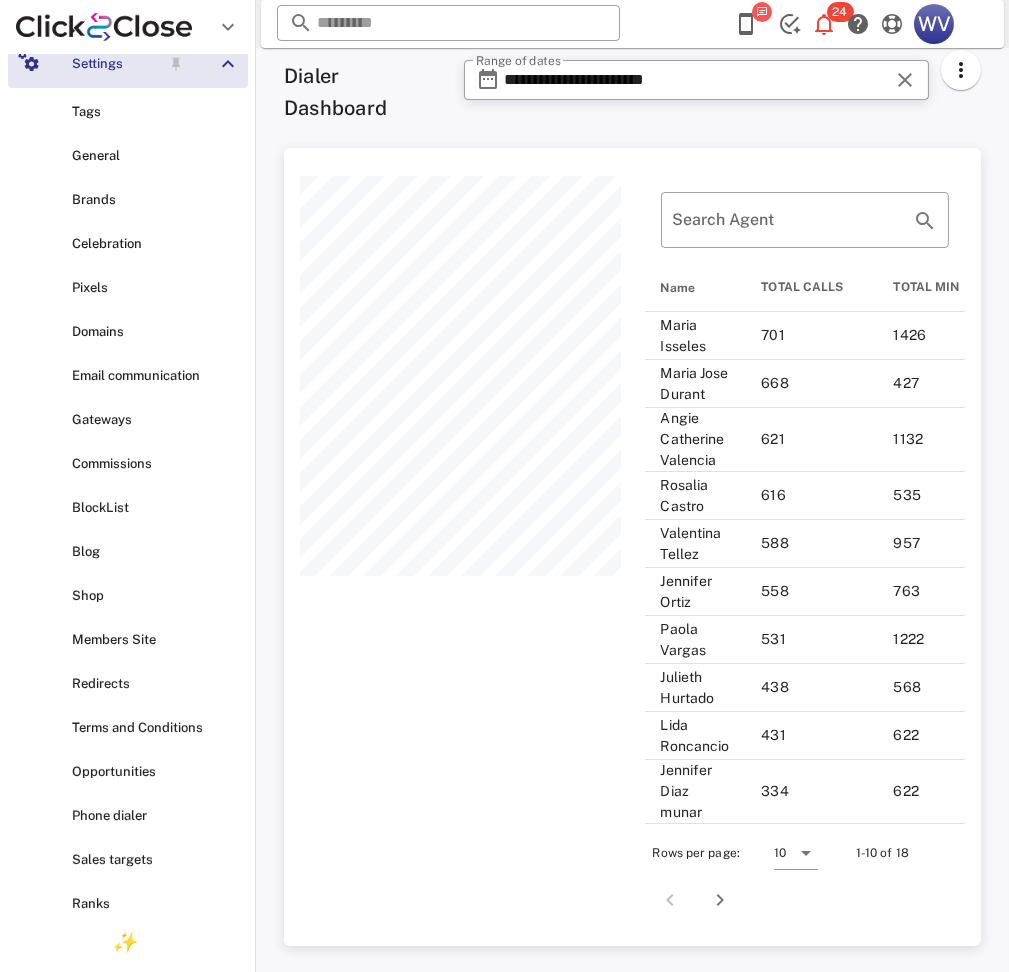 scroll, scrollTop: 621, scrollLeft: 0, axis: vertical 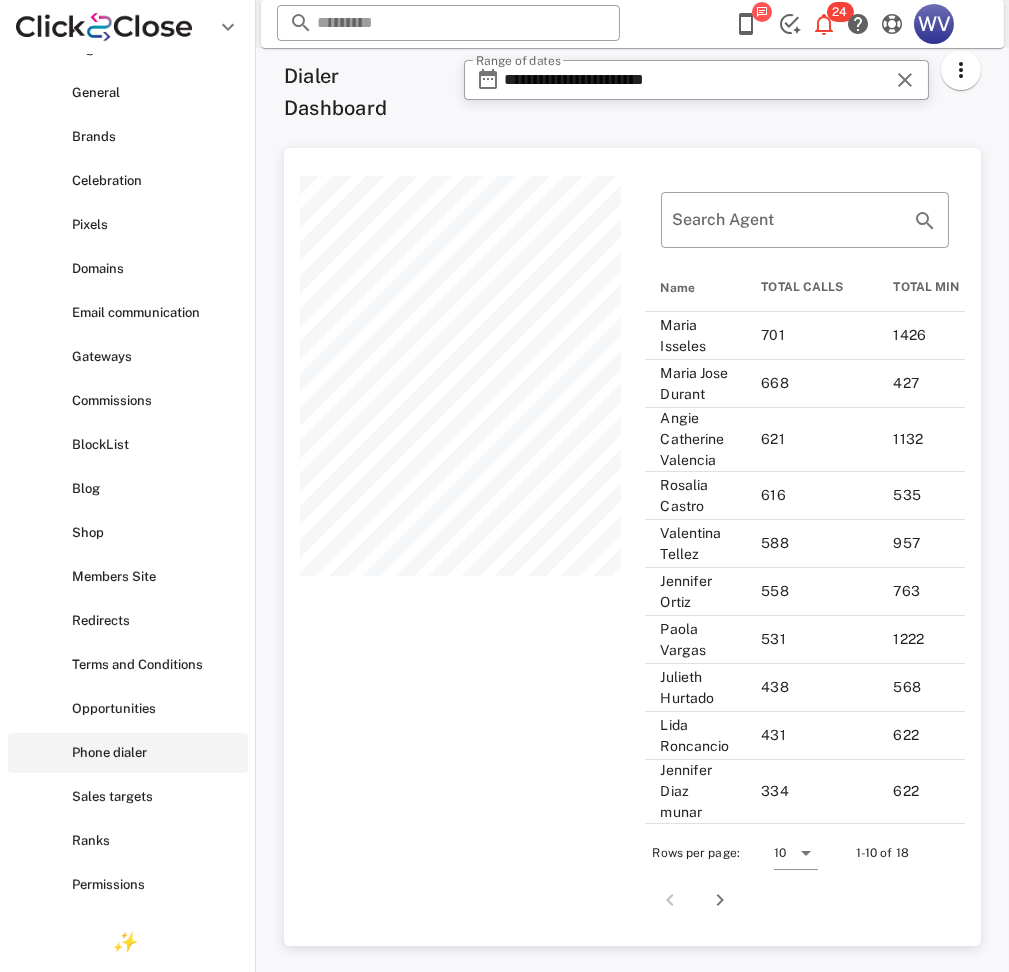 click on "Phone dialer" at bounding box center [156, 753] 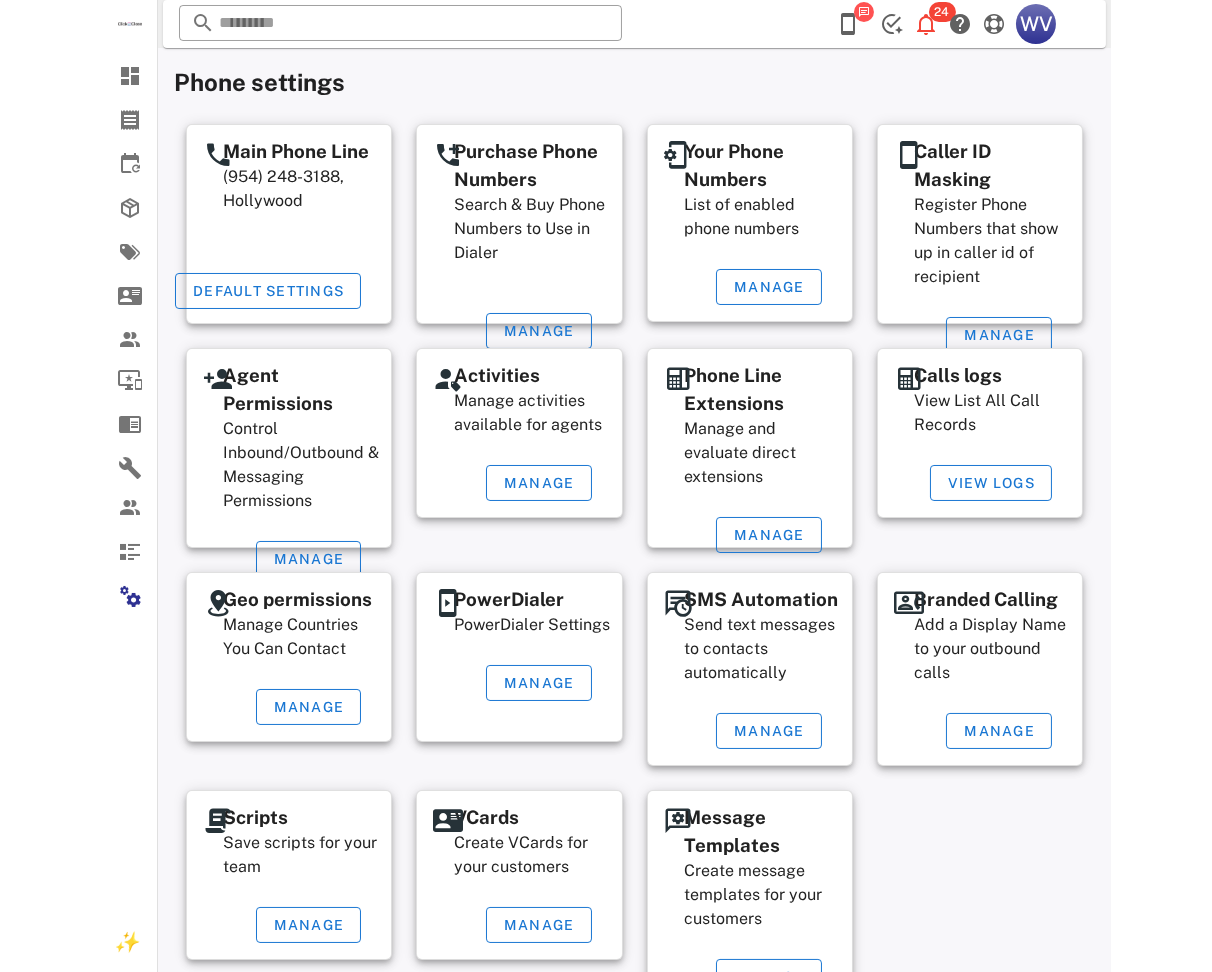 scroll, scrollTop: 0, scrollLeft: 0, axis: both 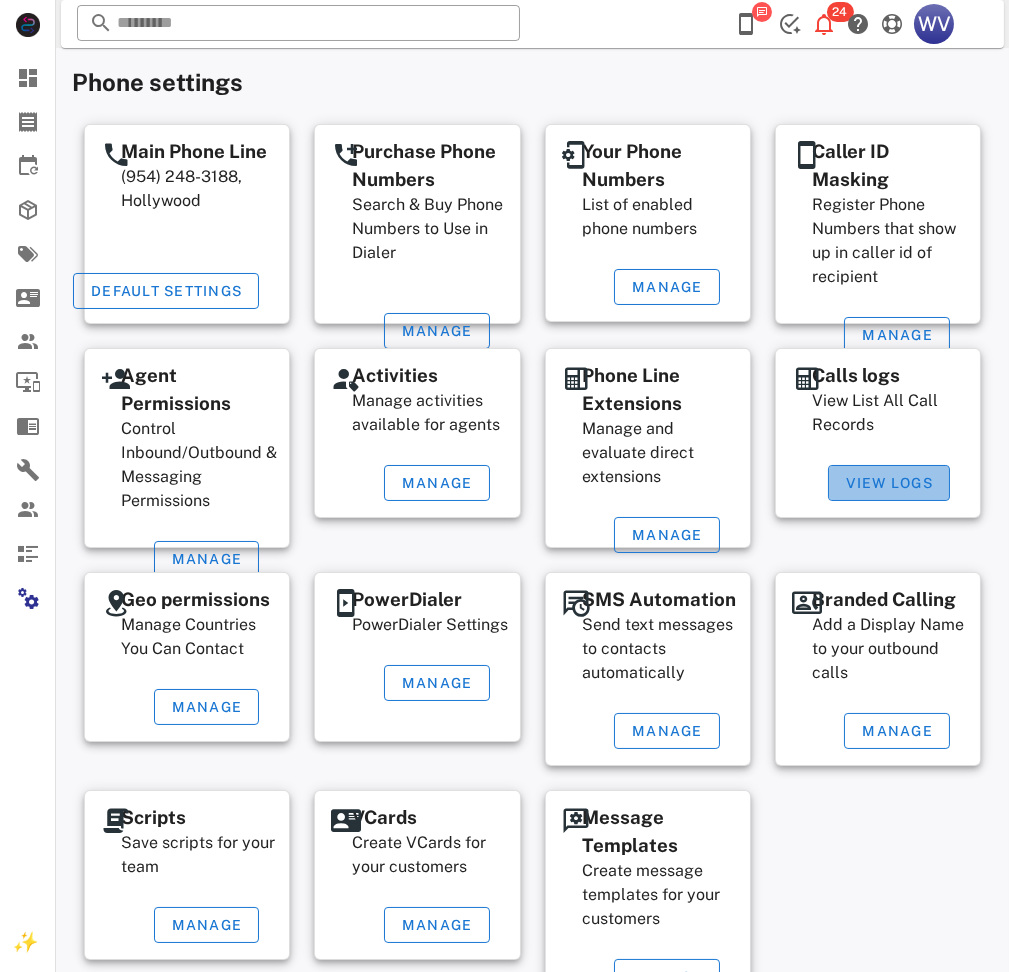 click on "View Logs" at bounding box center [889, 483] 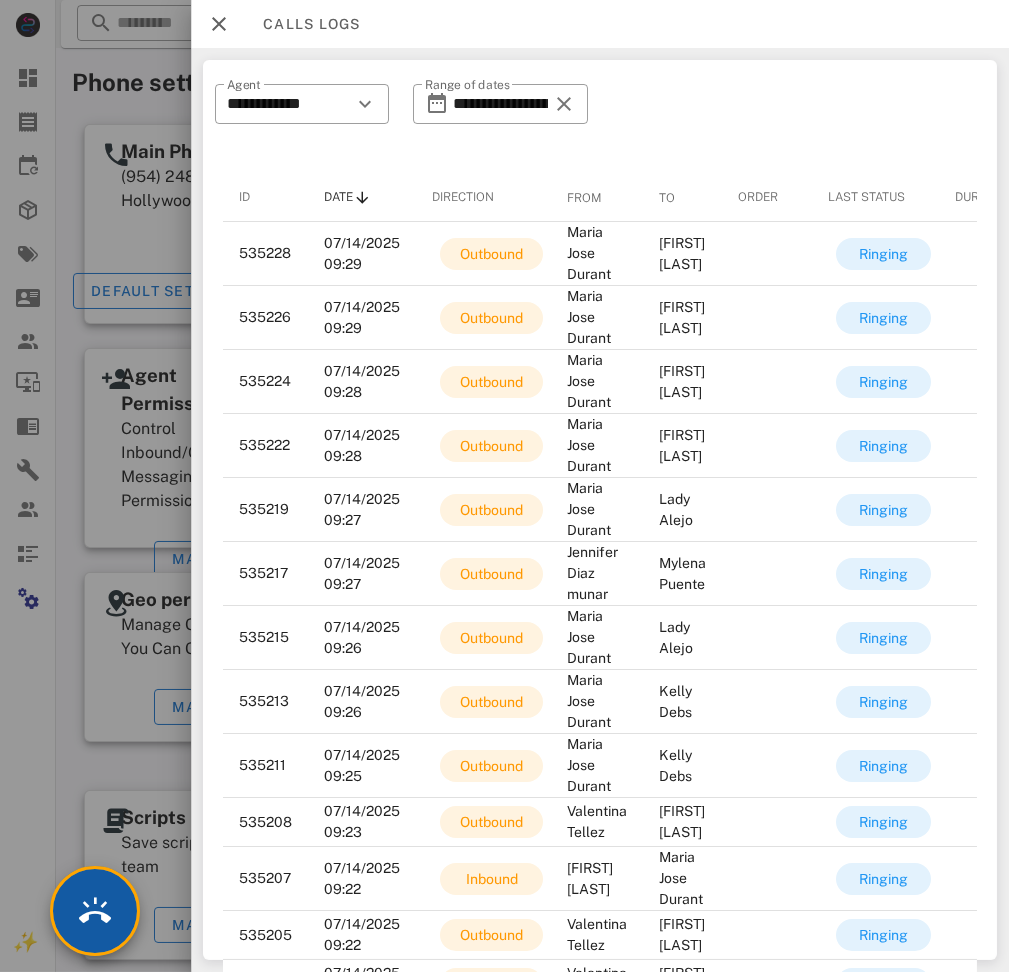 click at bounding box center [95, 911] 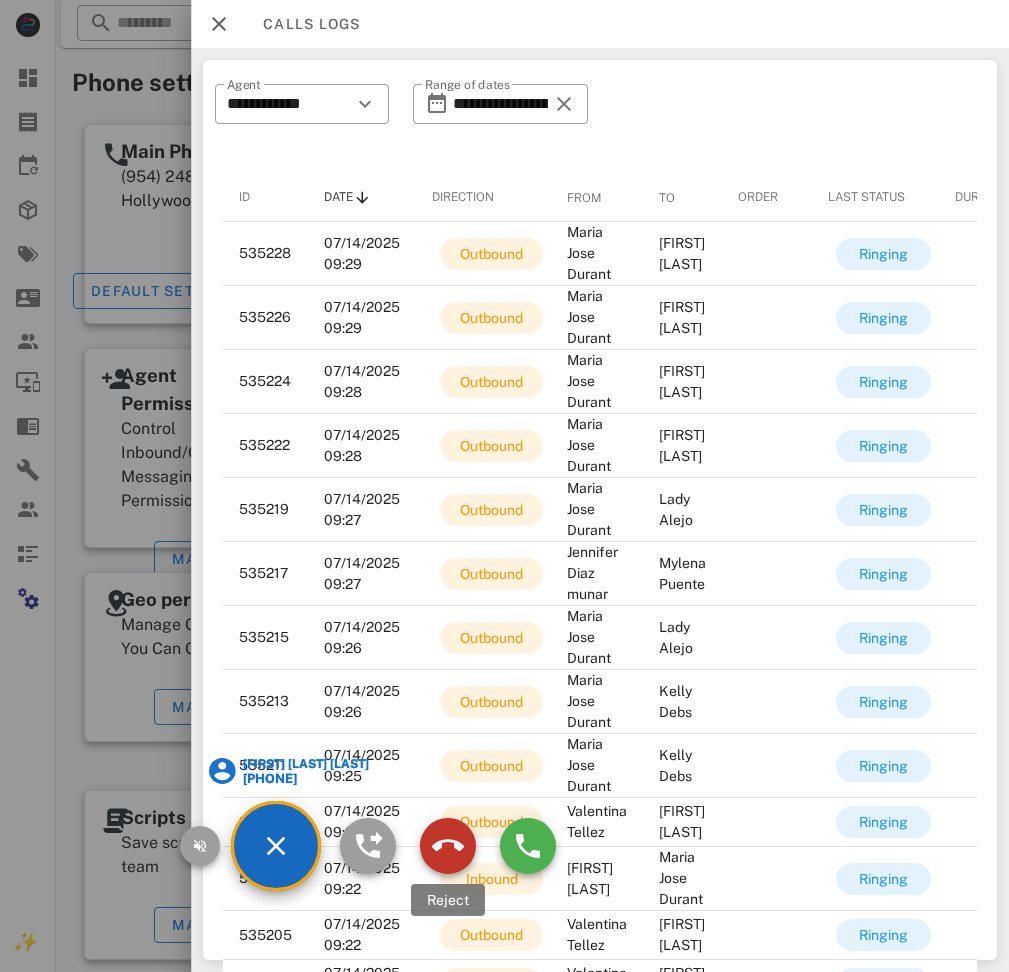 click at bounding box center [448, 846] 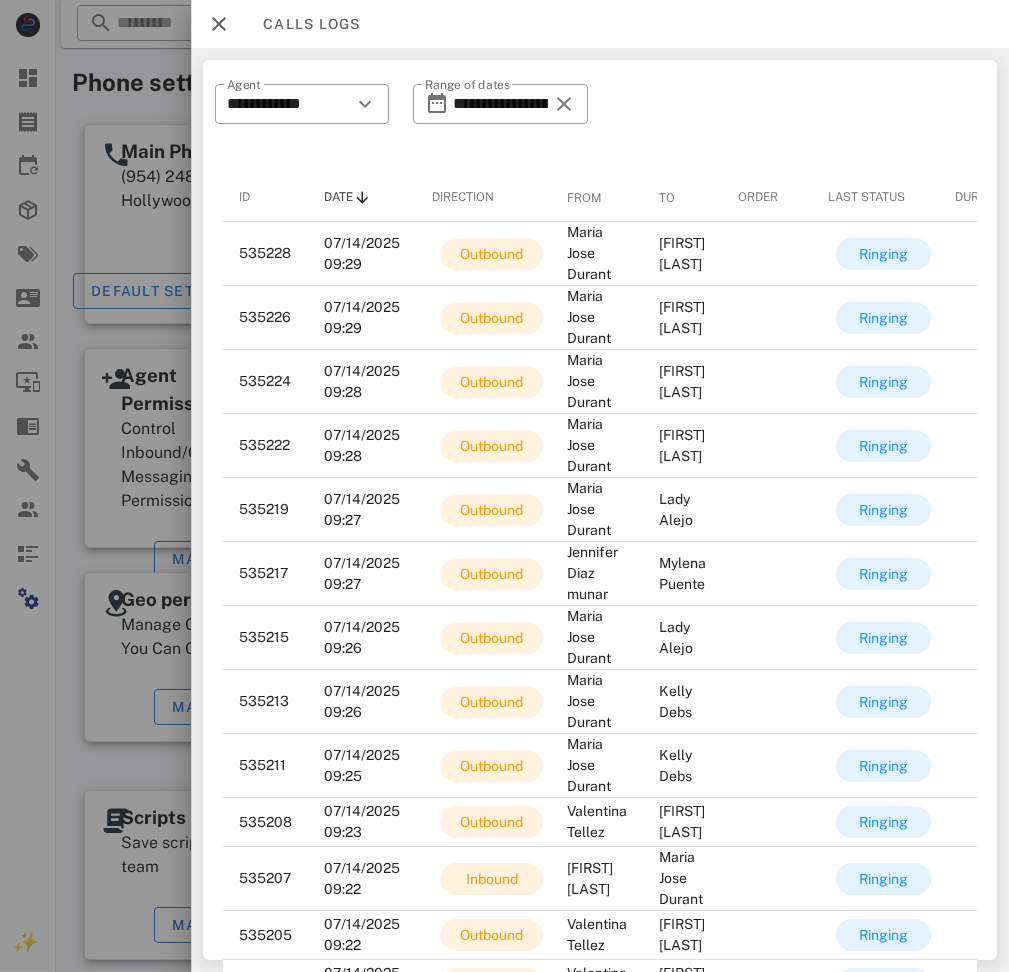 click on "Calls logs" at bounding box center (600, 24) 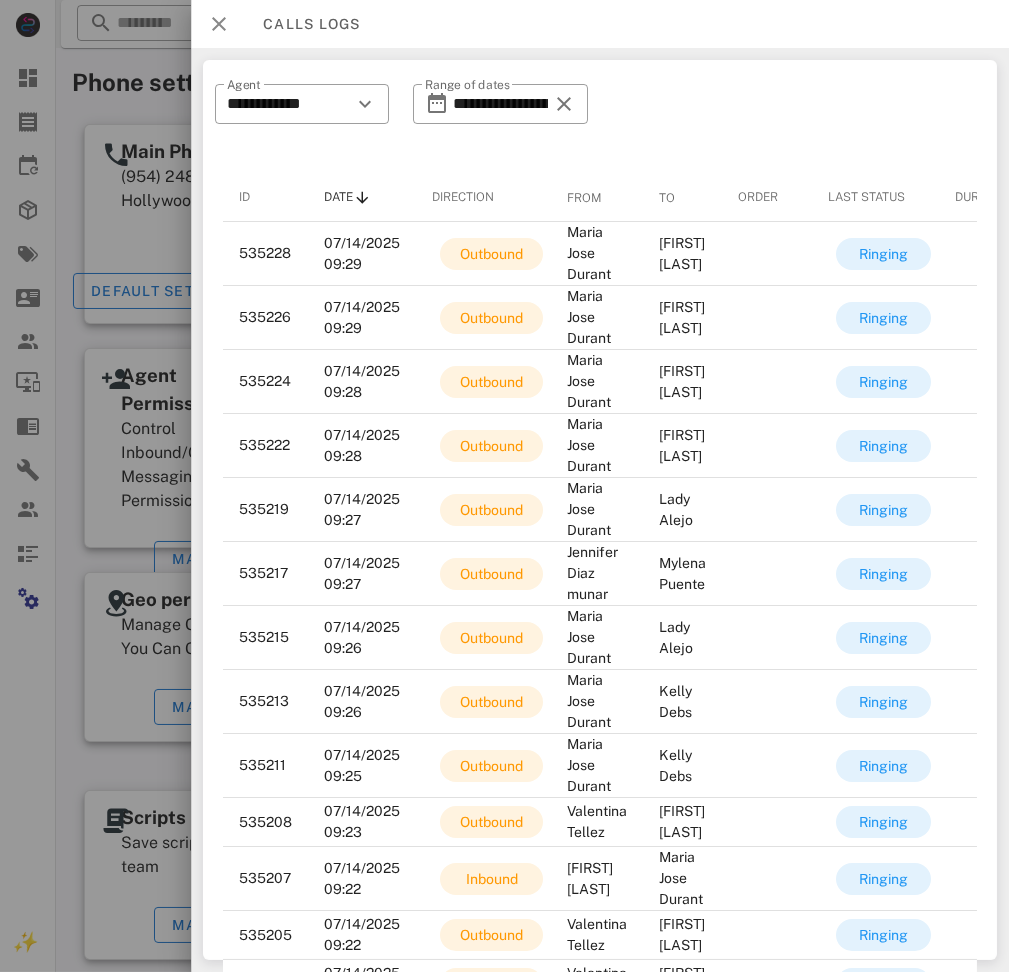 click at bounding box center [219, 24] 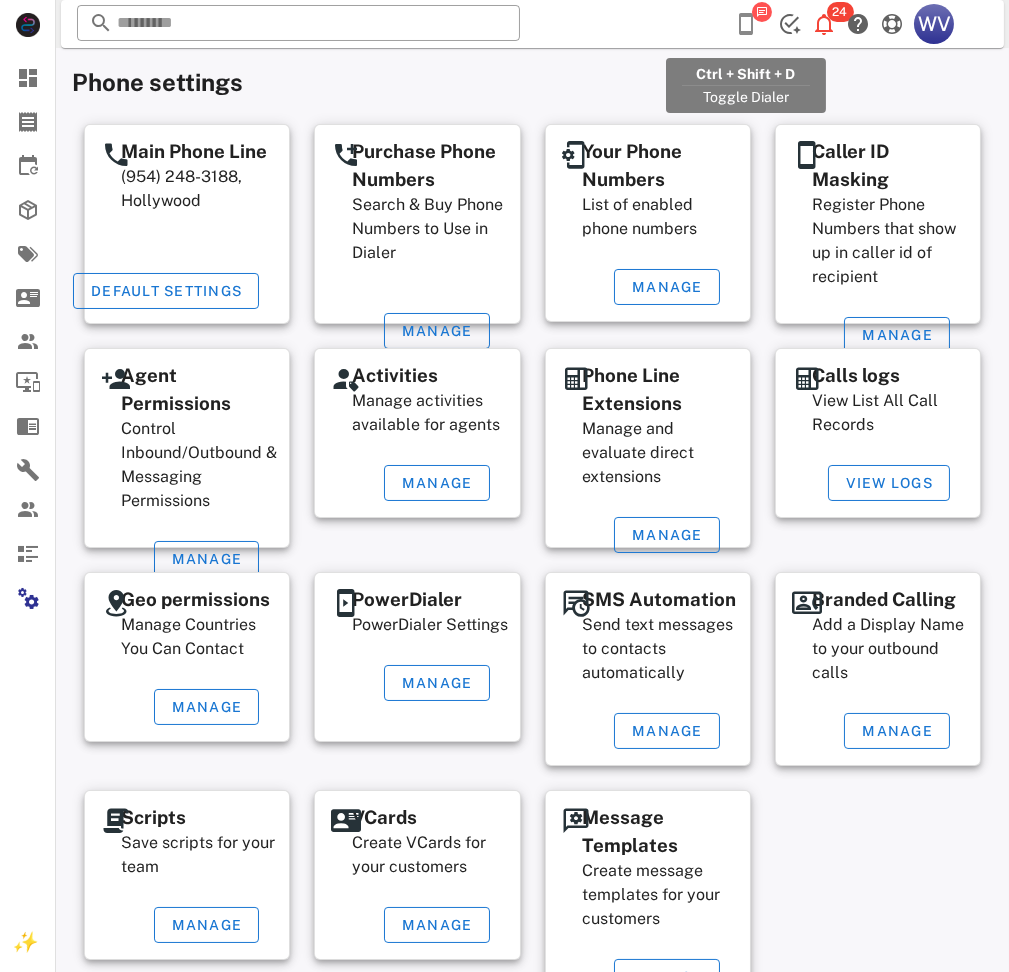 click at bounding box center (746, 24) 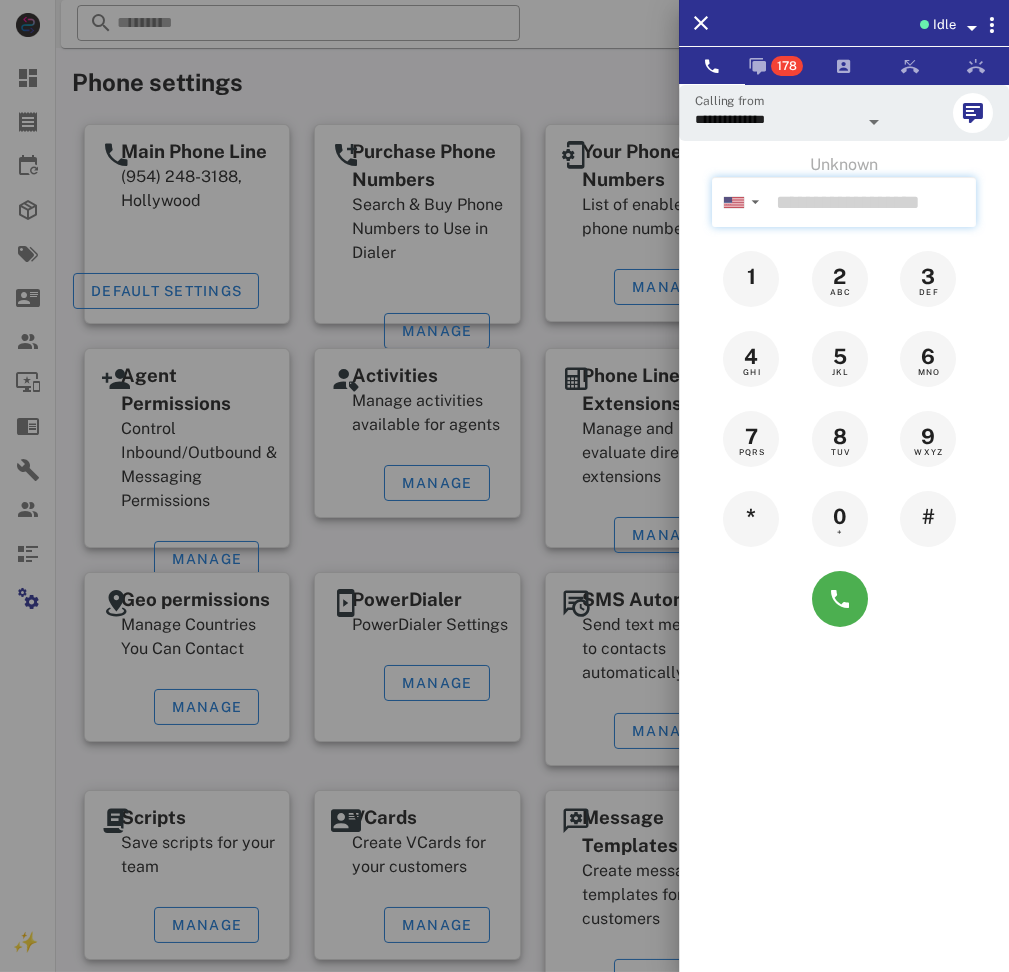 click at bounding box center [872, 202] 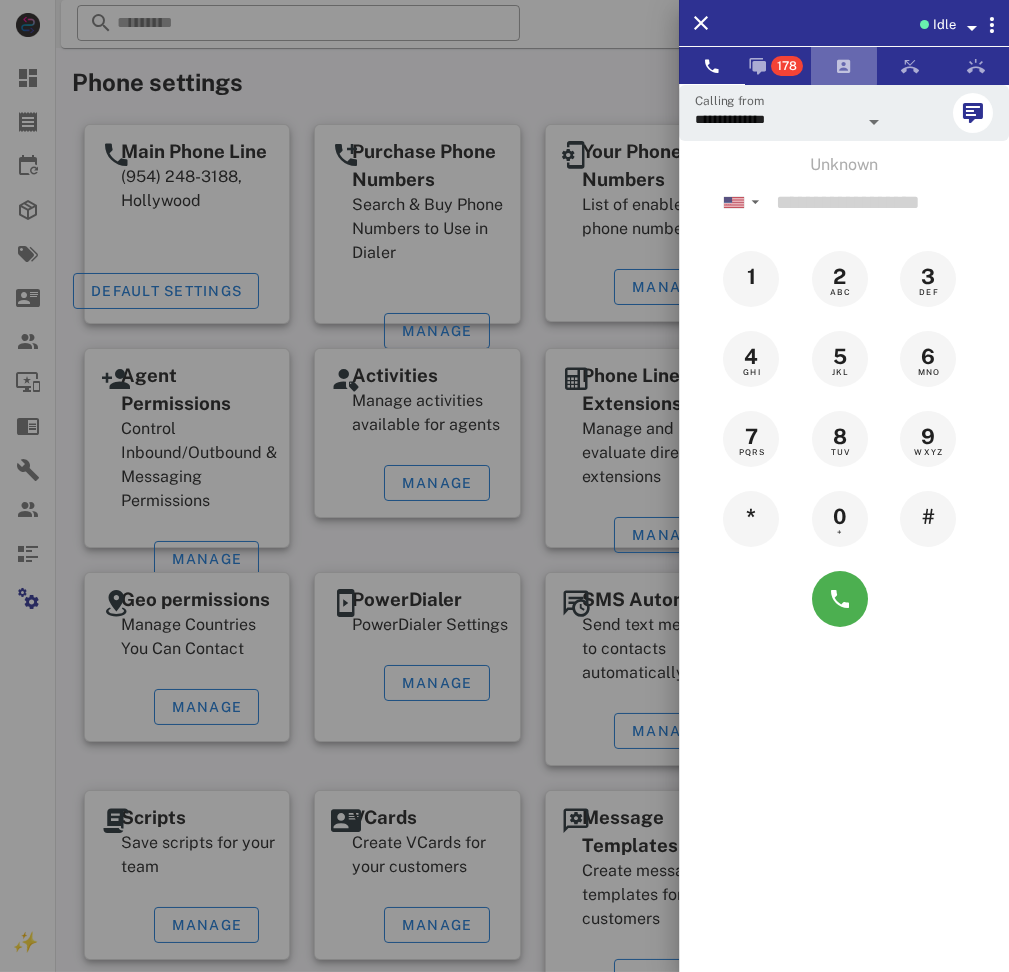 click at bounding box center [844, 66] 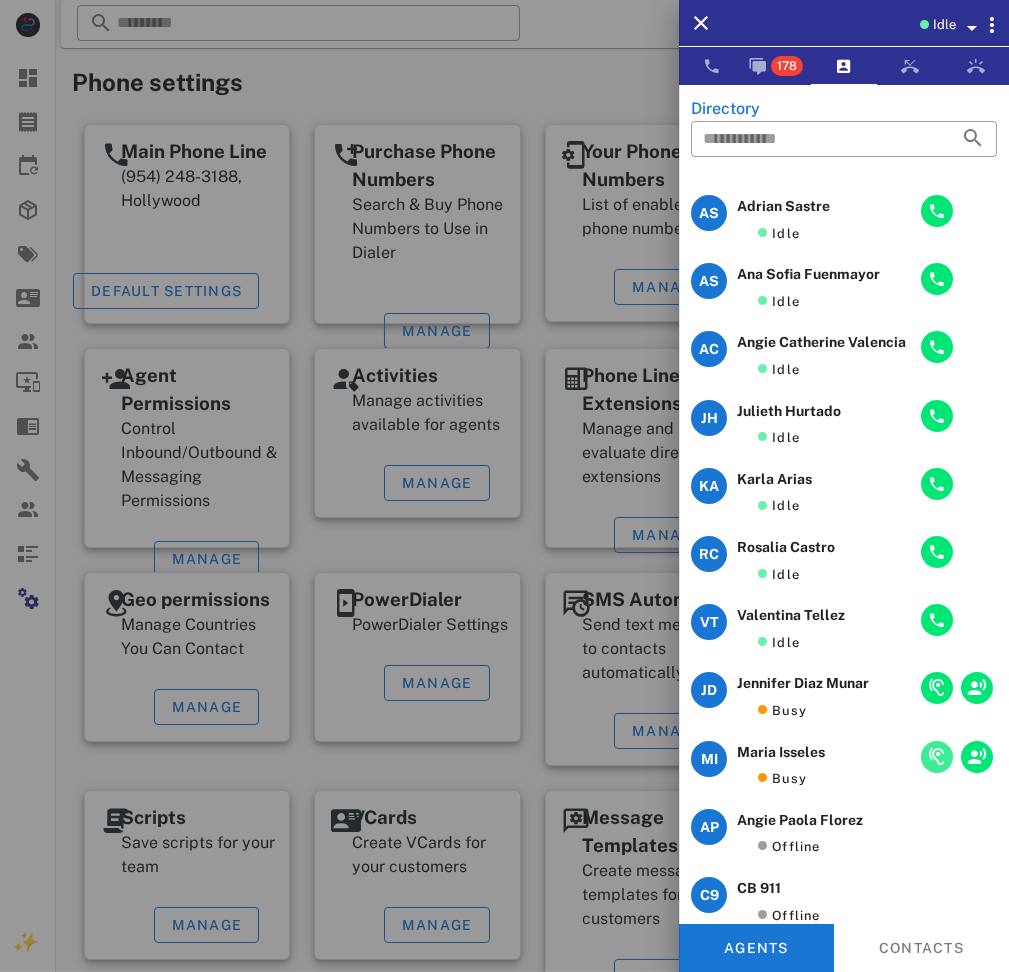 click at bounding box center (937, 757) 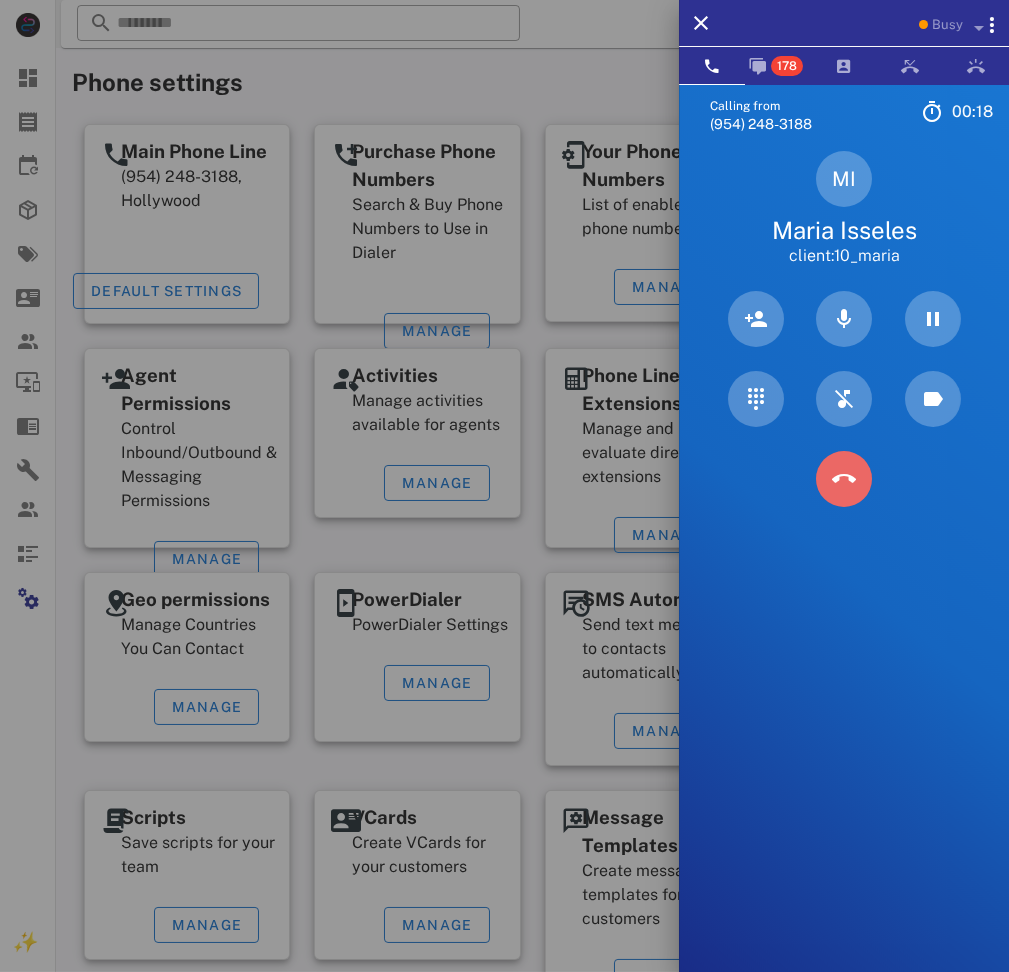 drag, startPoint x: 821, startPoint y: 467, endPoint x: 692, endPoint y: 460, distance: 129.18979 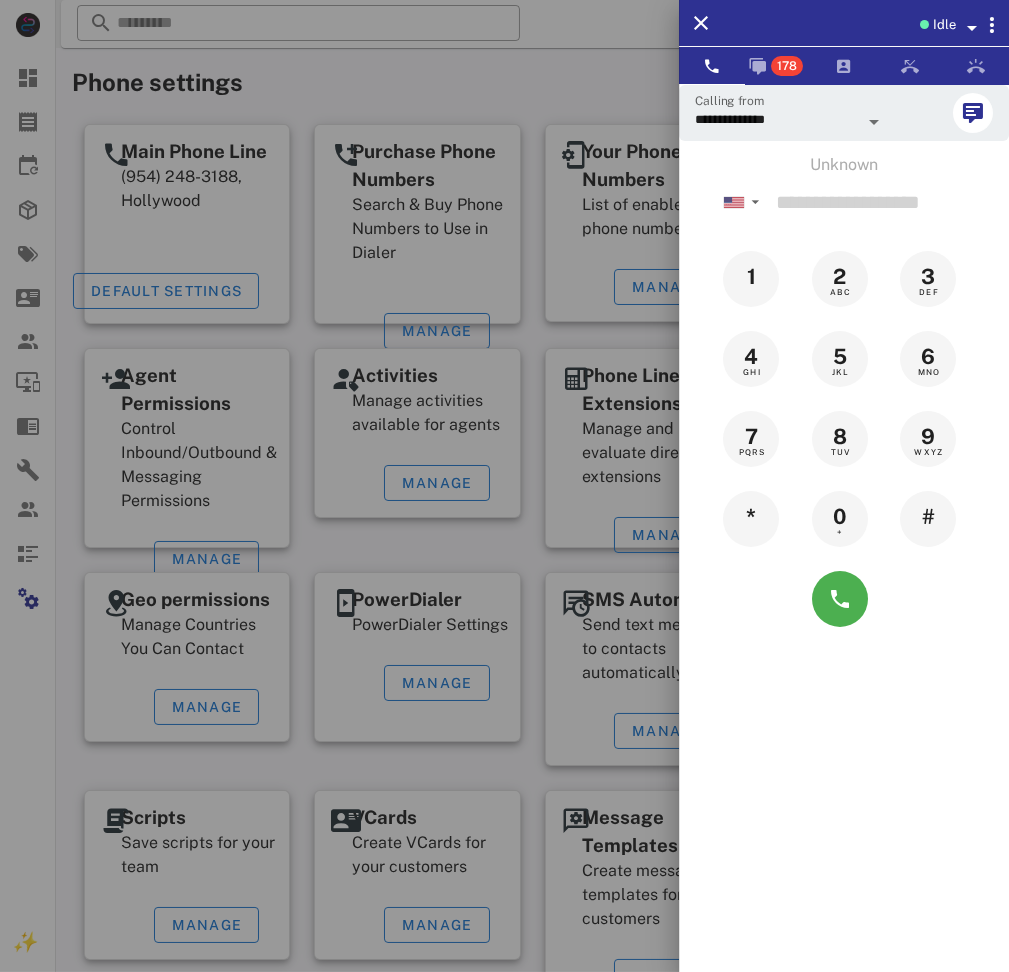 click at bounding box center [504, 486] 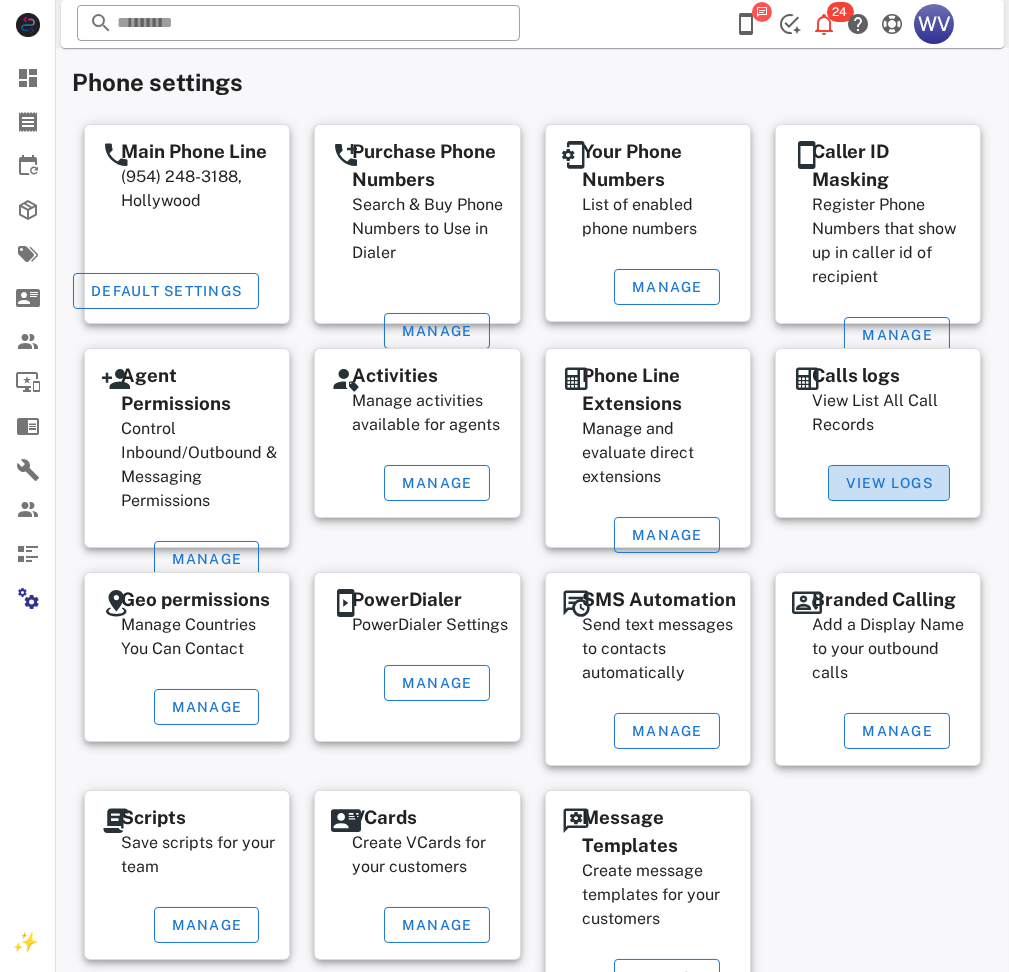 click on "View Logs" at bounding box center (889, 483) 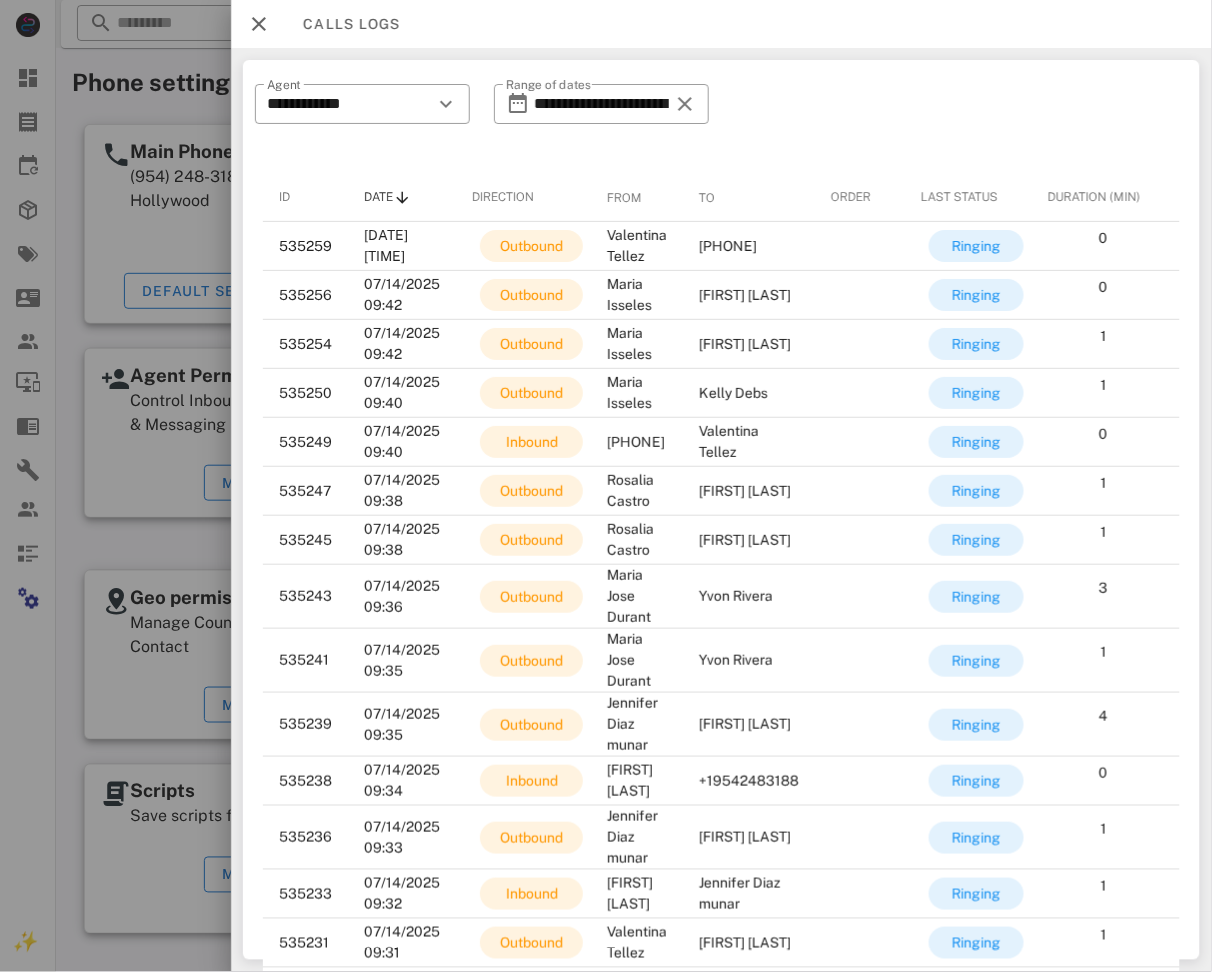 click on "**********" at bounding box center [721, 117] 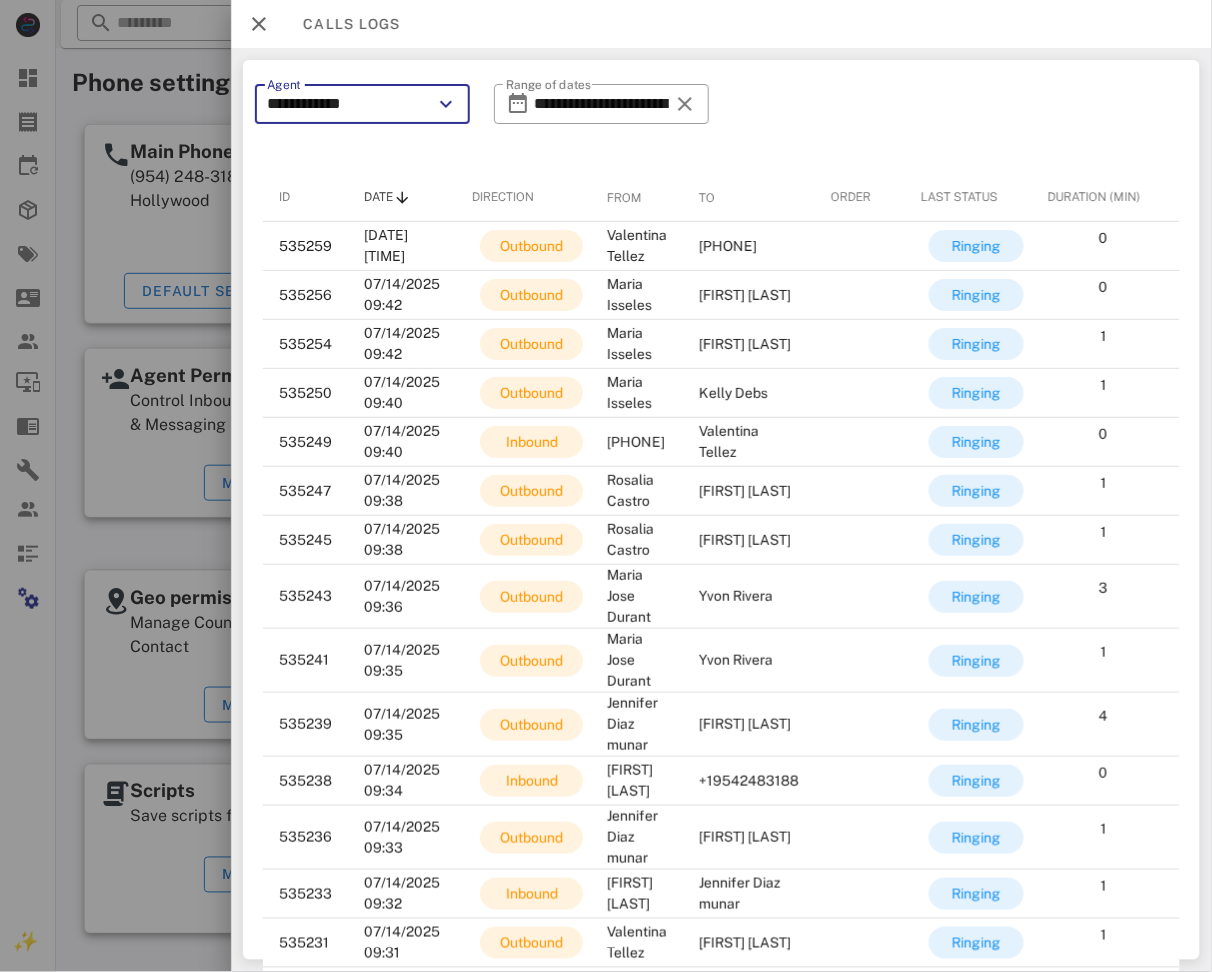 click on "**********" at bounding box center (348, 104) 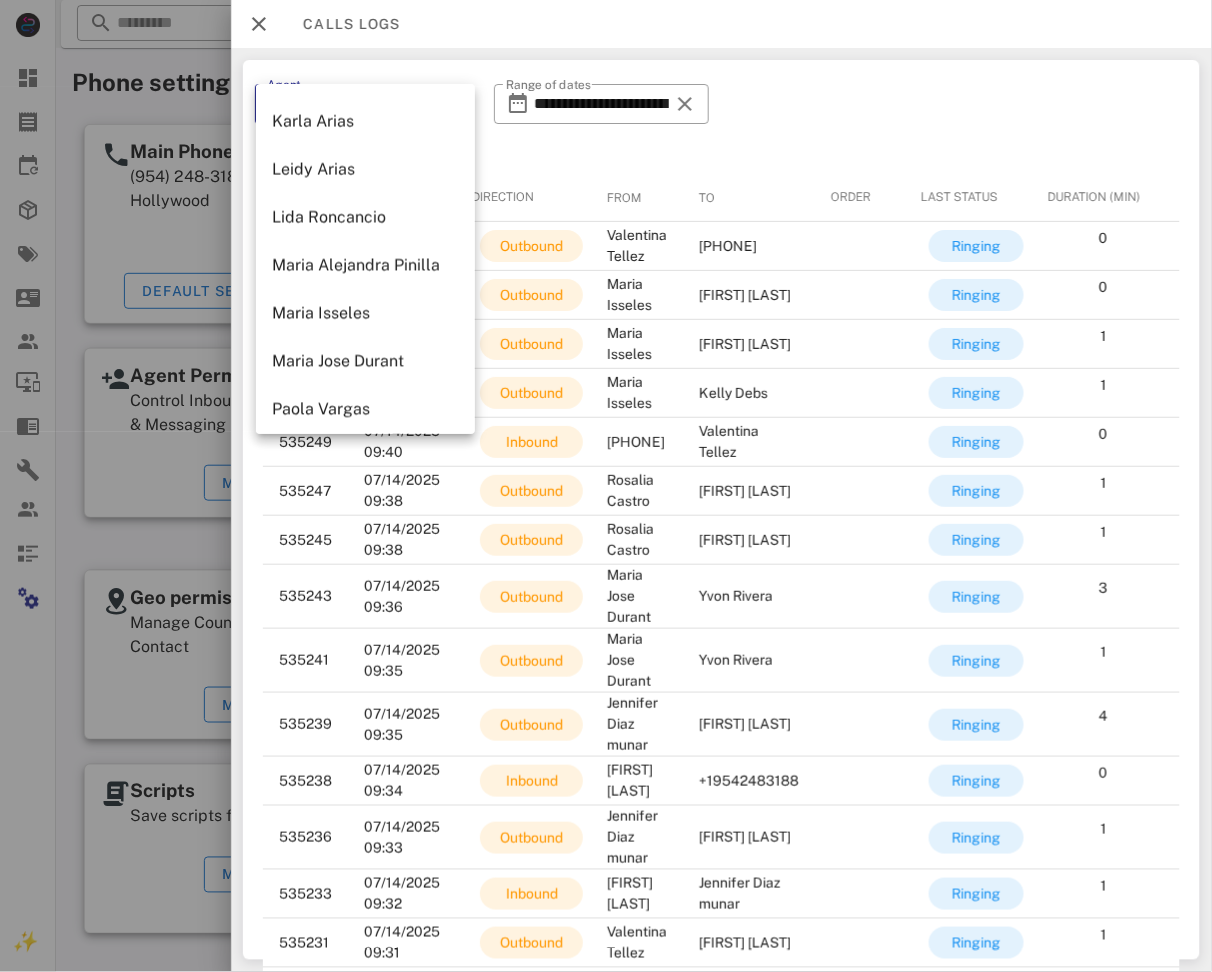scroll, scrollTop: 1066, scrollLeft: 0, axis: vertical 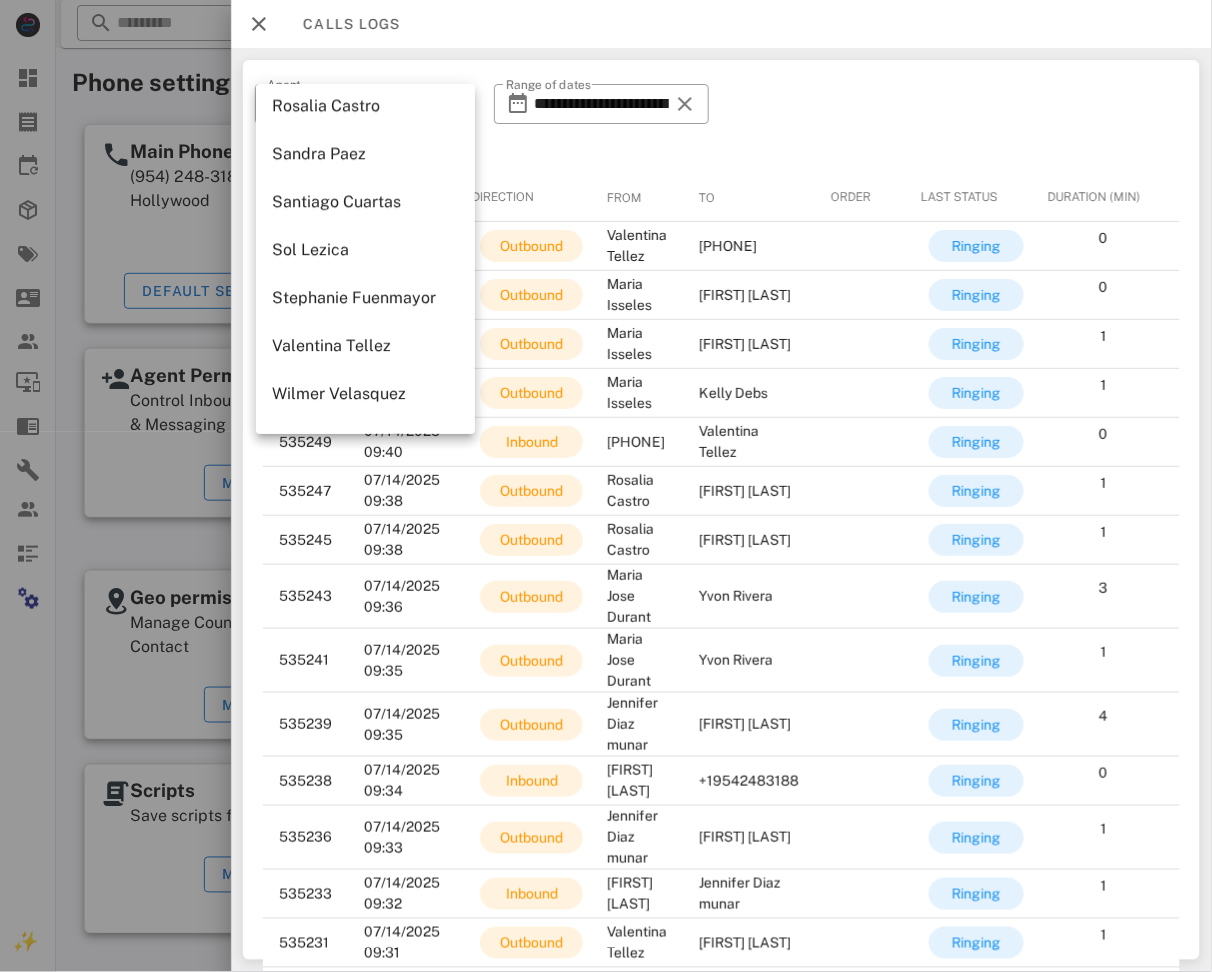 click on "Wilmer Velasquez" at bounding box center [365, 394] 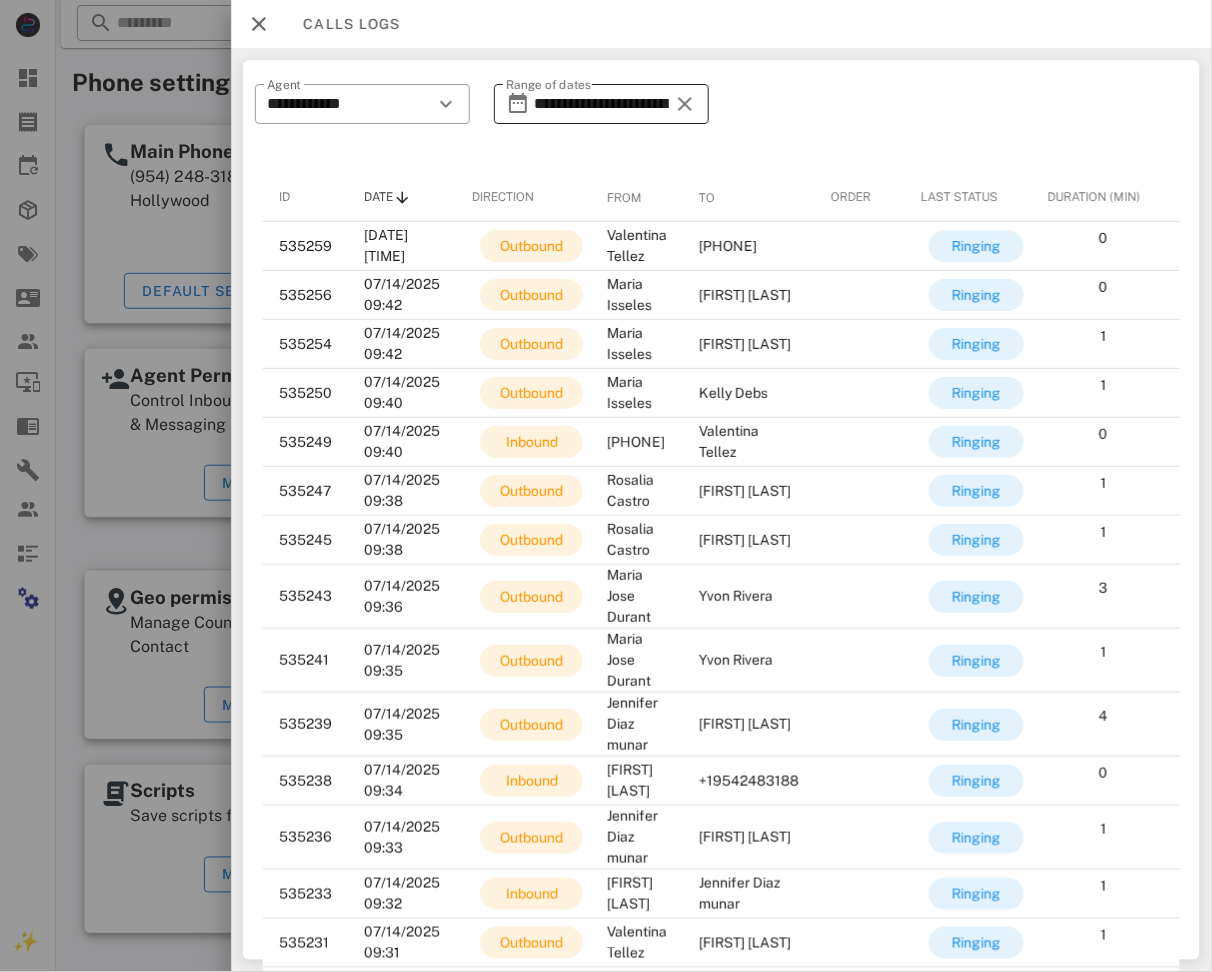 click on "**********" at bounding box center [601, 104] 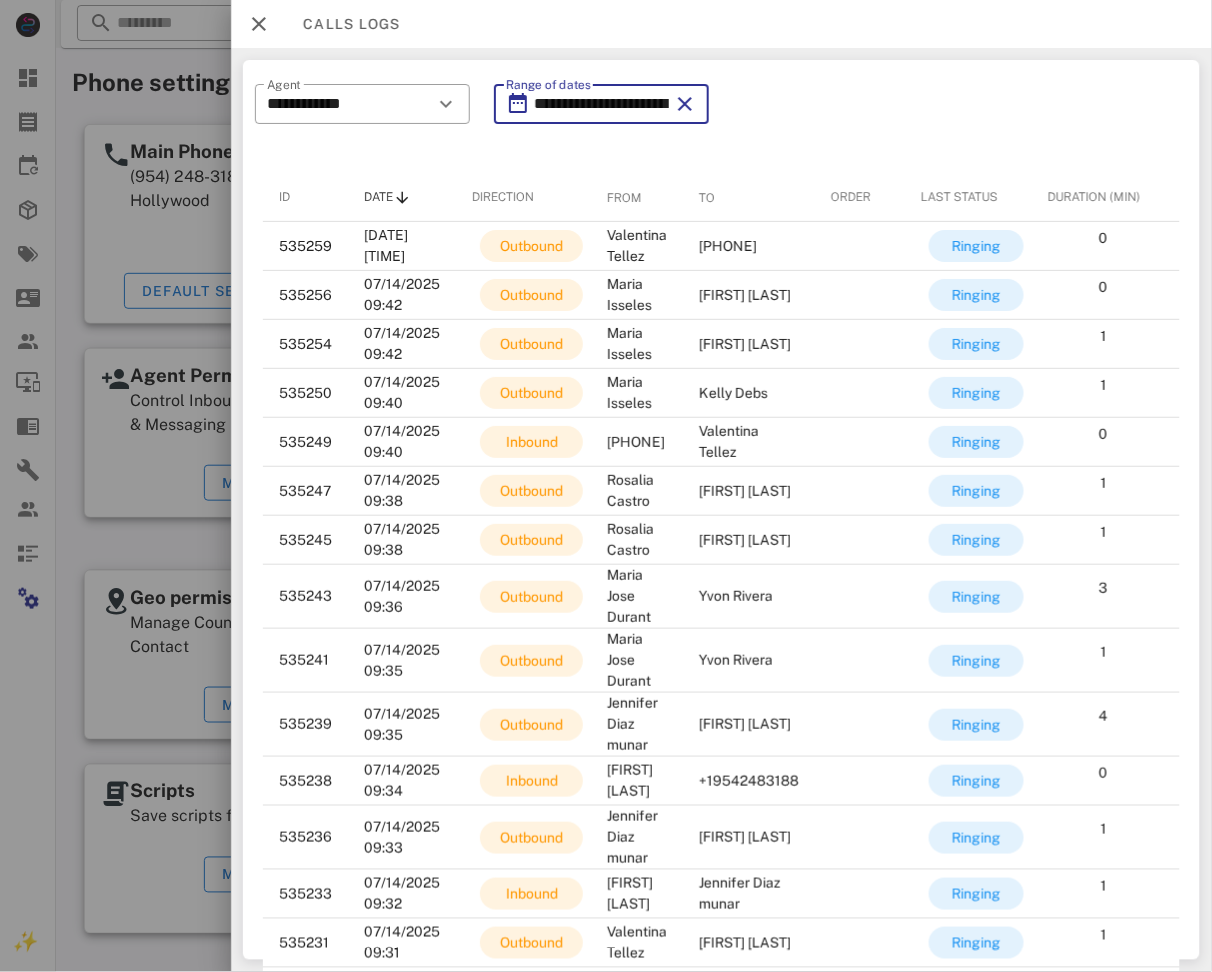 scroll, scrollTop: 0, scrollLeft: 51, axis: horizontal 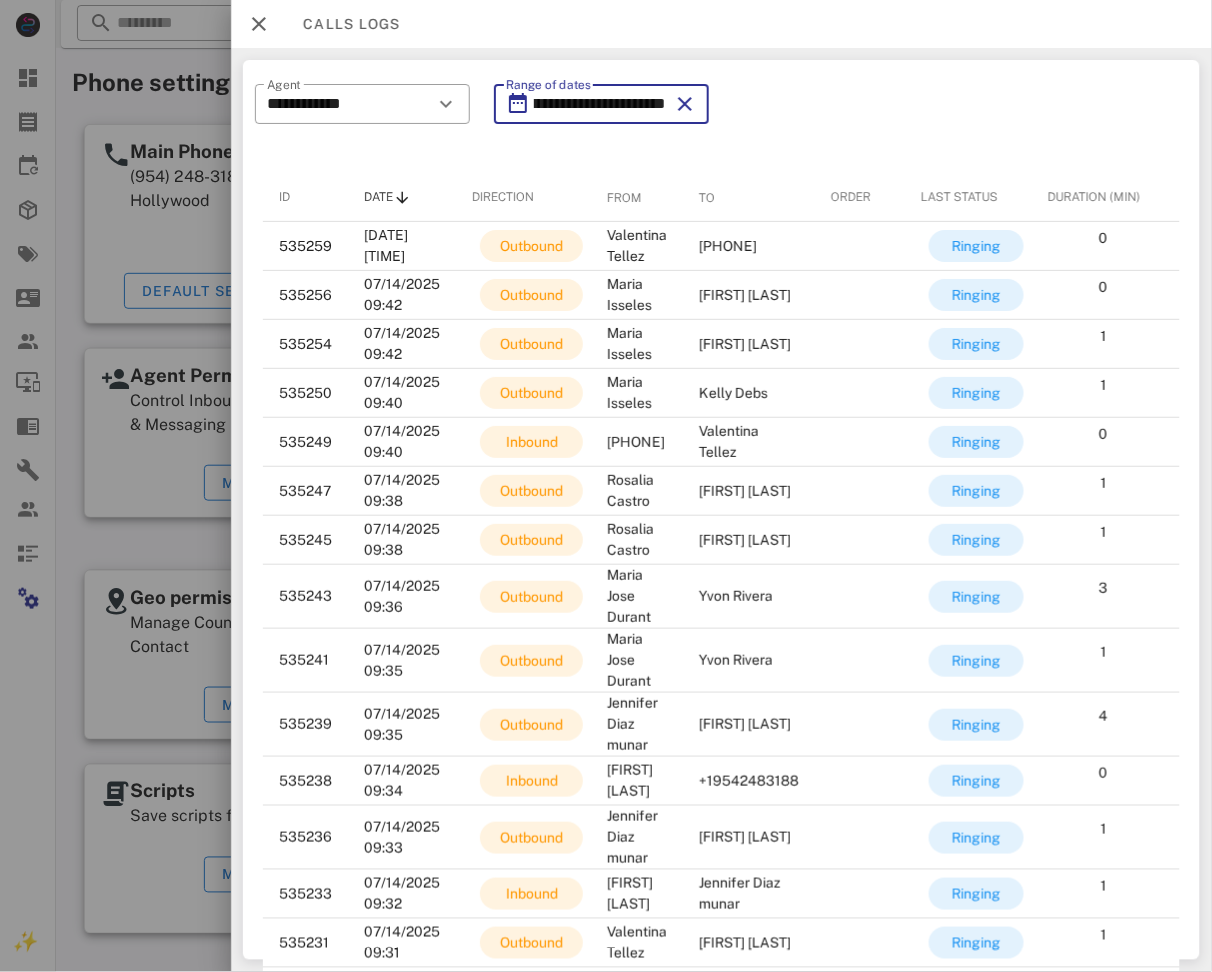 click on "**********" at bounding box center (600, 104) 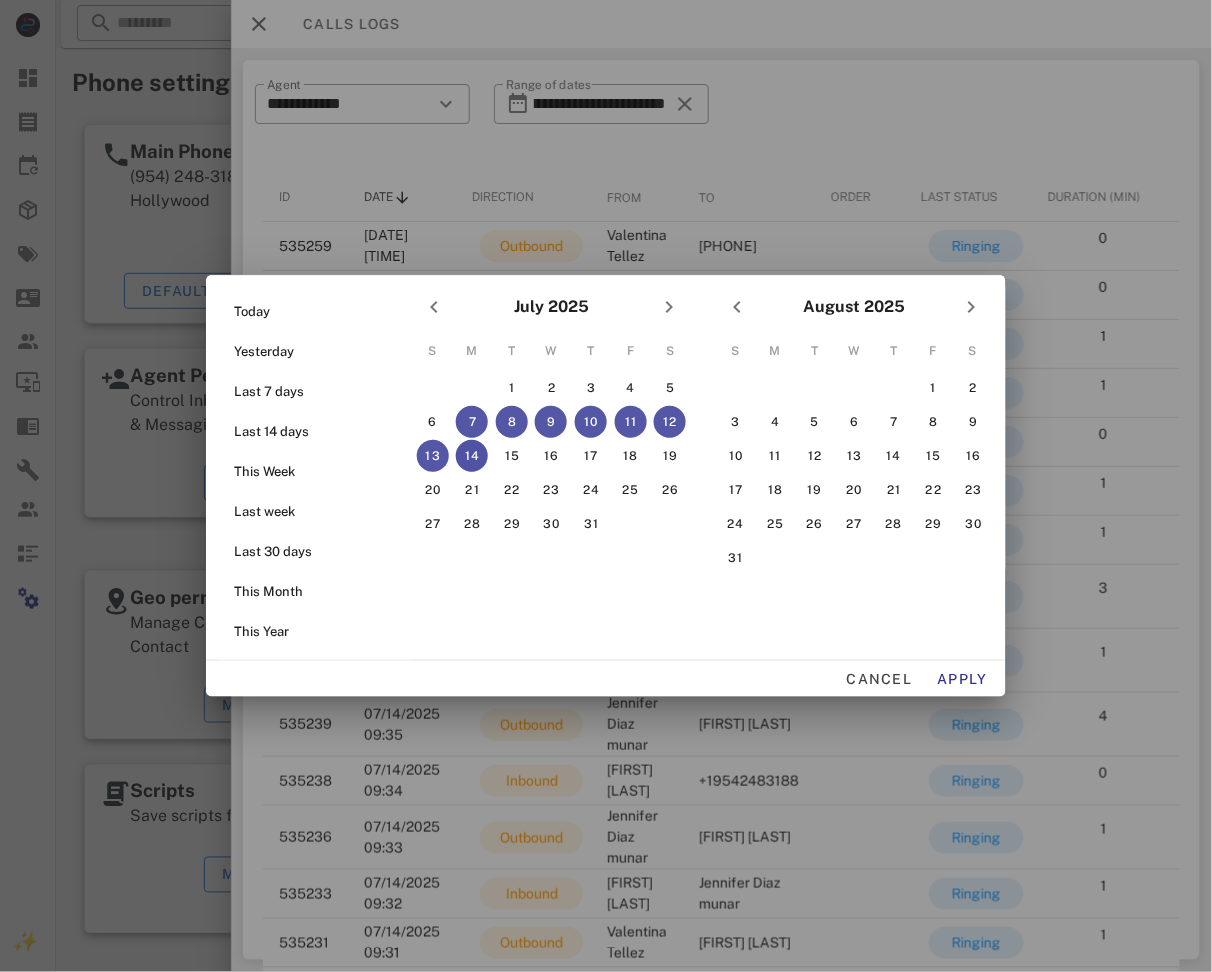 scroll, scrollTop: 0, scrollLeft: 0, axis: both 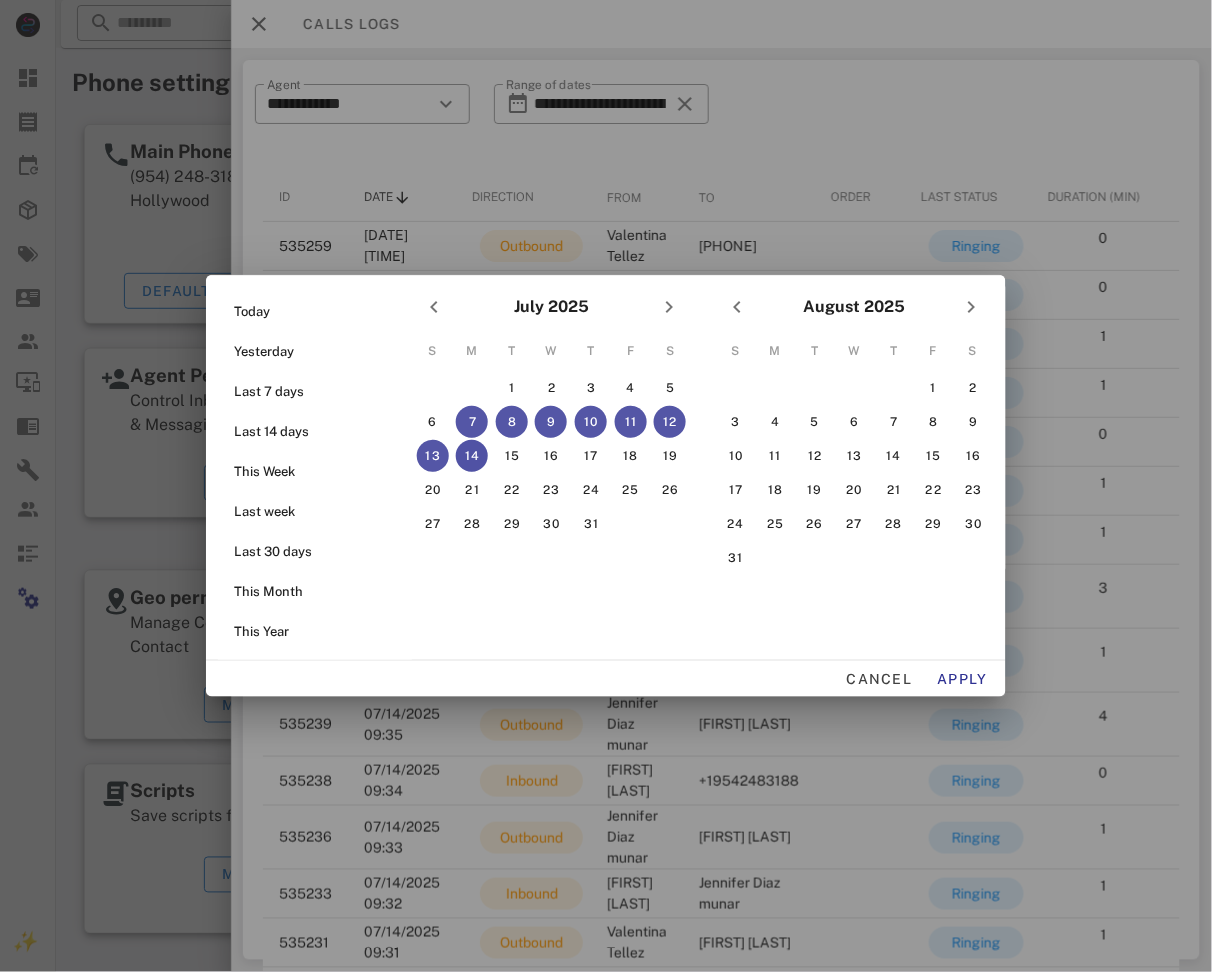 click on "14" at bounding box center (472, 456) 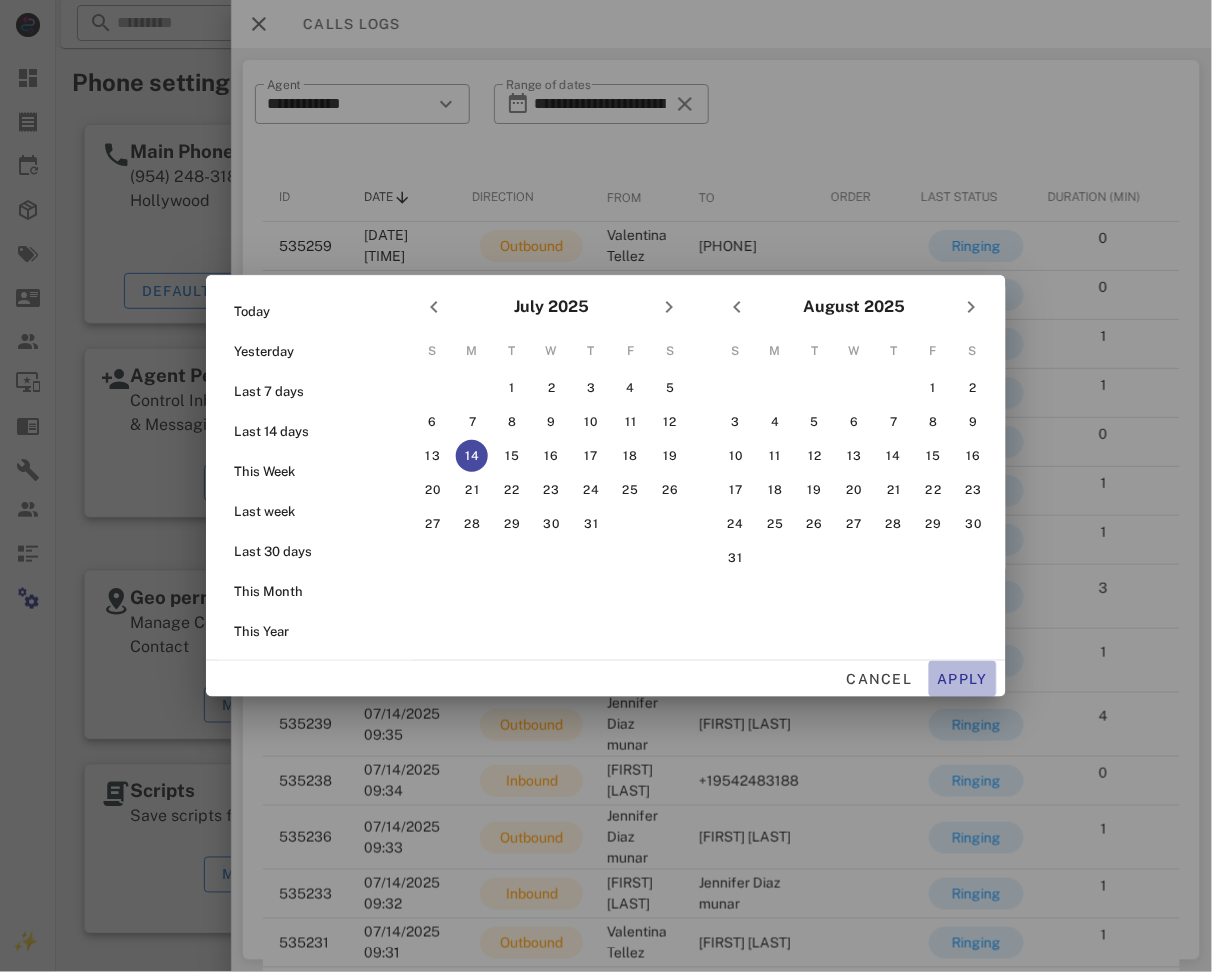 click on "Apply" at bounding box center (963, 679) 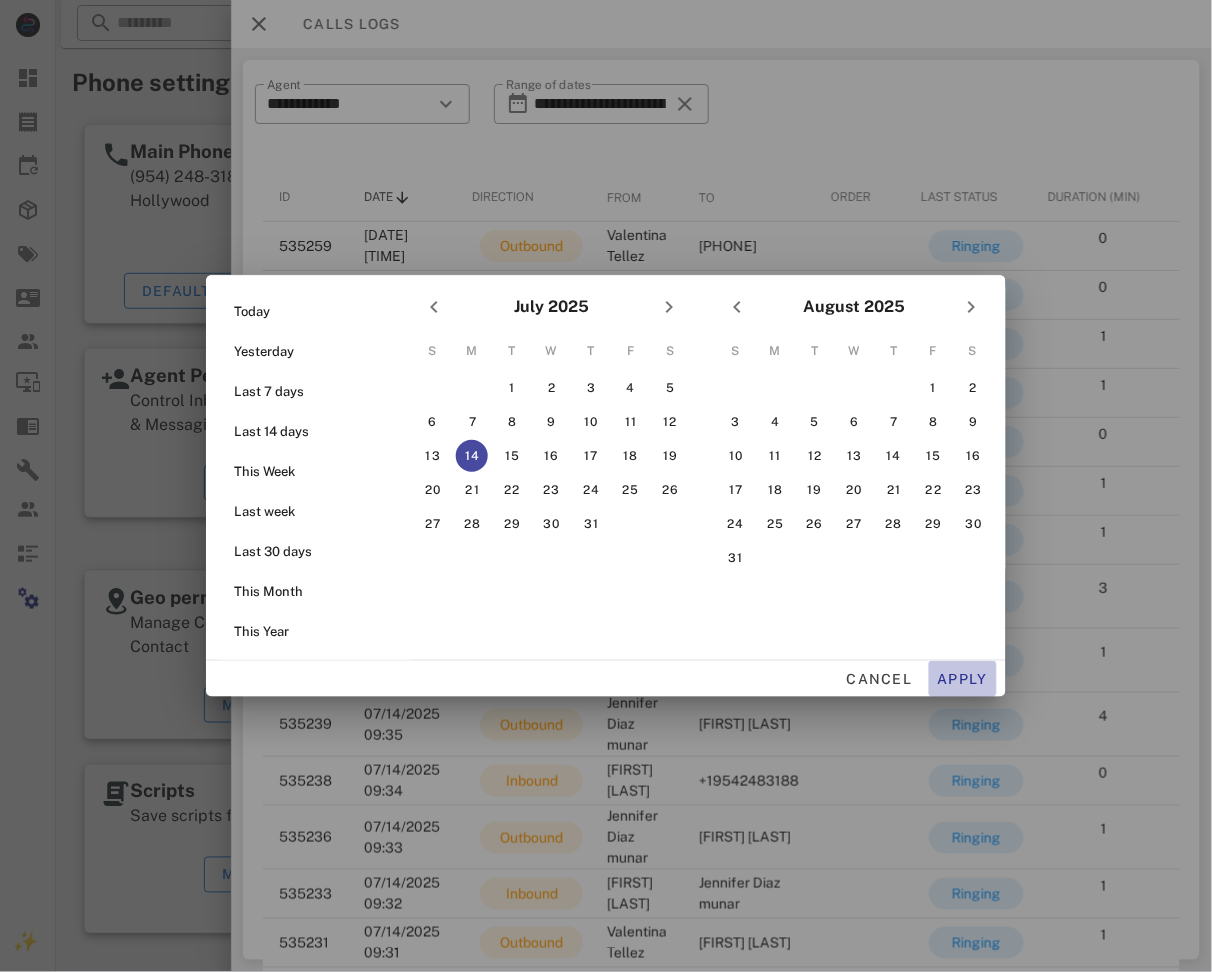 type on "**********" 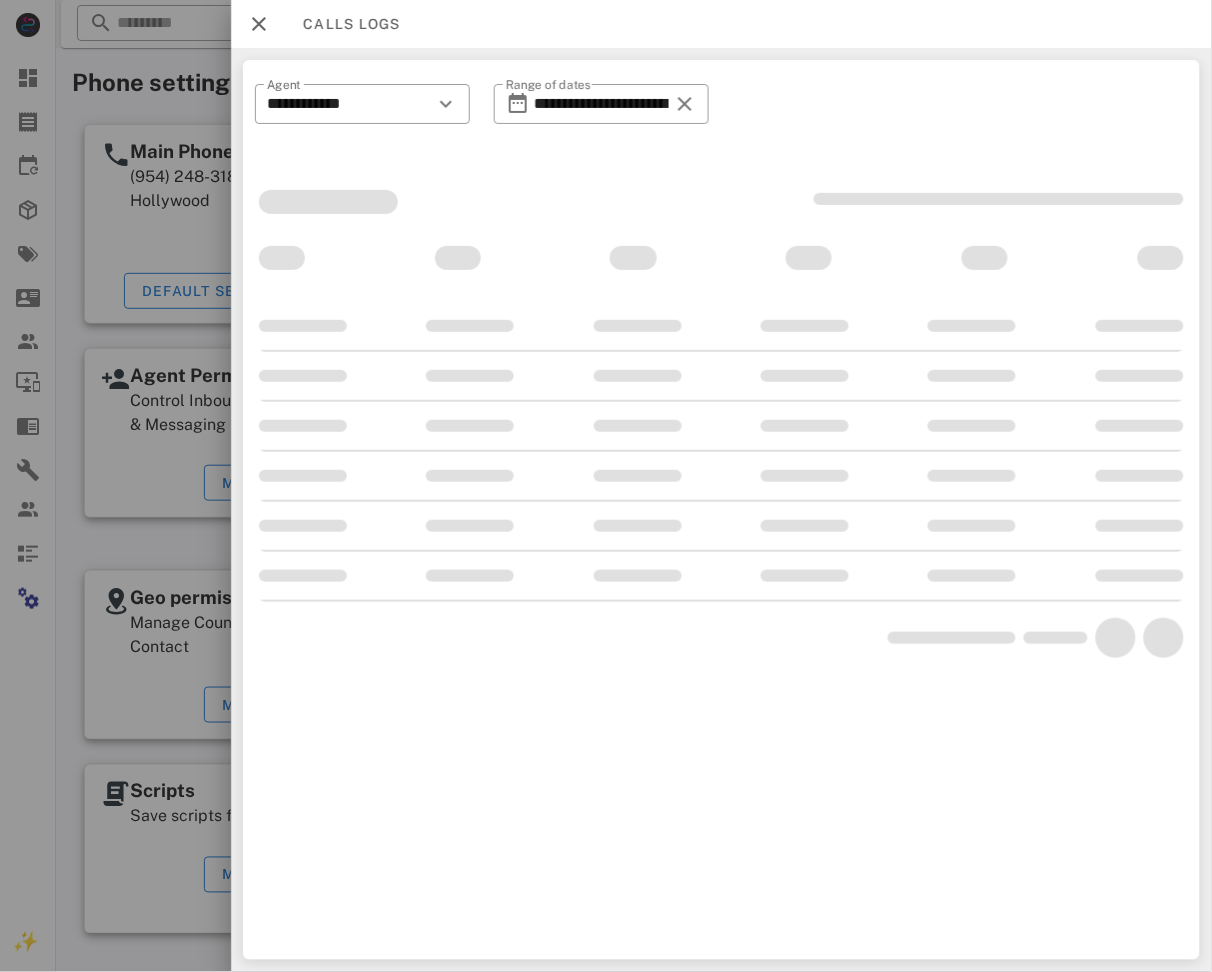 click on "**********" at bounding box center (362, 117) 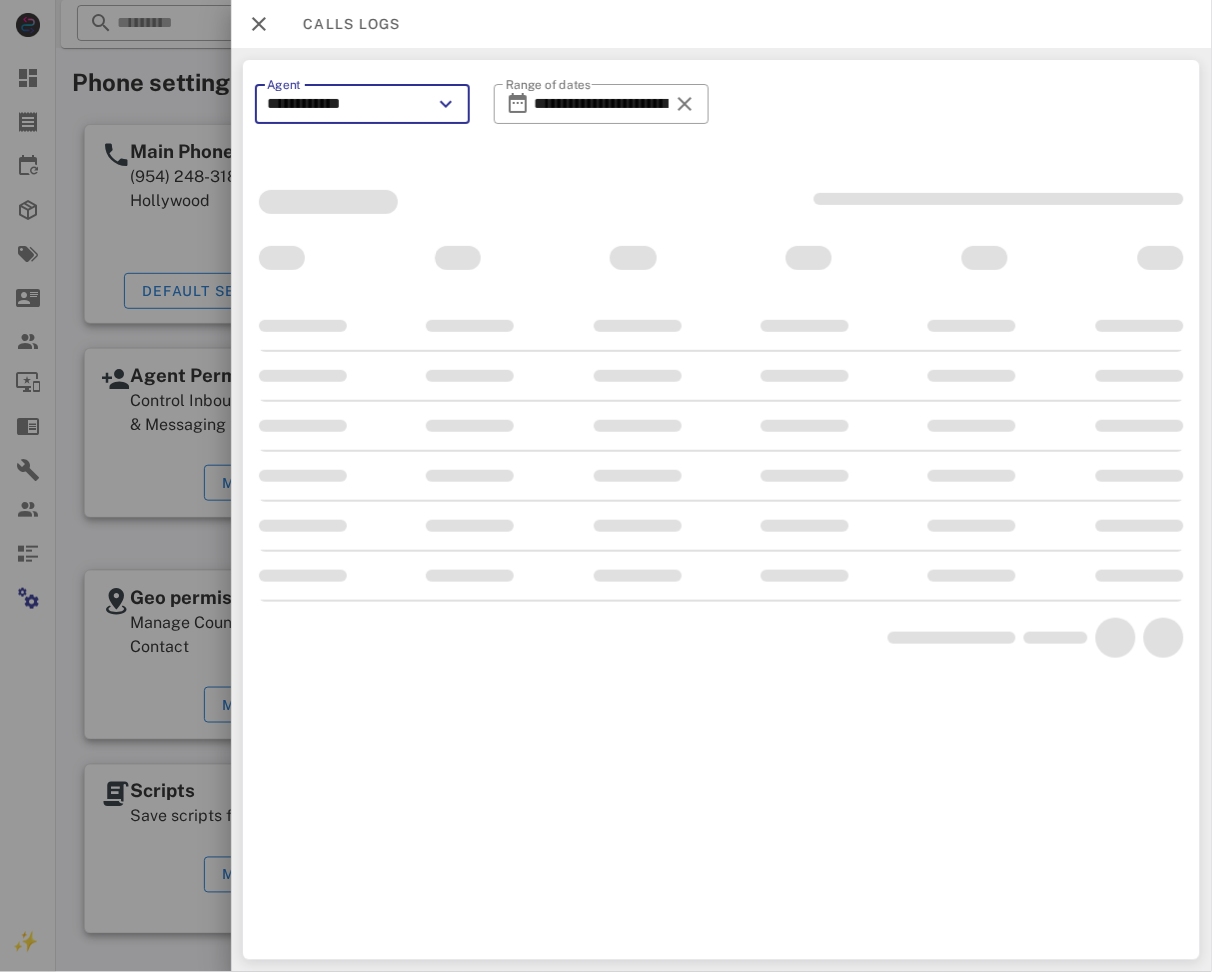 click on "**********" at bounding box center (348, 104) 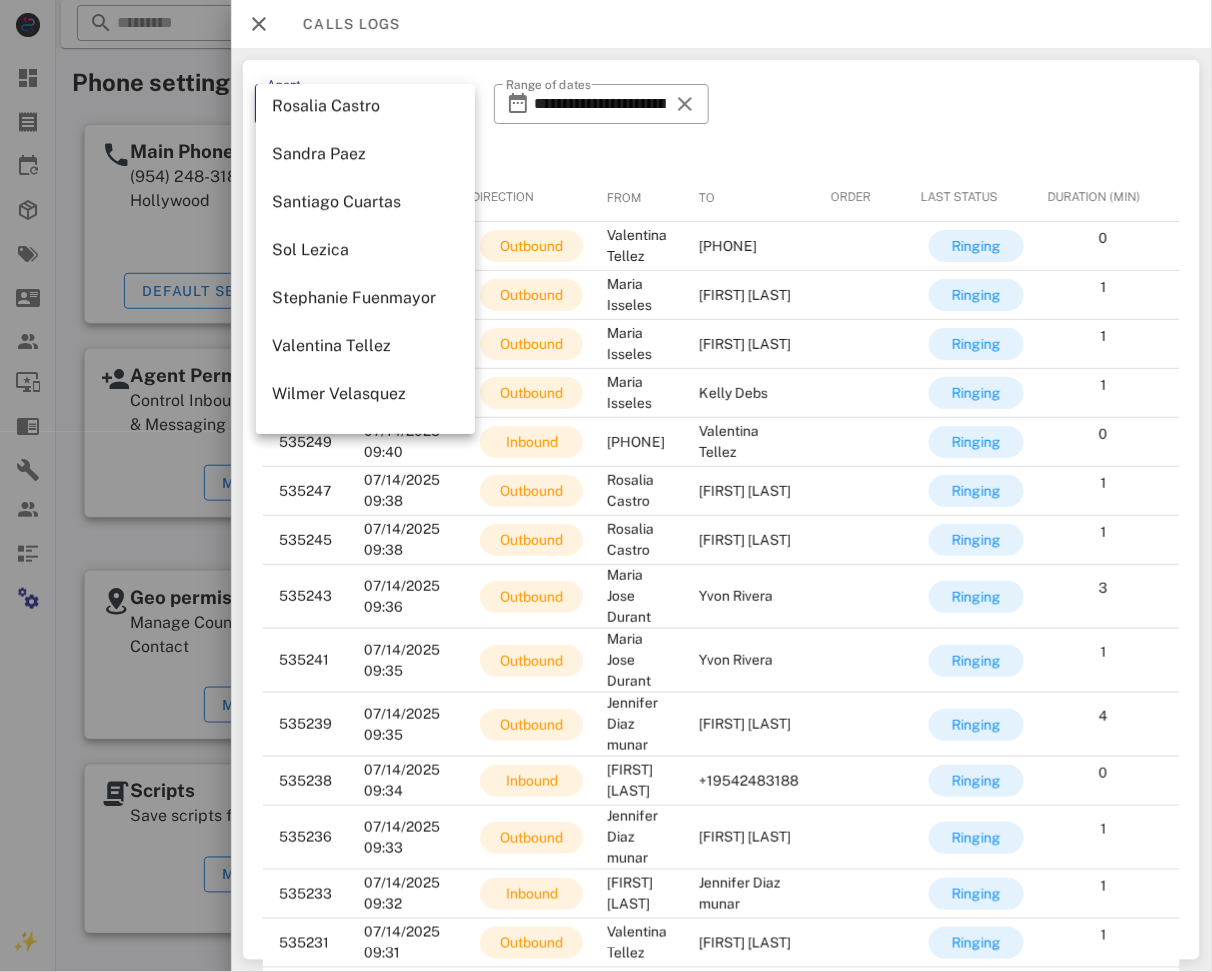scroll, scrollTop: 1154, scrollLeft: 0, axis: vertical 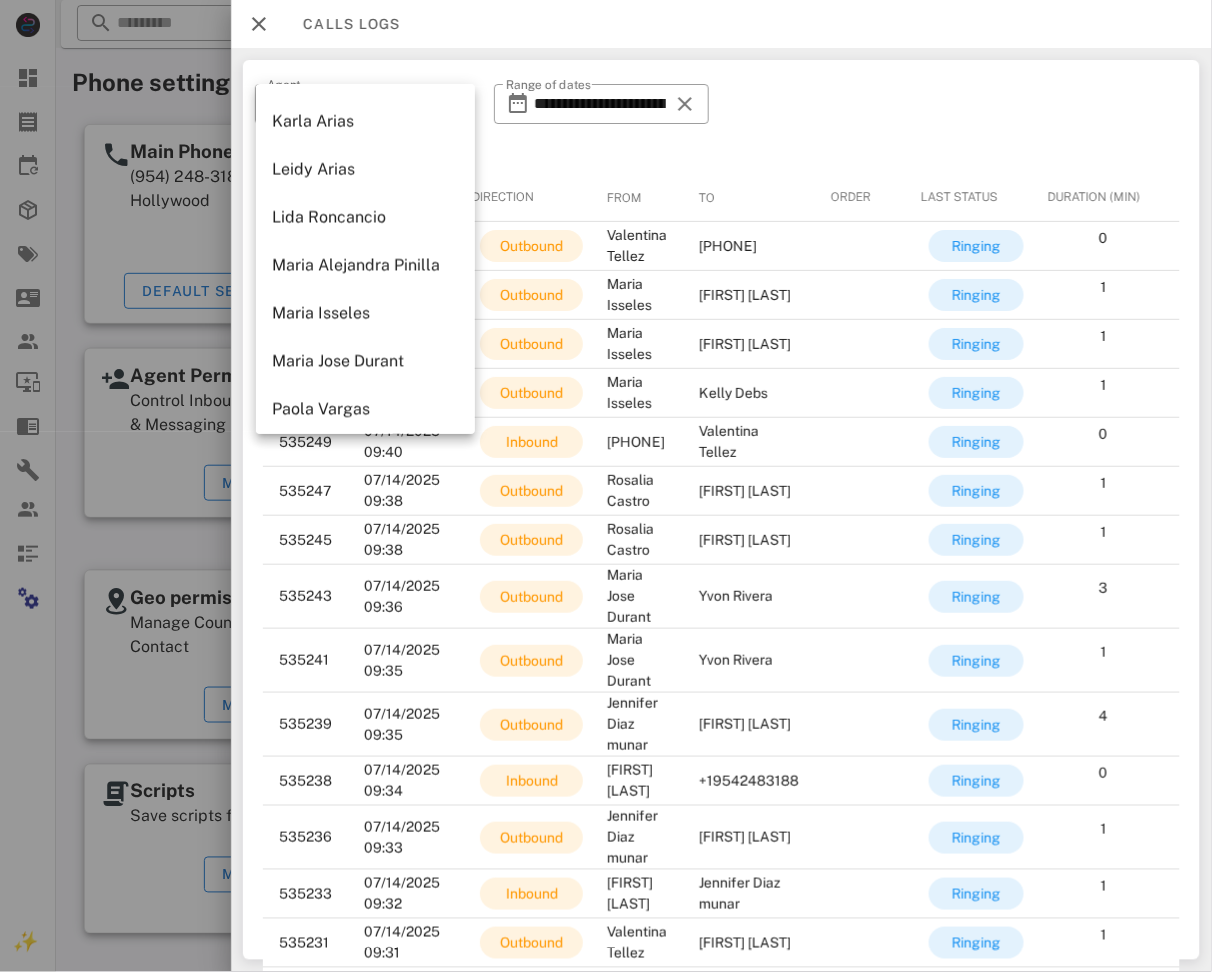 click on "Maria Jose Durant" at bounding box center [365, 361] 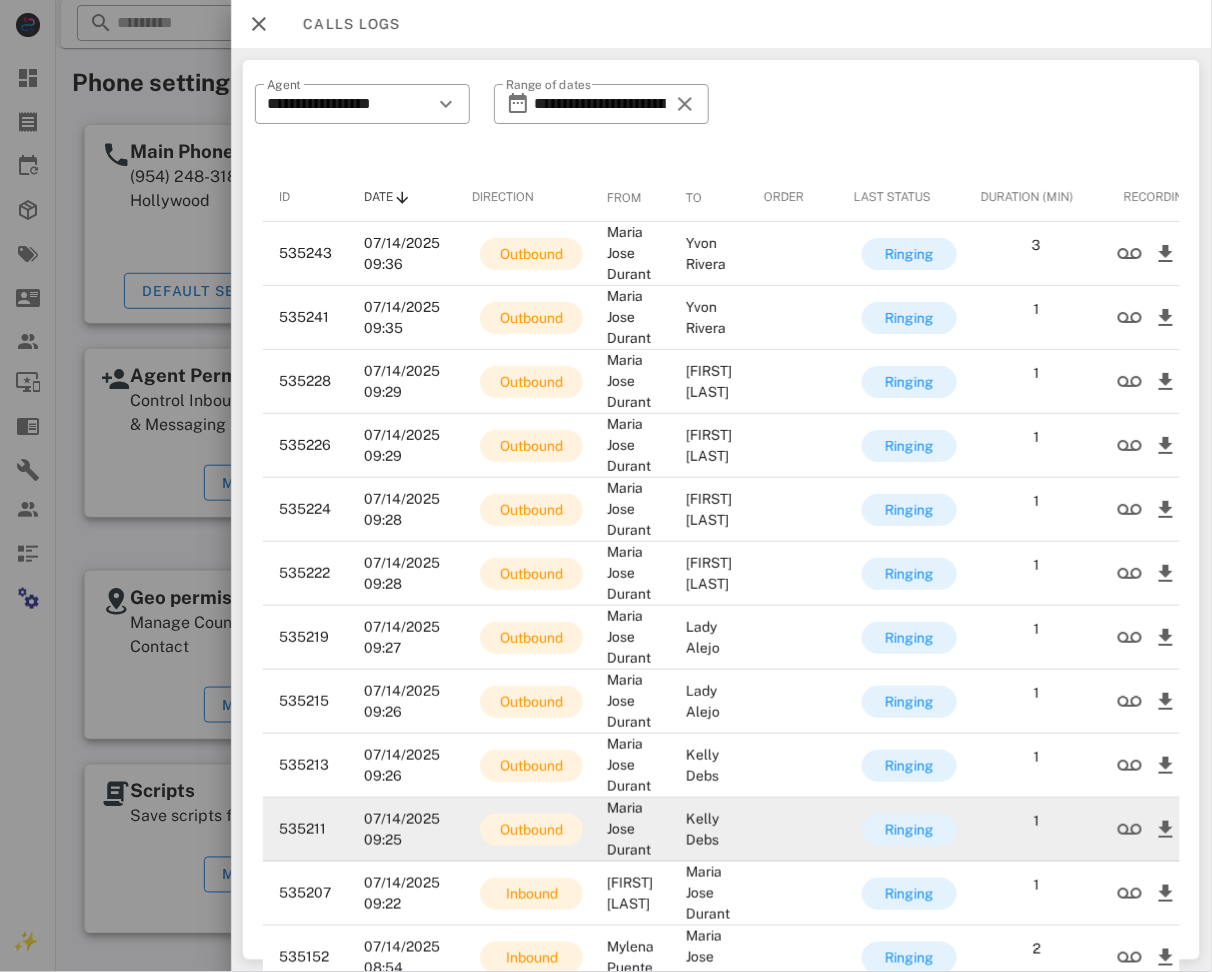 scroll, scrollTop: 281, scrollLeft: 0, axis: vertical 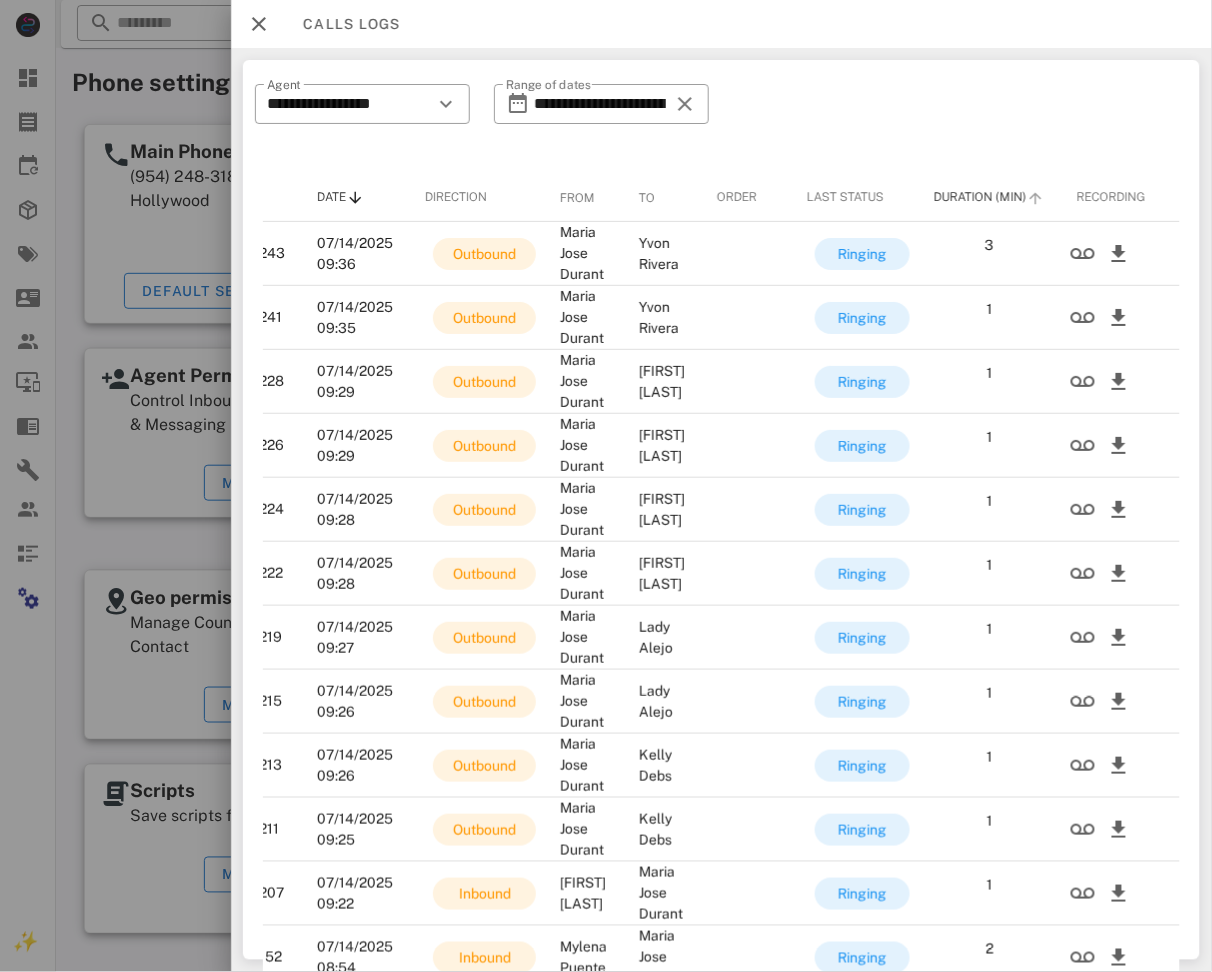 click on "Duration (Min)" at bounding box center (989, 198) 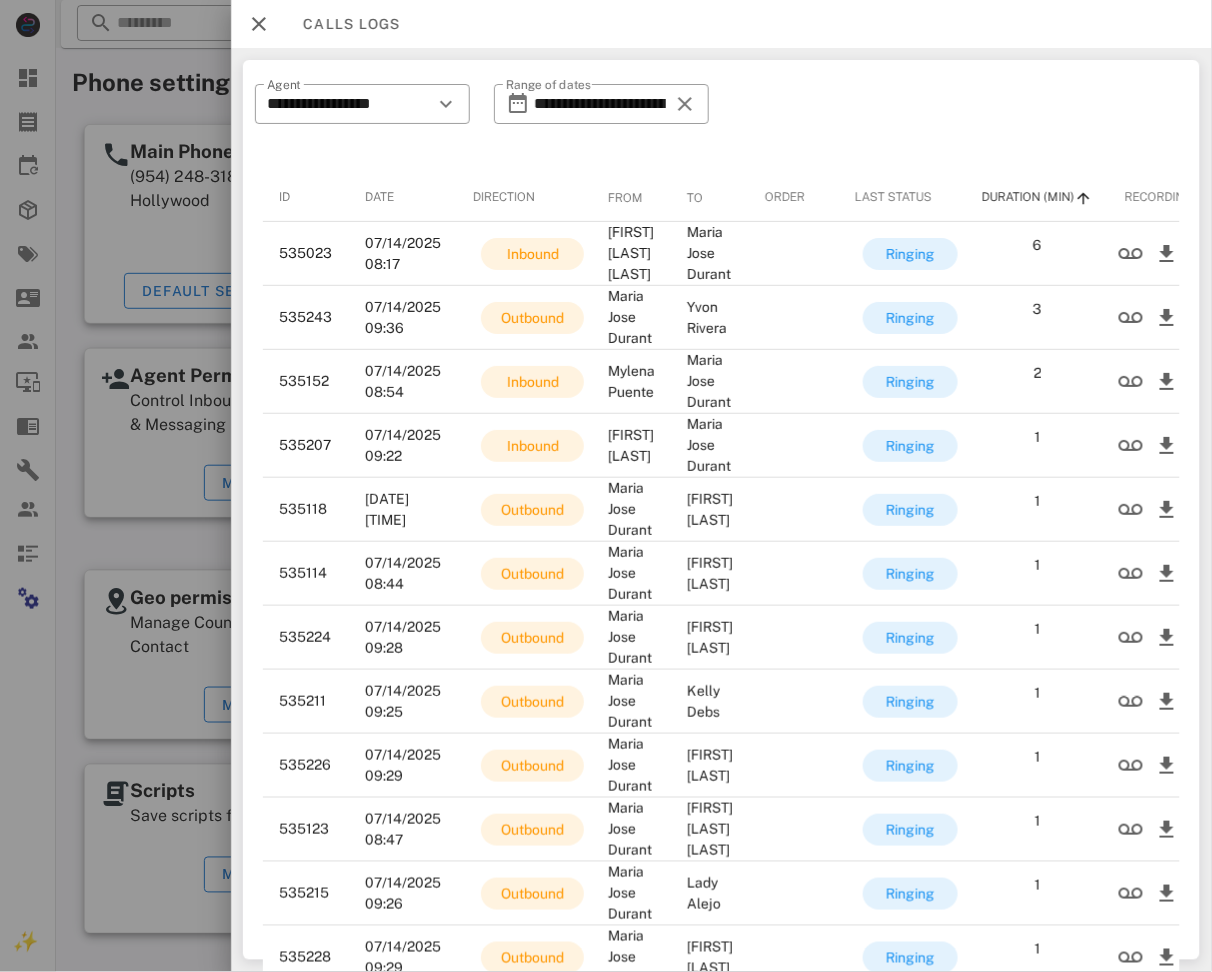 scroll, scrollTop: 302, scrollLeft: 0, axis: vertical 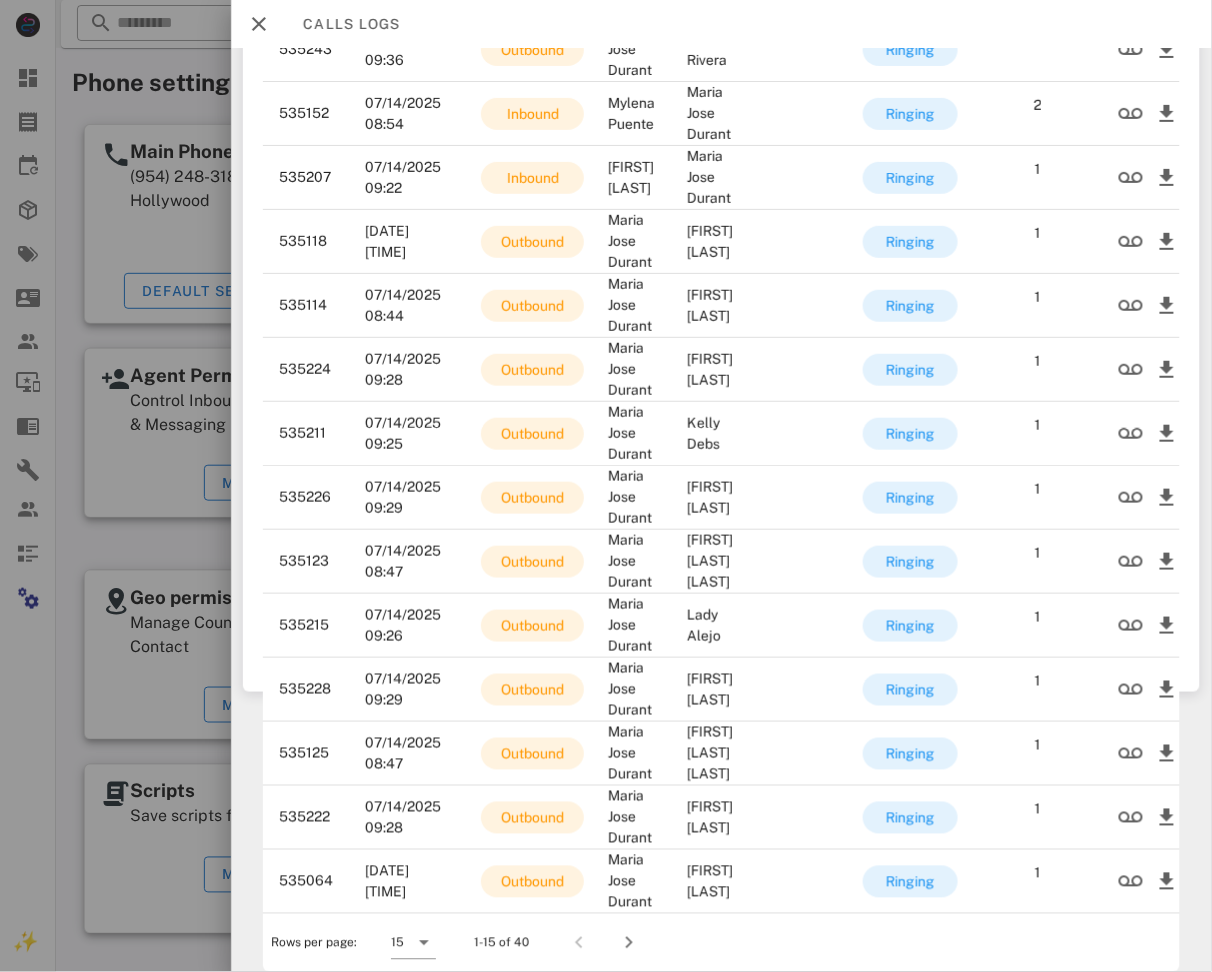 drag, startPoint x: 664, startPoint y: 899, endPoint x: 787, endPoint y: 909, distance: 123.40584 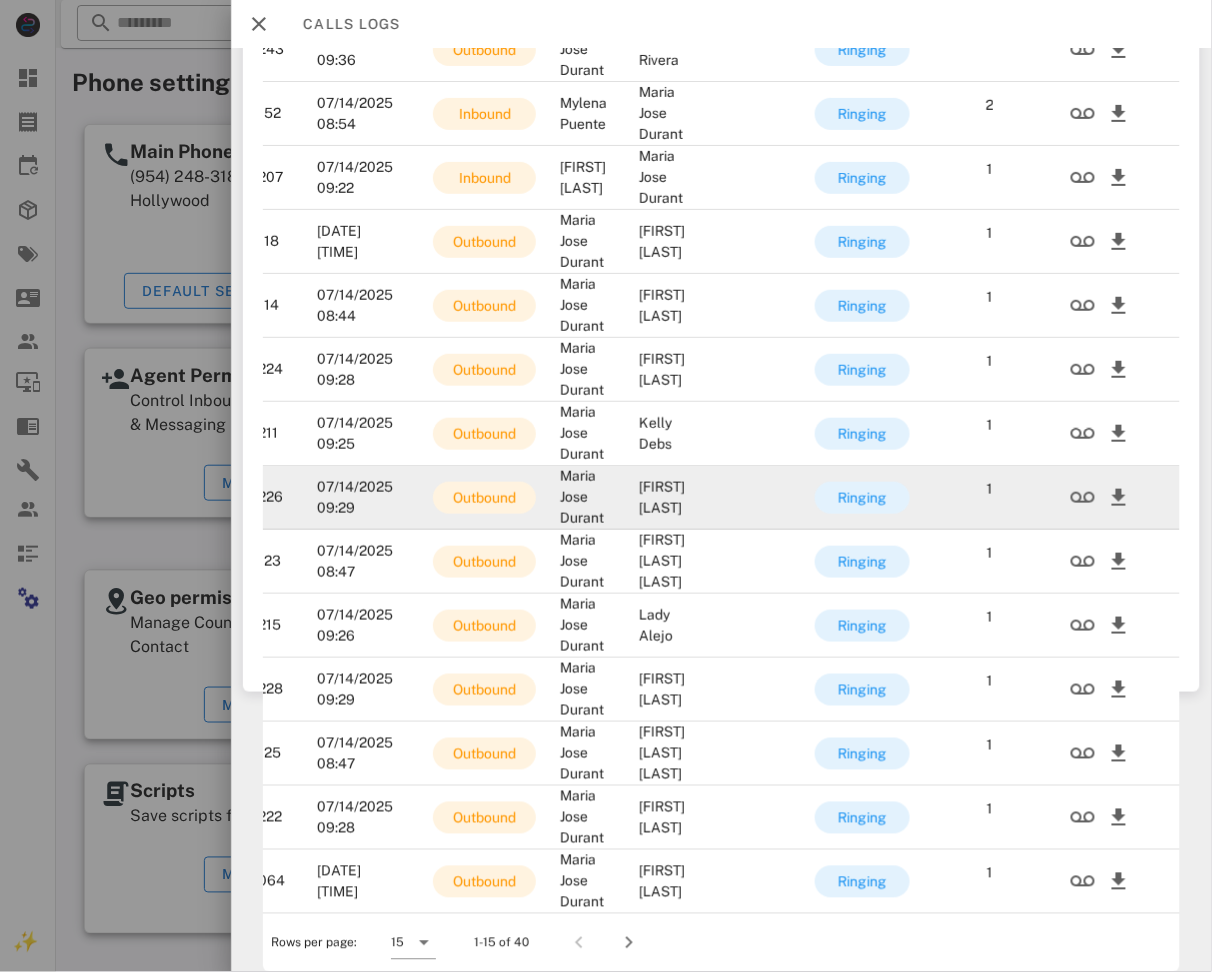 scroll, scrollTop: 0, scrollLeft: 0, axis: both 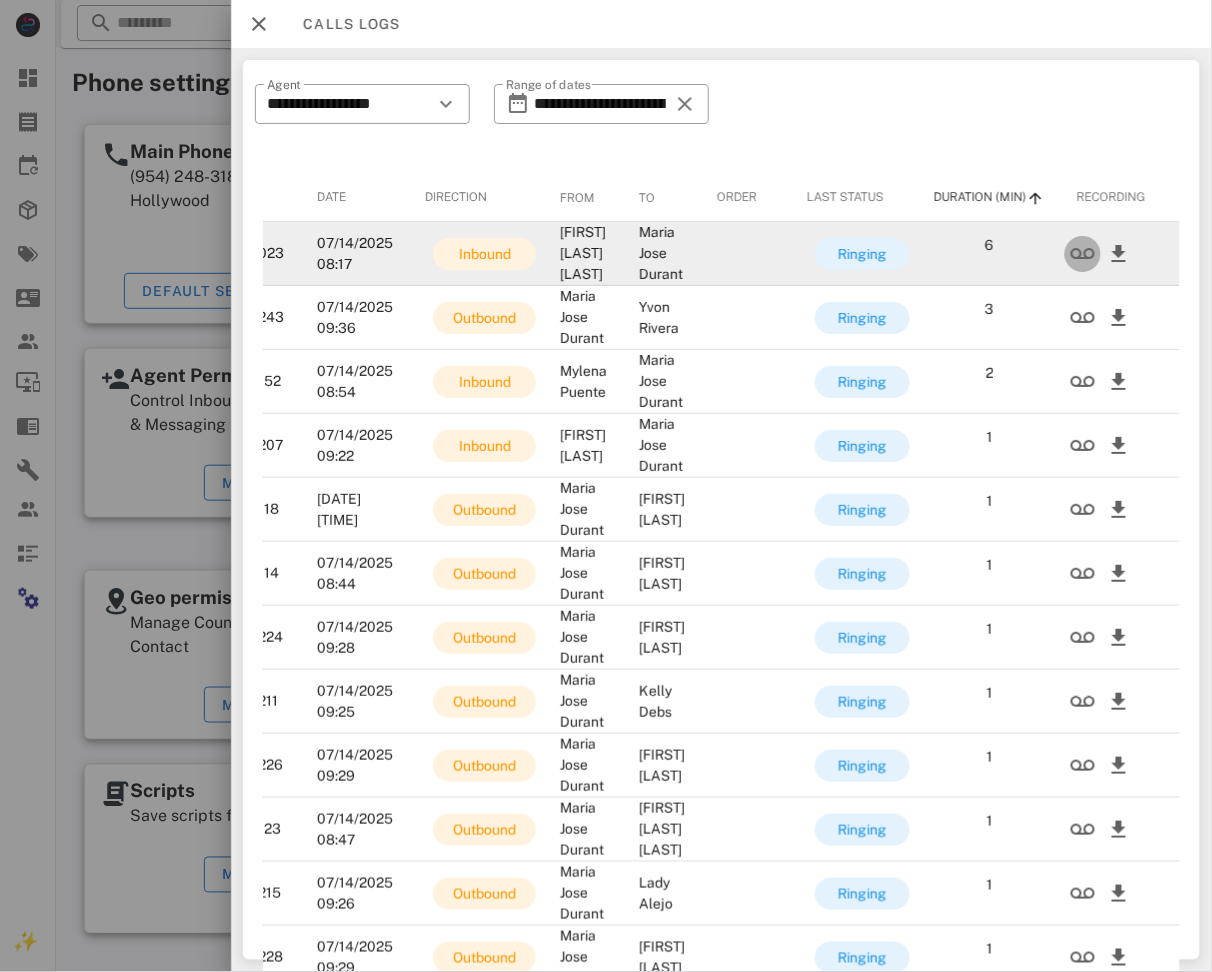 click at bounding box center [1083, 254] 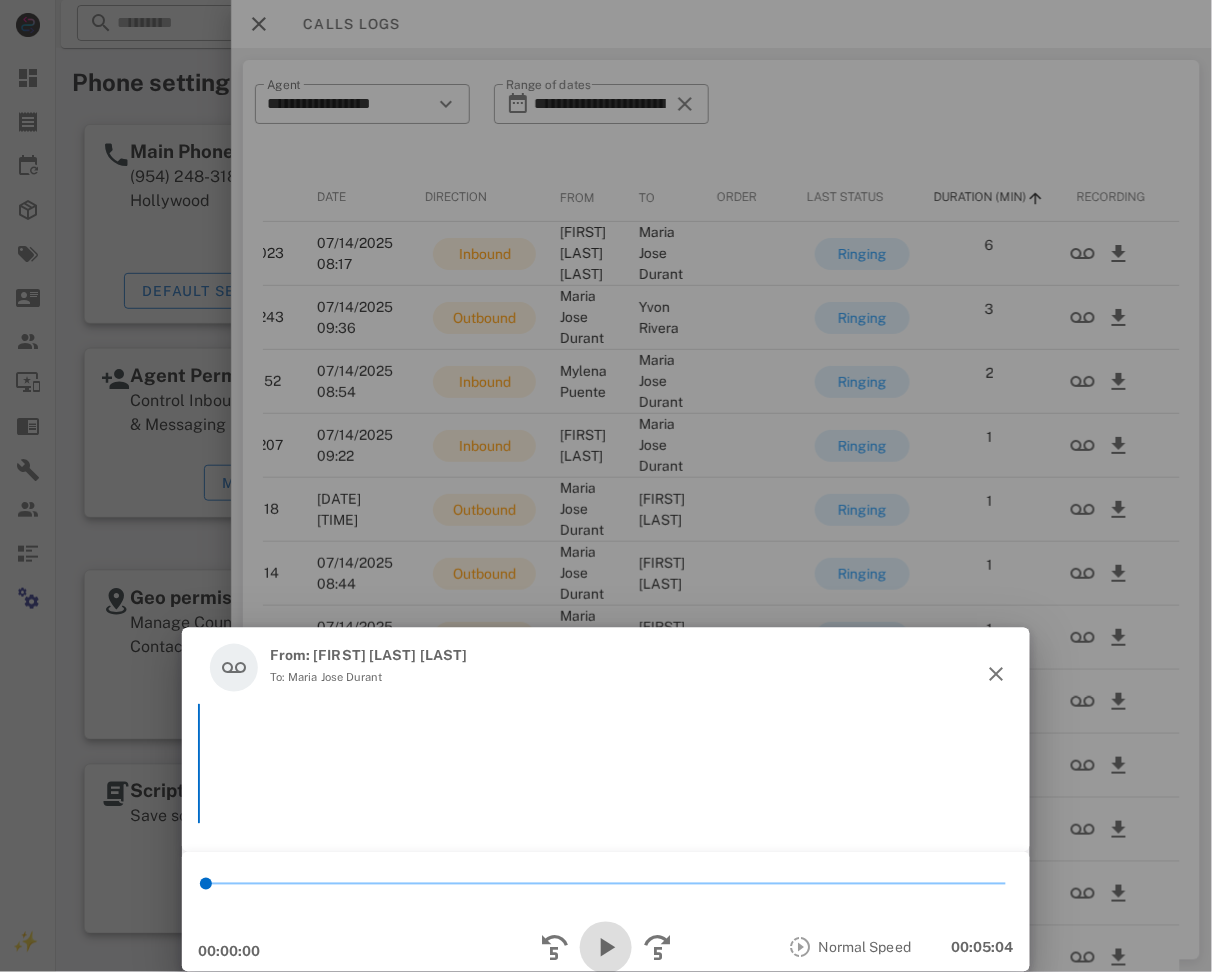 click at bounding box center (606, 948) 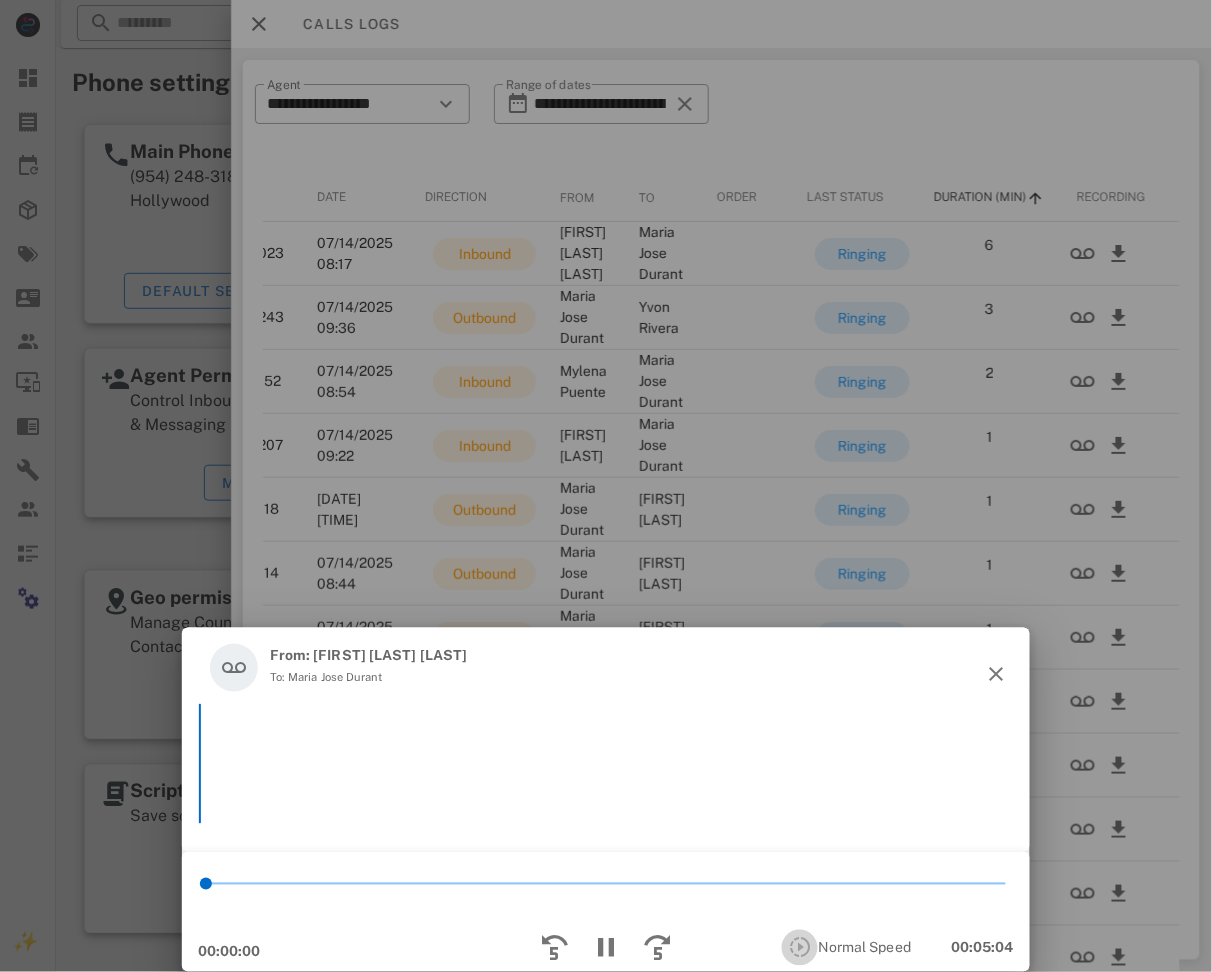 click at bounding box center [800, 948] 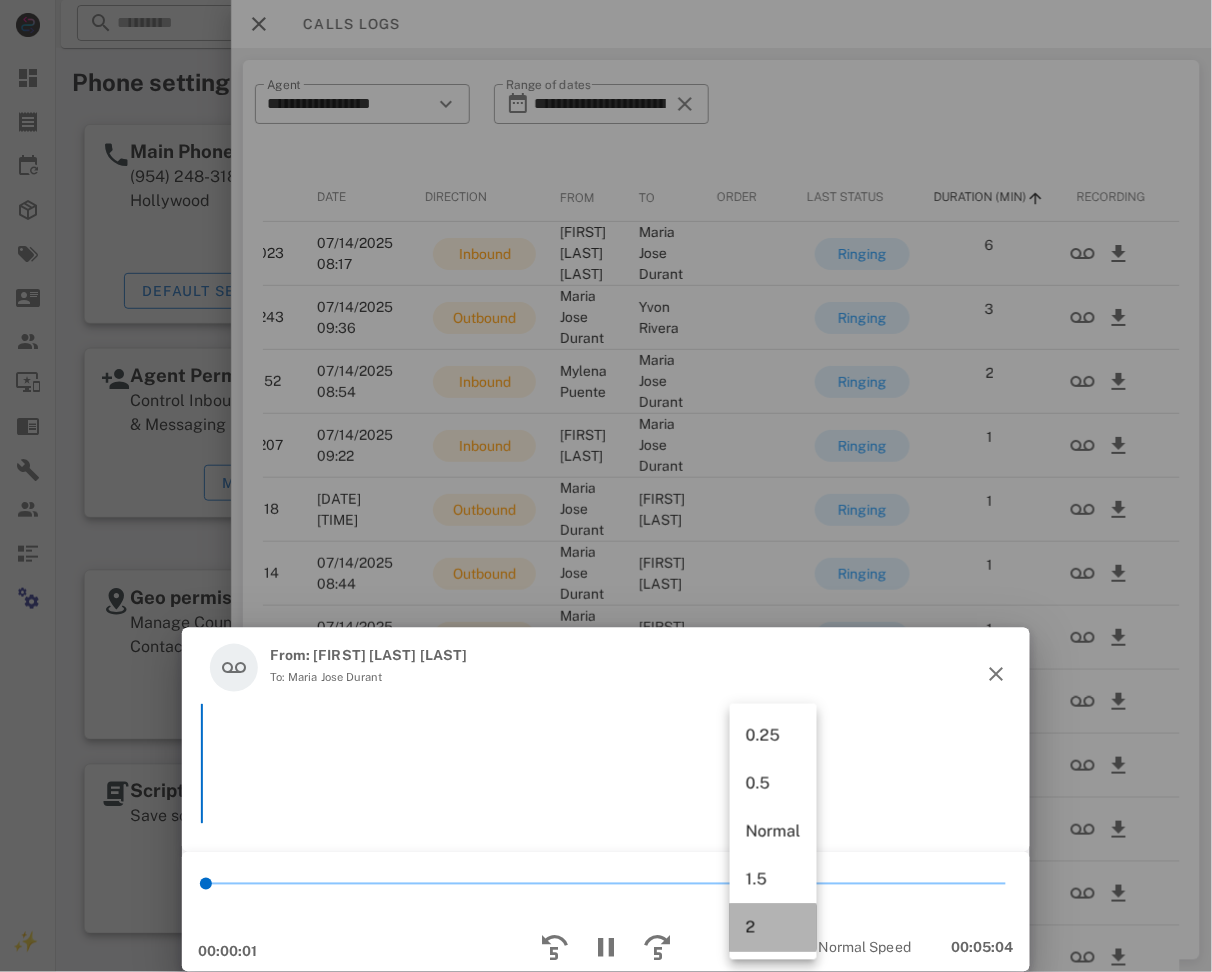 click on "2" at bounding box center (773, 927) 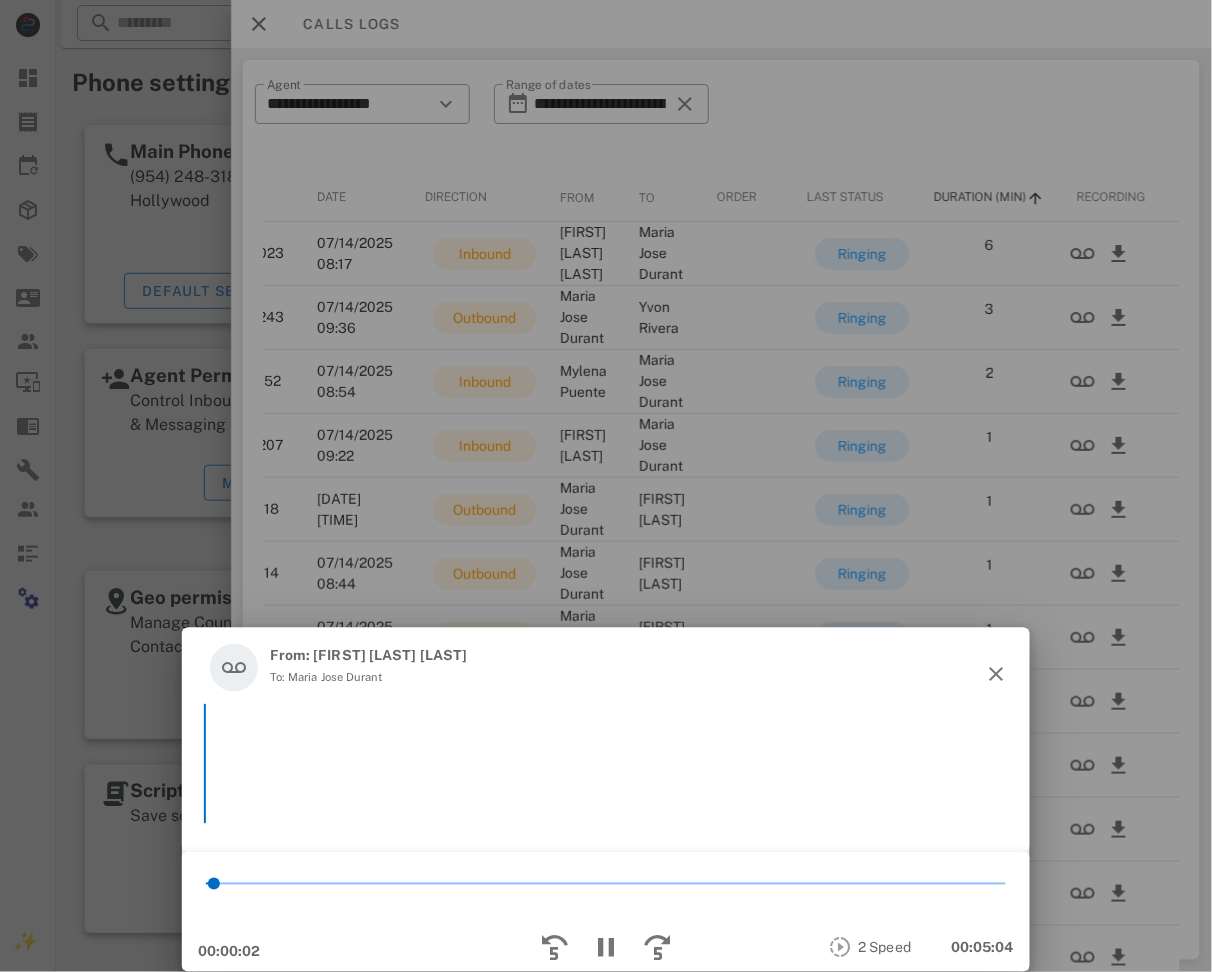 click on "*" at bounding box center (606, 884) 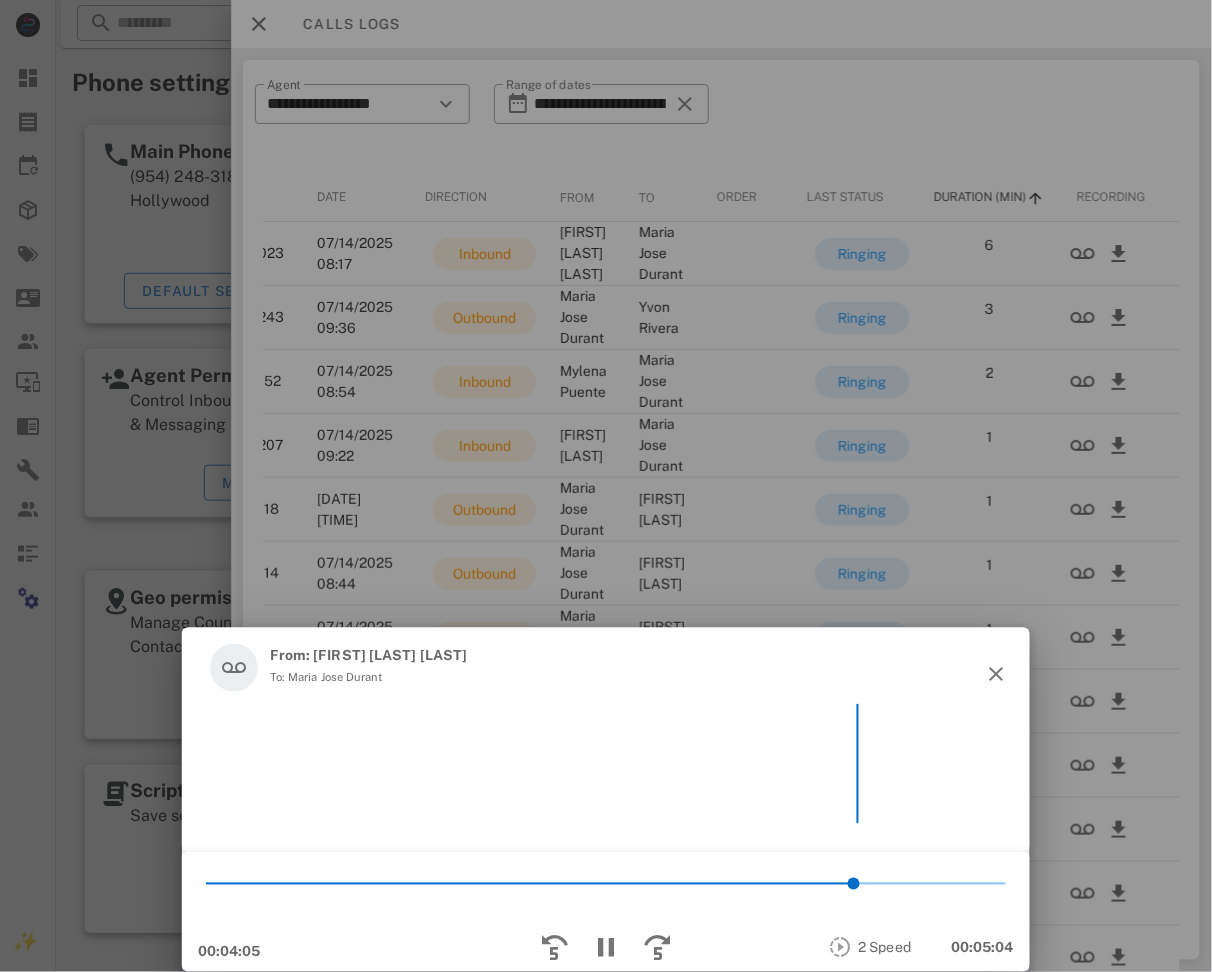 drag, startPoint x: 243, startPoint y: 887, endPoint x: 116, endPoint y: 901, distance: 127.769325 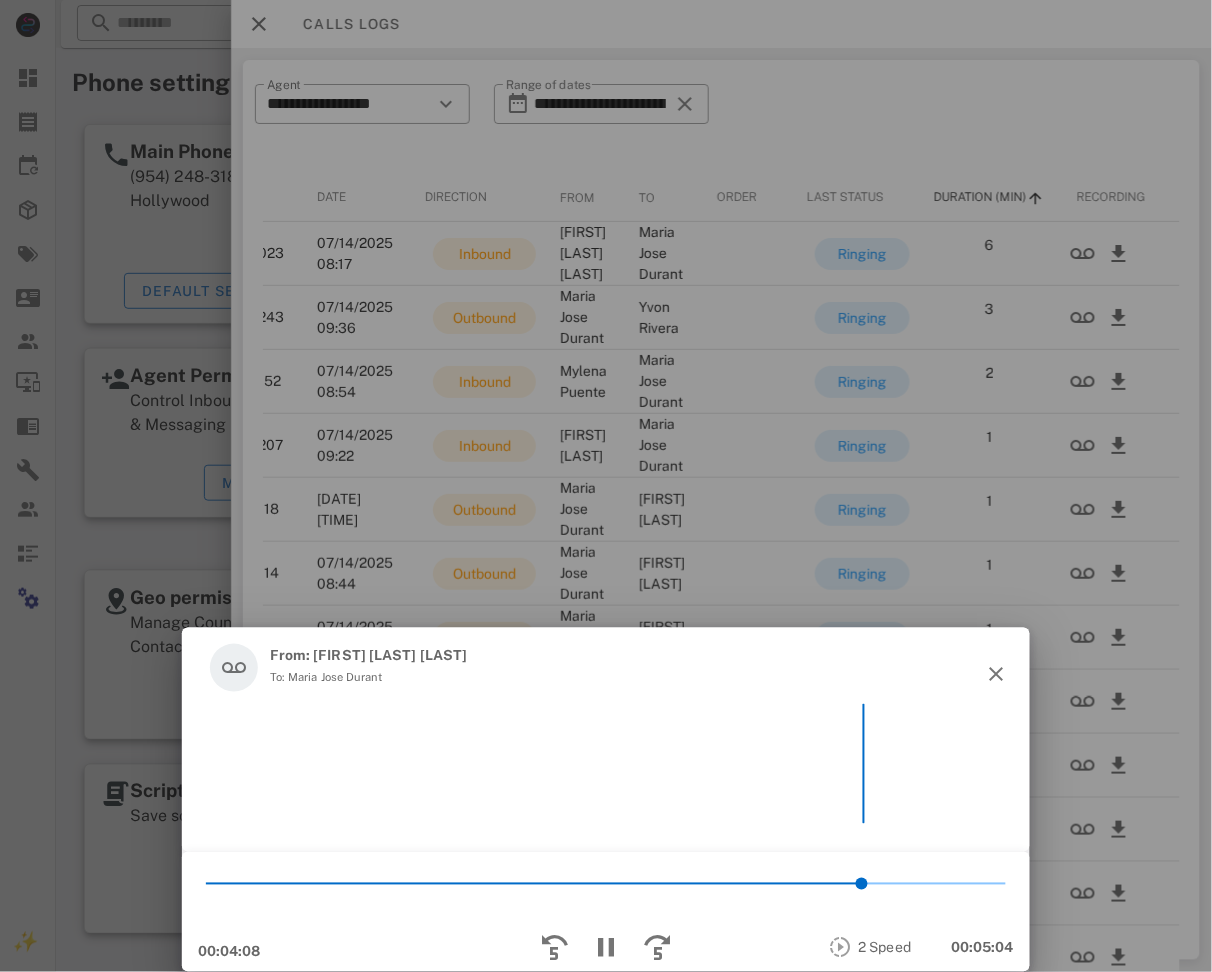 click on "*" at bounding box center (606, 884) 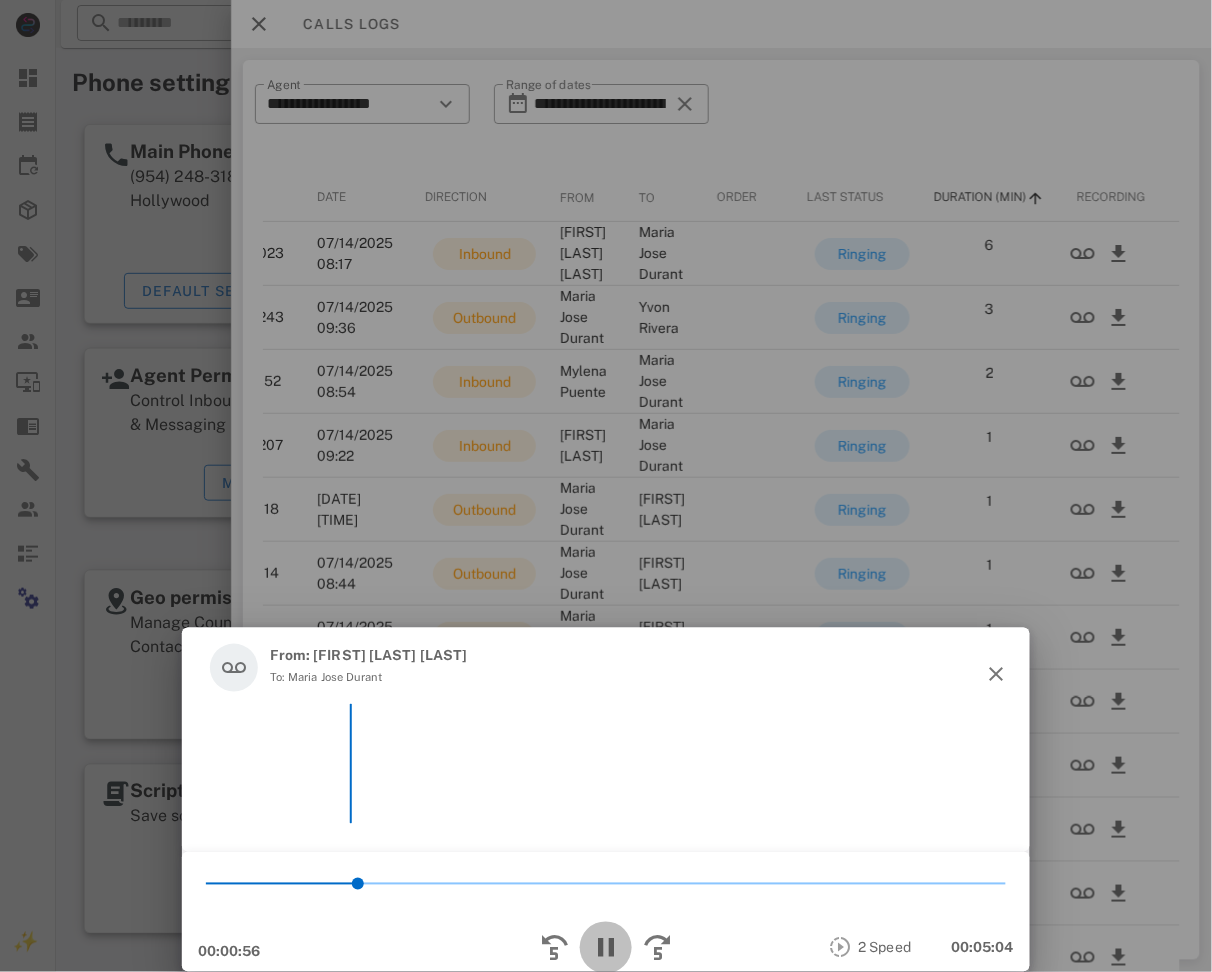 click at bounding box center [606, 948] 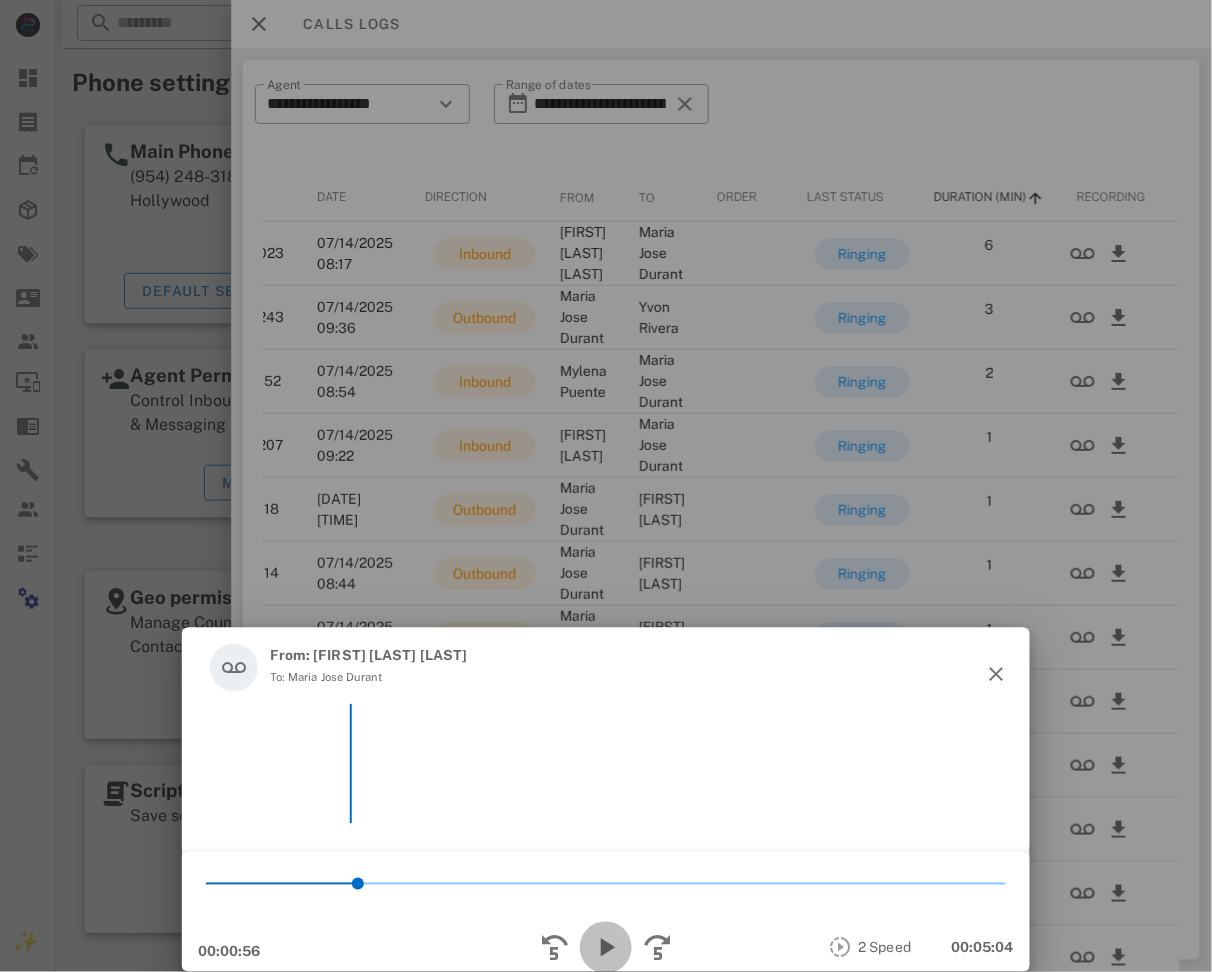 click at bounding box center (606, 948) 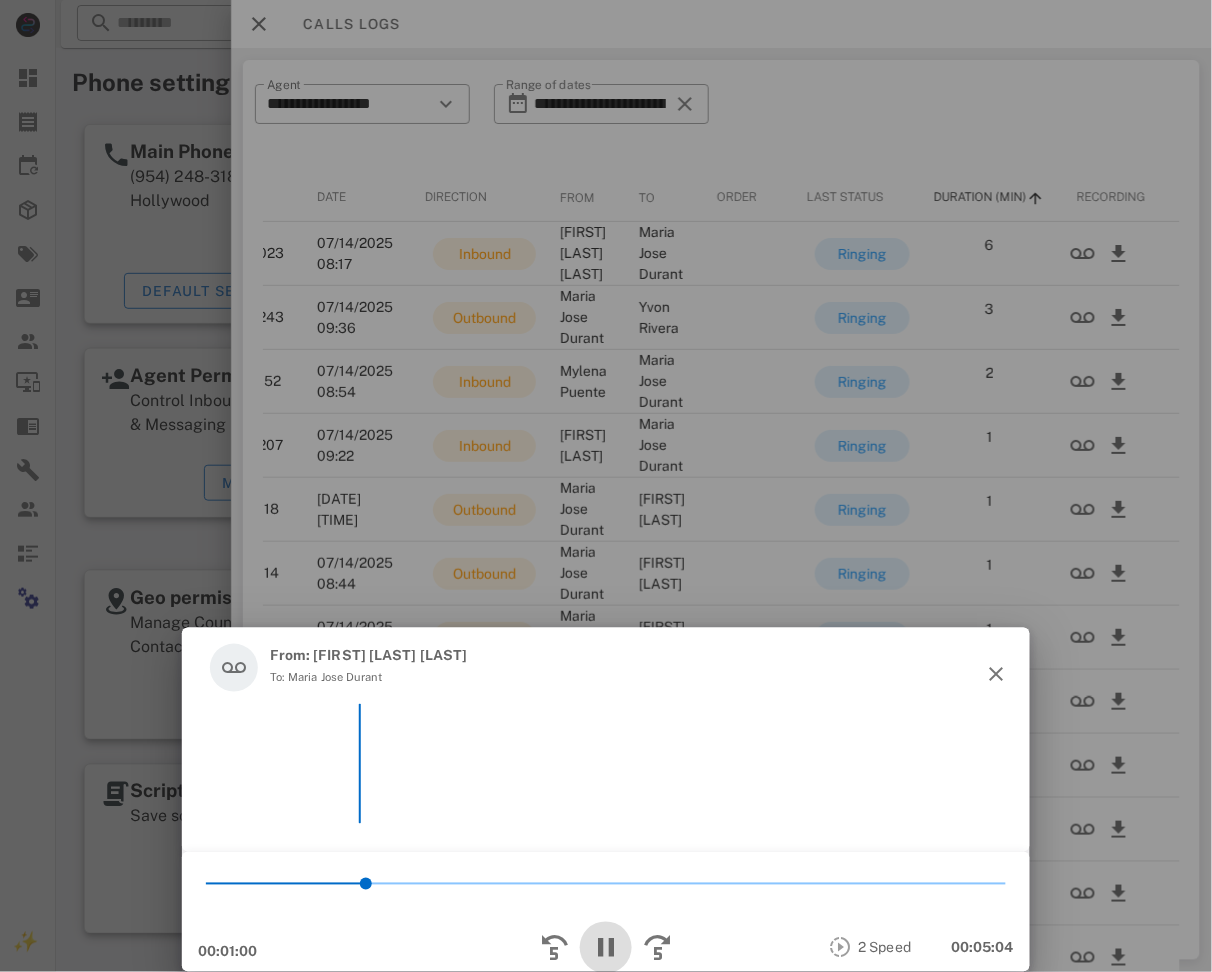 click at bounding box center (606, 948) 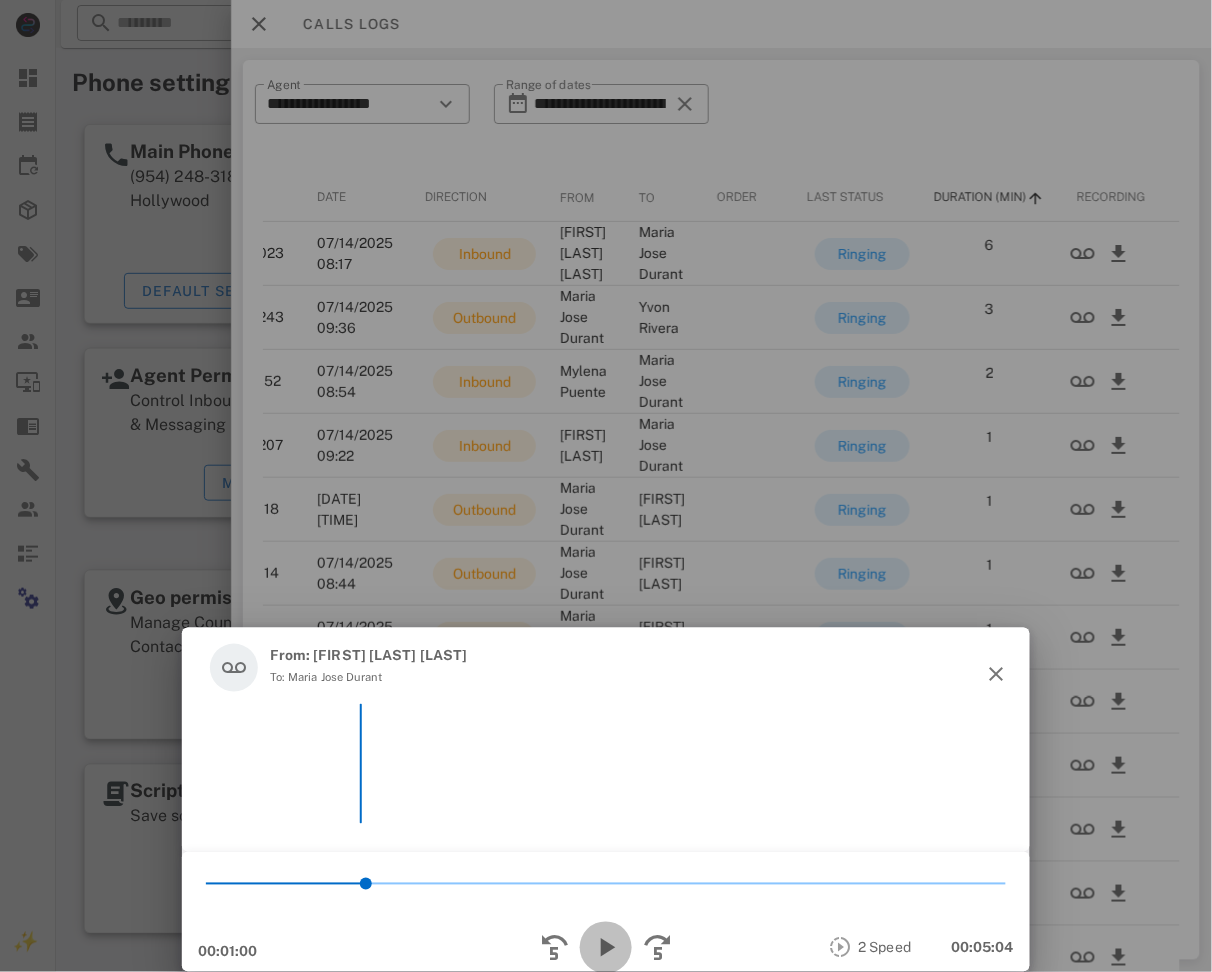 click at bounding box center (606, 948) 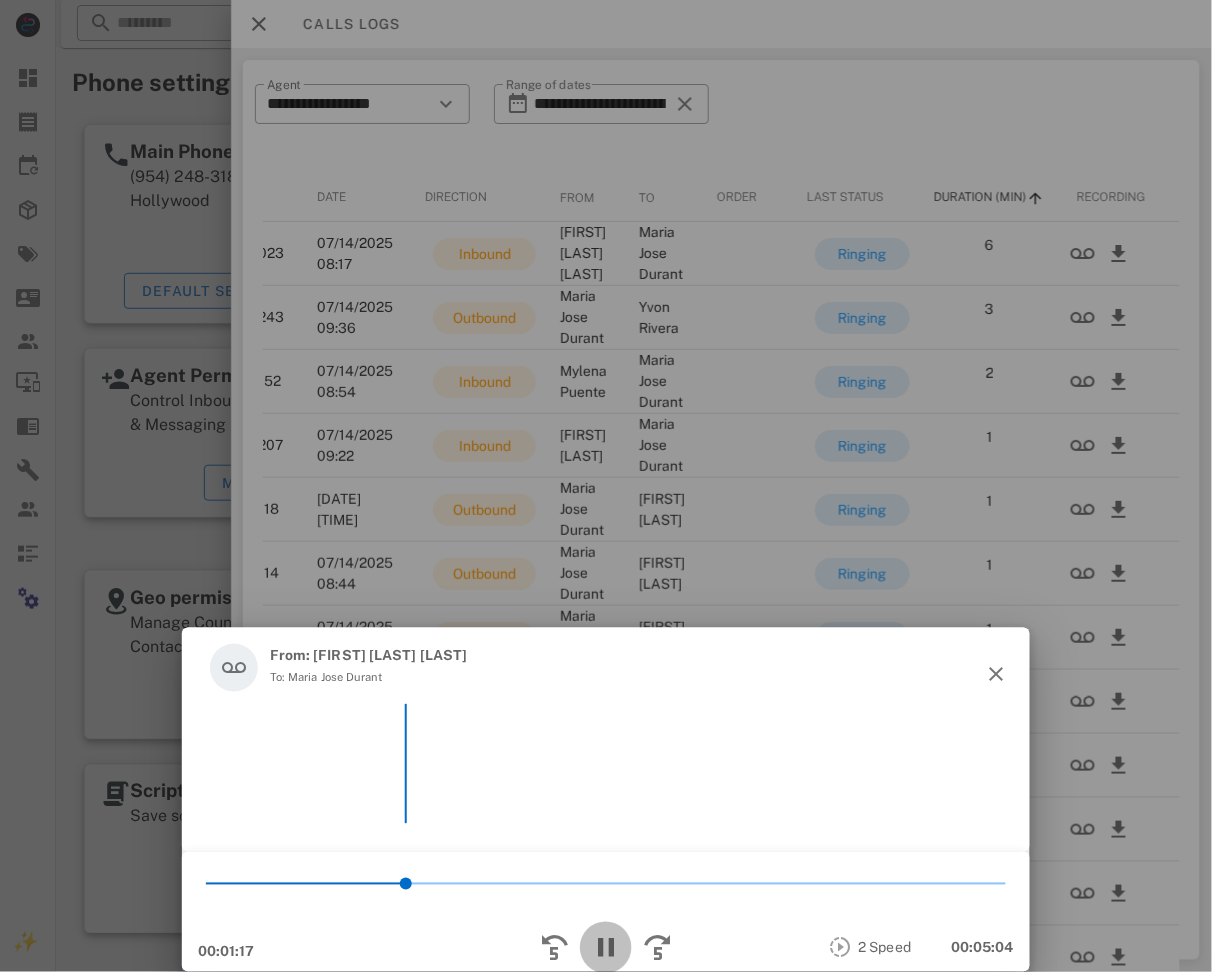 click at bounding box center (606, 948) 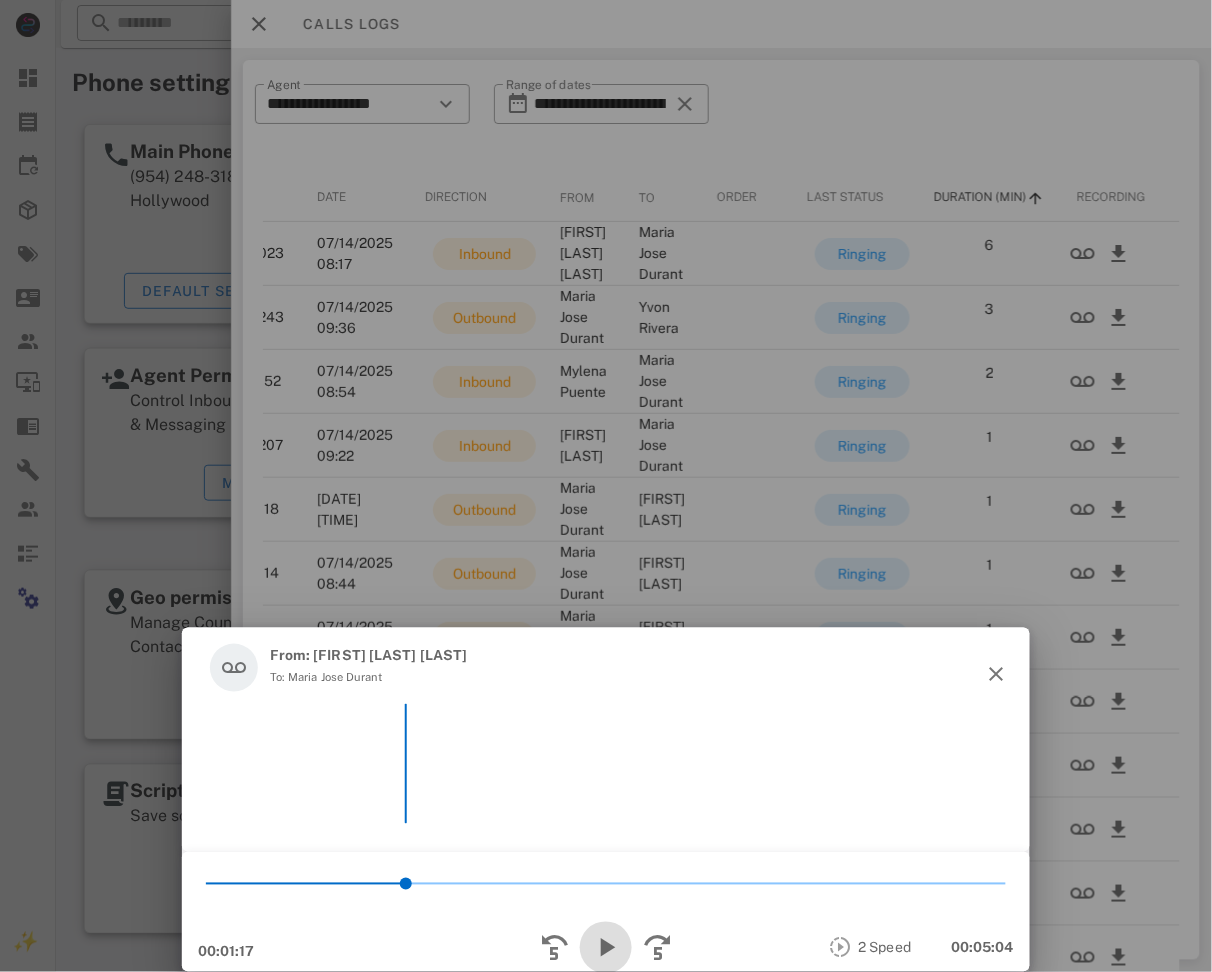 click at bounding box center (606, 948) 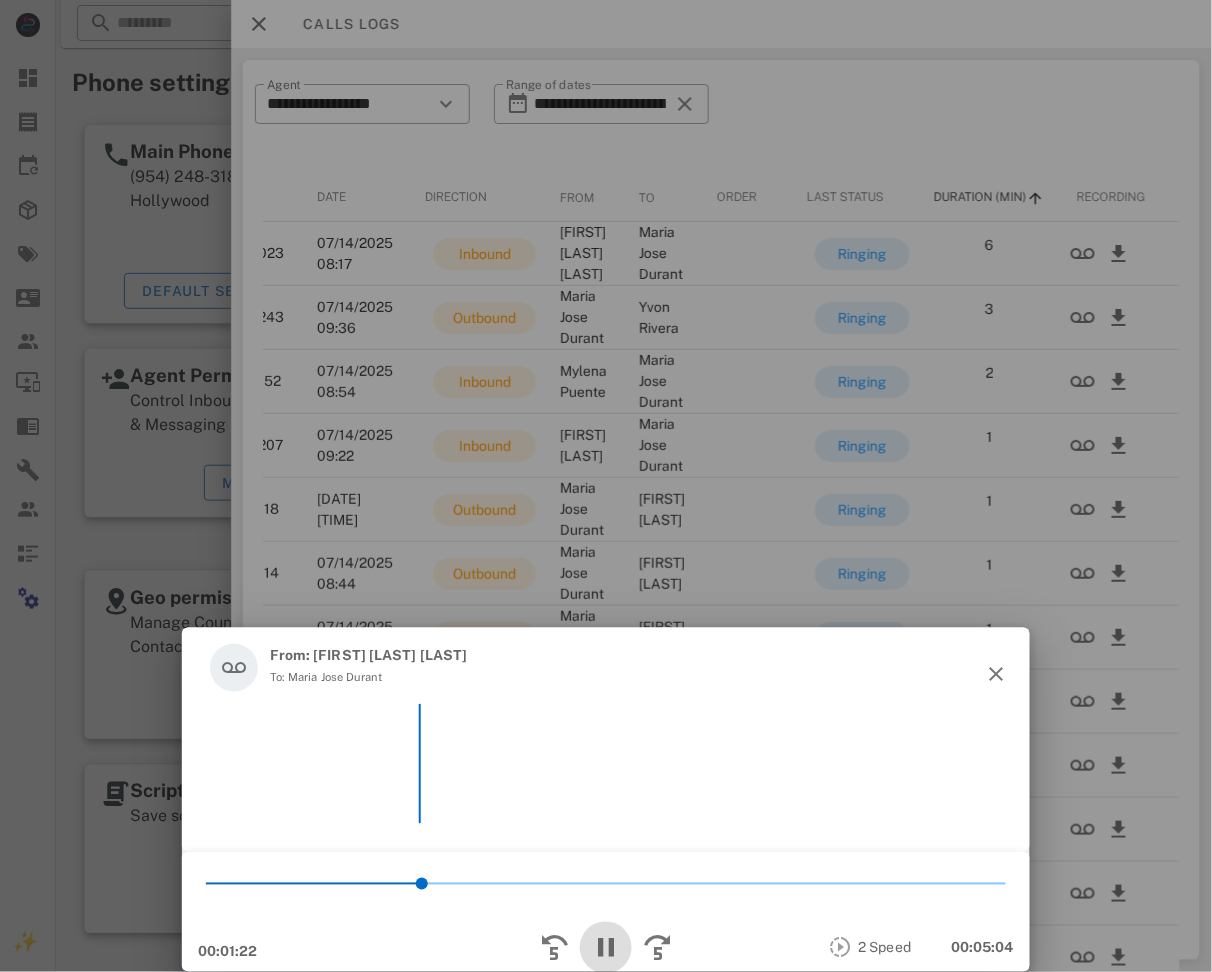 click at bounding box center [606, 948] 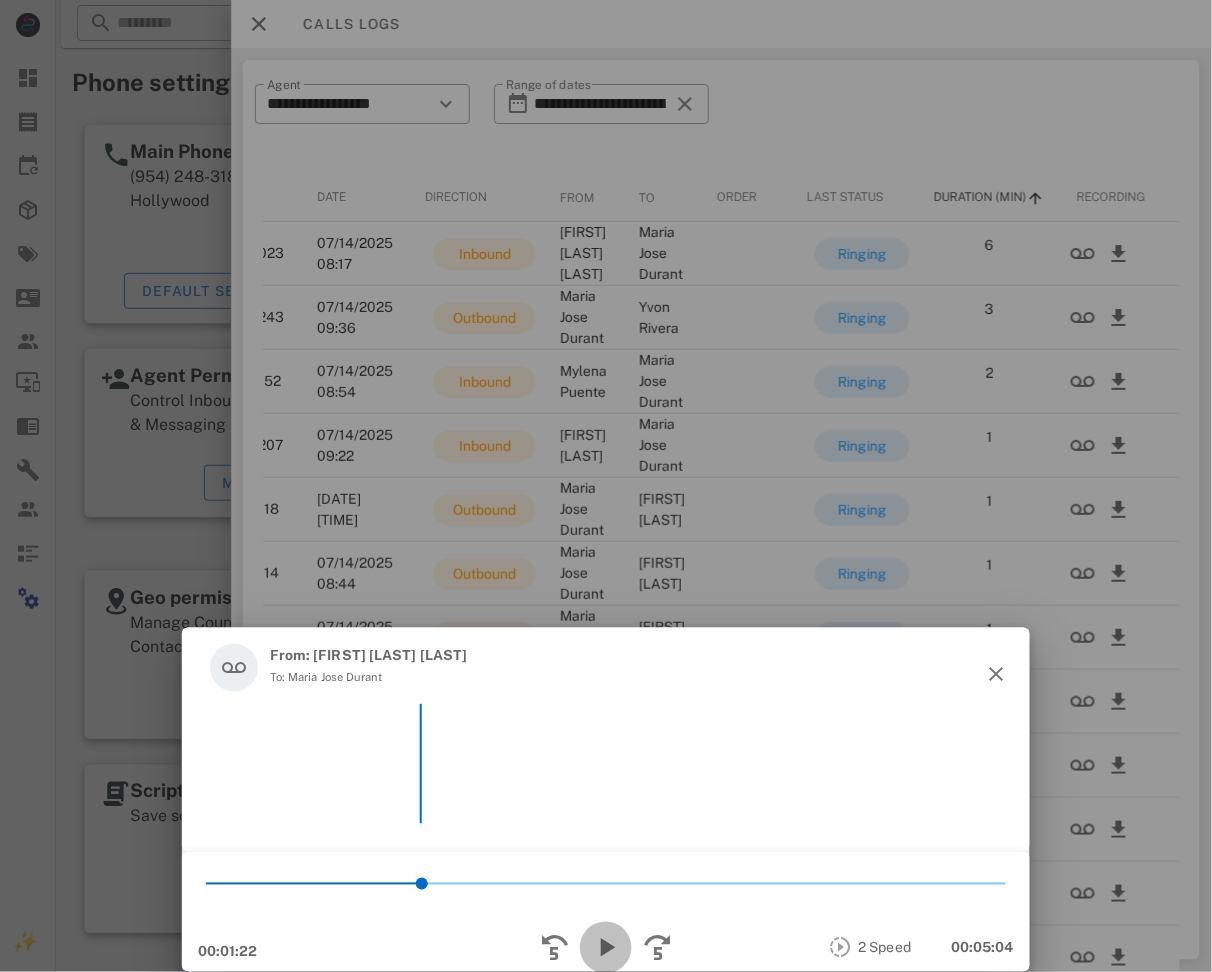 click at bounding box center (606, 948) 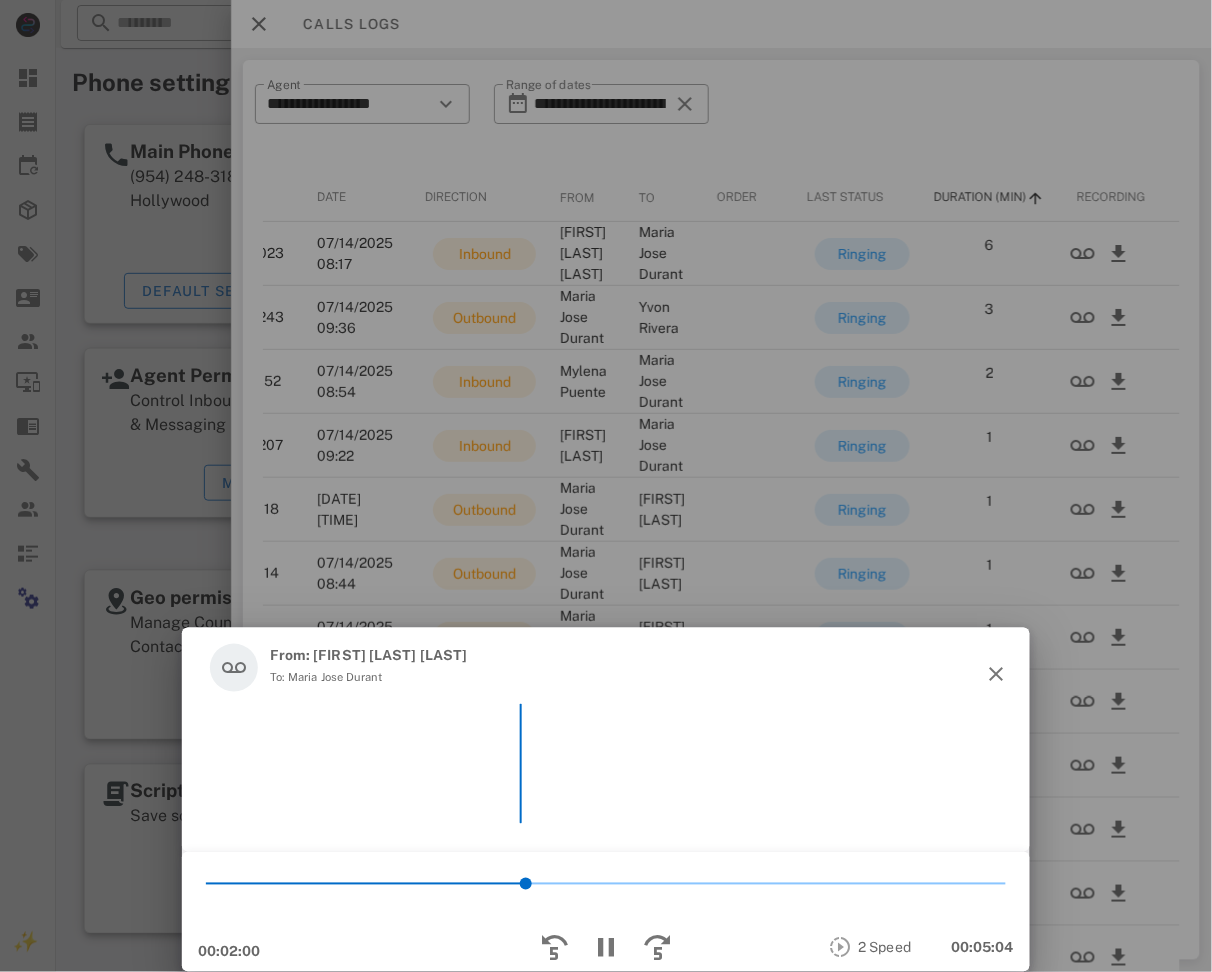 click on "From: [FIRST] [LAST] [LAST]   To: [FIRST] [LAST]" at bounding box center [606, 668] 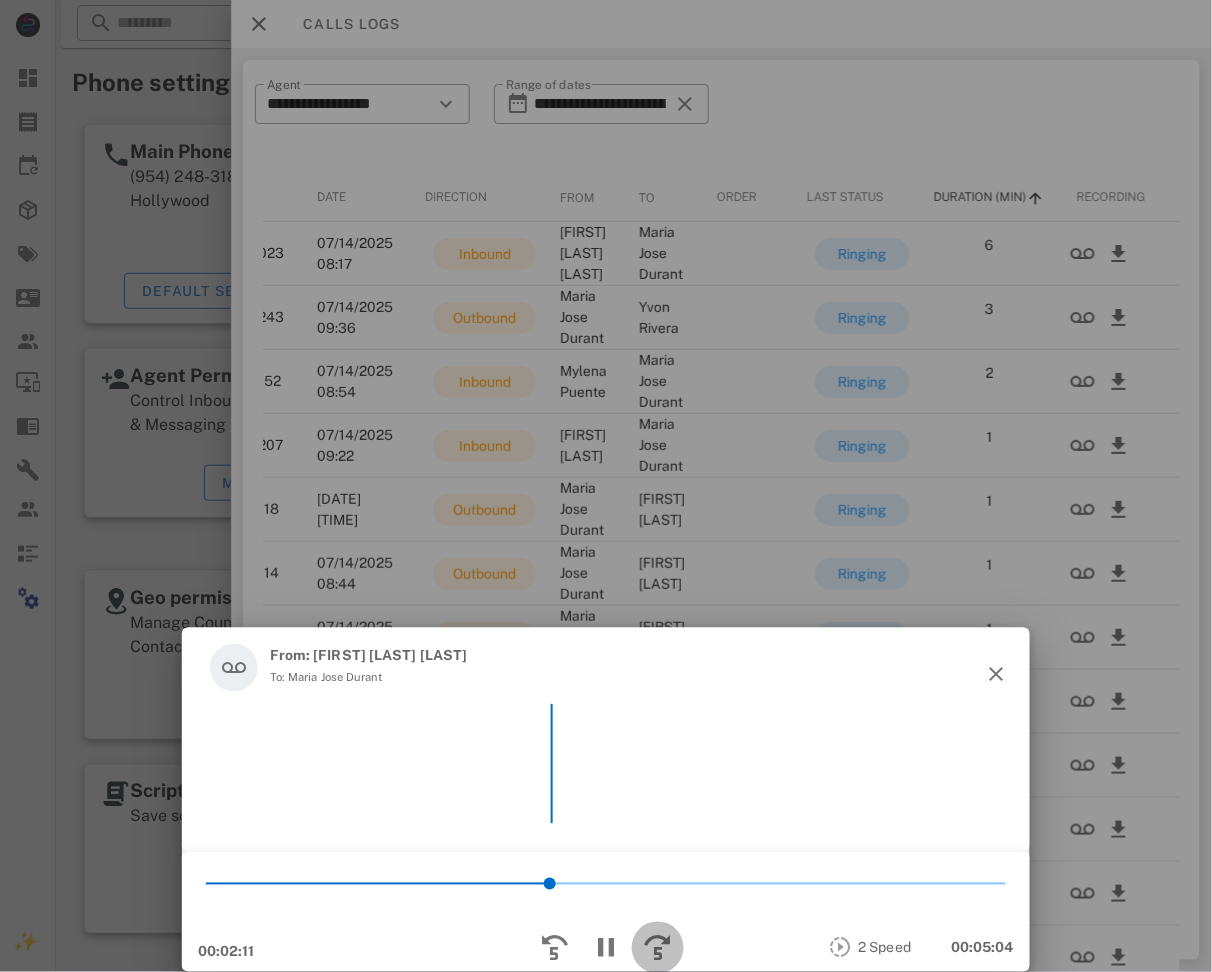 click at bounding box center [658, 948] 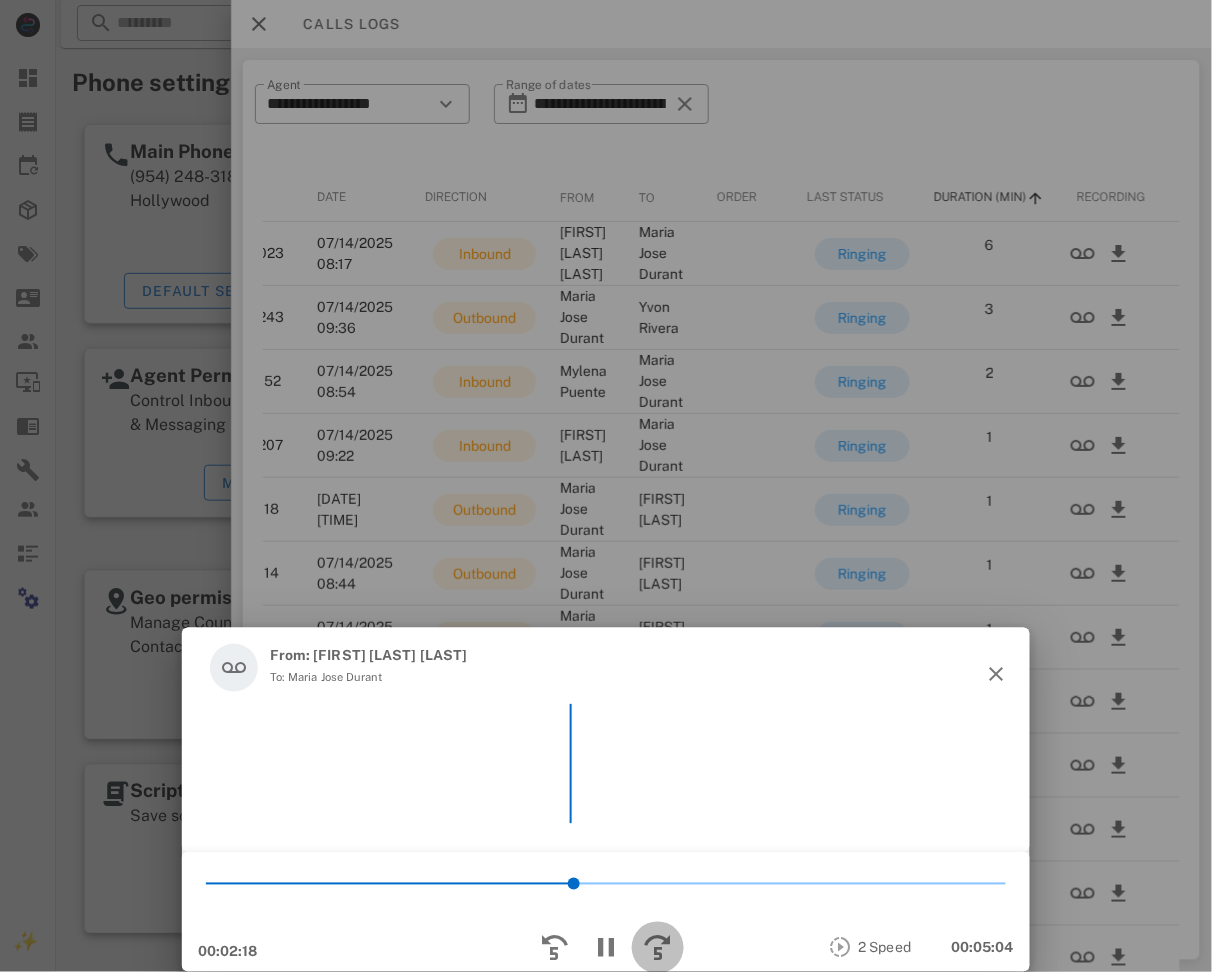 click at bounding box center (658, 948) 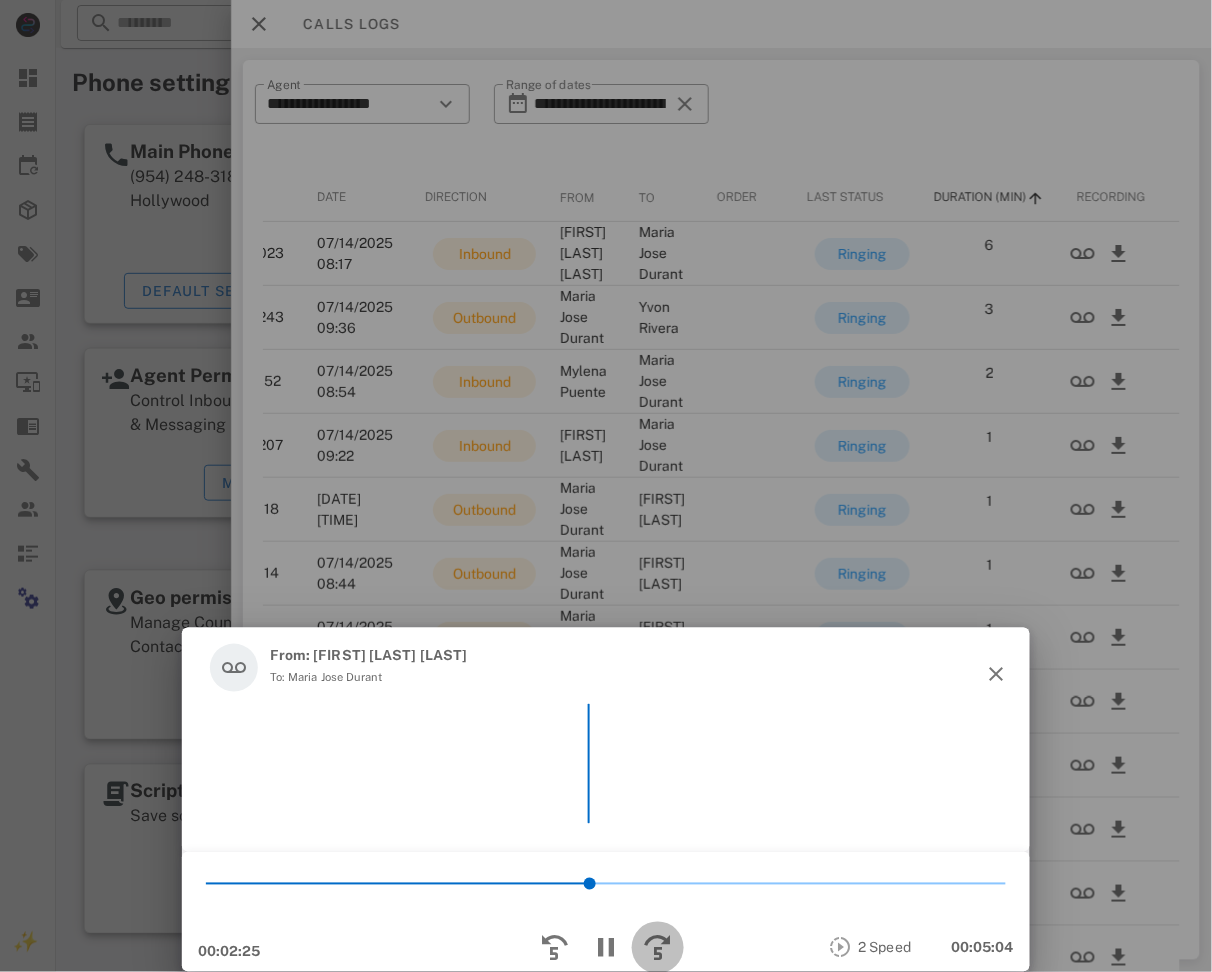 click at bounding box center (658, 948) 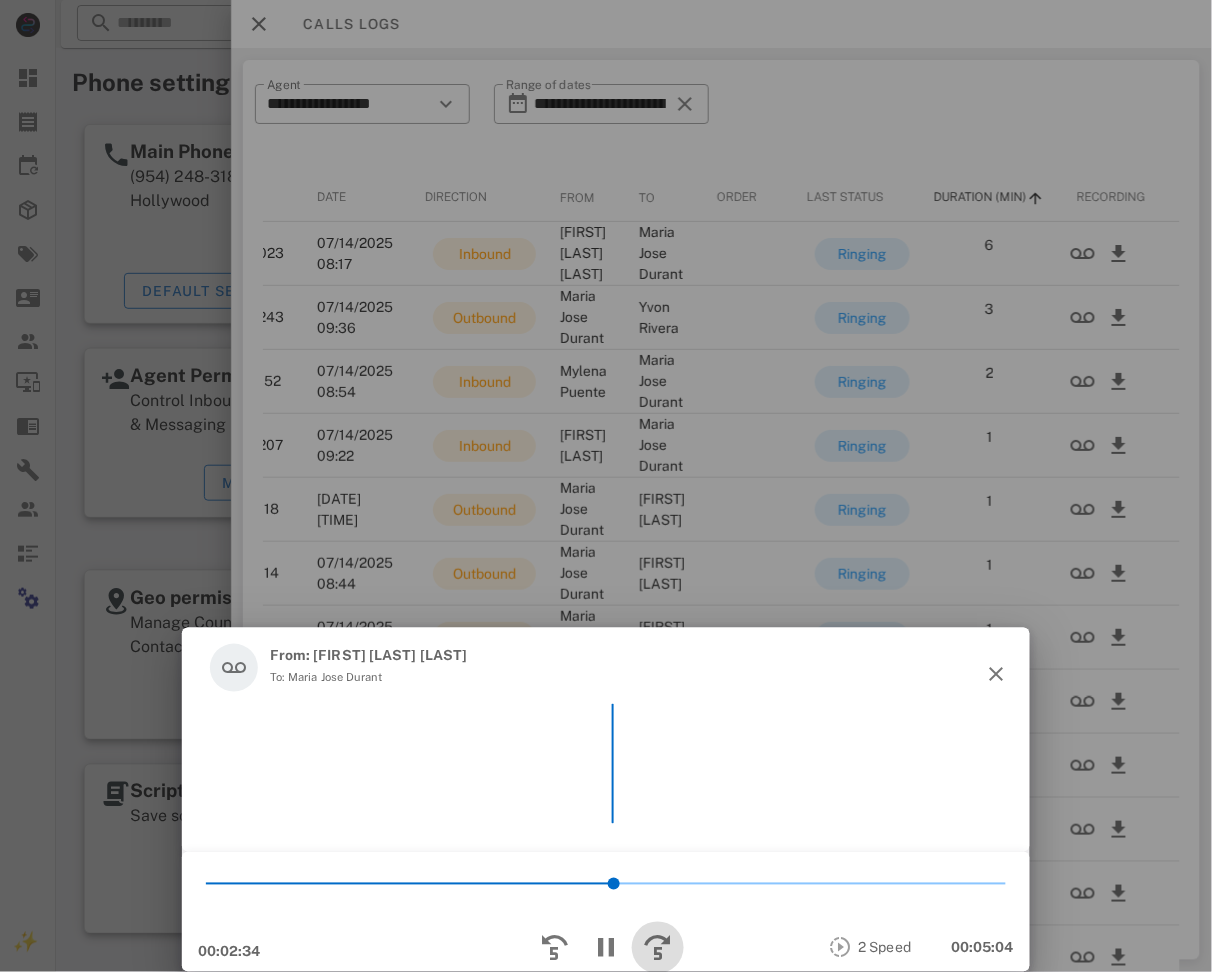 click at bounding box center (658, 948) 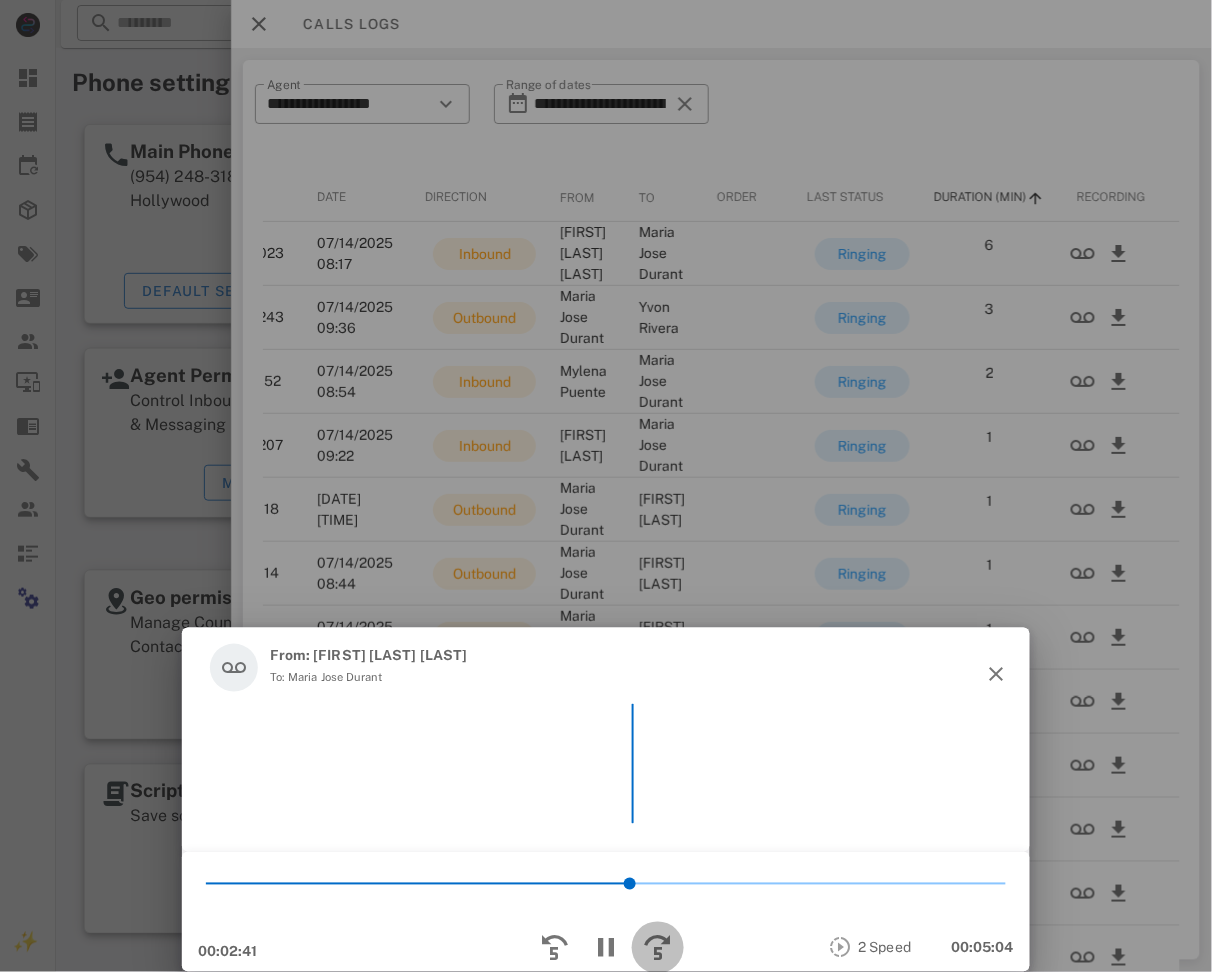 click at bounding box center [658, 948] 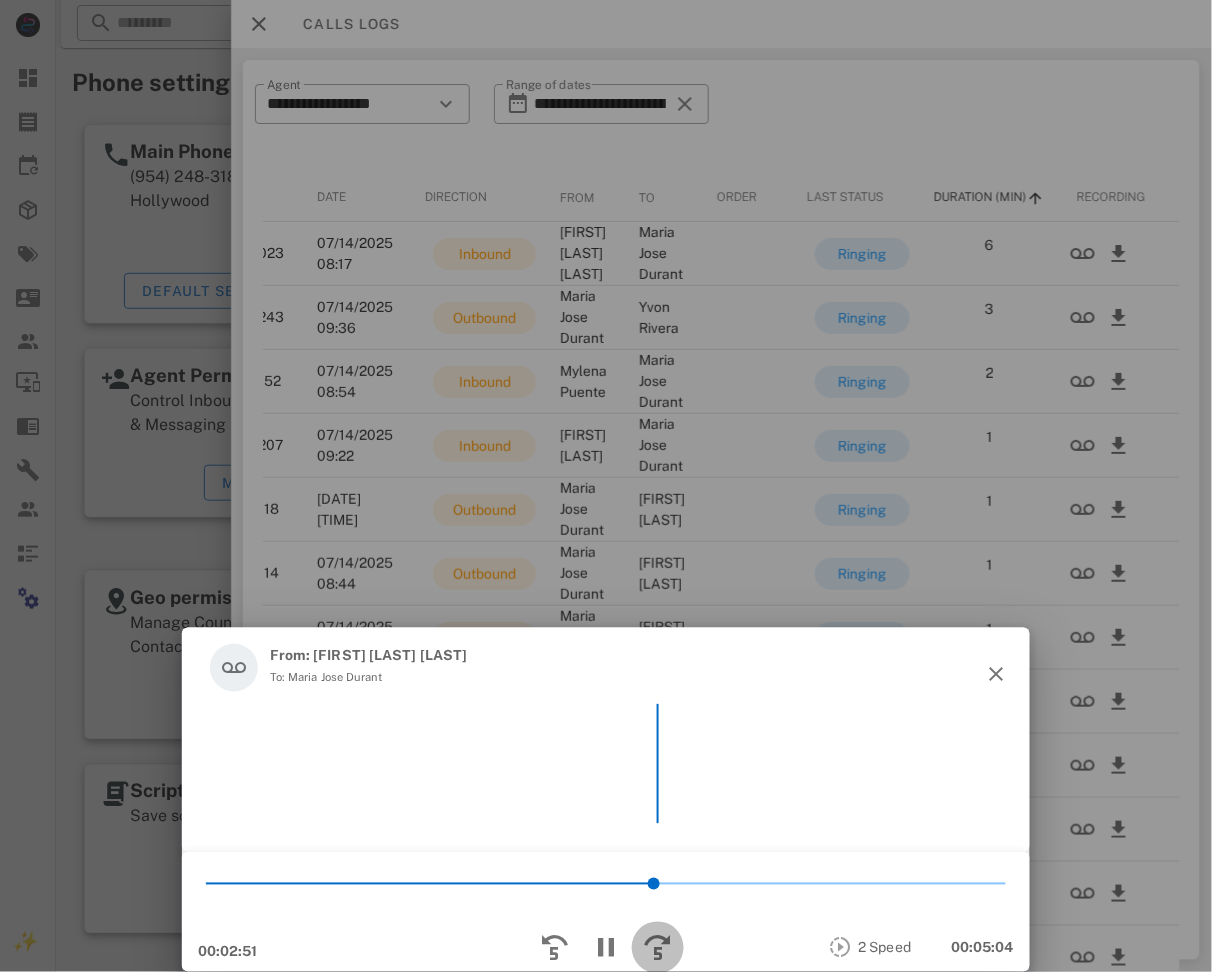 click at bounding box center [658, 948] 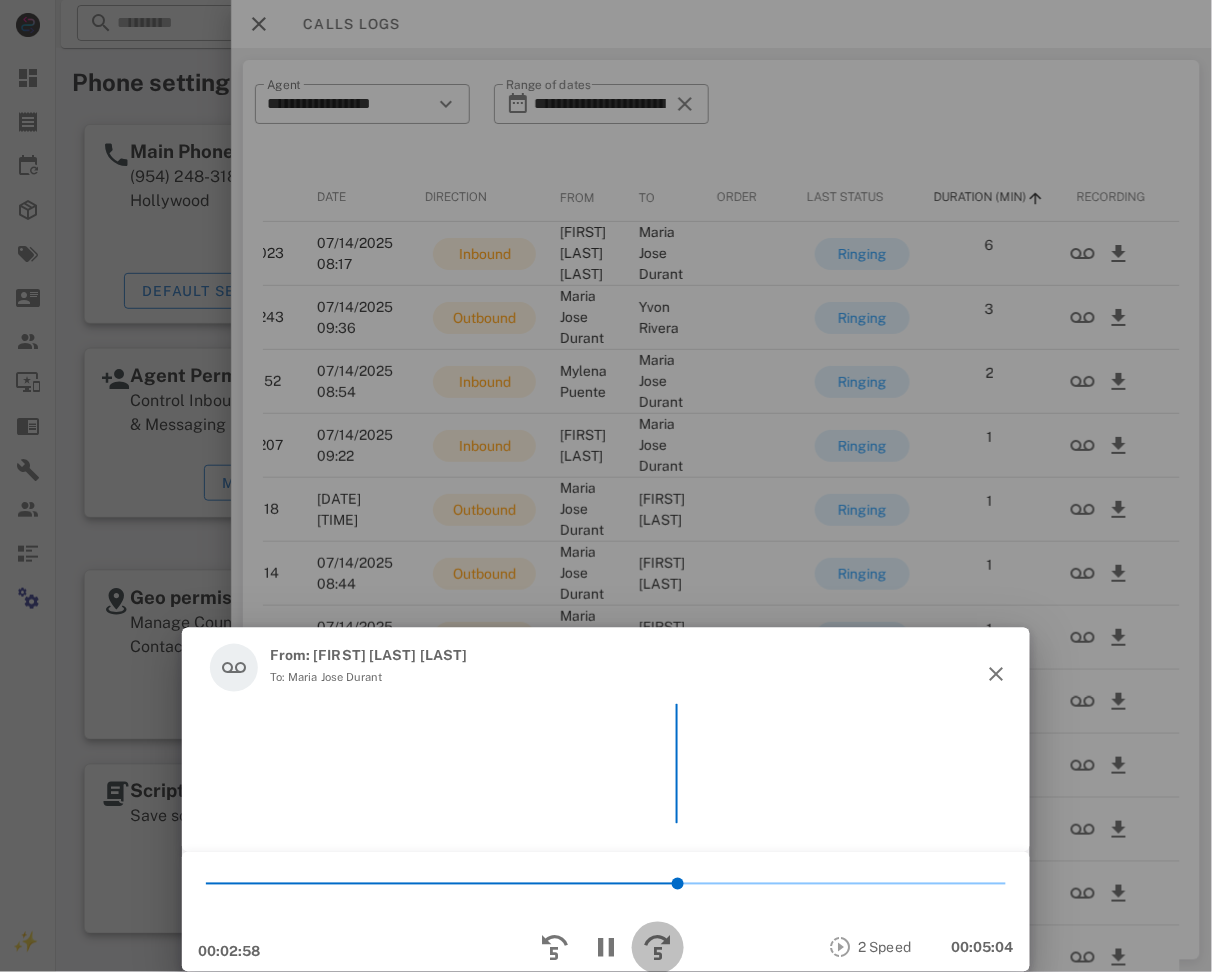 click at bounding box center (658, 948) 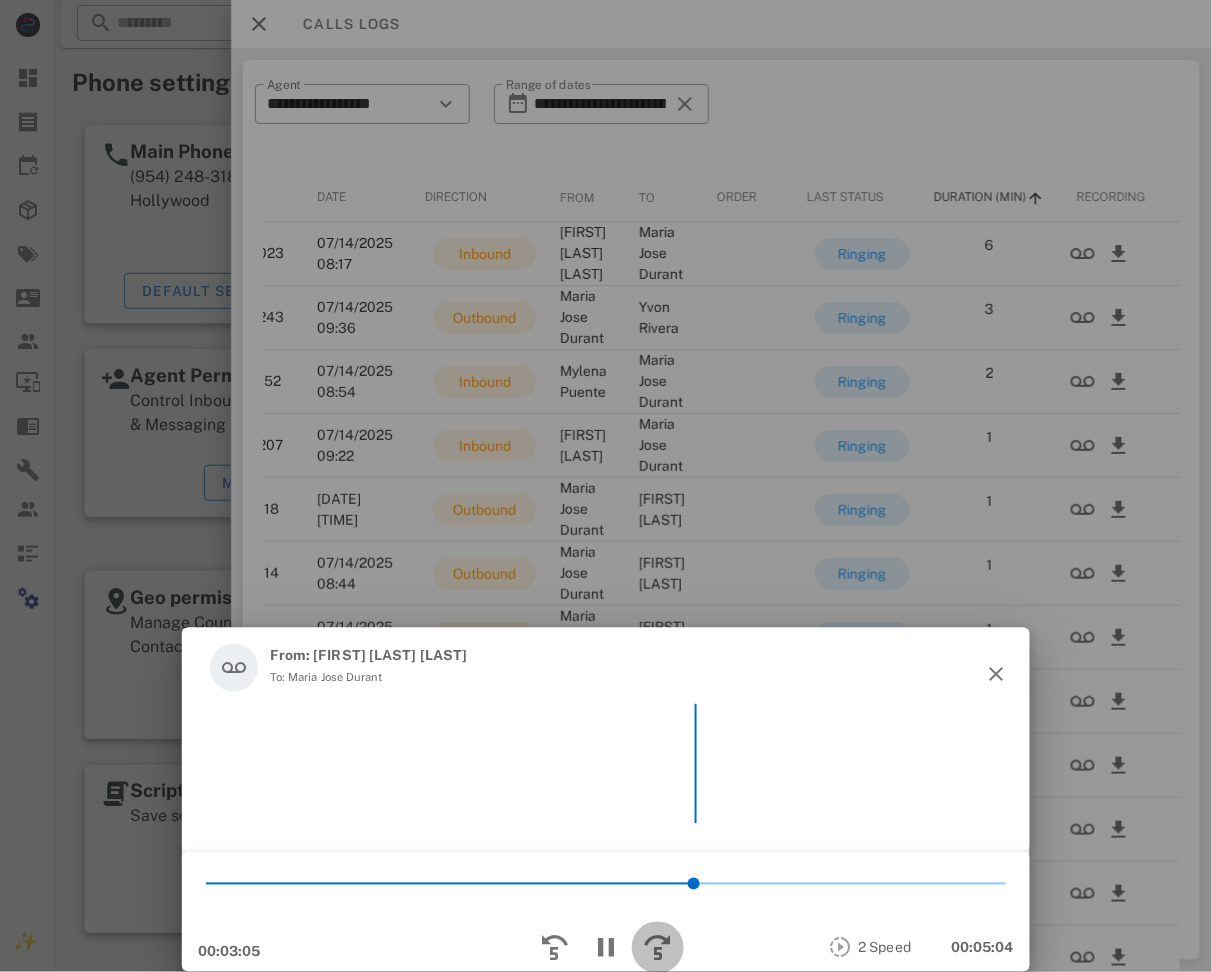 click at bounding box center [658, 948] 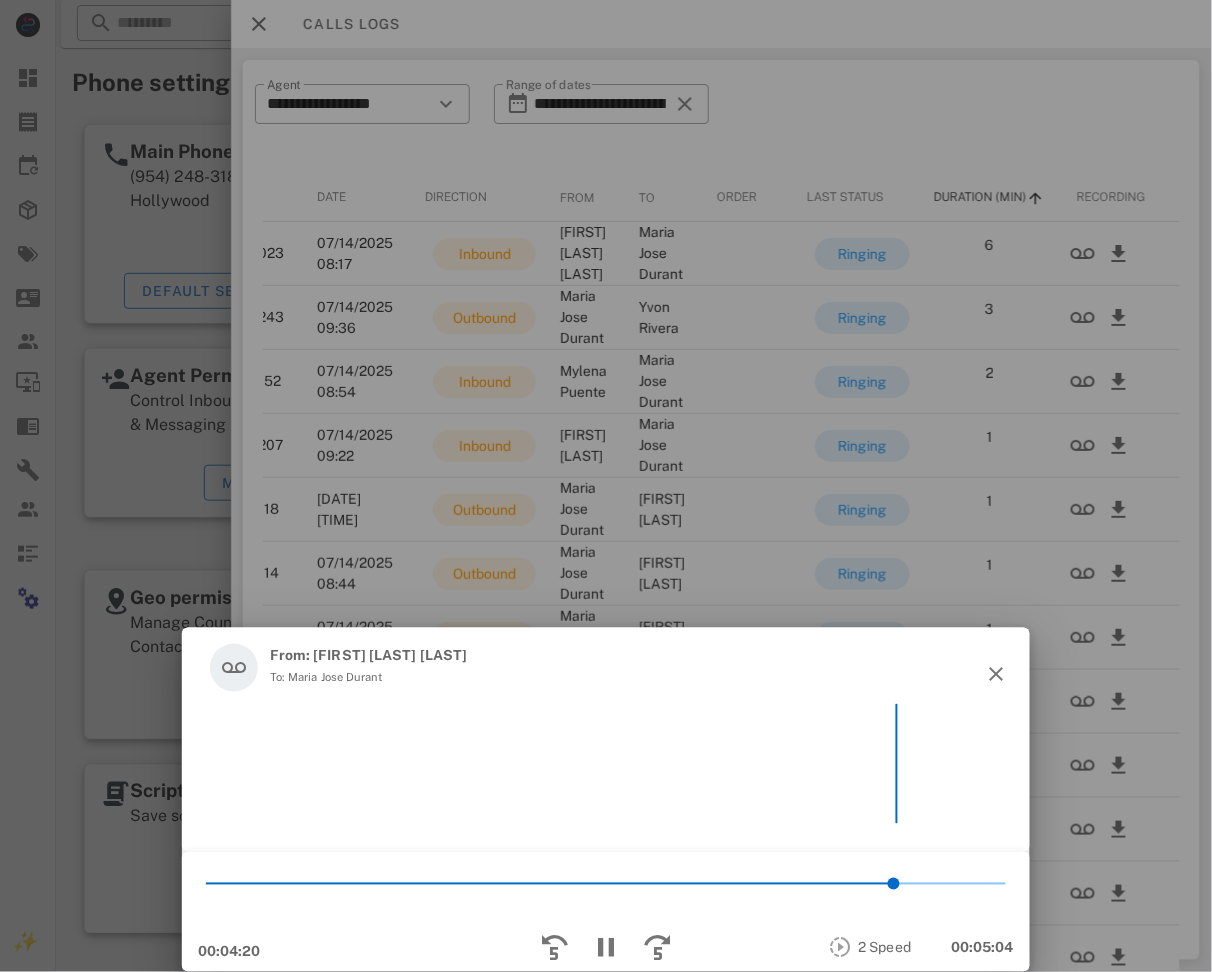 click on "From: [FIRST] [LAST] [LAST]   To: [FIRST] [LAST]" at bounding box center (606, 668) 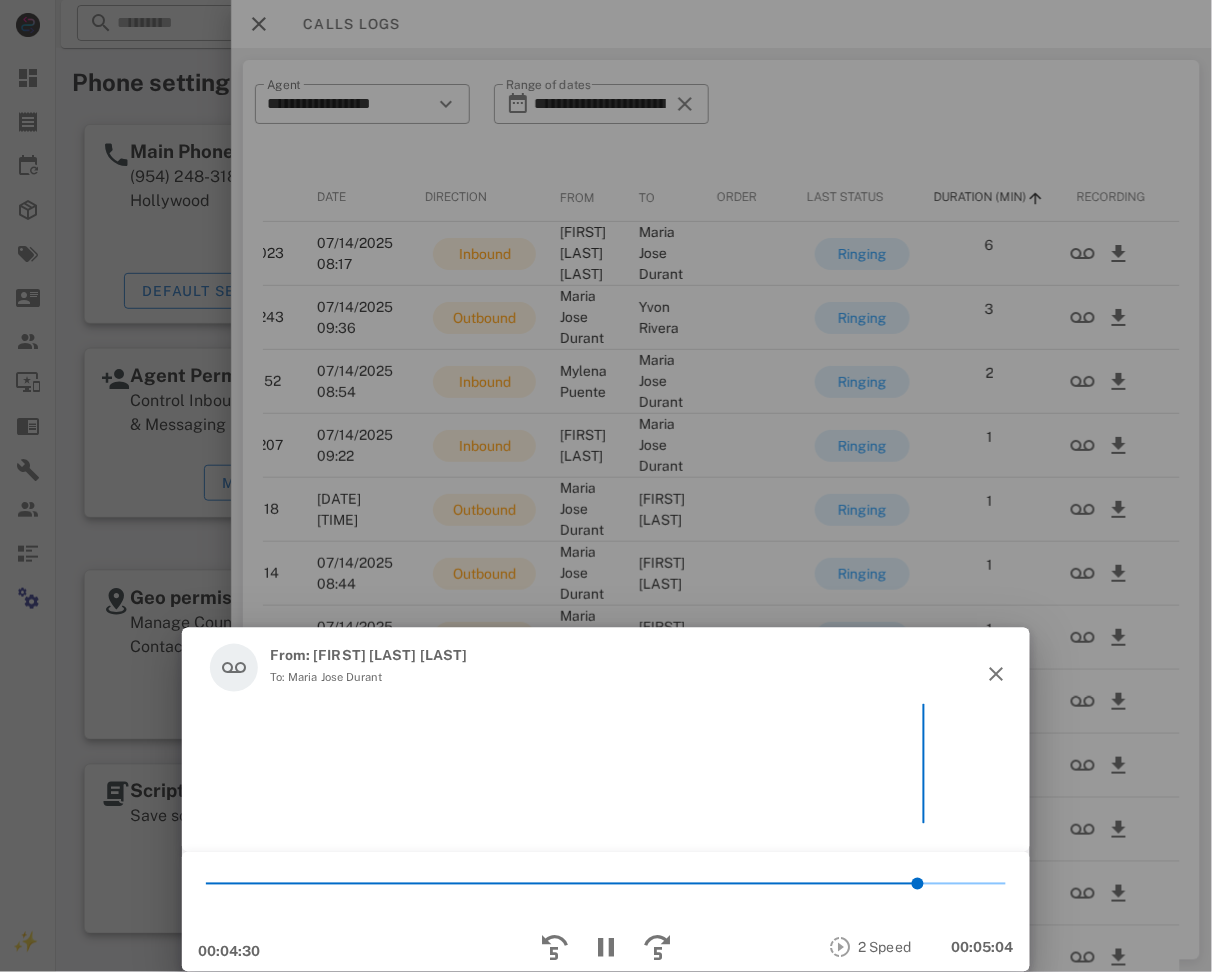 click on "From: [FIRST] [LAST] [LAST]" at bounding box center (369, 655) 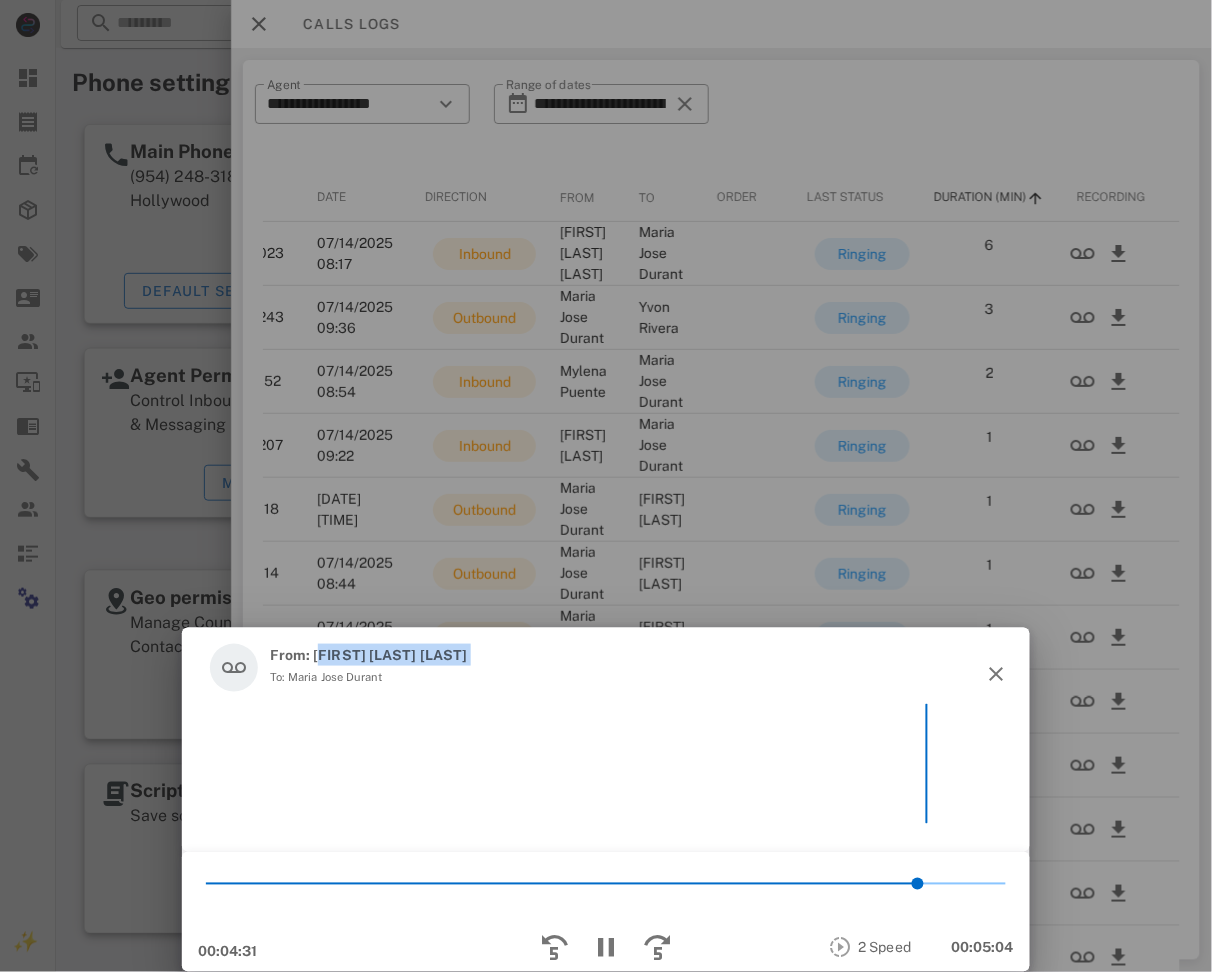 drag, startPoint x: 323, startPoint y: 646, endPoint x: 521, endPoint y: 659, distance: 198.42632 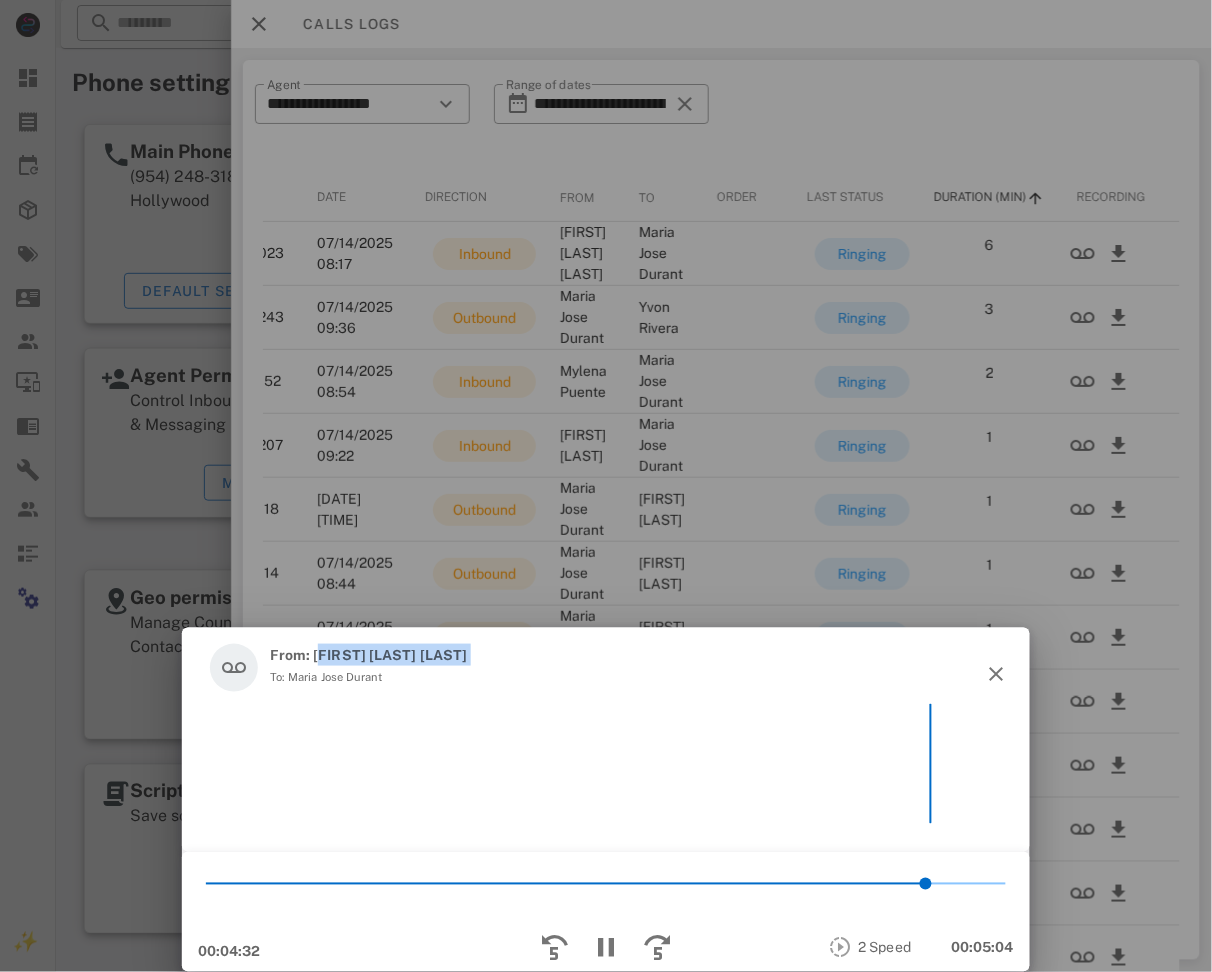 copy on "[FIRST] [LAST] [LAST]" 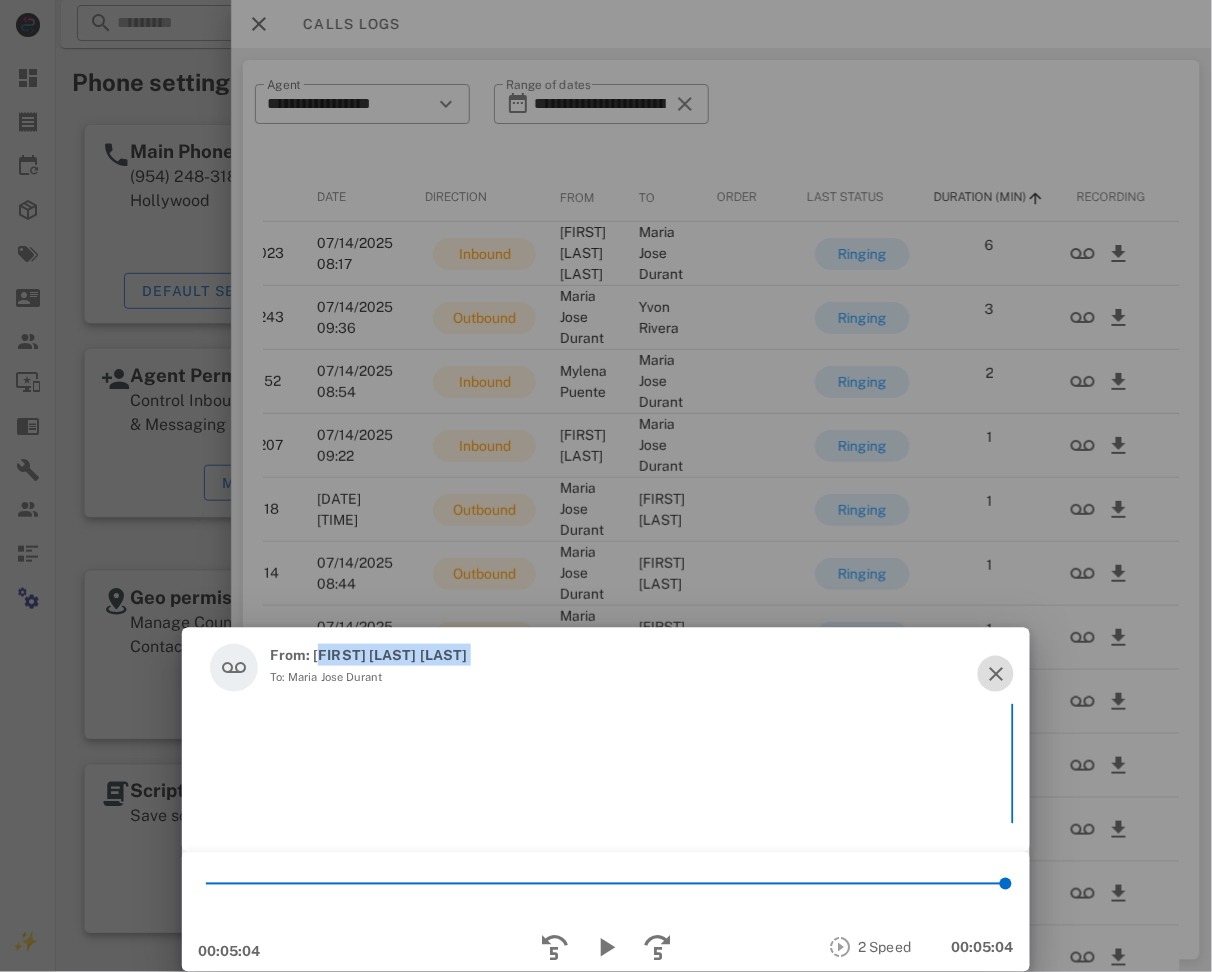 drag, startPoint x: 1004, startPoint y: 674, endPoint x: 1387, endPoint y: 649, distance: 383.81506 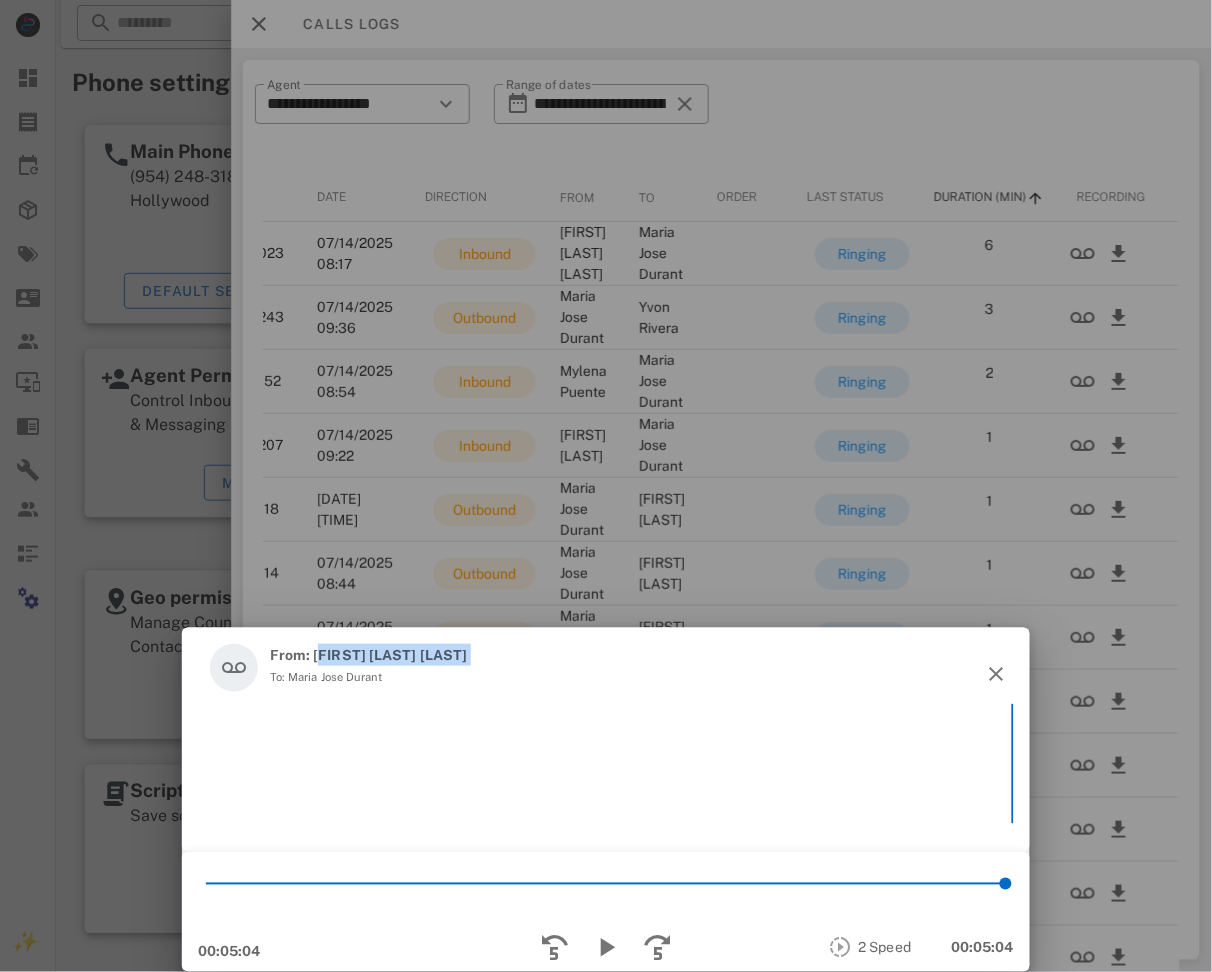 click on "From: [FIRST] [LAST] [LAST]" at bounding box center [369, 655] 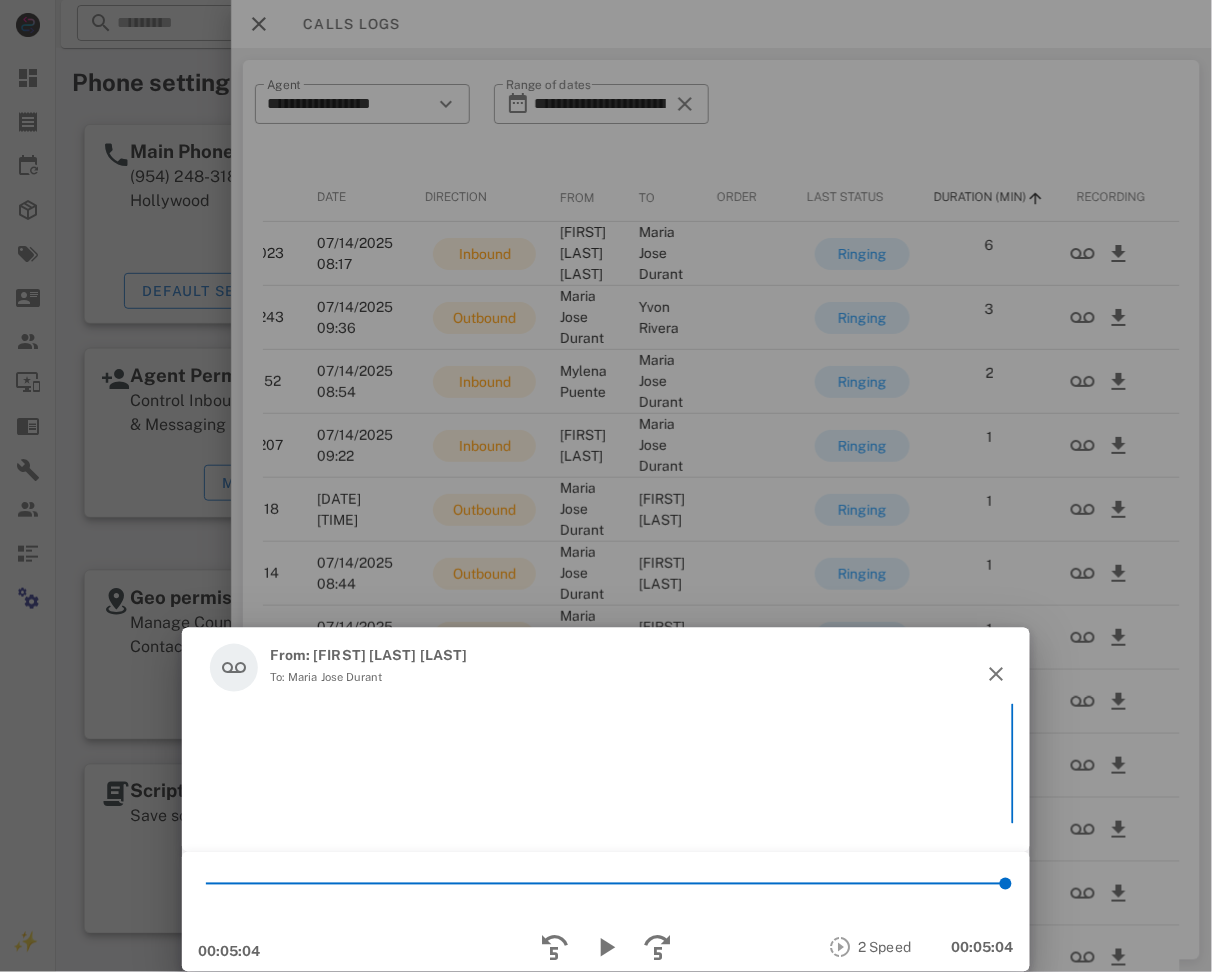click at bounding box center (606, 486) 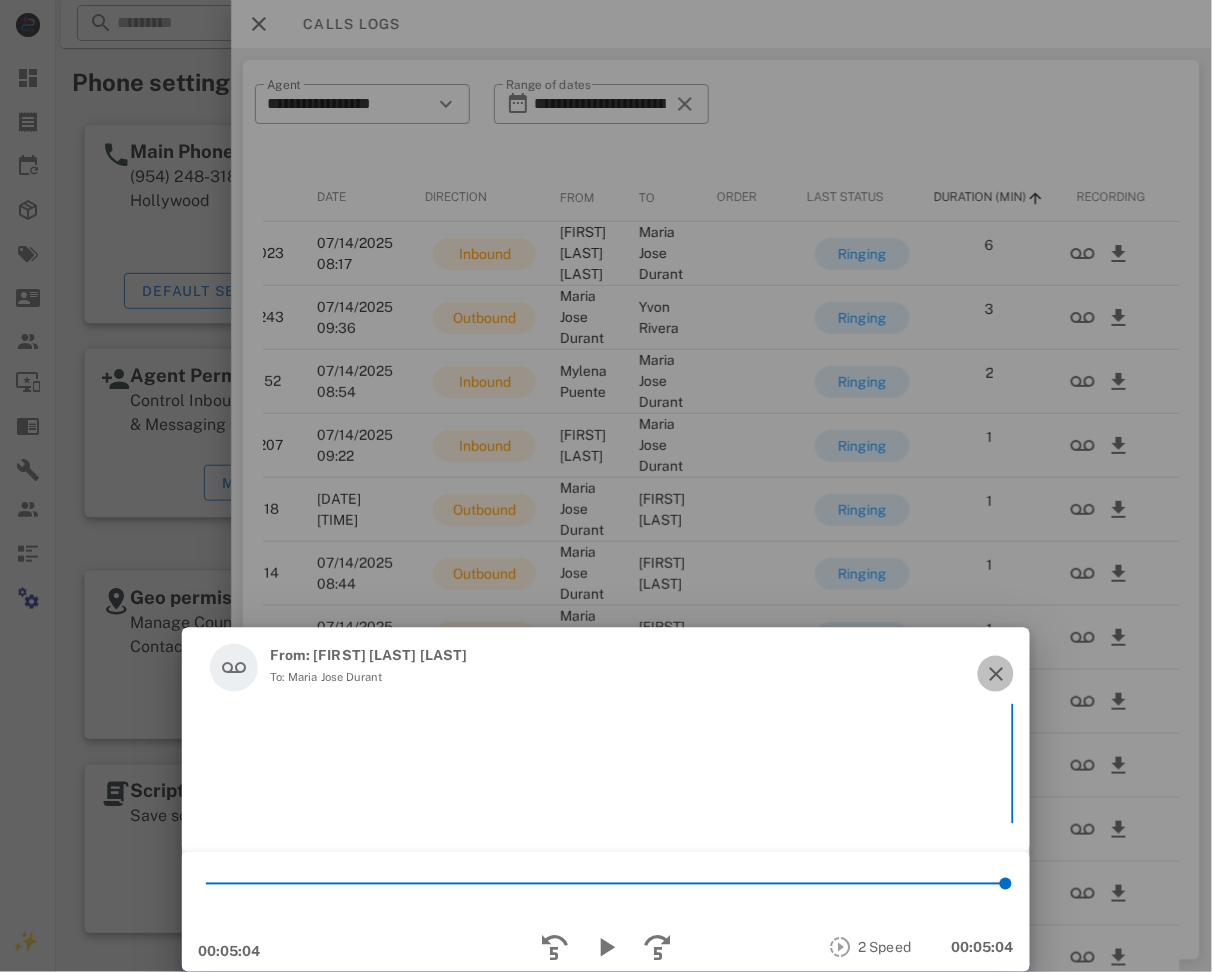 click at bounding box center [996, 674] 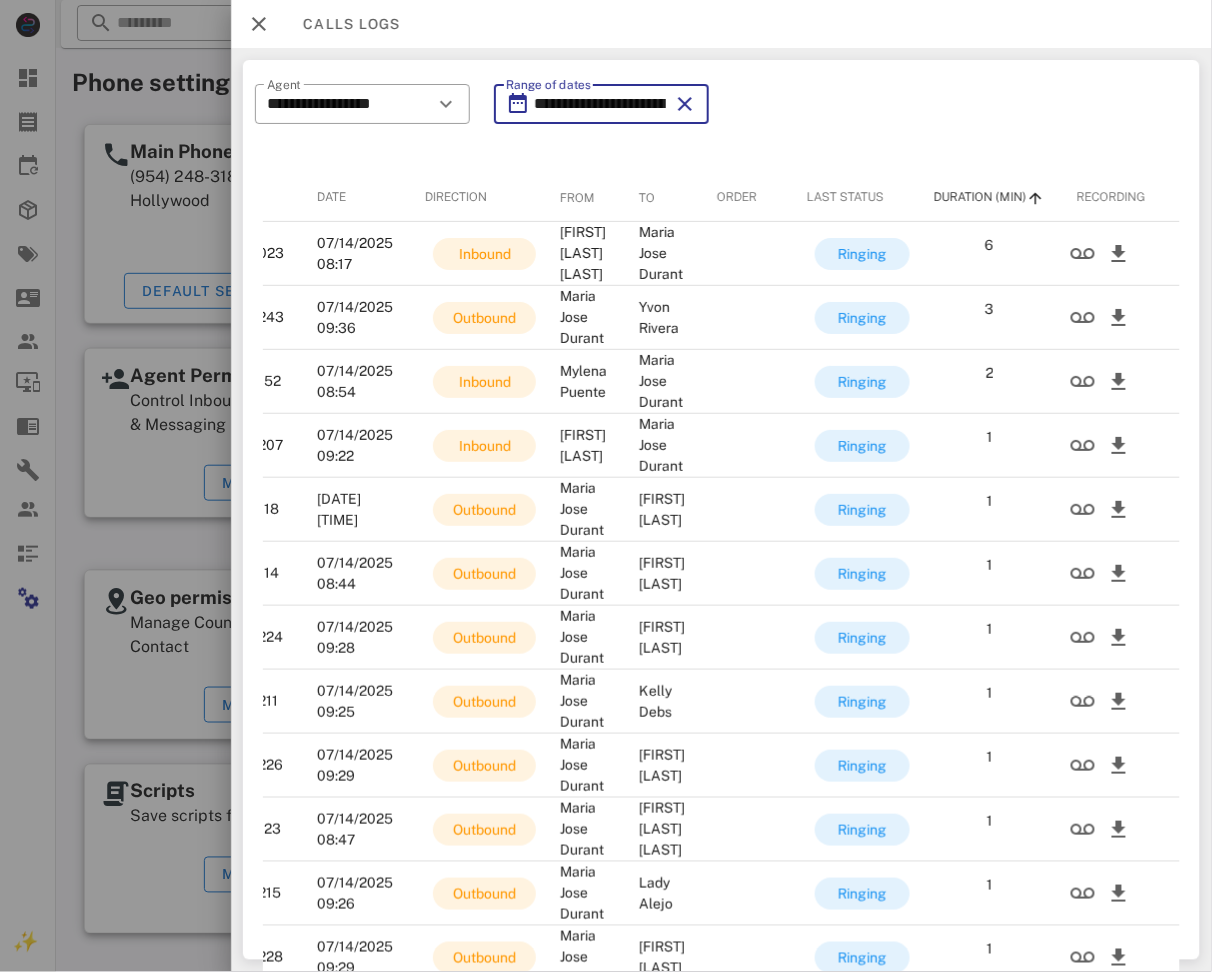 click on "**********" at bounding box center [600, 104] 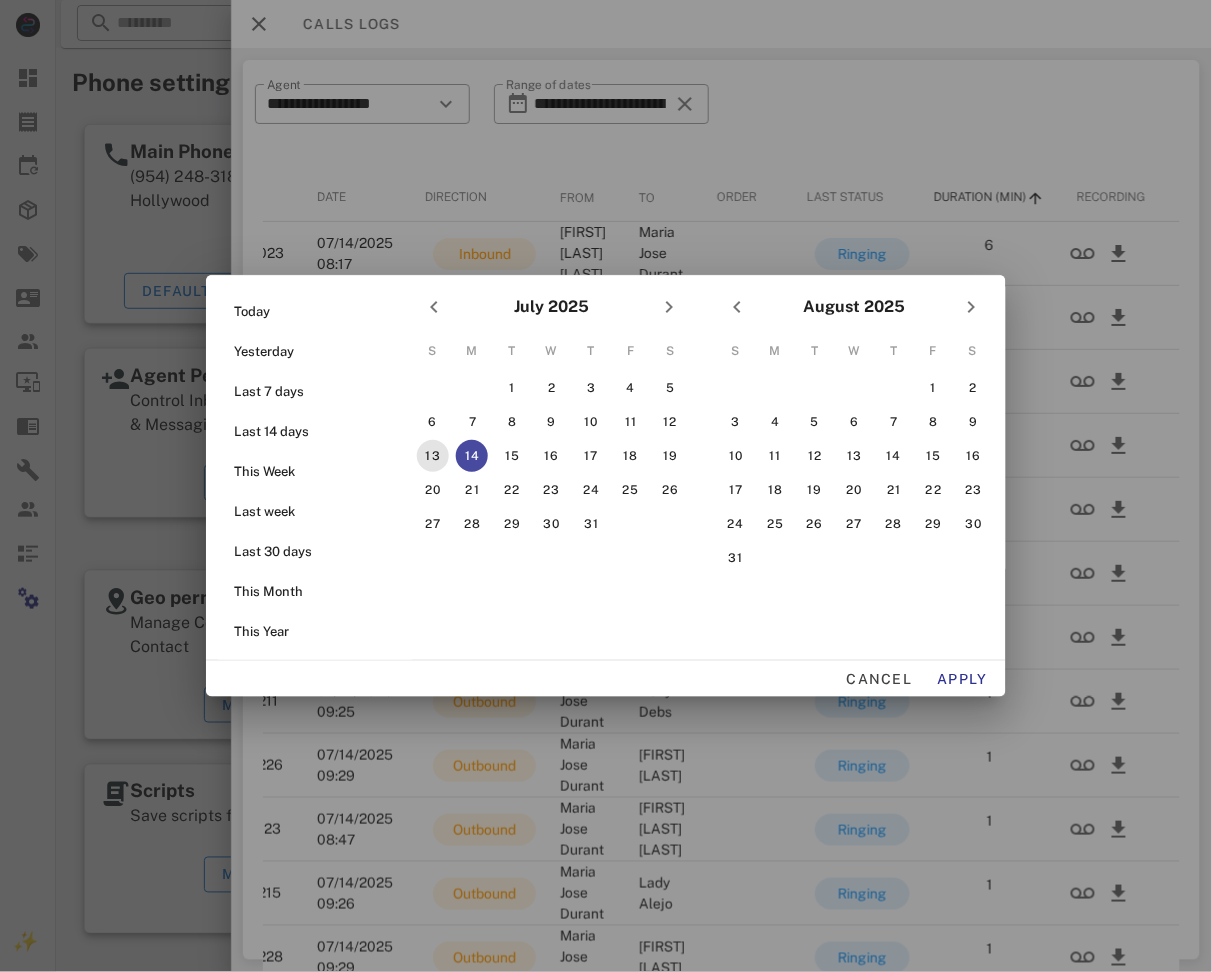 click on "13" at bounding box center (433, 456) 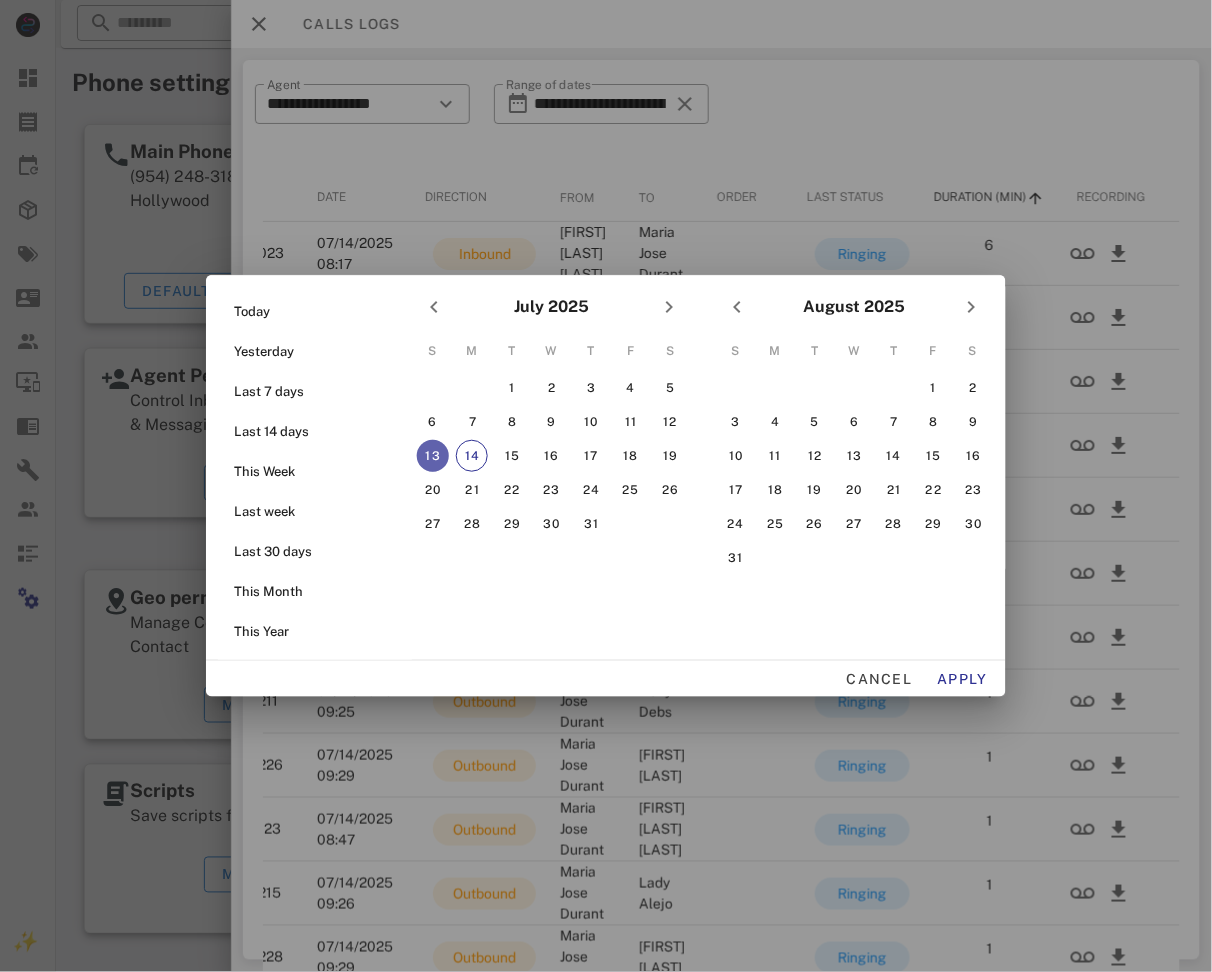 click on "13" at bounding box center [433, 456] 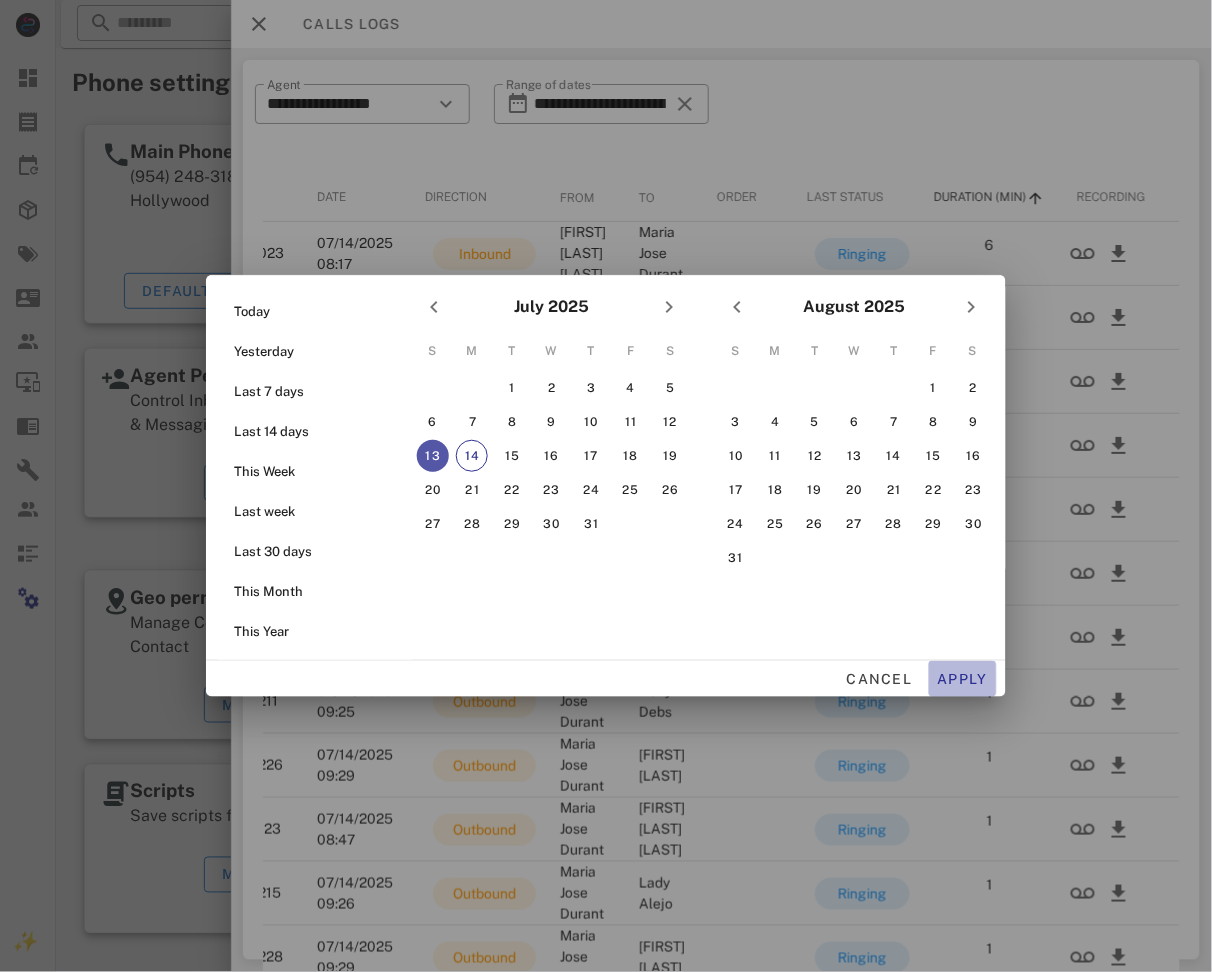 click on "Apply" at bounding box center [963, 679] 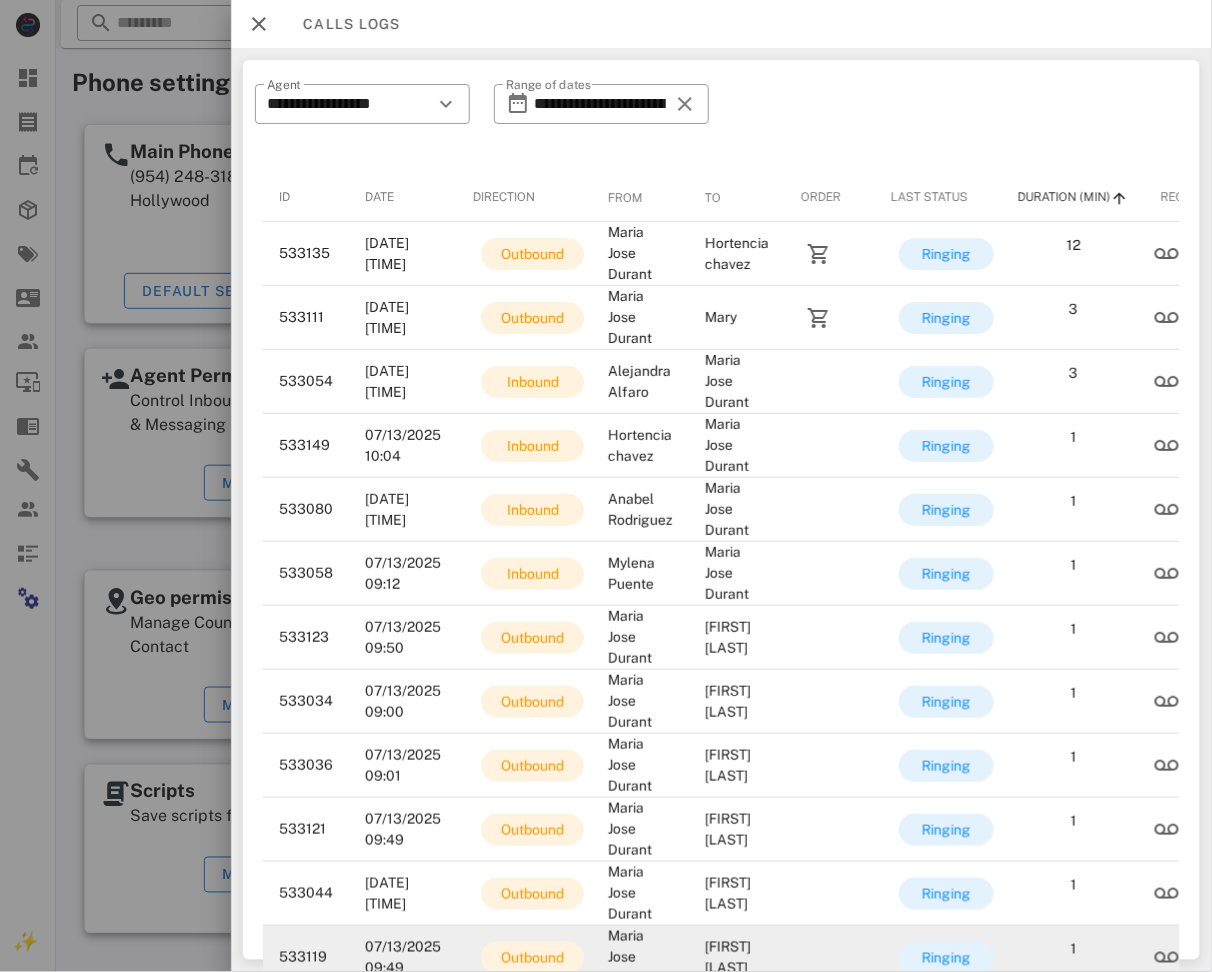 scroll, scrollTop: 221, scrollLeft: 0, axis: vertical 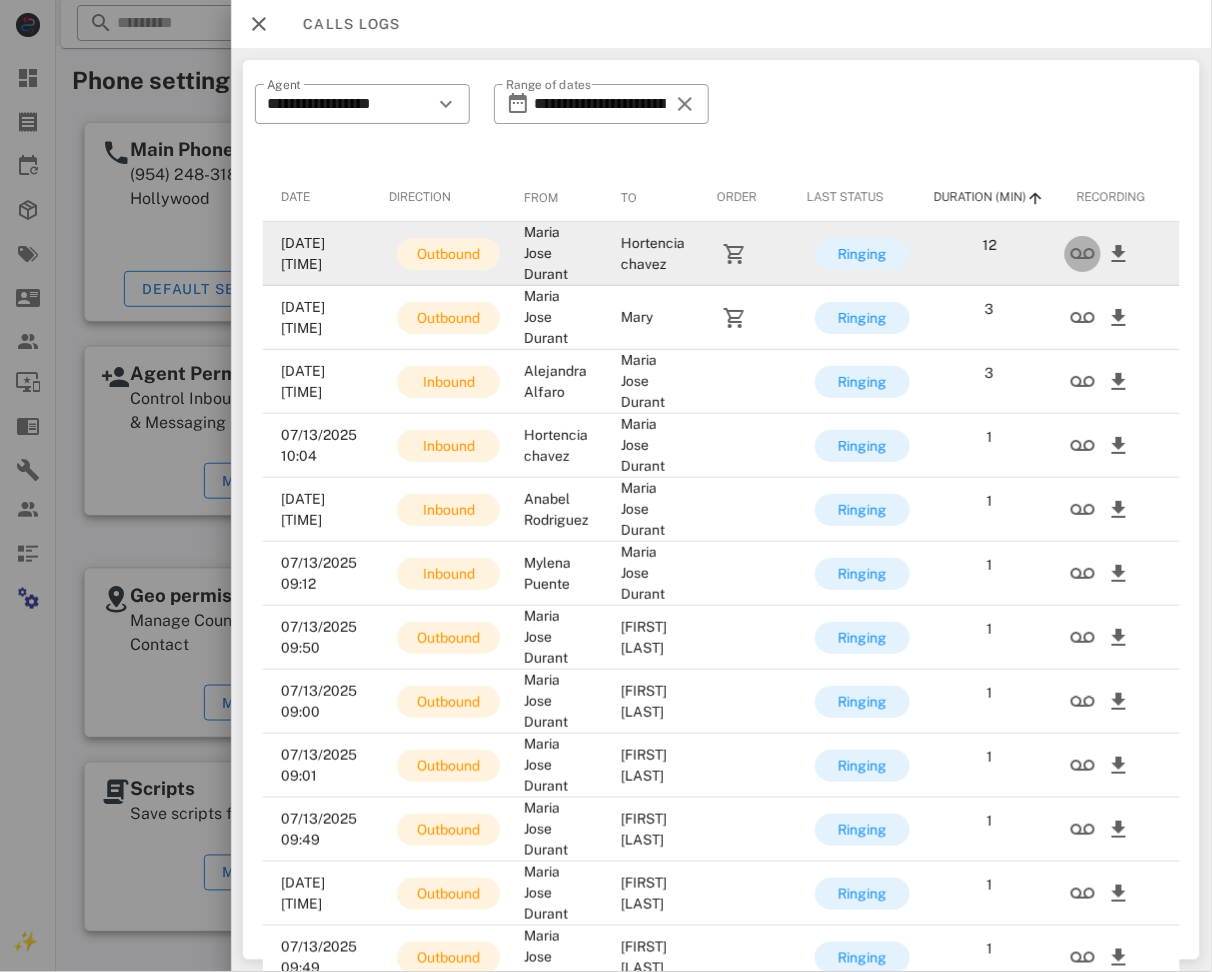 click at bounding box center (1083, 254) 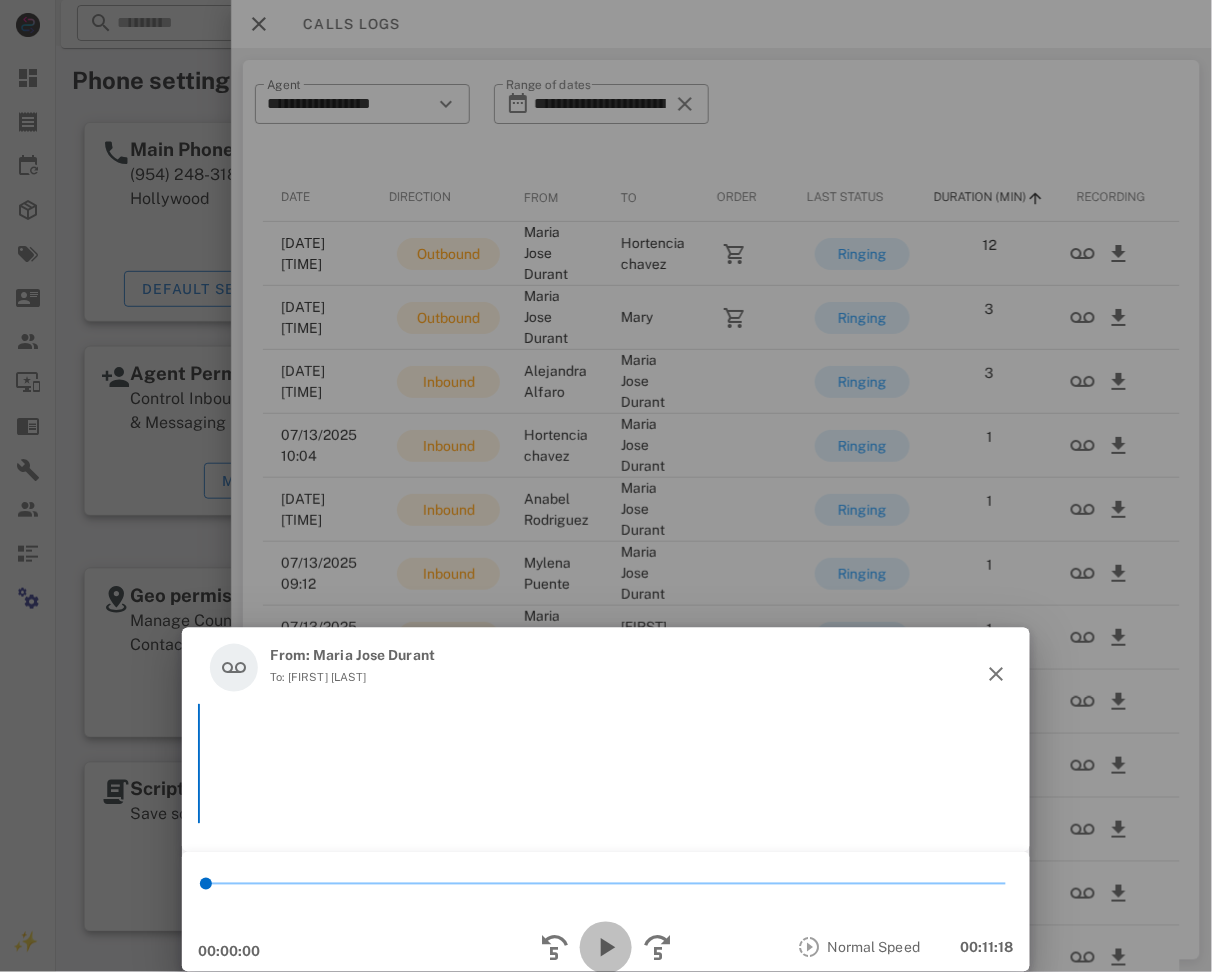 click at bounding box center (606, 948) 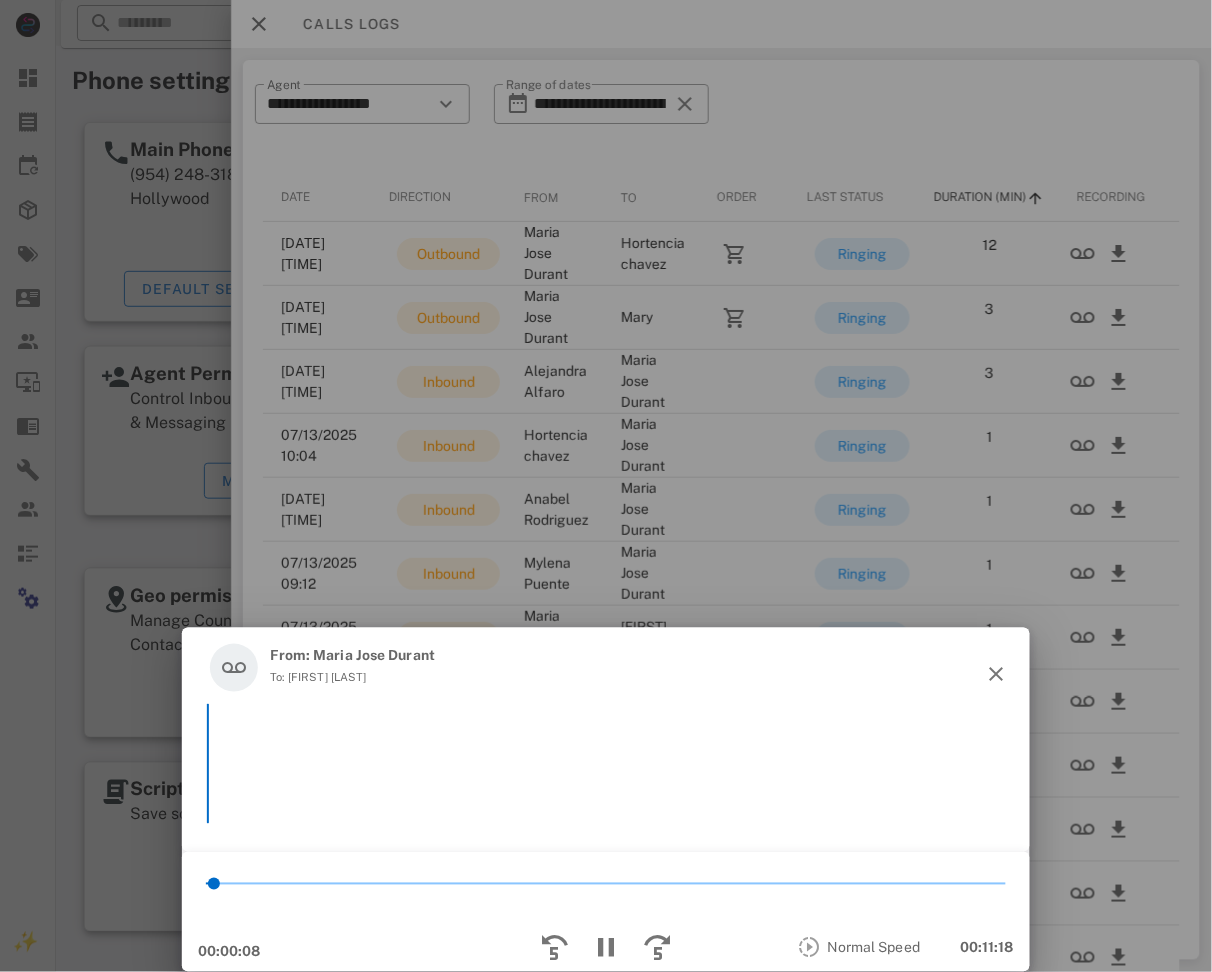 click at bounding box center [606, 948] 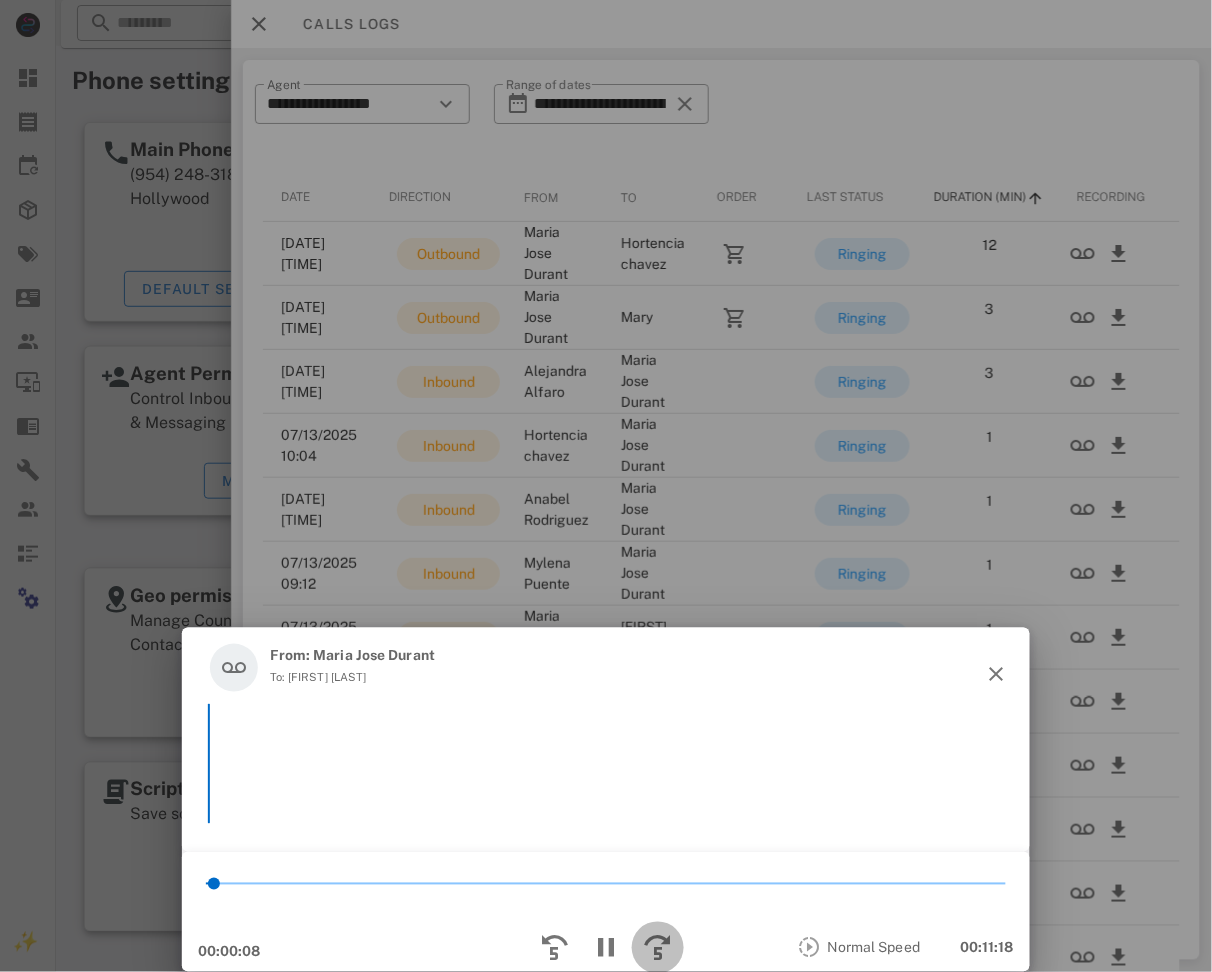 click at bounding box center (658, 948) 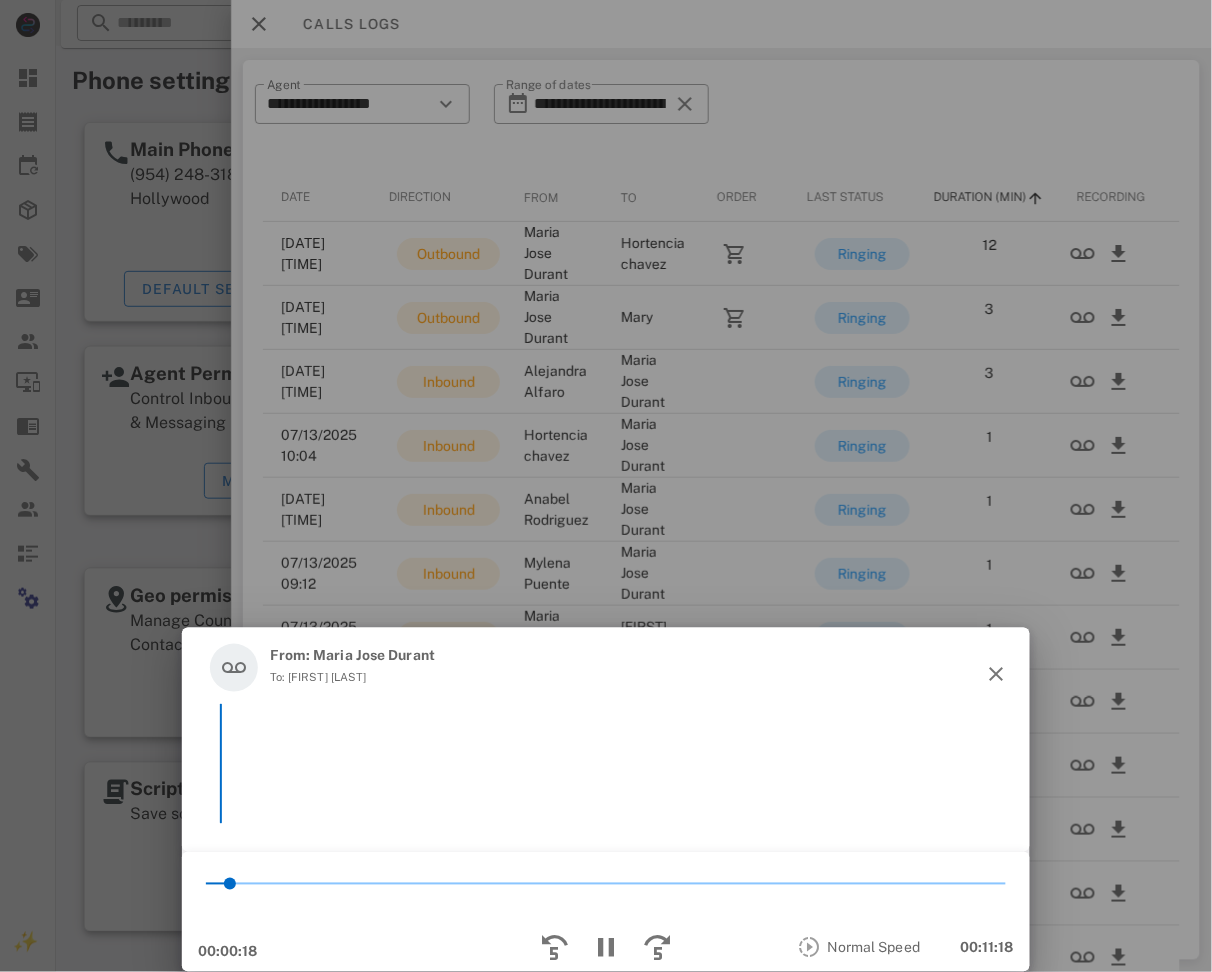 click on "From: [FIRST] [LAST]   To: [FIRST] [LAST]" at bounding box center [606, 740] 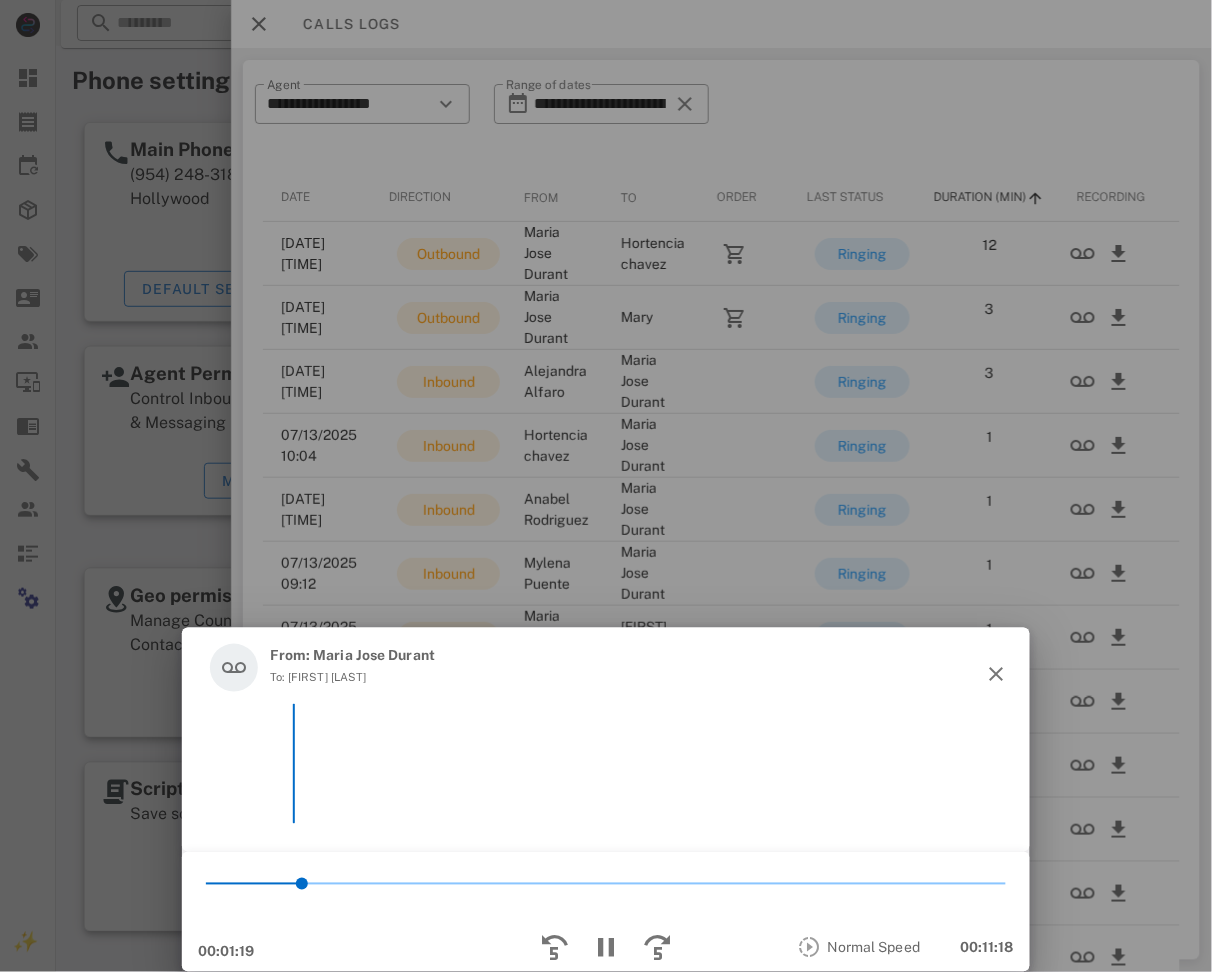 click on "To: [FIRST] [LAST]" at bounding box center [352, 677] 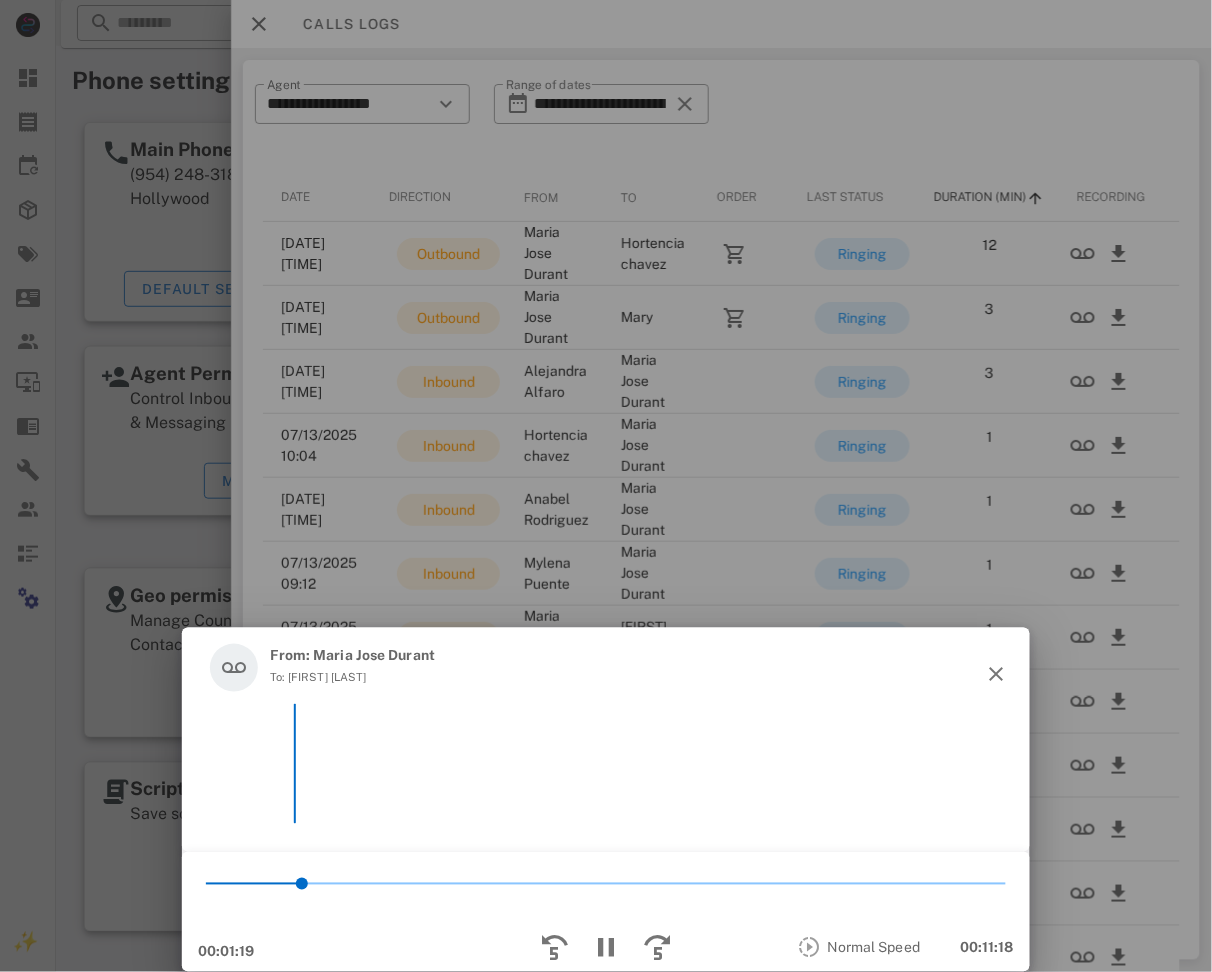 click on "To: [FIRST] [LAST]" at bounding box center [352, 677] 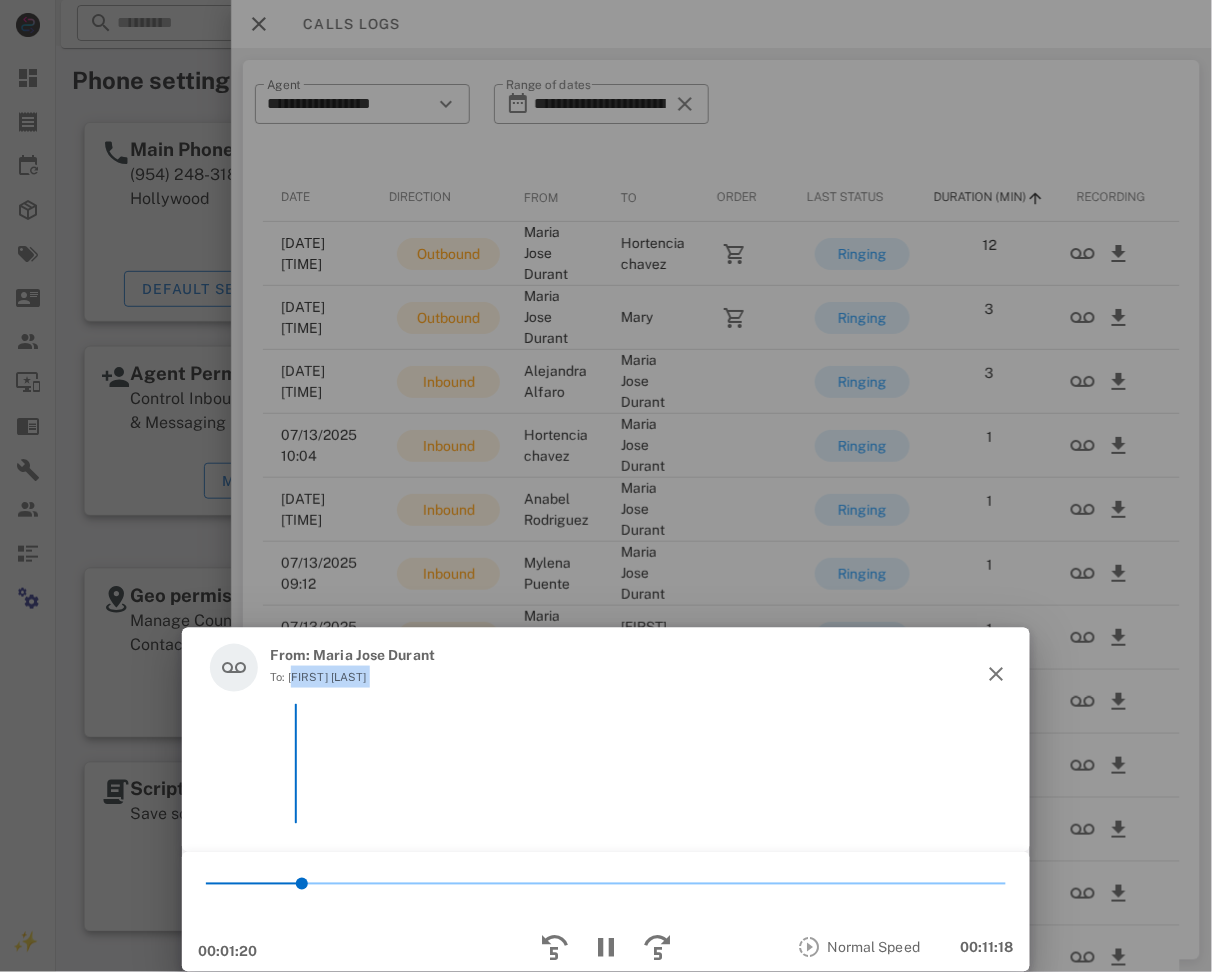 drag, startPoint x: 311, startPoint y: 680, endPoint x: 407, endPoint y: 693, distance: 96.87621 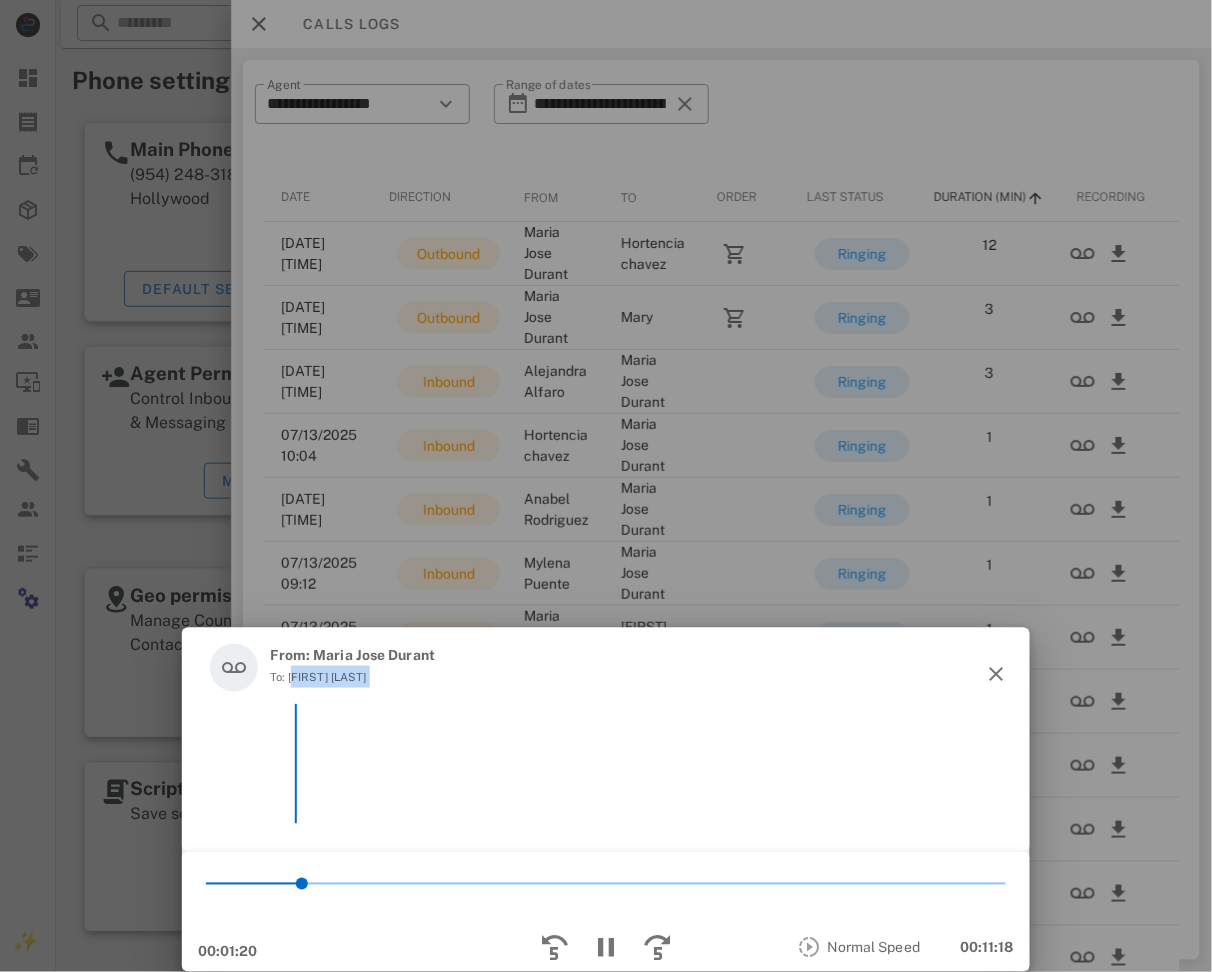 copy on "Hortencia chavez" 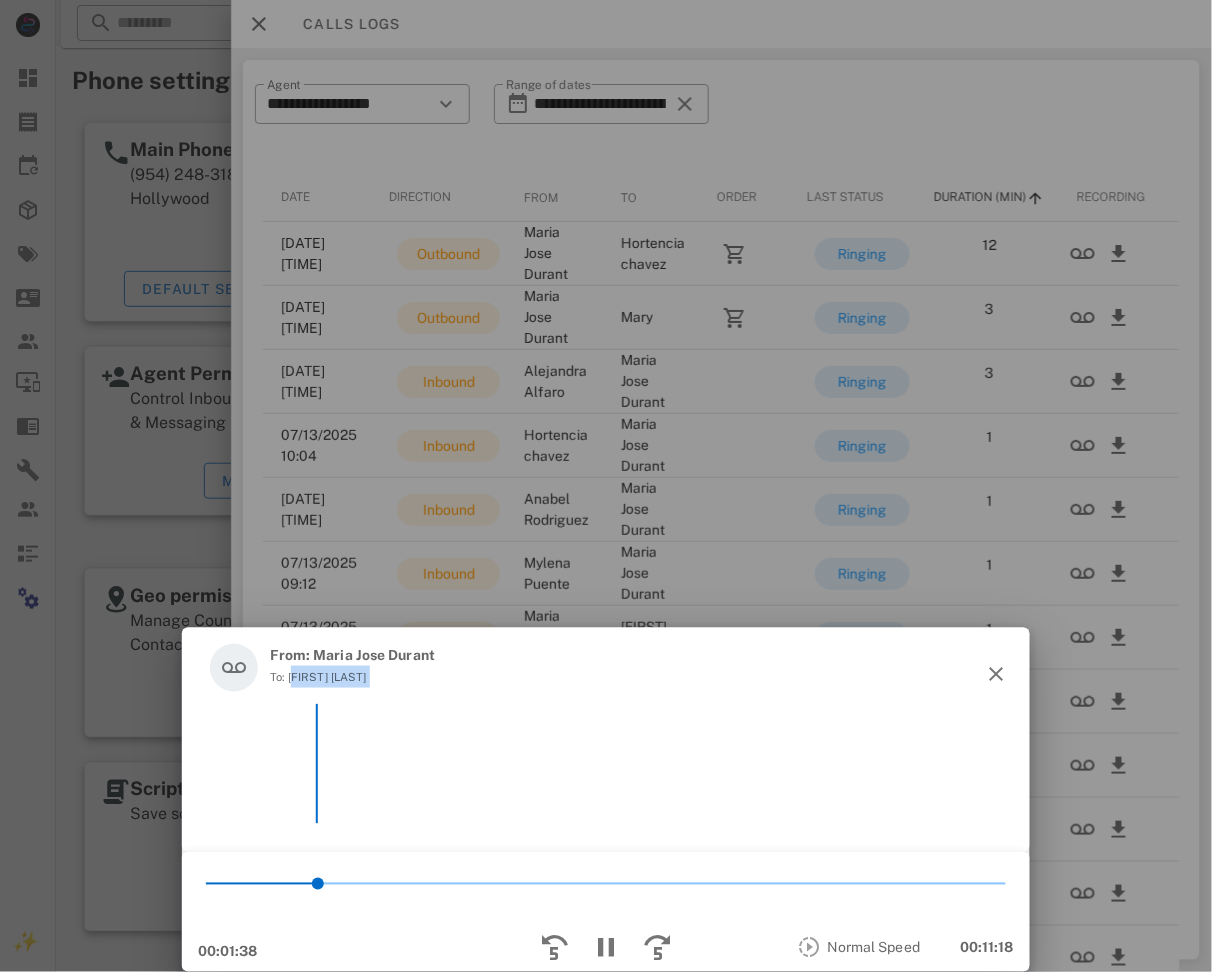 click on "To: [FIRST] [LAST]" at bounding box center (352, 677) 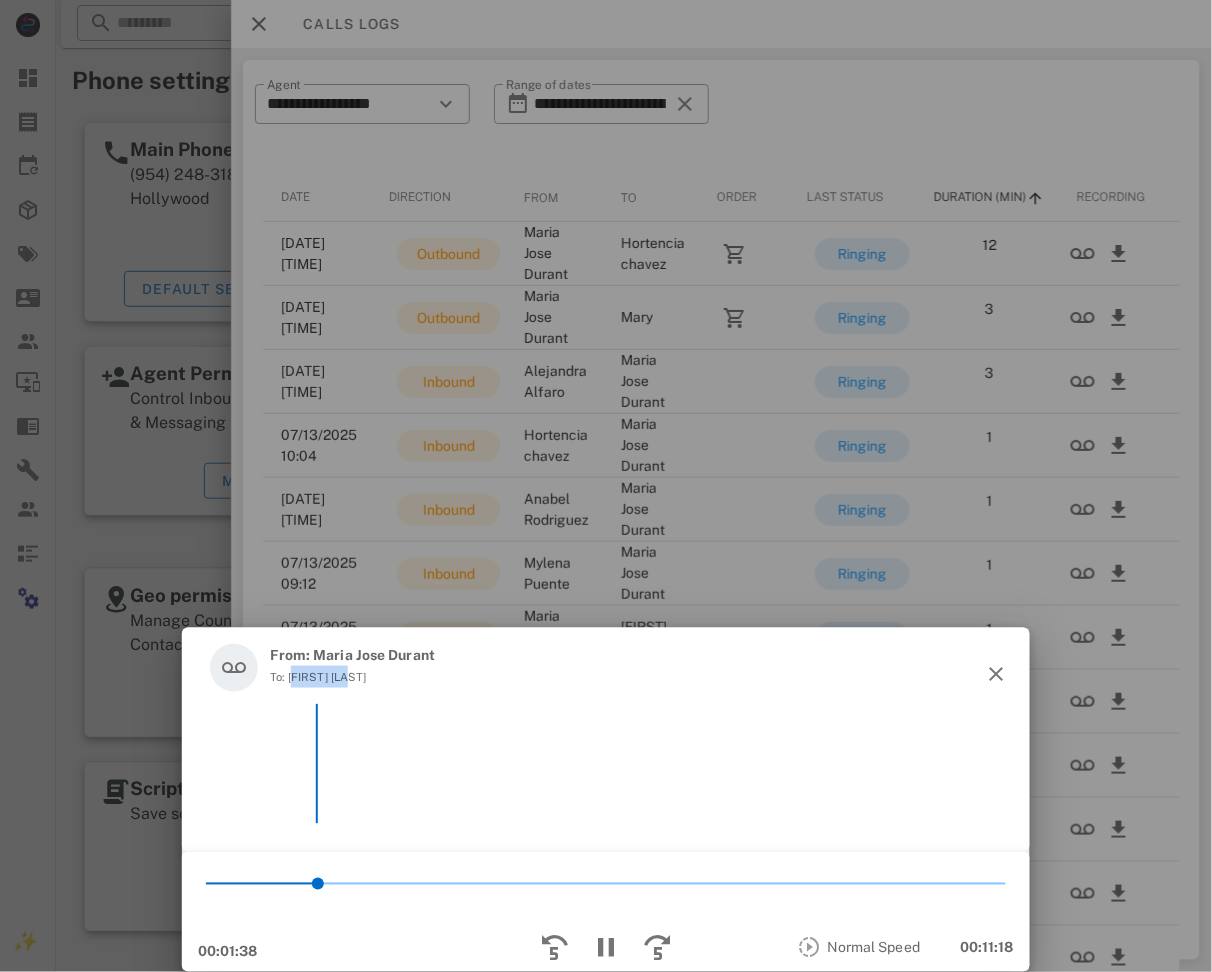 click on "To: [FIRST] [LAST]" at bounding box center [352, 677] 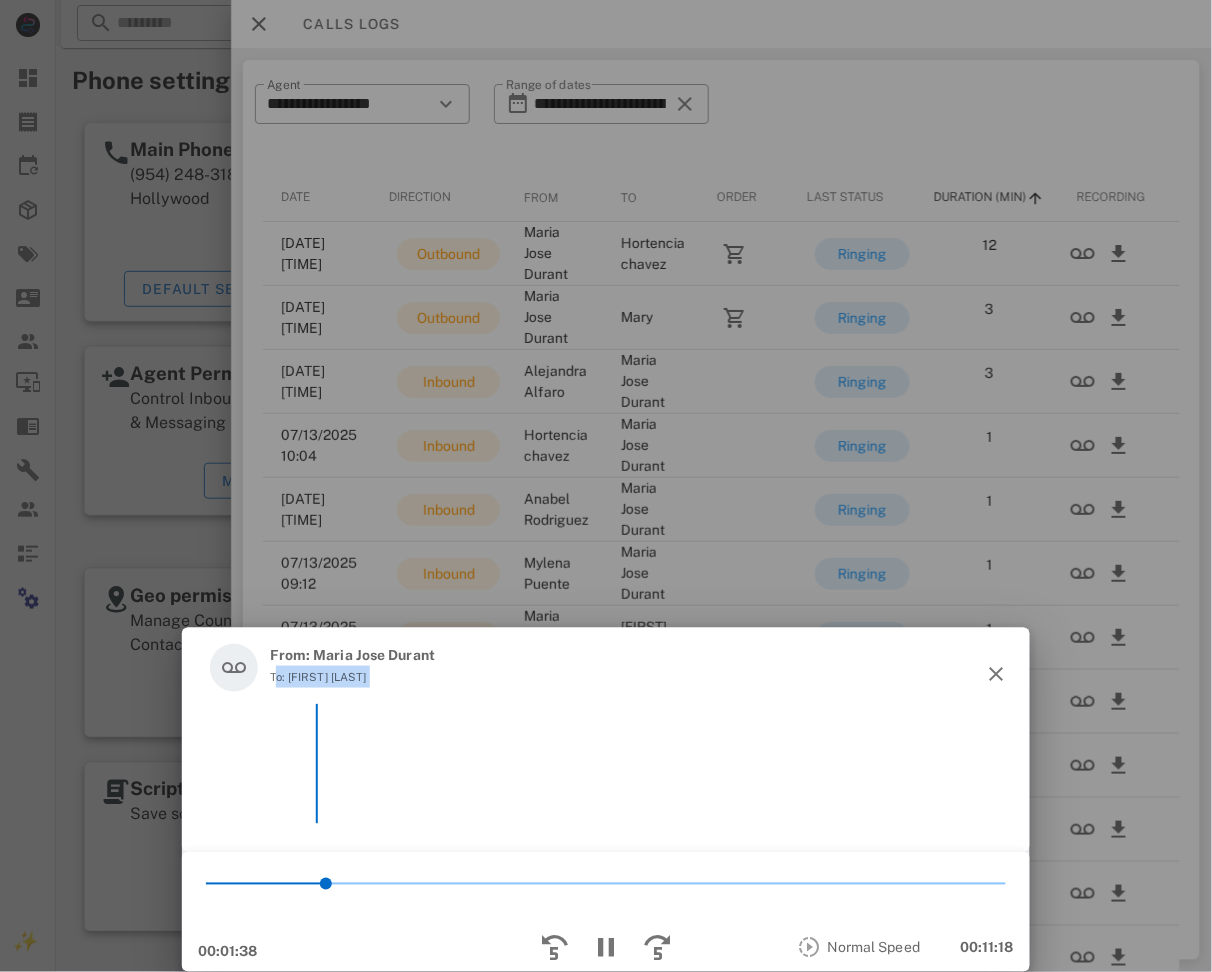 click on "To: [FIRST] [LAST]" at bounding box center (352, 677) 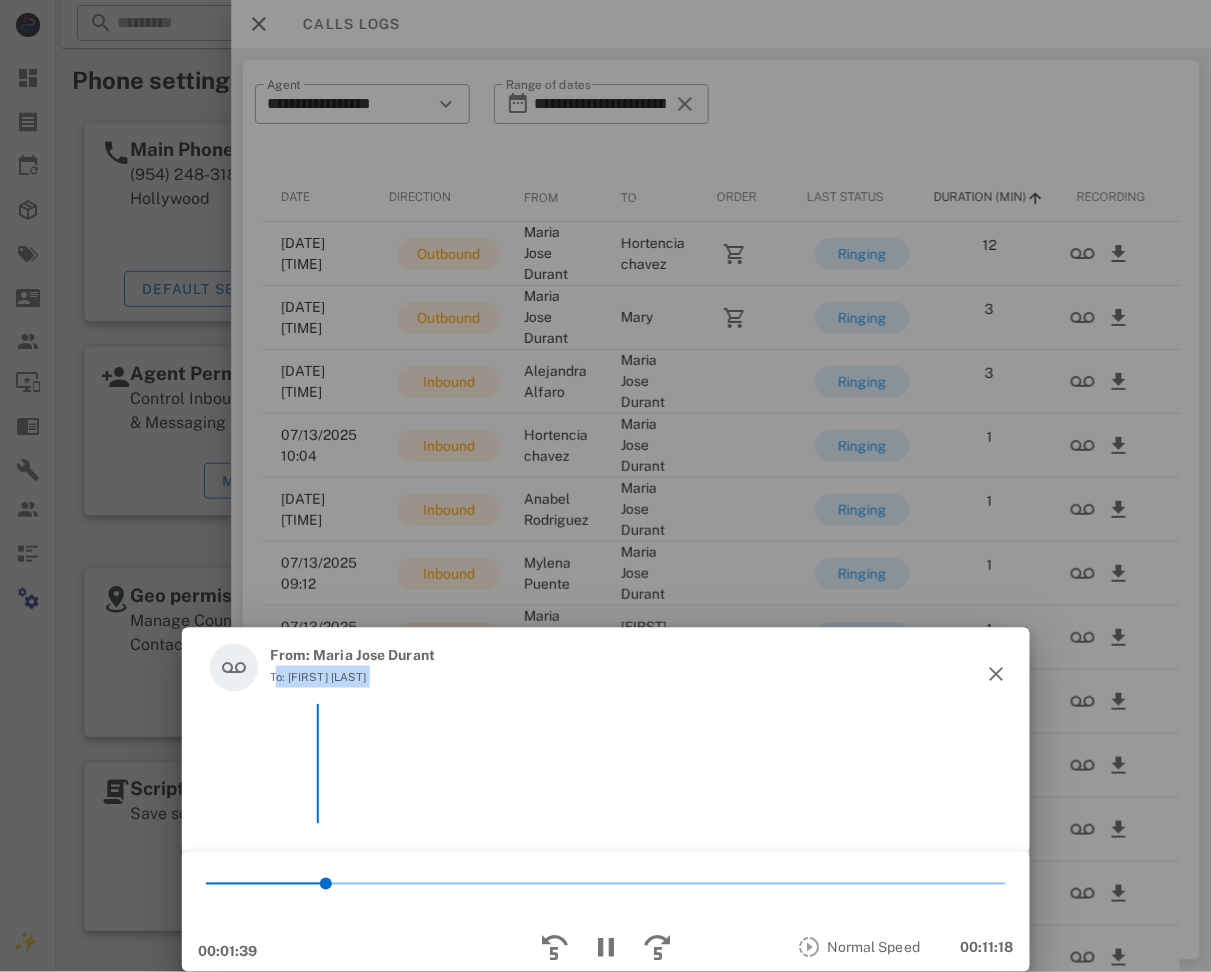 click on "To: [FIRST] [LAST]" at bounding box center (352, 677) 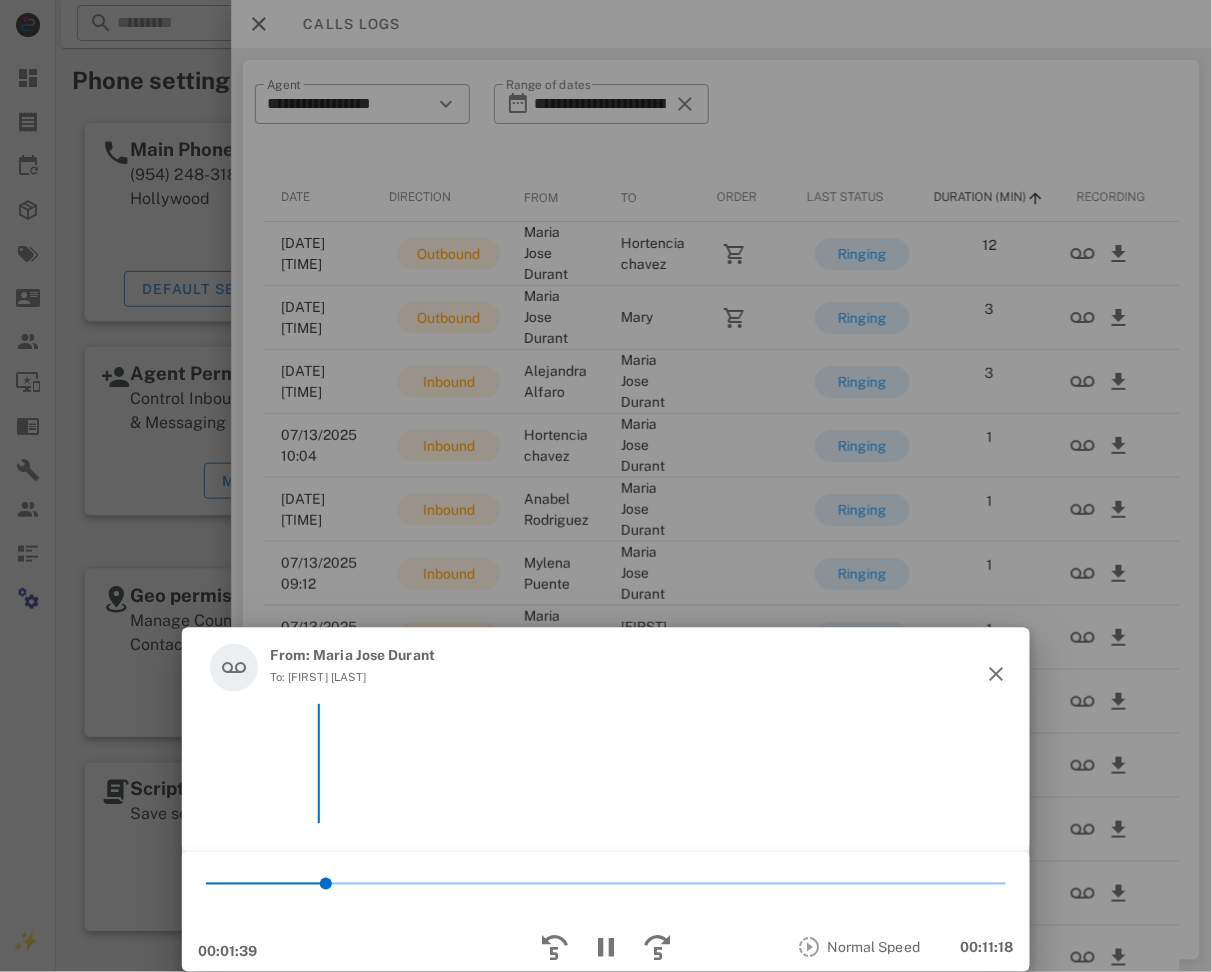 click on "To: [FIRST] [LAST]" at bounding box center [352, 677] 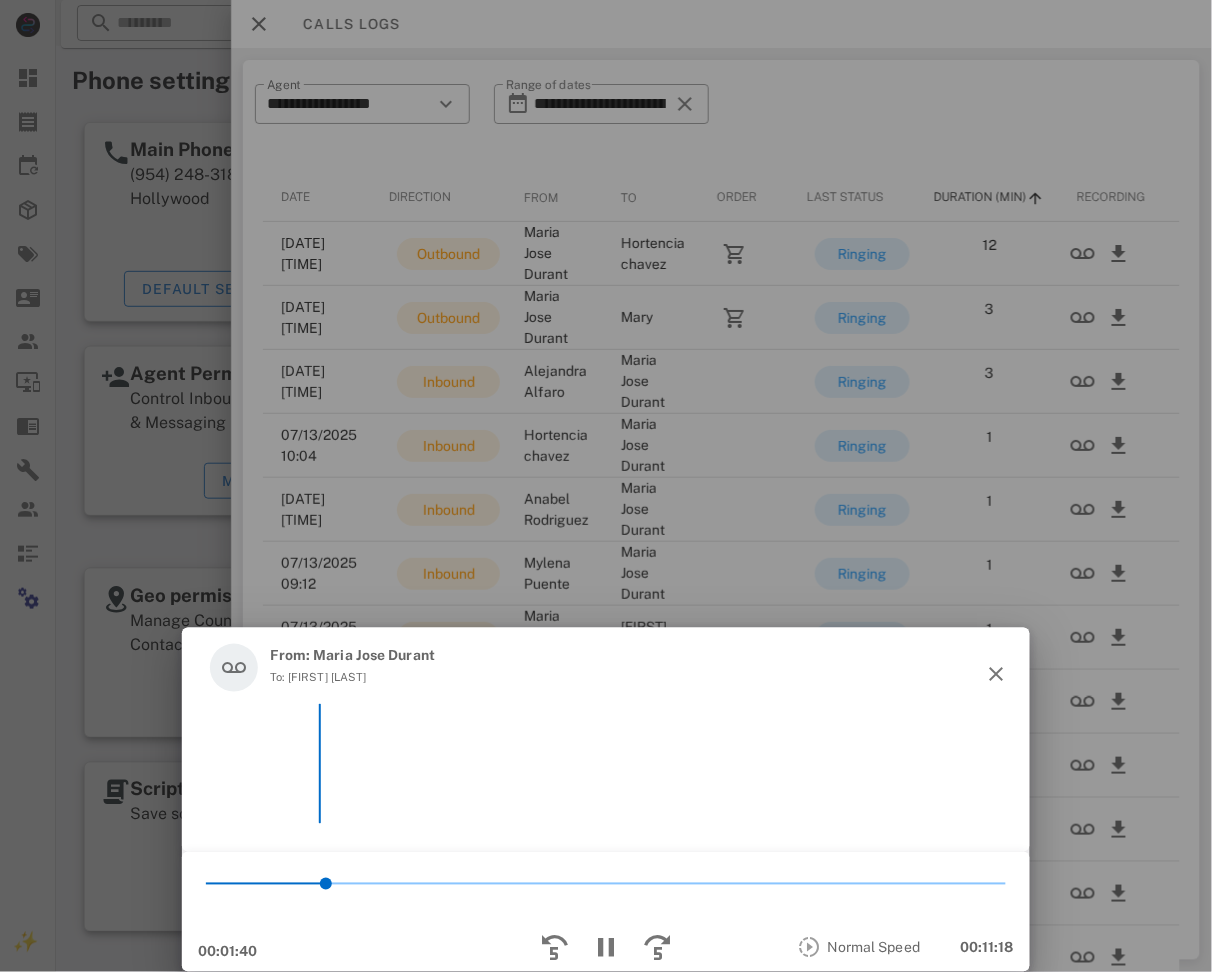 drag, startPoint x: 353, startPoint y: 682, endPoint x: 318, endPoint y: 673, distance: 36.138622 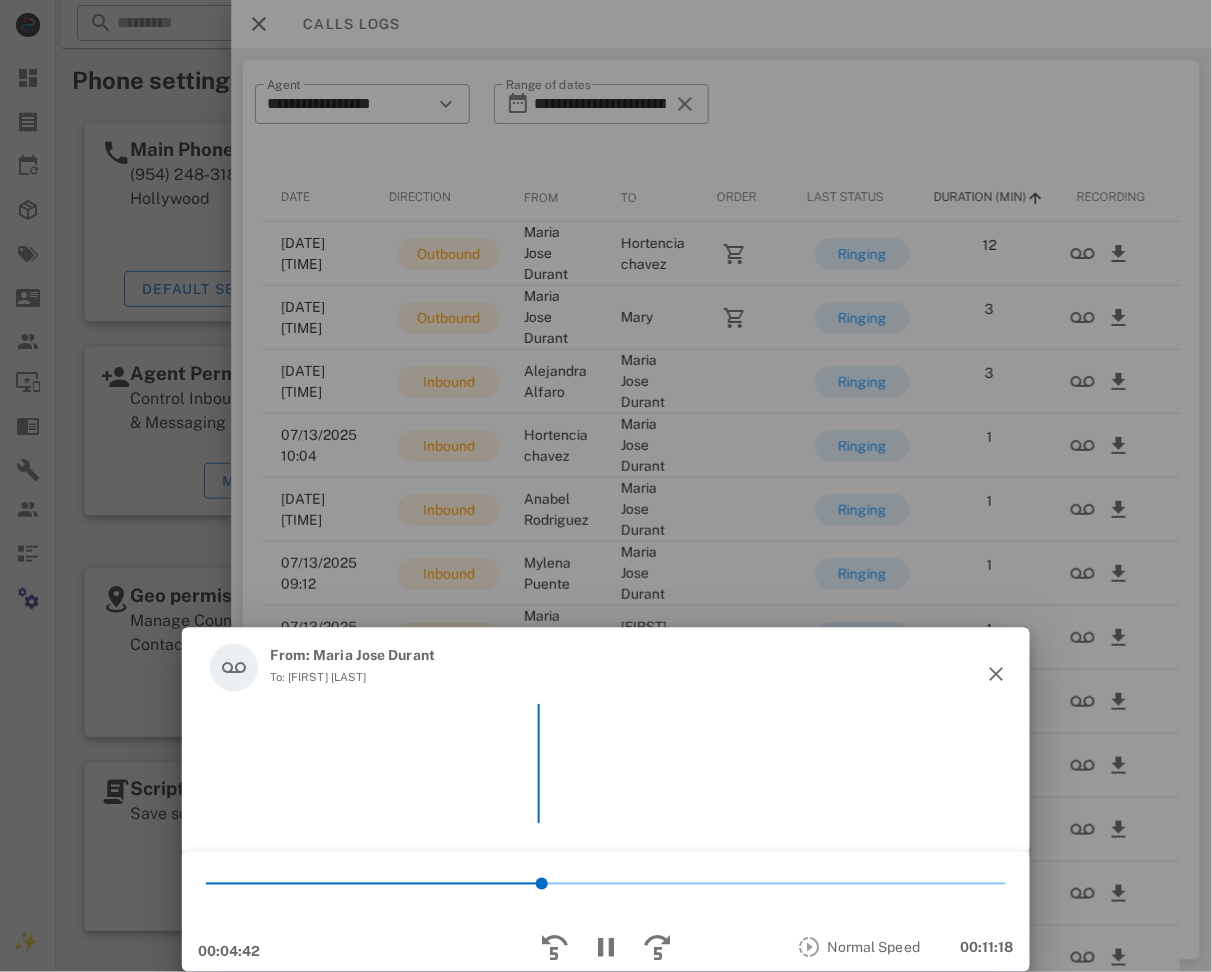 click on "From: [FIRST] [LAST]   To: [FIRST] [LAST]" at bounding box center (606, 740) 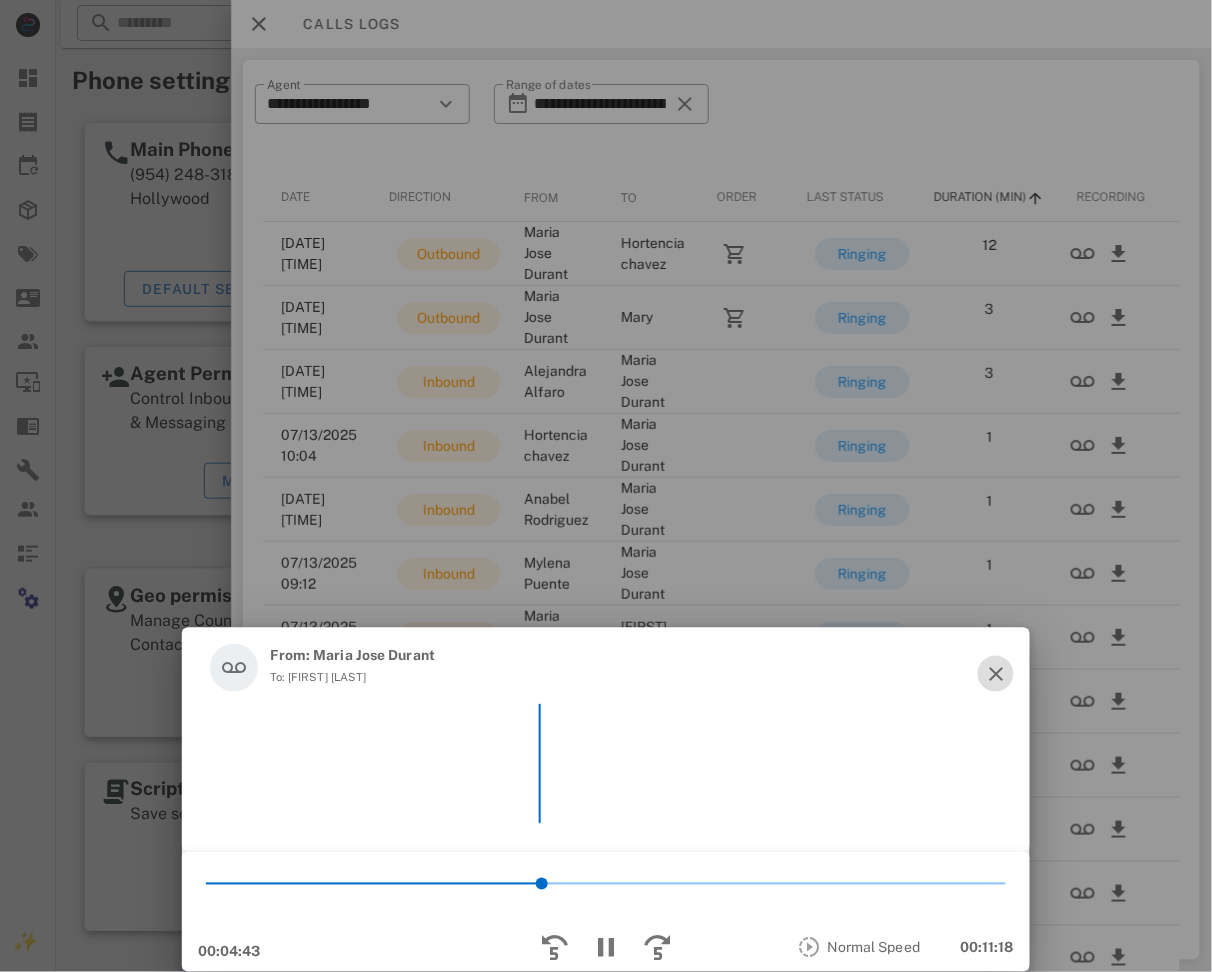 click at bounding box center [996, 674] 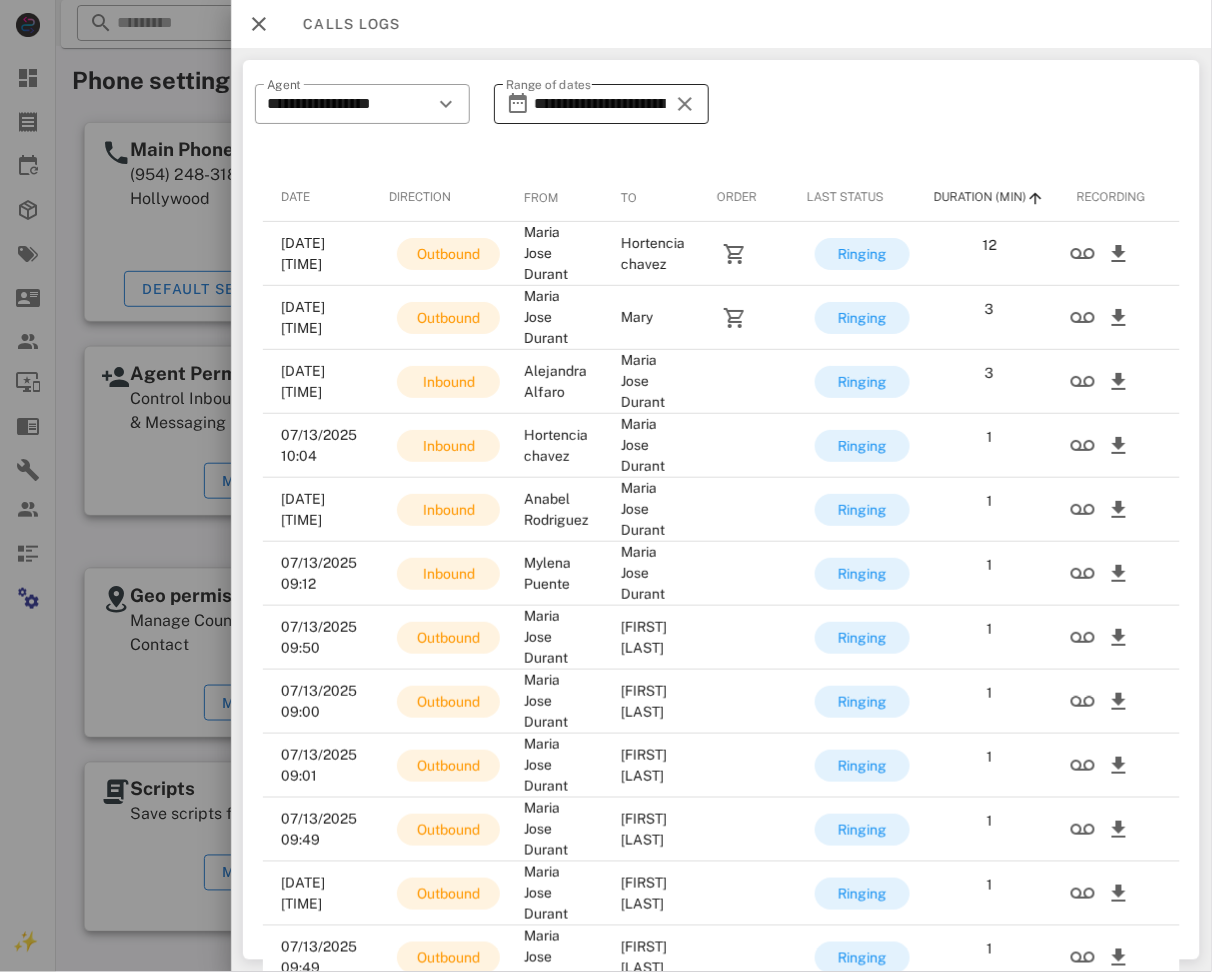 click on "**********" at bounding box center [600, 104] 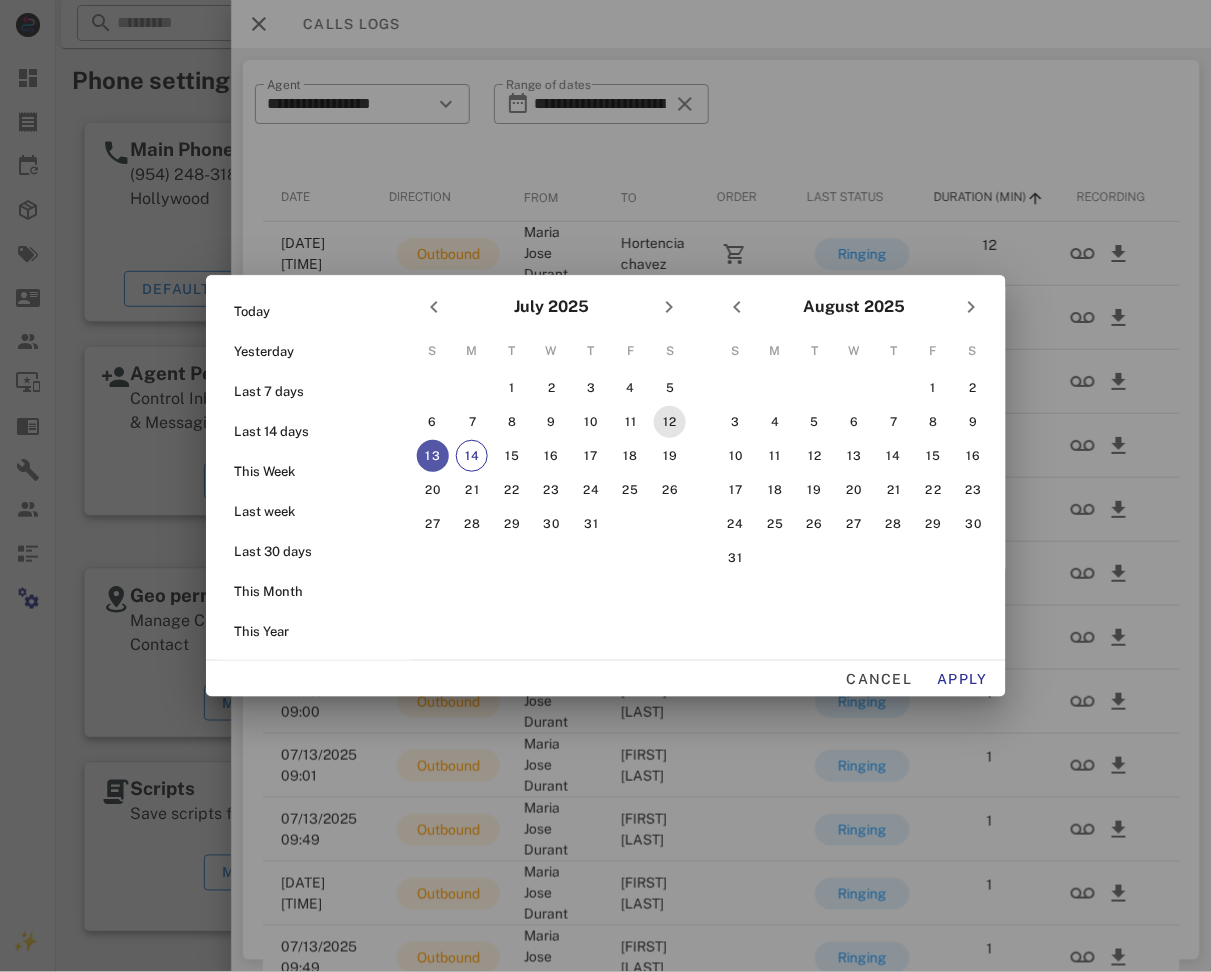 click on "12" at bounding box center (670, 422) 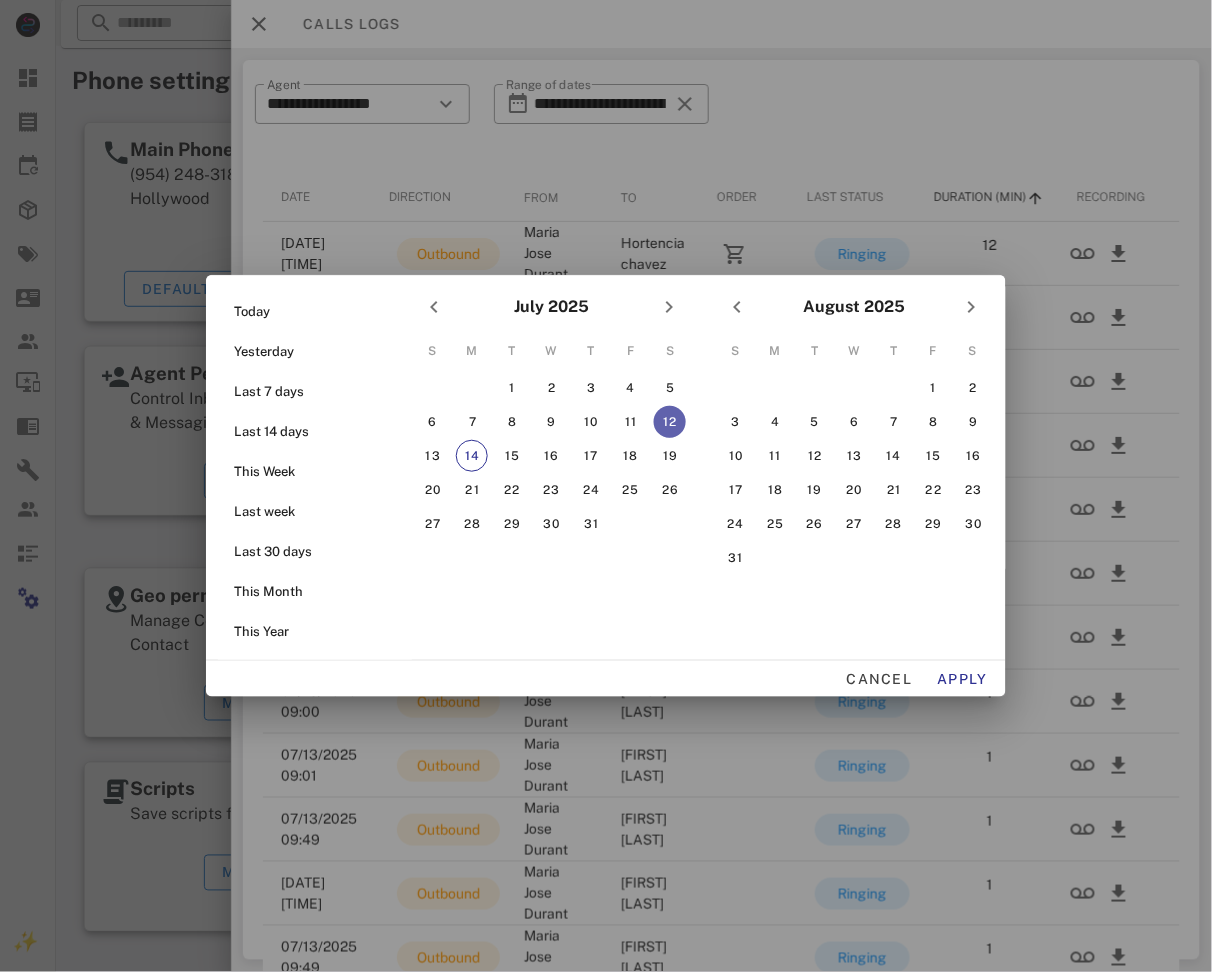 click on "12" at bounding box center [670, 422] 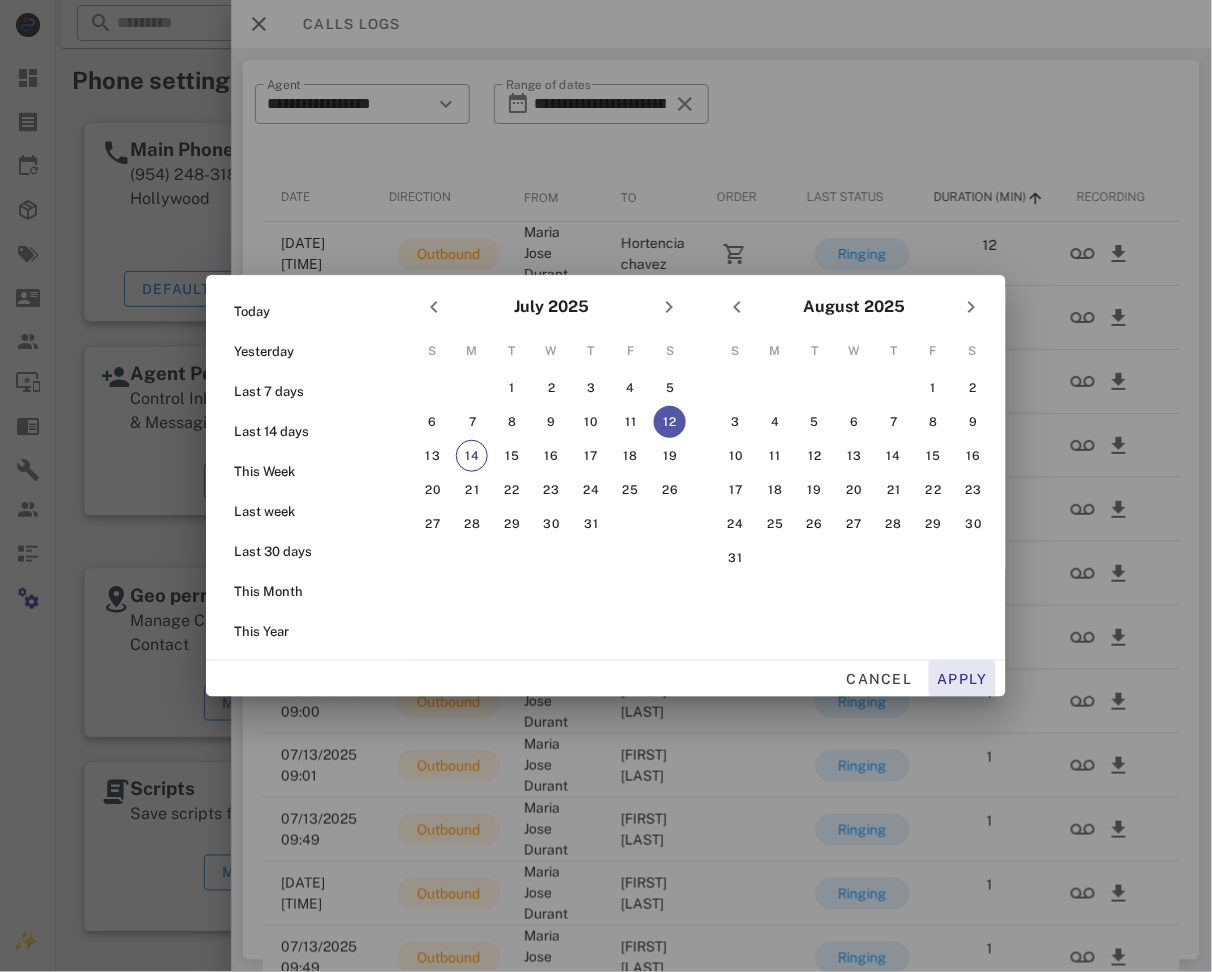 click on "Apply" at bounding box center (963, 679) 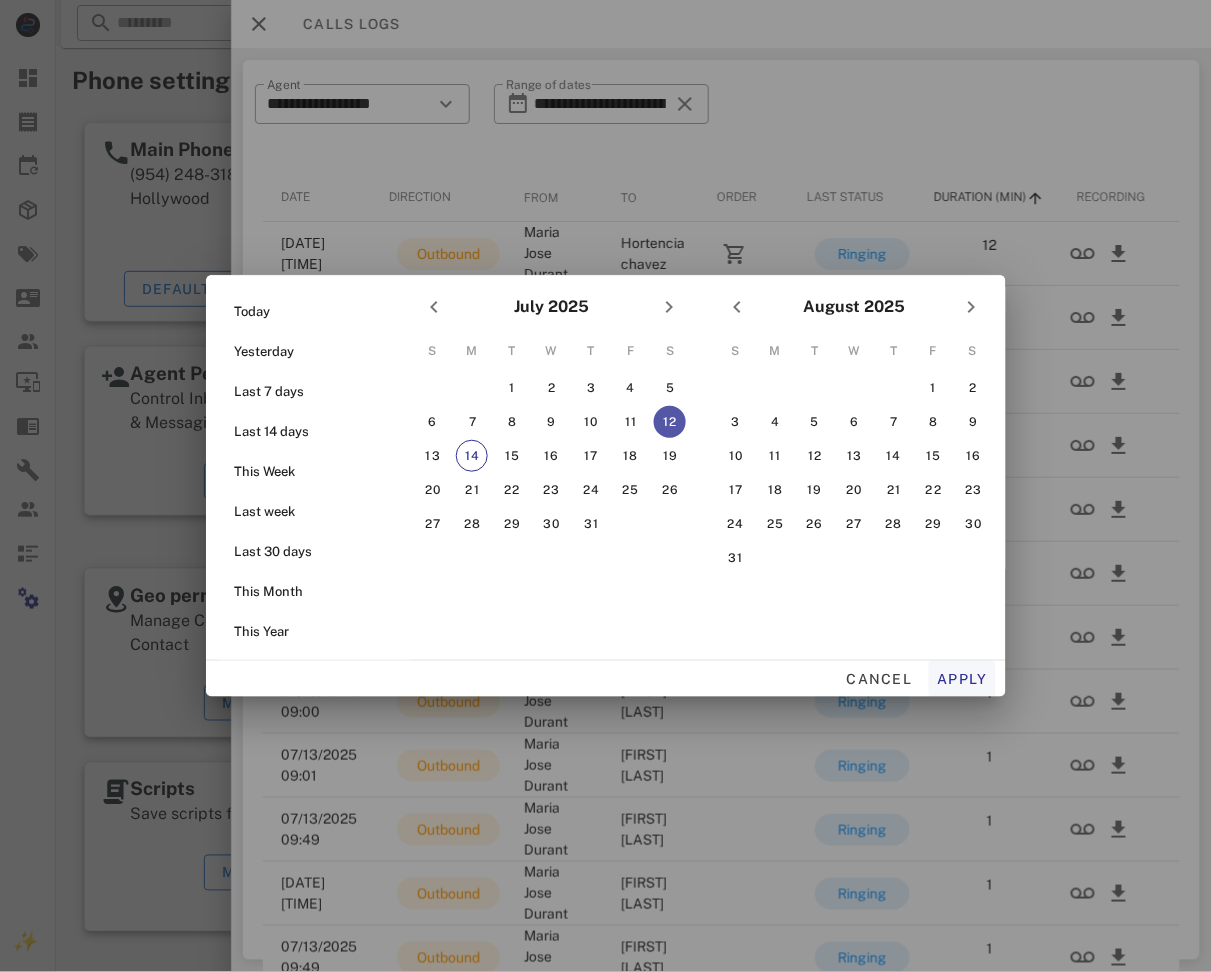 type on "**********" 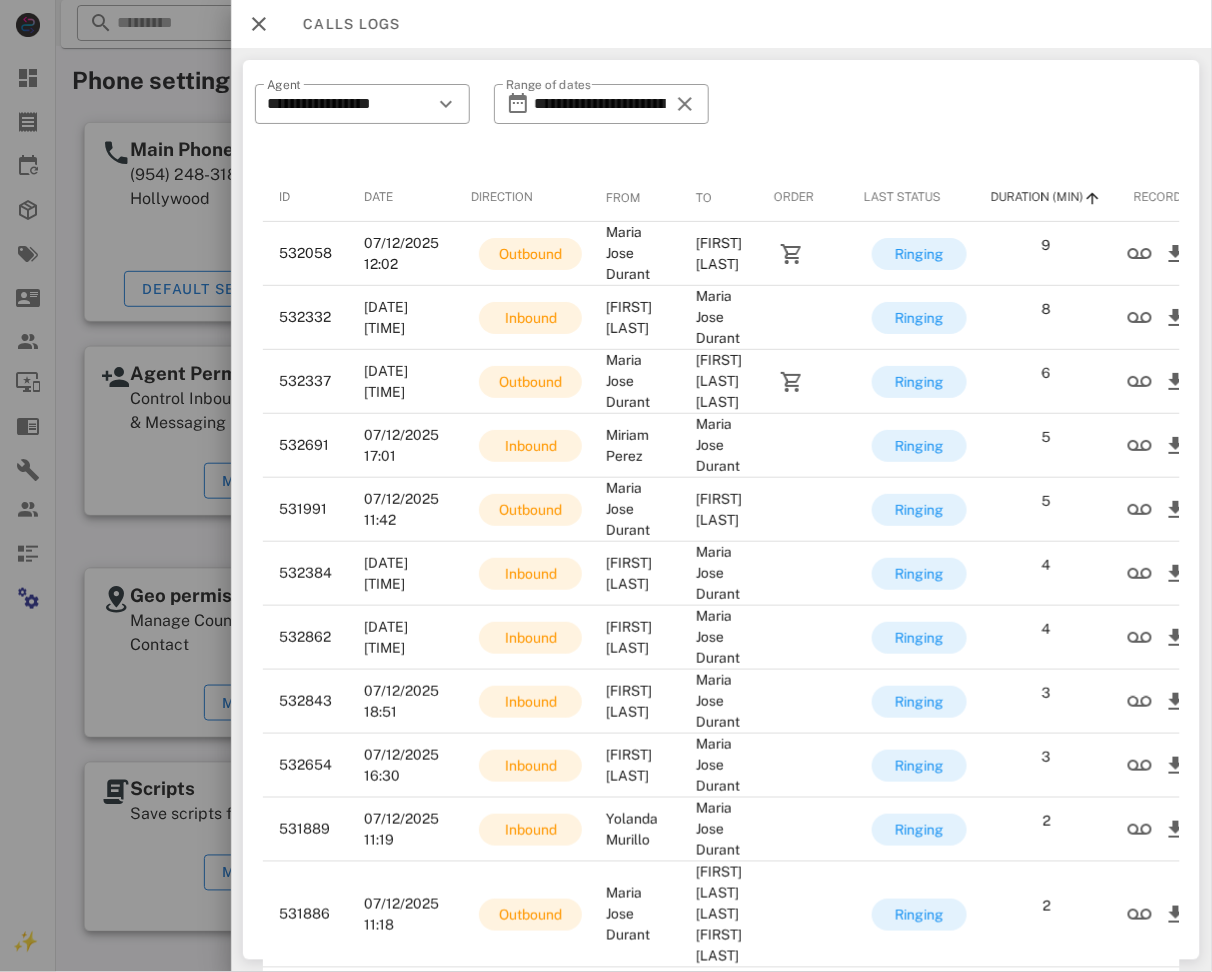 scroll, scrollTop: 150, scrollLeft: 0, axis: vertical 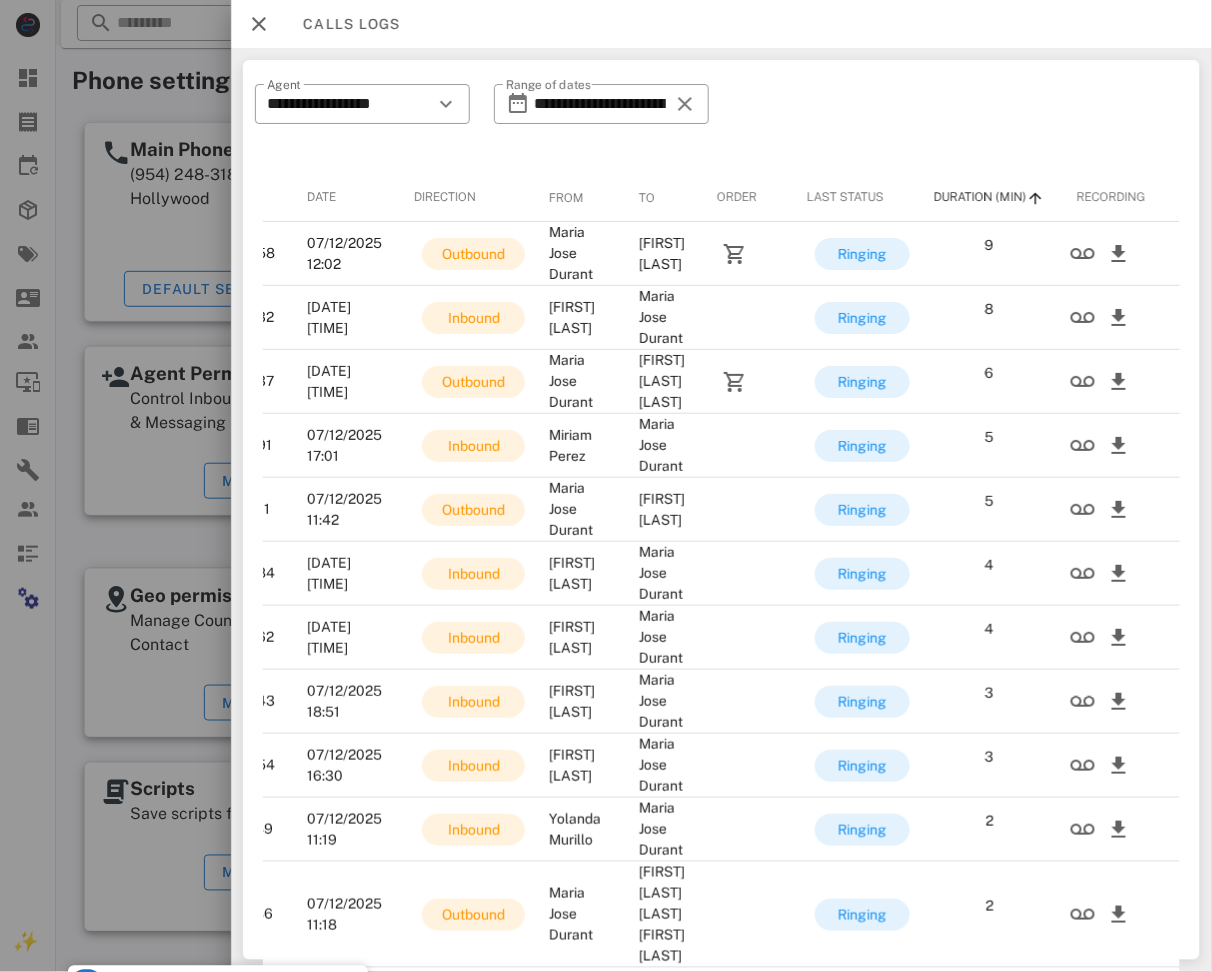 click on "Duration (Min)" at bounding box center (980, 197) 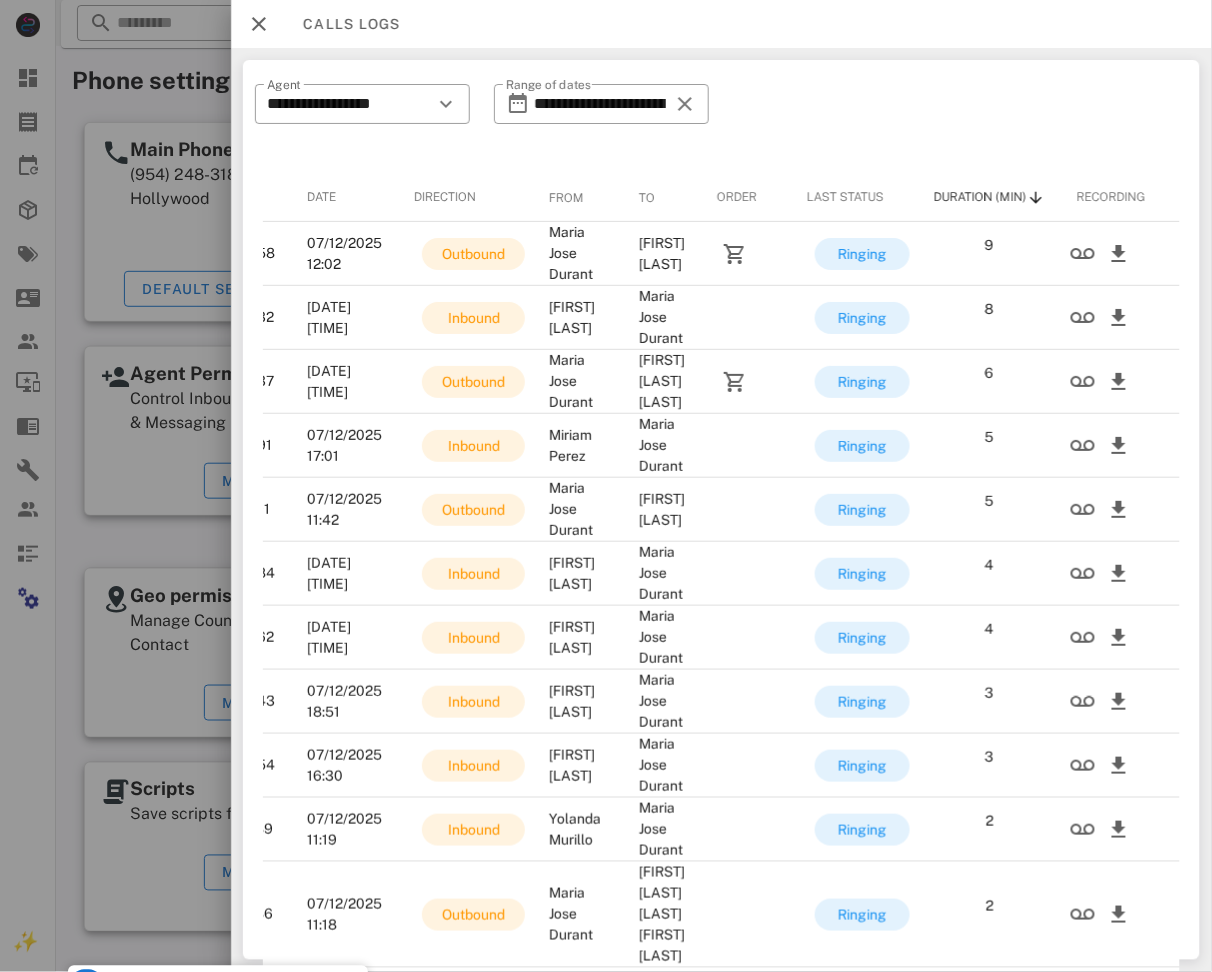 click on "Duration (Min)" at bounding box center (980, 197) 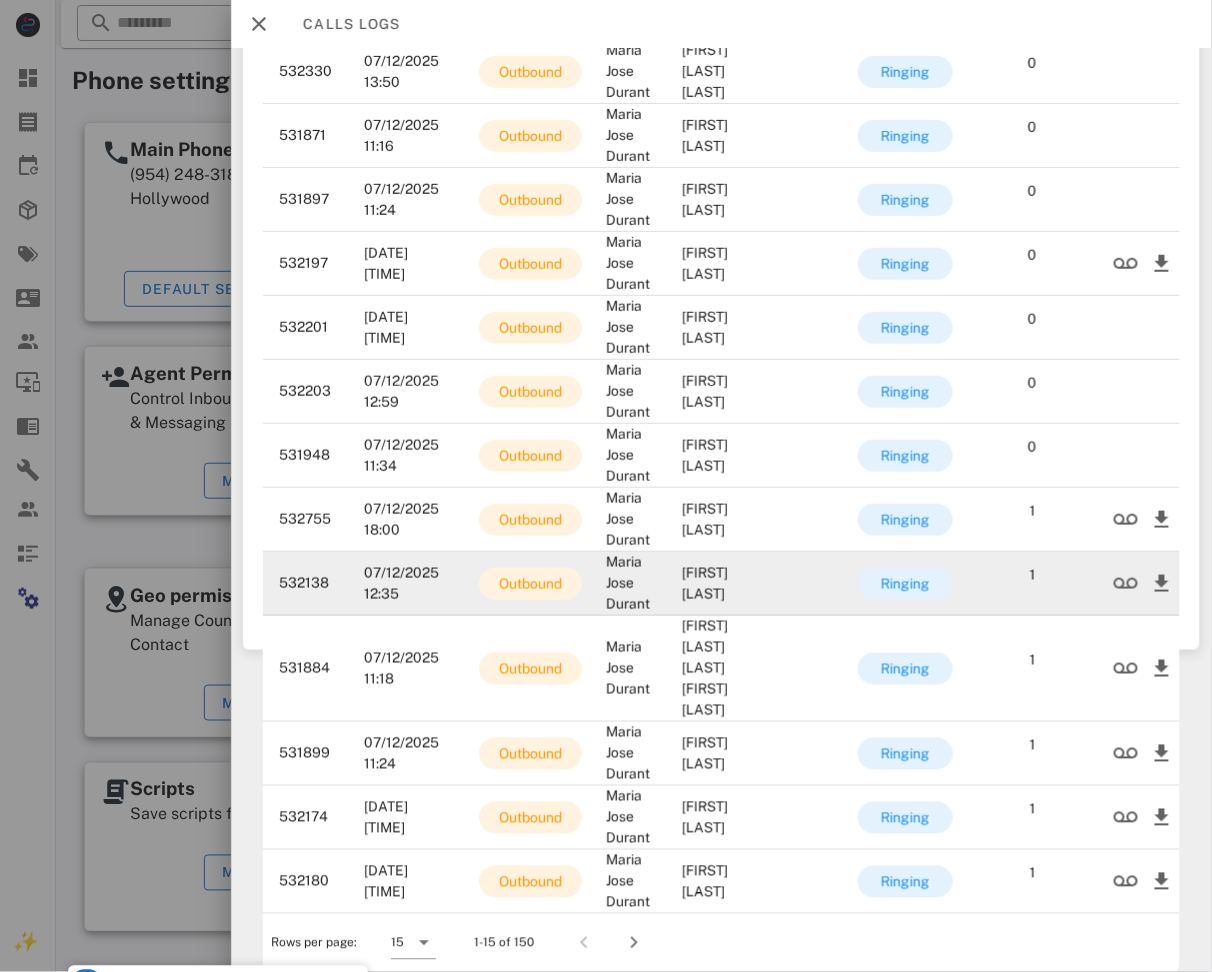 scroll, scrollTop: 0, scrollLeft: 0, axis: both 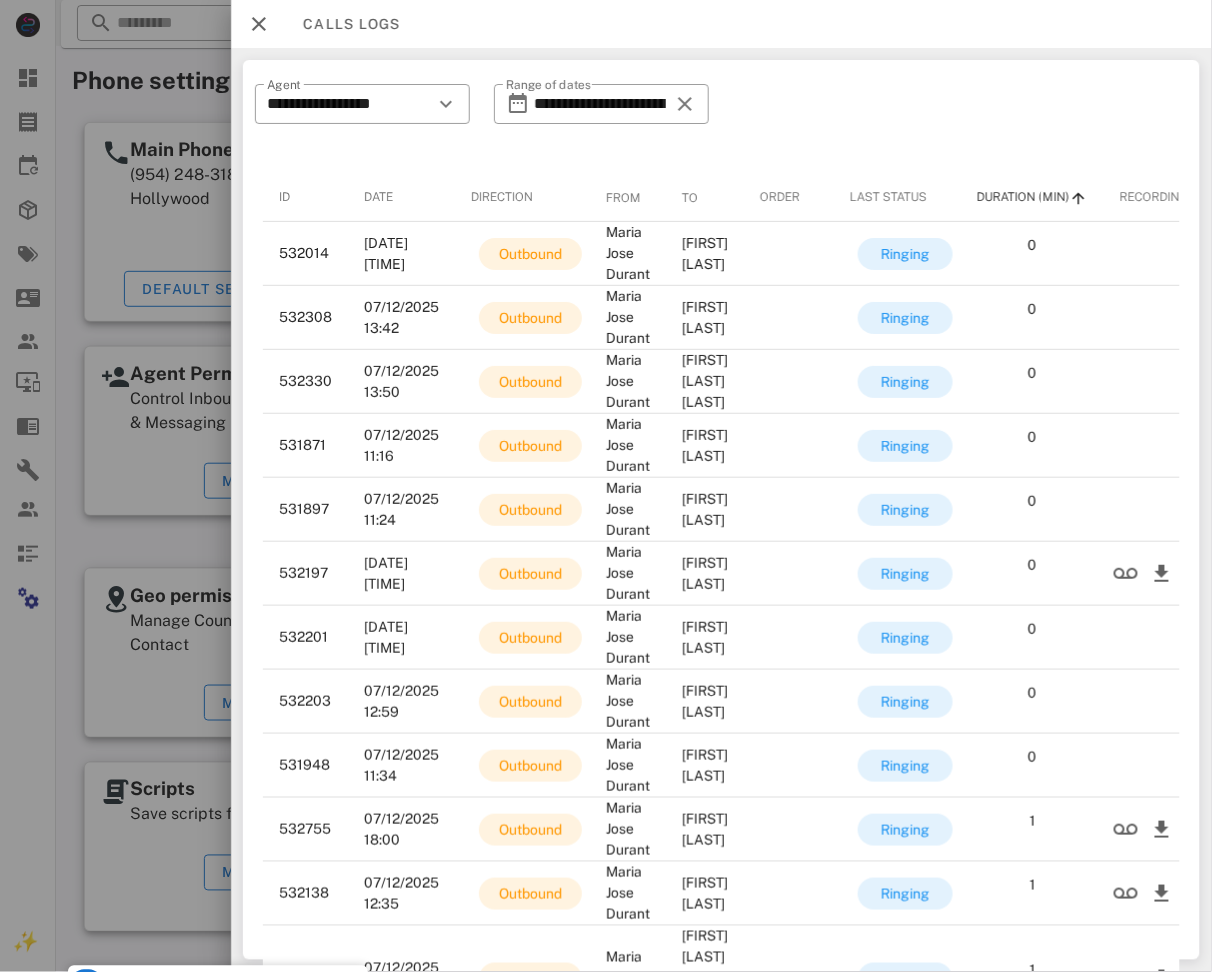 click on "Duration (Min)" at bounding box center (1023, 197) 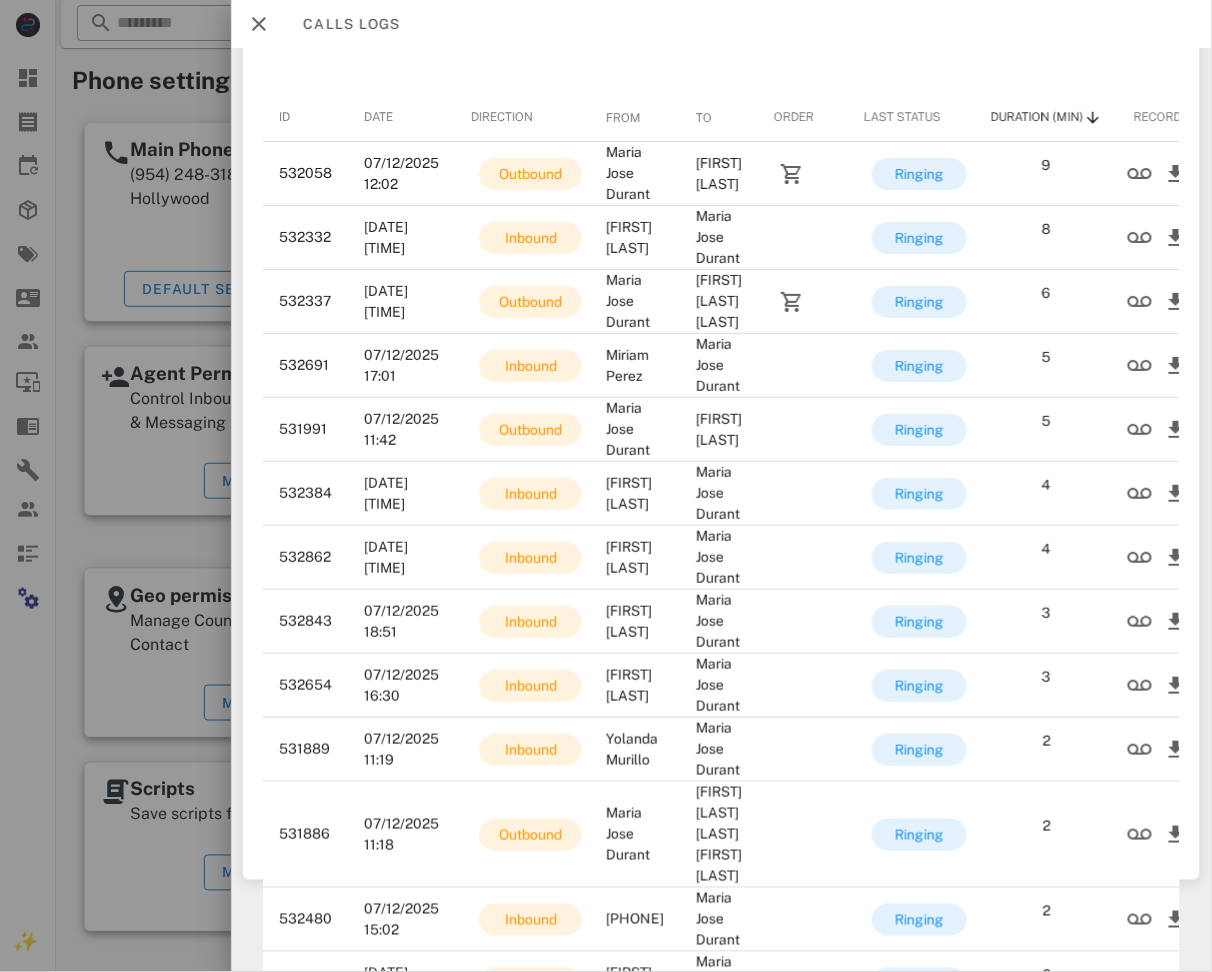 scroll, scrollTop: 150, scrollLeft: 0, axis: vertical 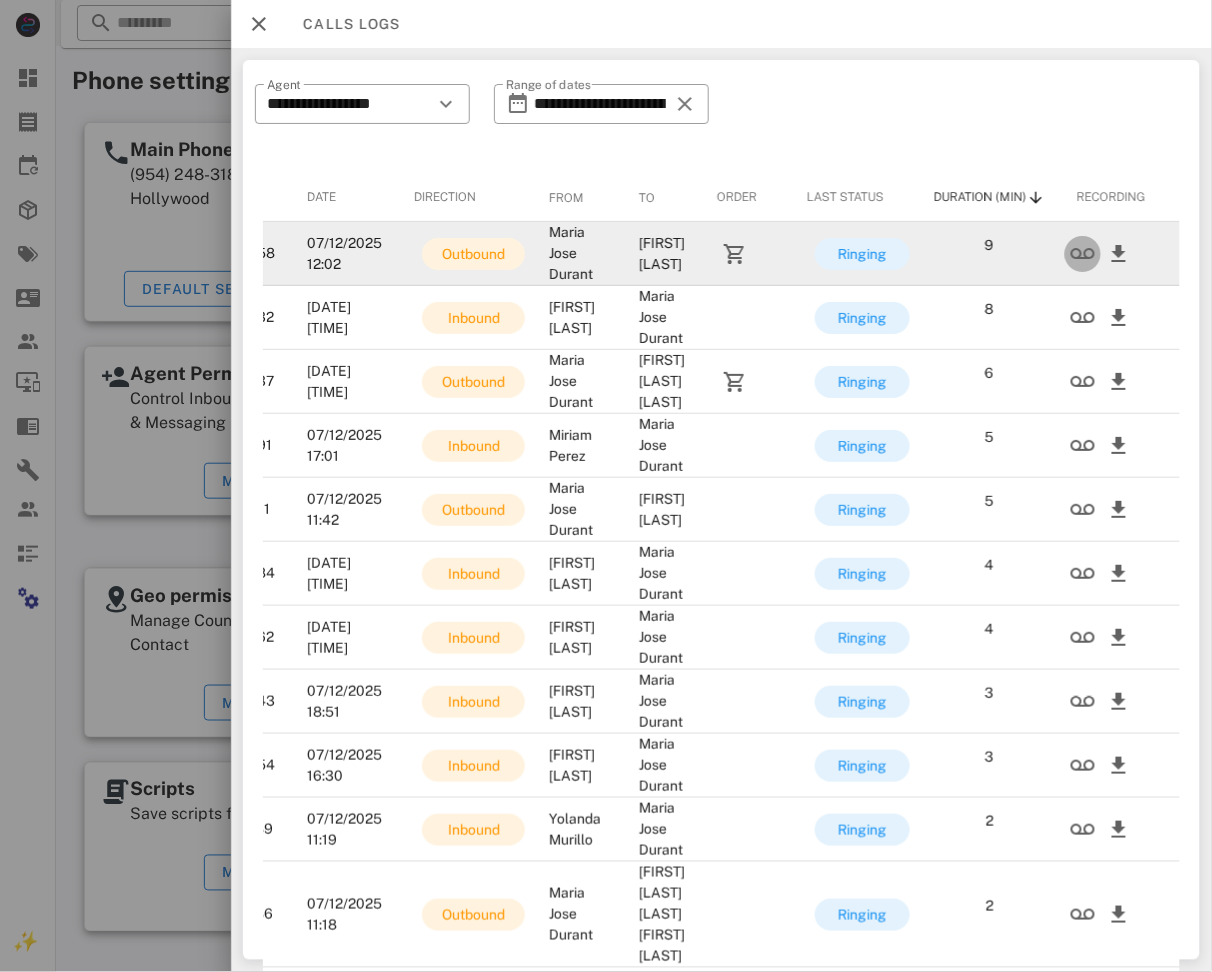 click at bounding box center (1083, 254) 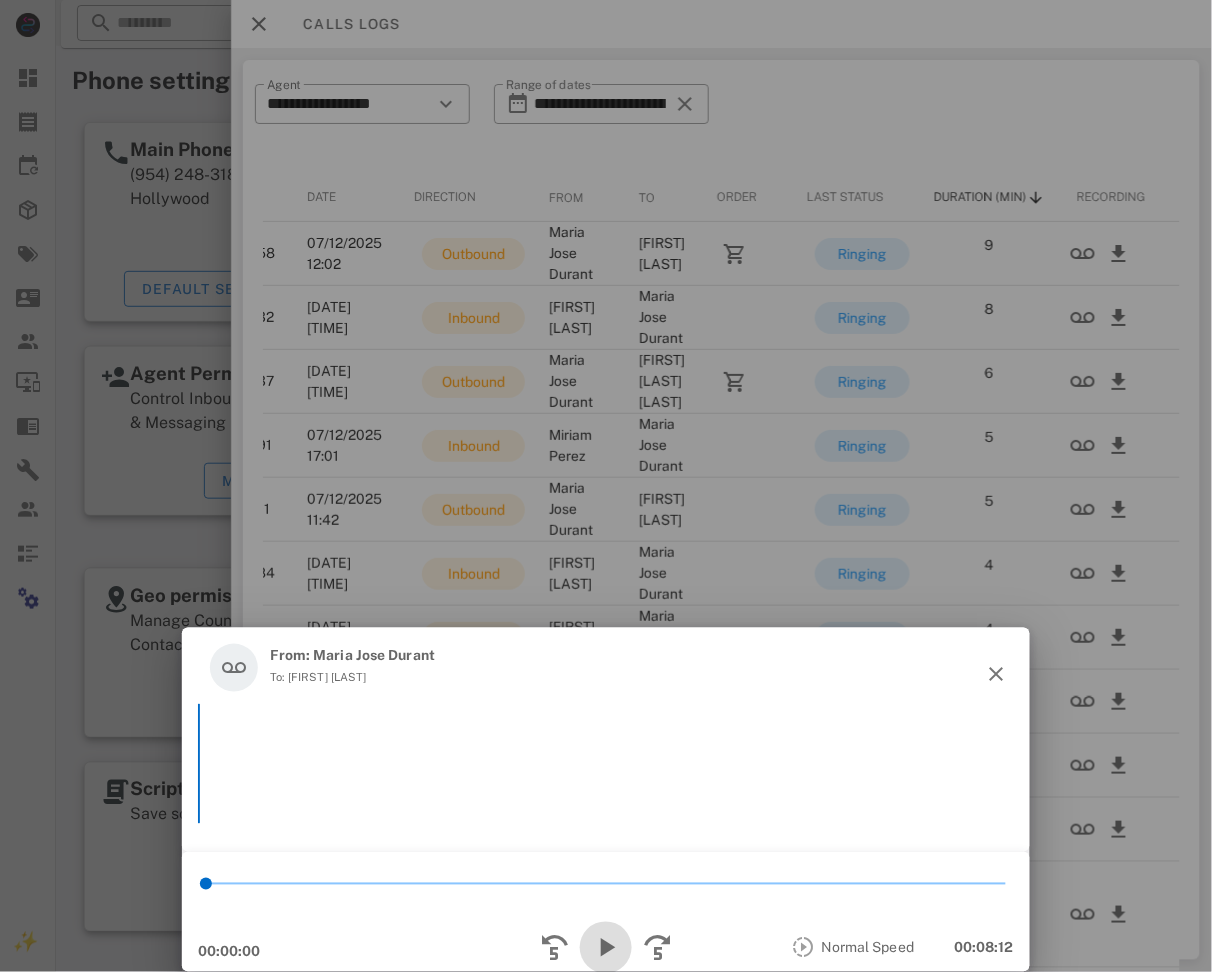 click at bounding box center (606, 948) 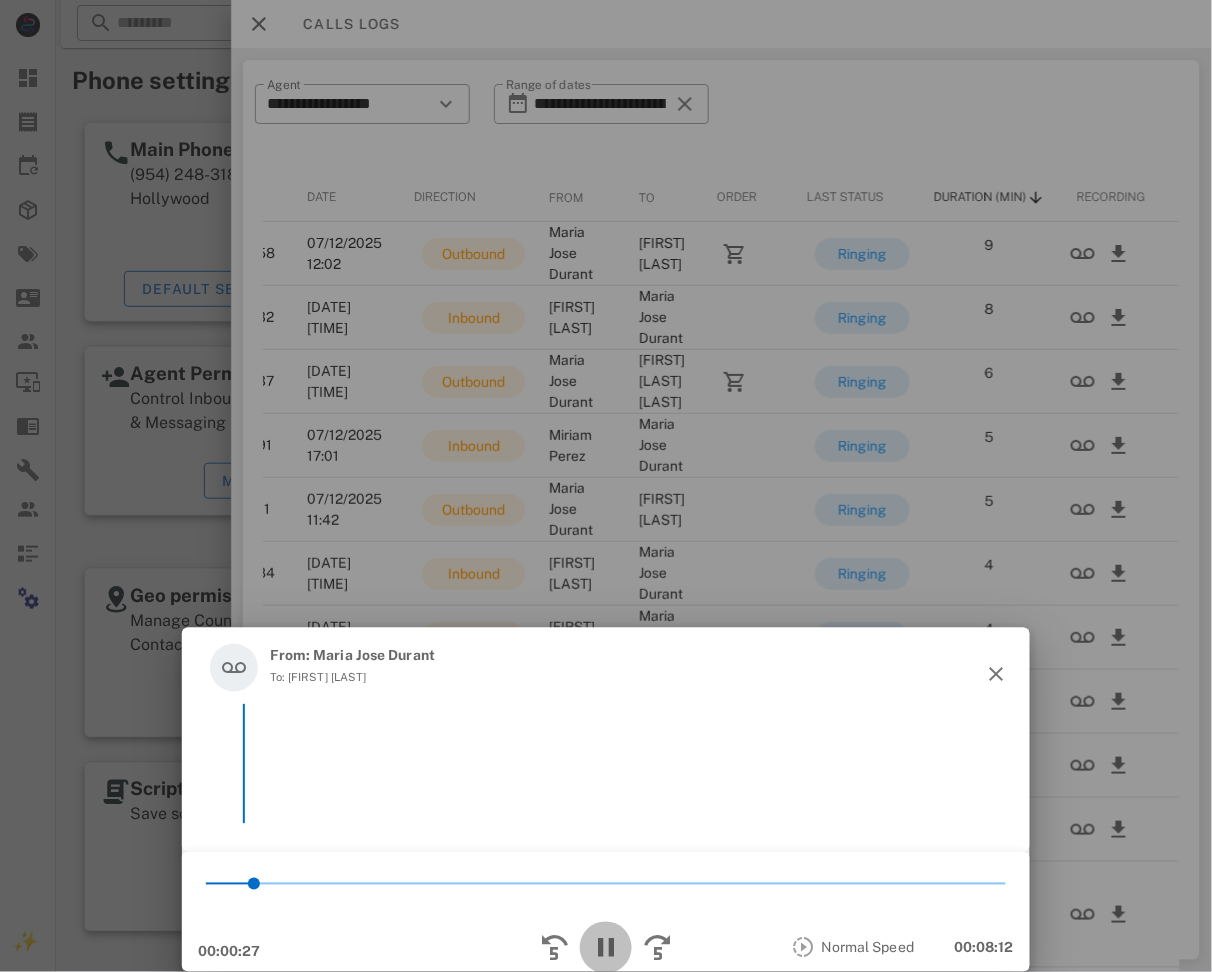 click at bounding box center [606, 948] 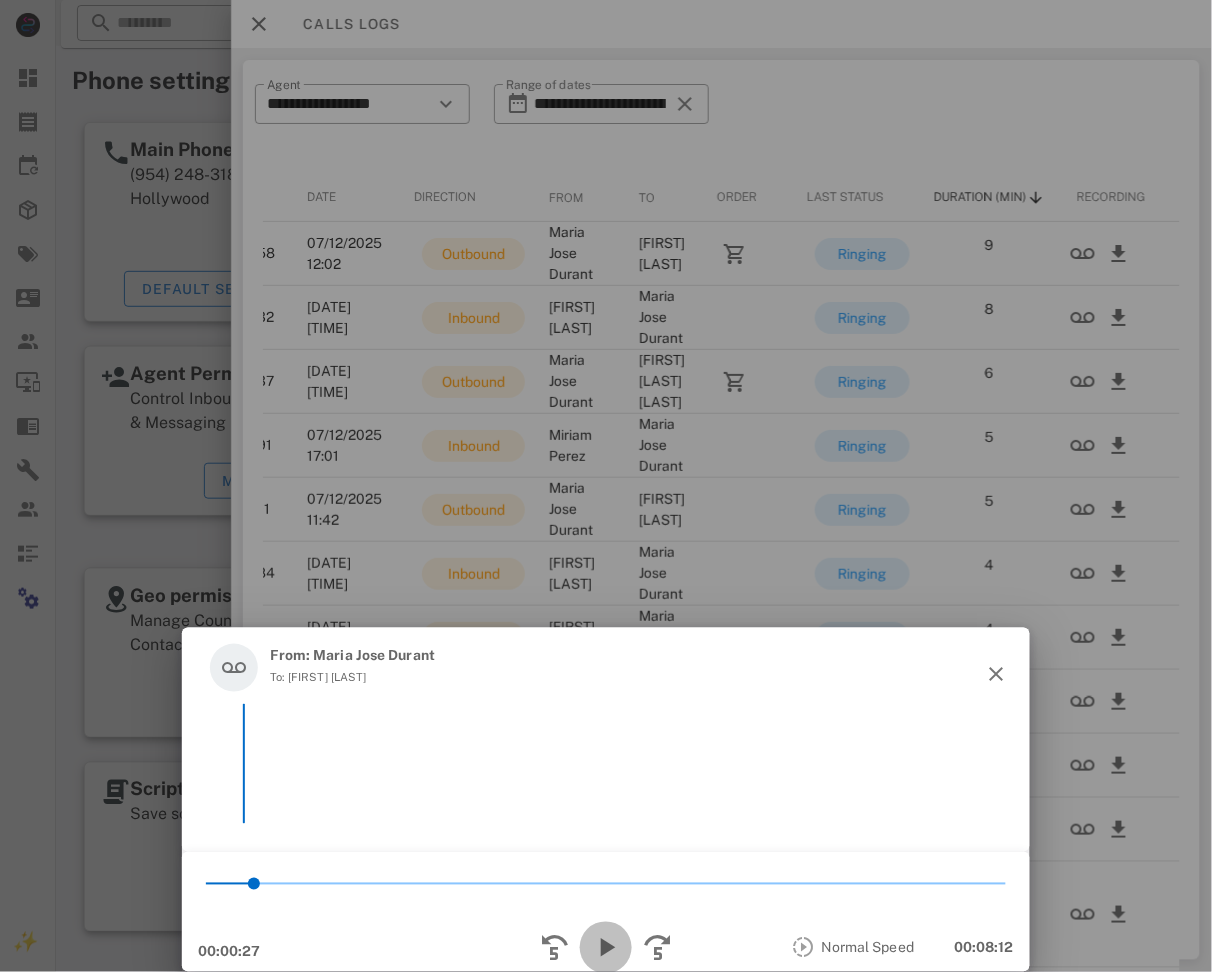 click at bounding box center (606, 948) 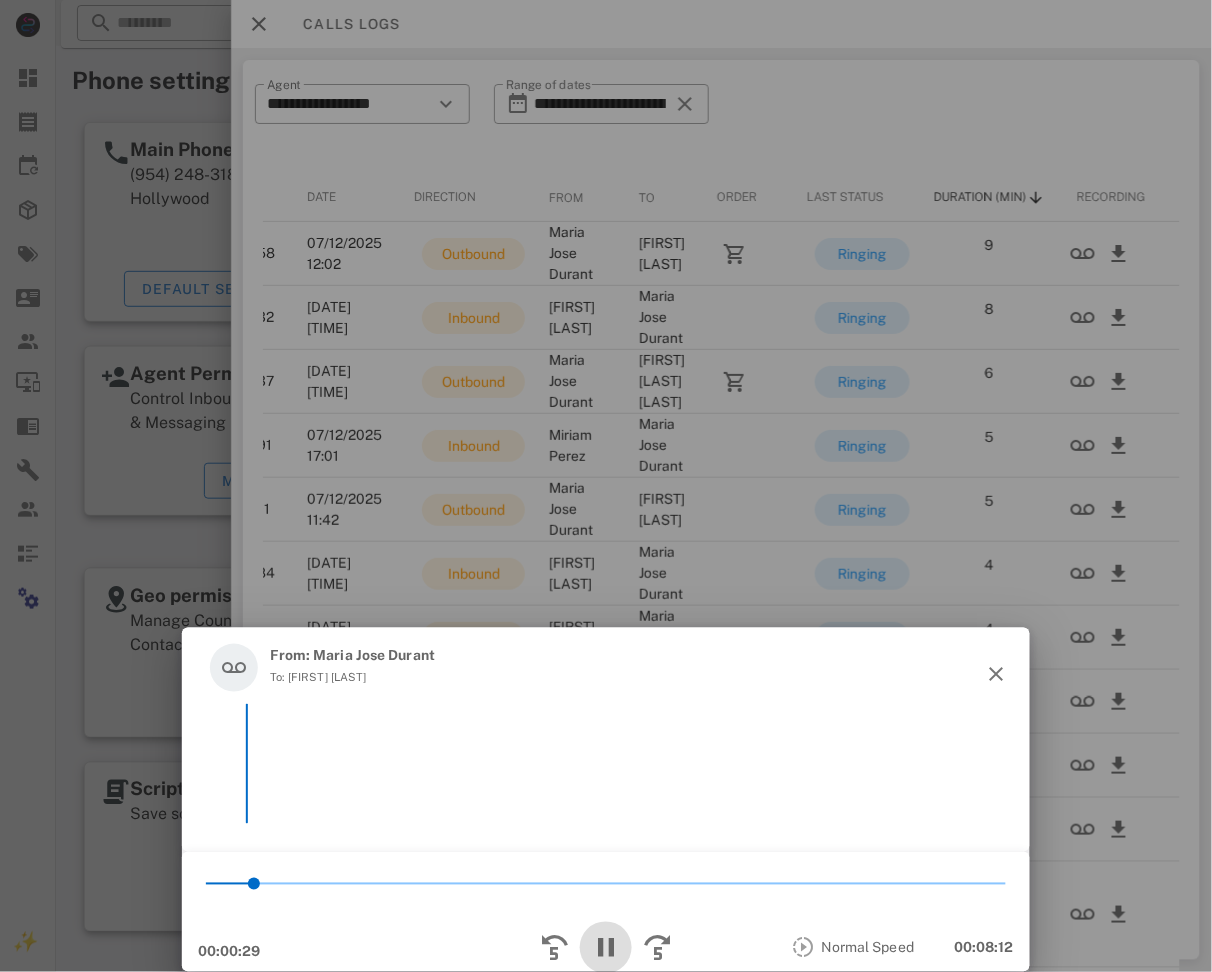 click at bounding box center [606, 948] 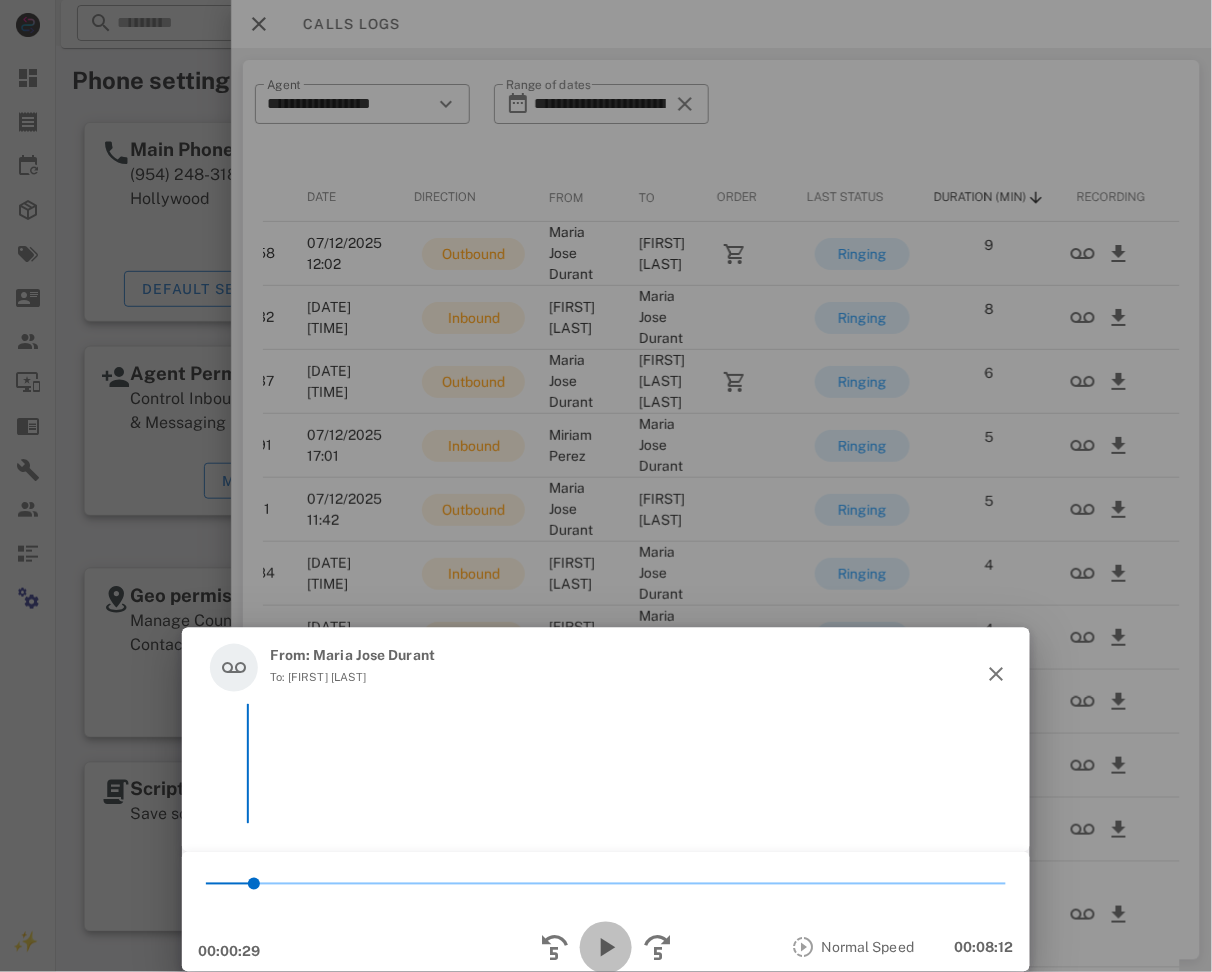 click at bounding box center (606, 948) 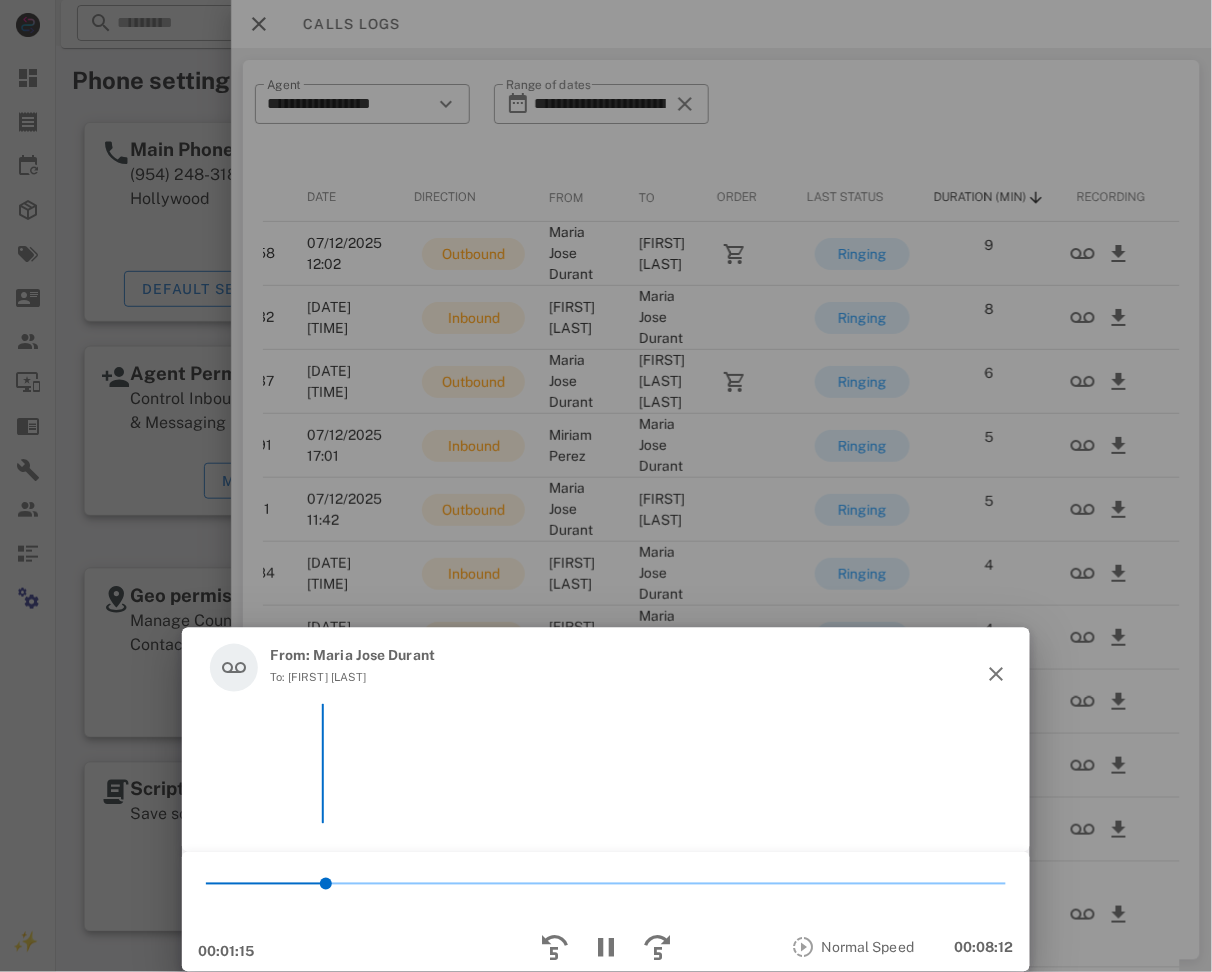 click on "From: [FIRST] [LAST]   To: [FIRST] [LAST]" at bounding box center [606, 740] 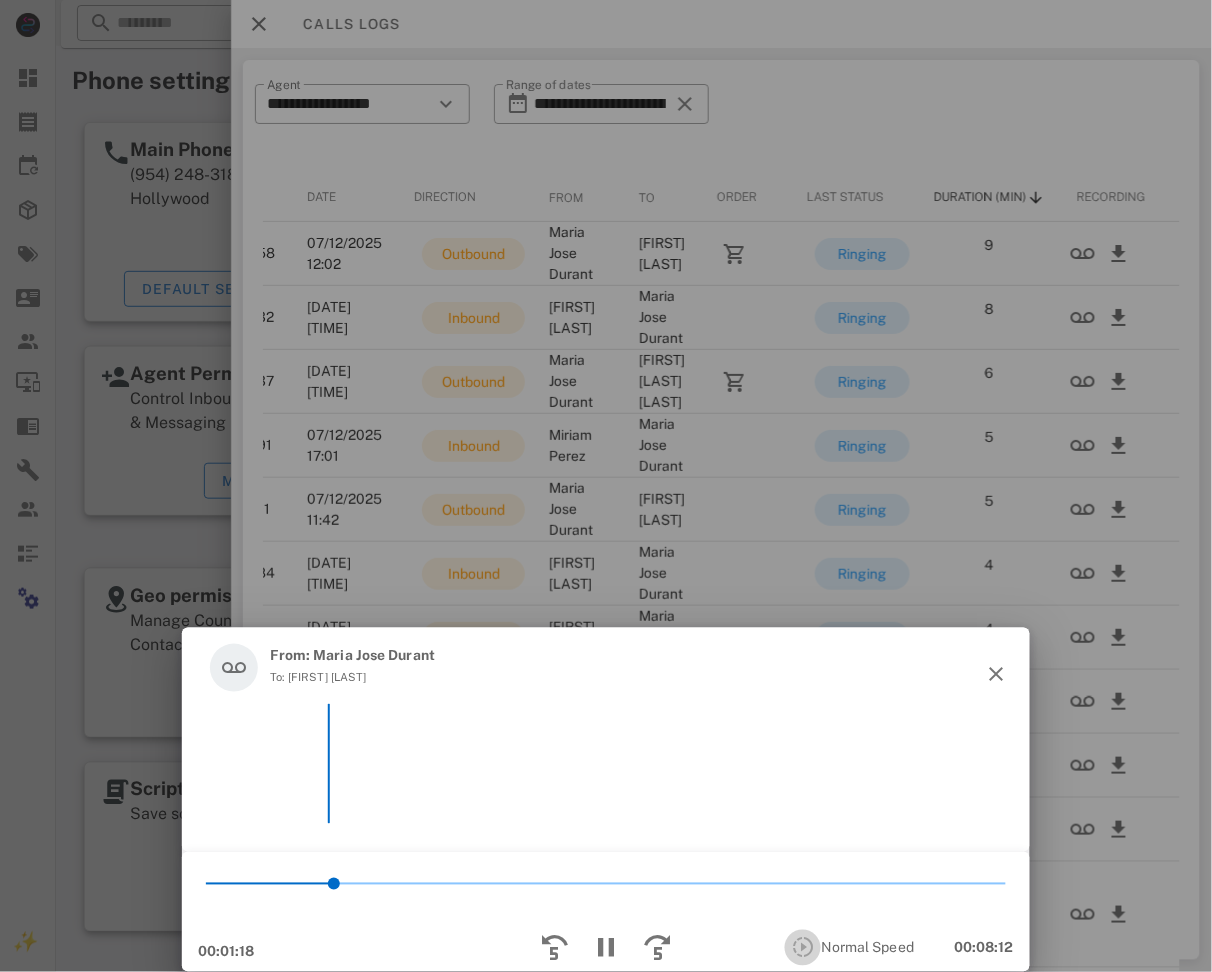 click at bounding box center [803, 948] 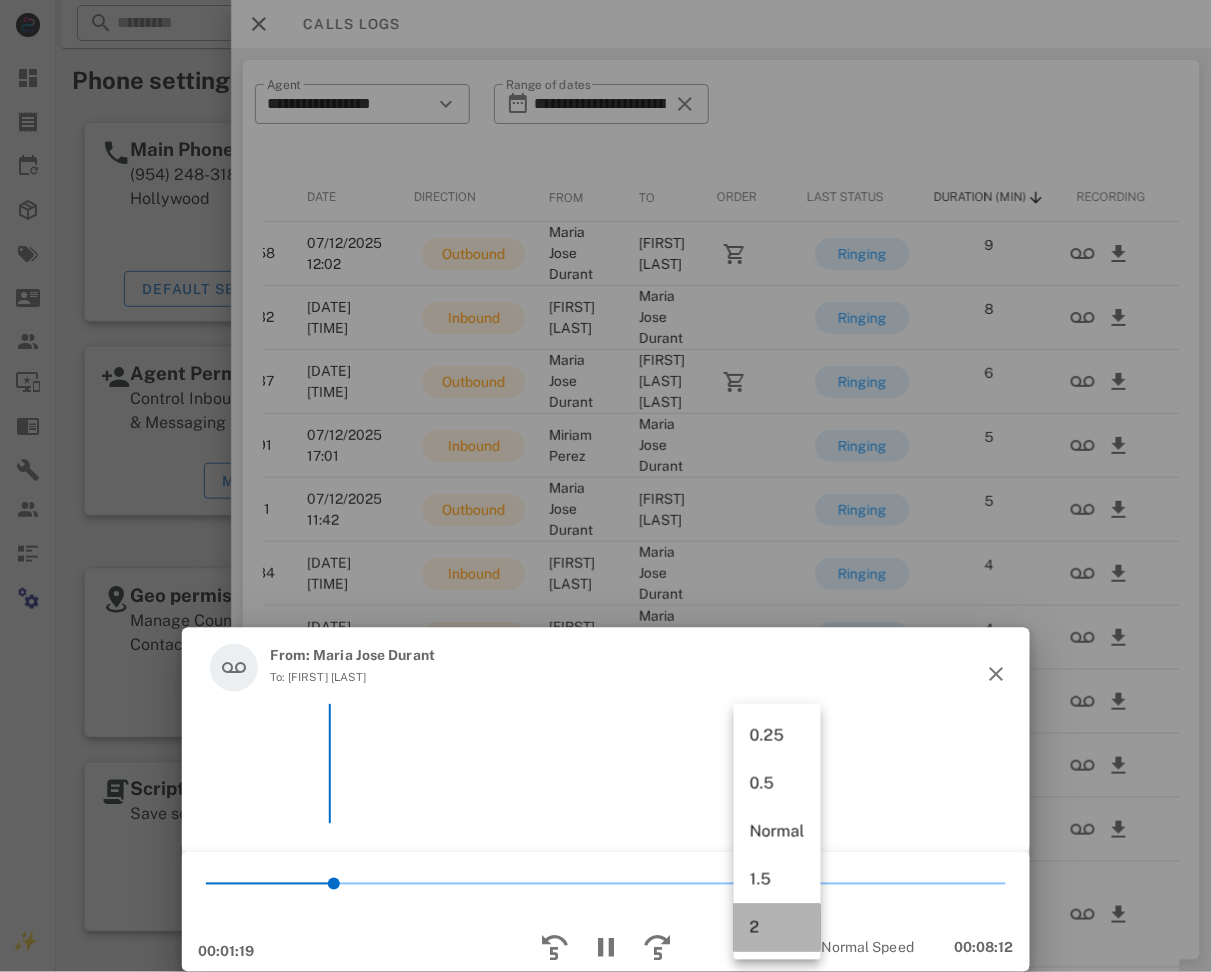 click on "2" at bounding box center (777, 927) 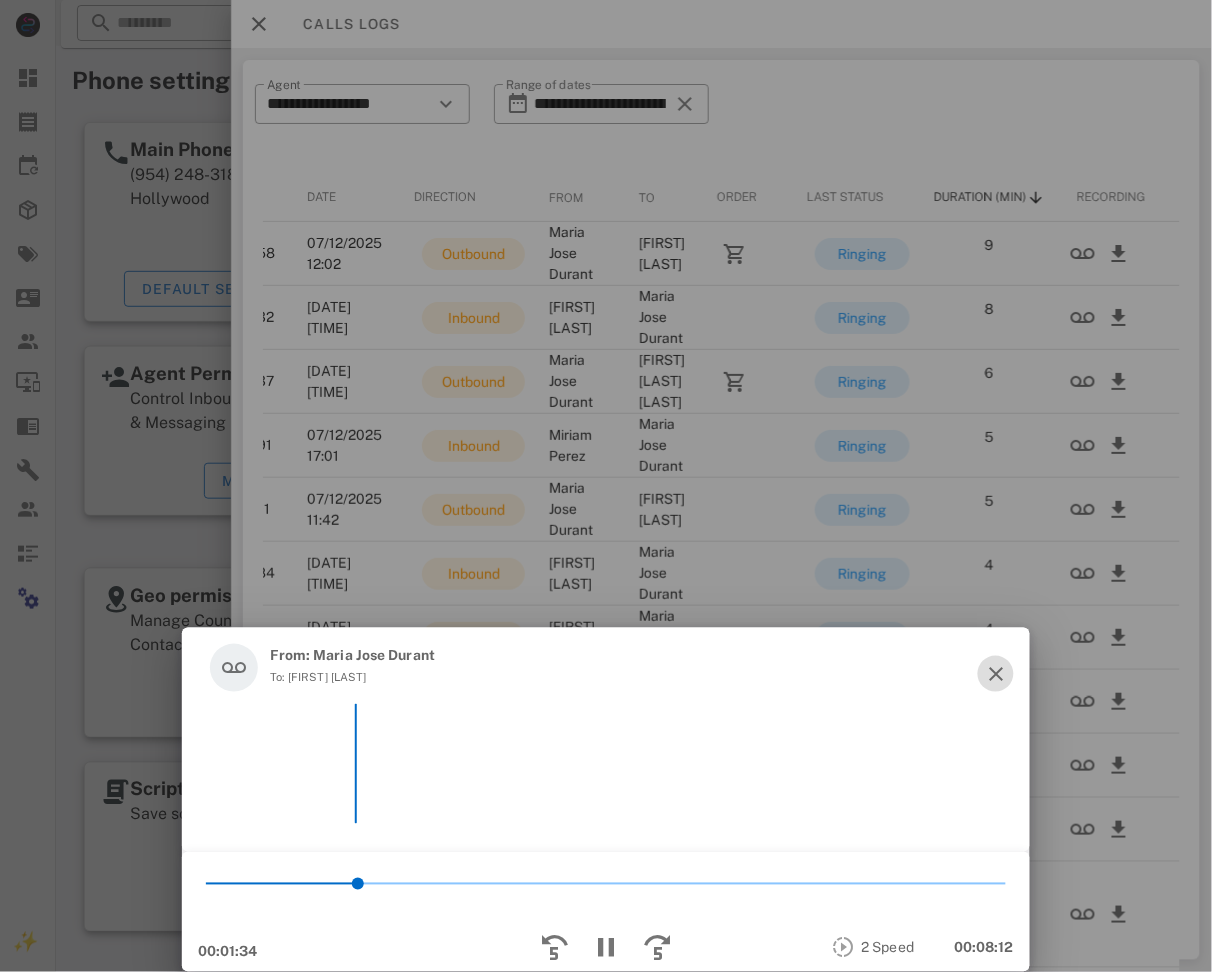 click at bounding box center (996, 674) 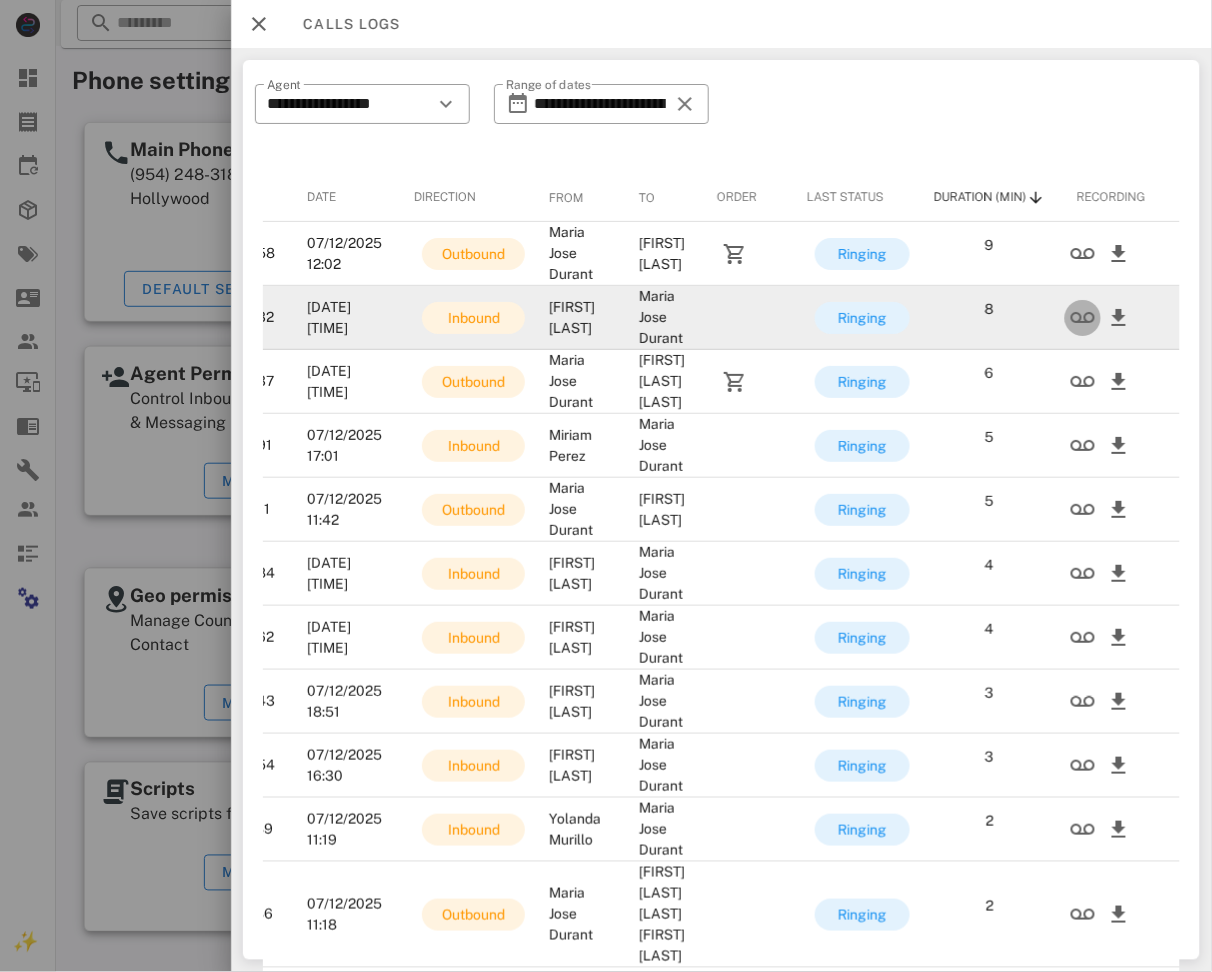 click at bounding box center [1083, 318] 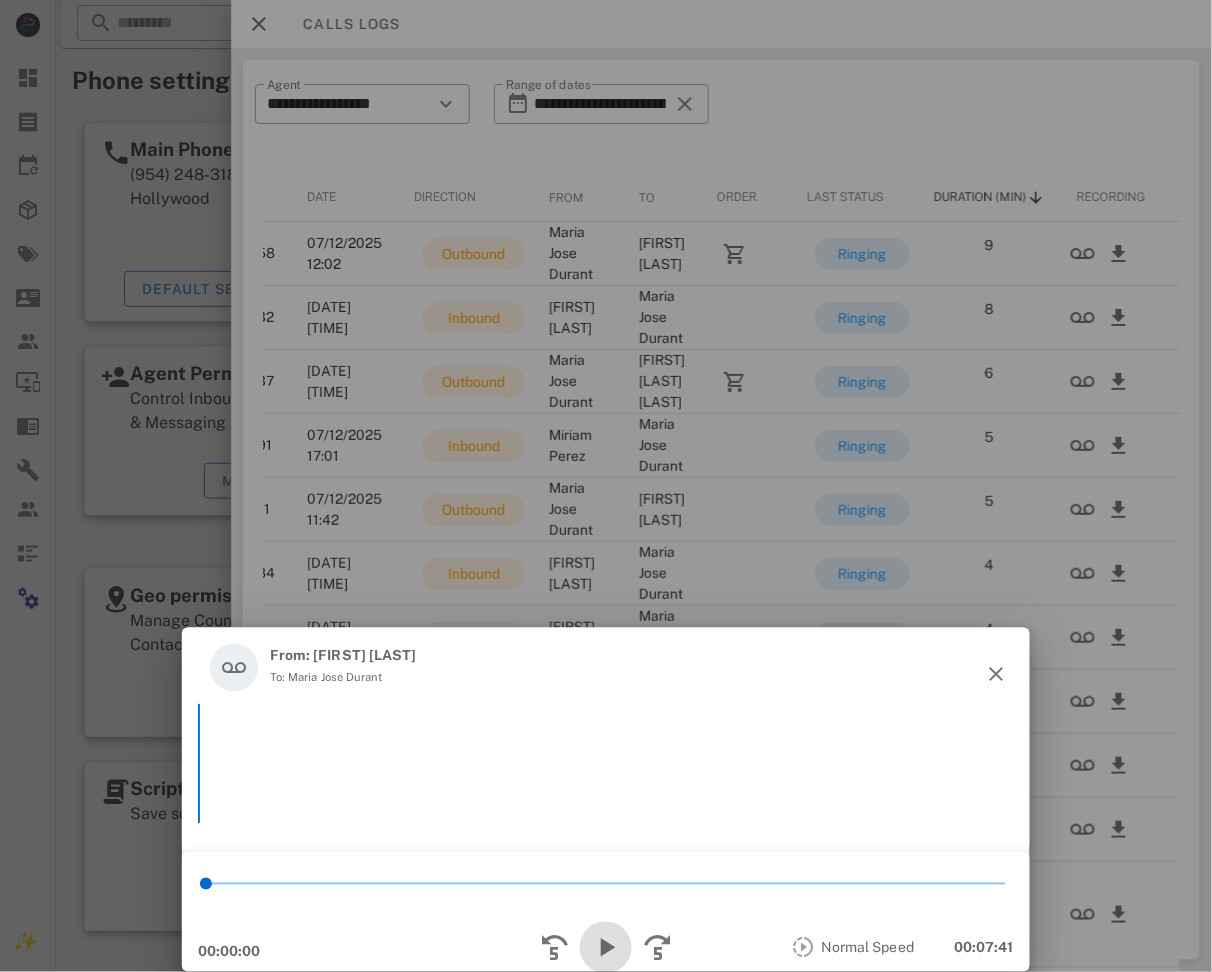 click at bounding box center [606, 948] 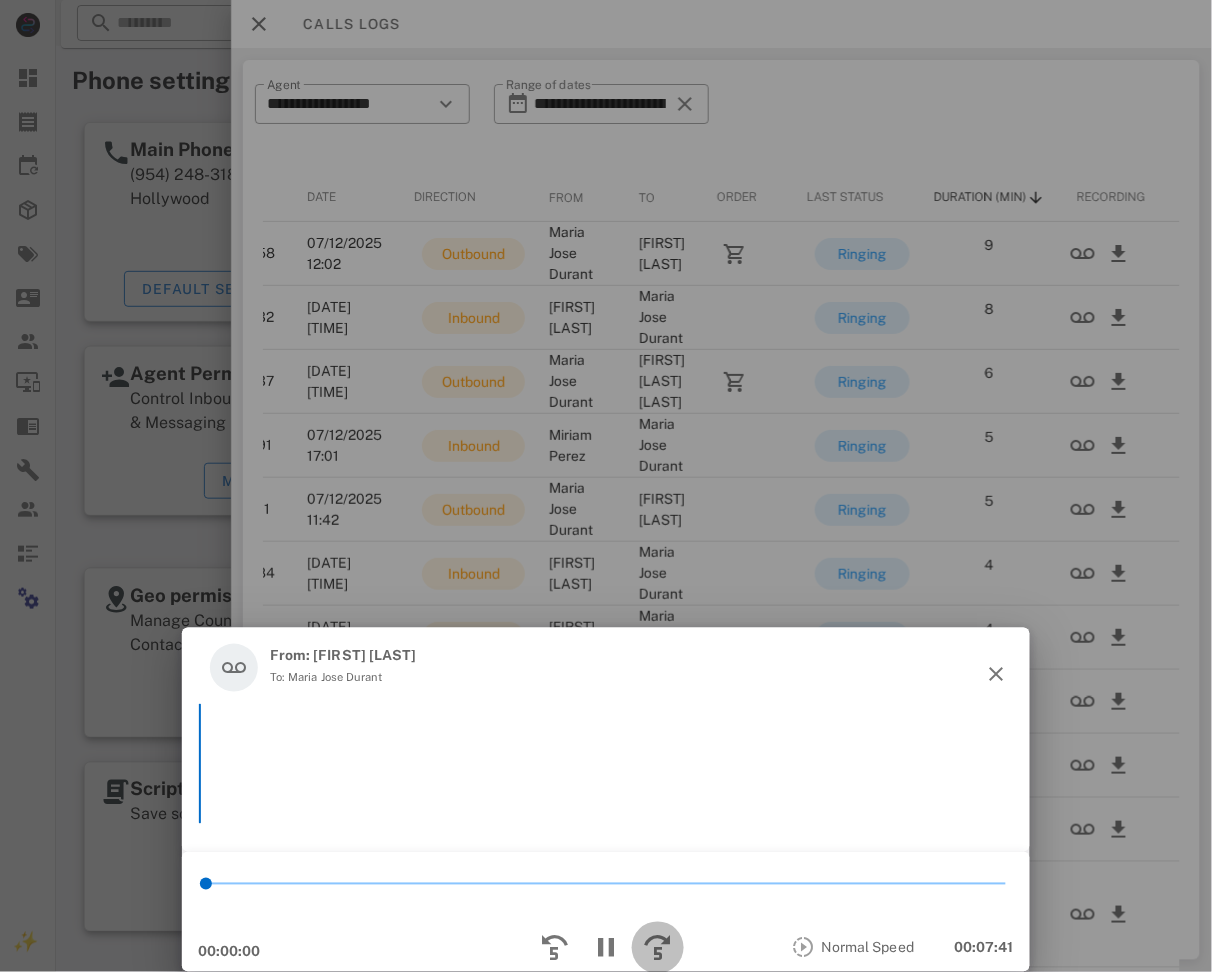 click at bounding box center (658, 948) 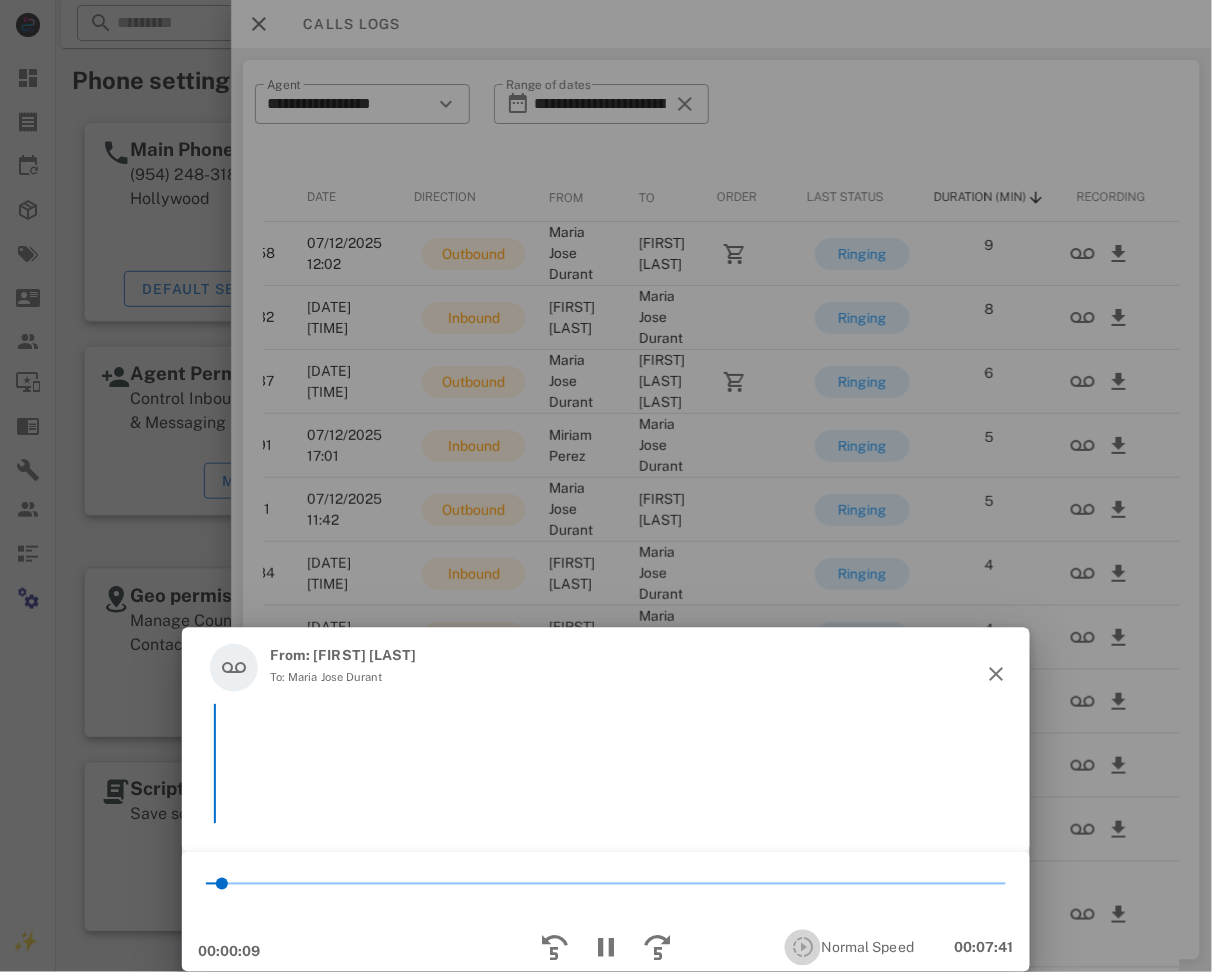 click at bounding box center (803, 948) 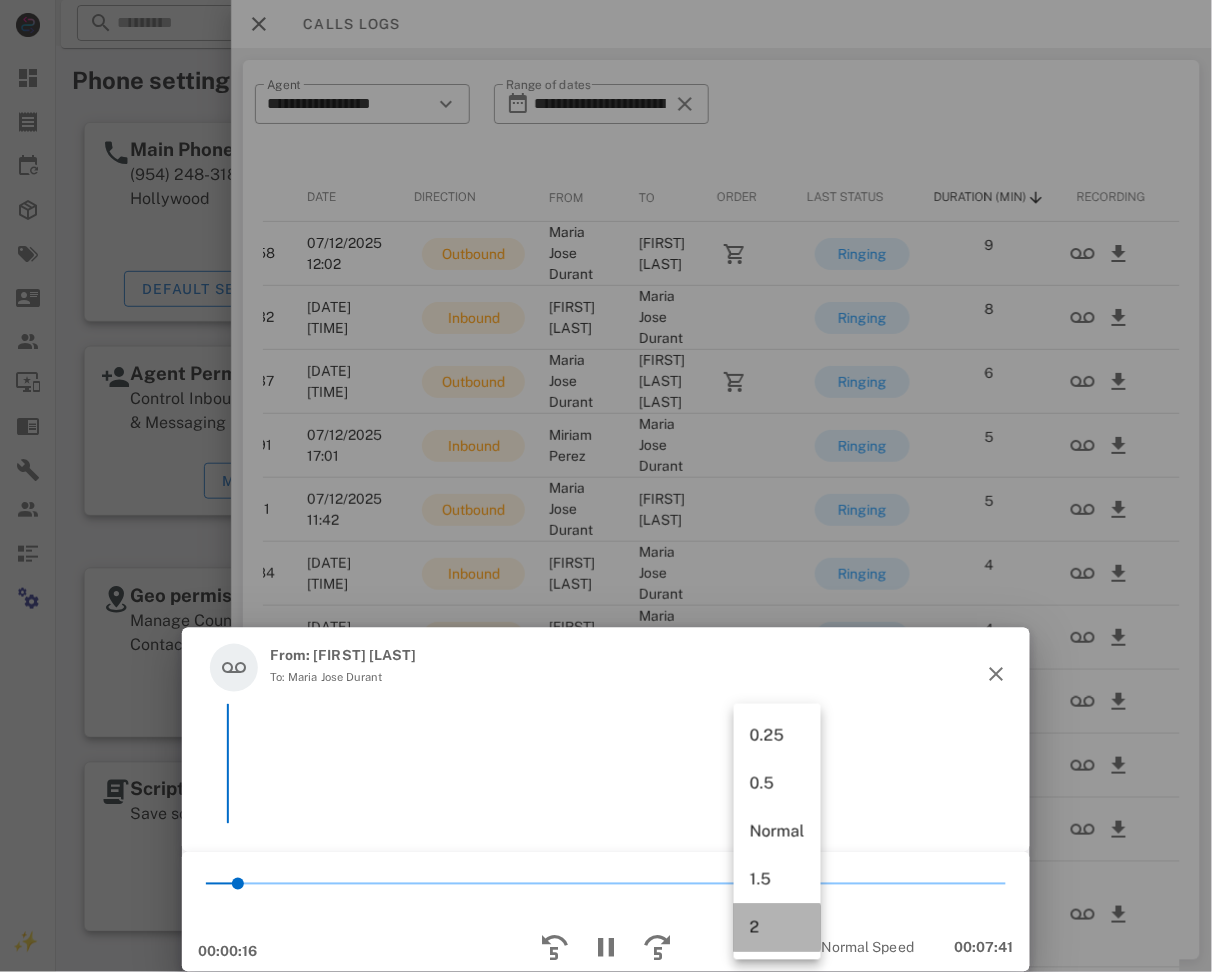 click on "2" at bounding box center [777, 927] 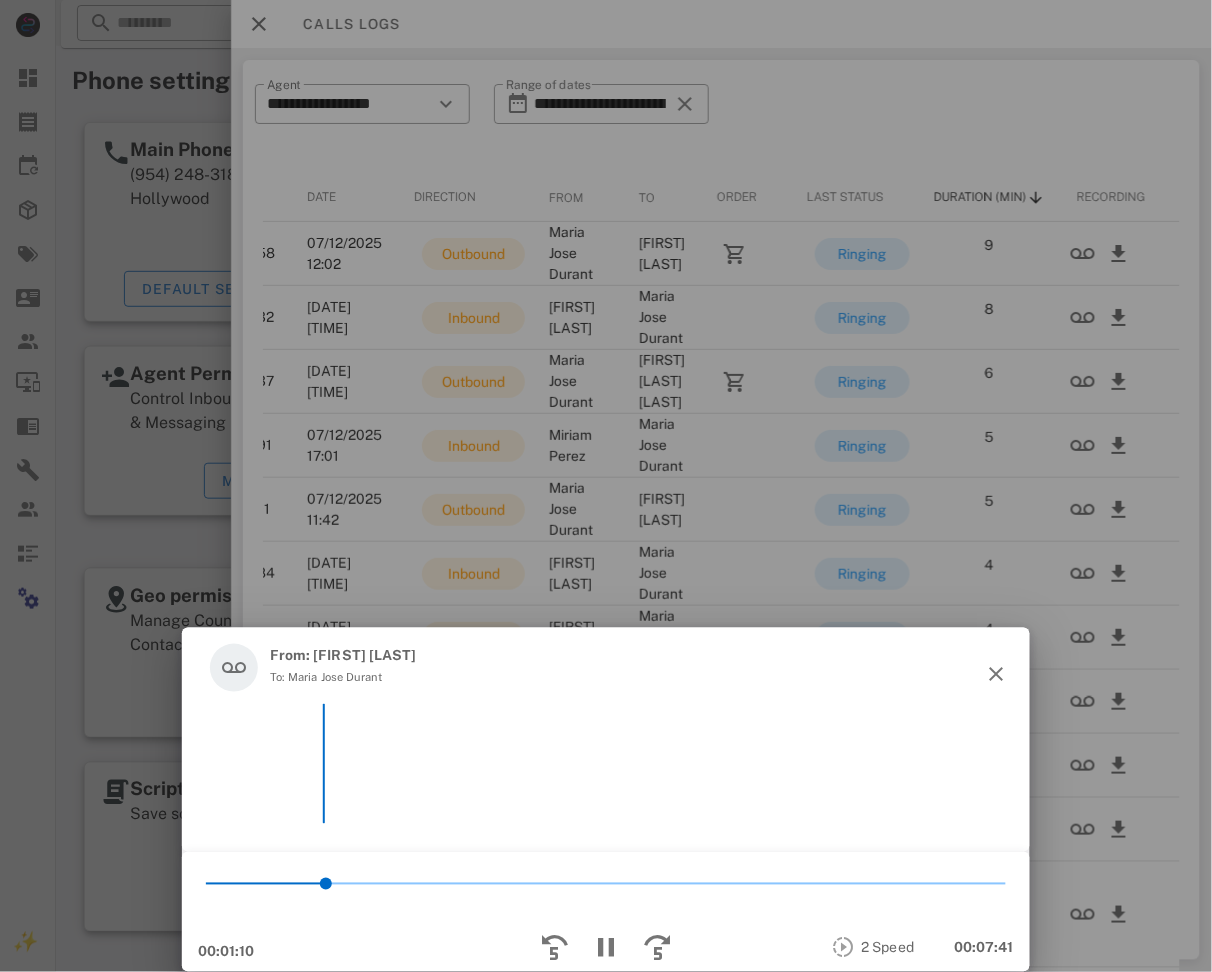 click on "00:01:10" at bounding box center [334, 948] 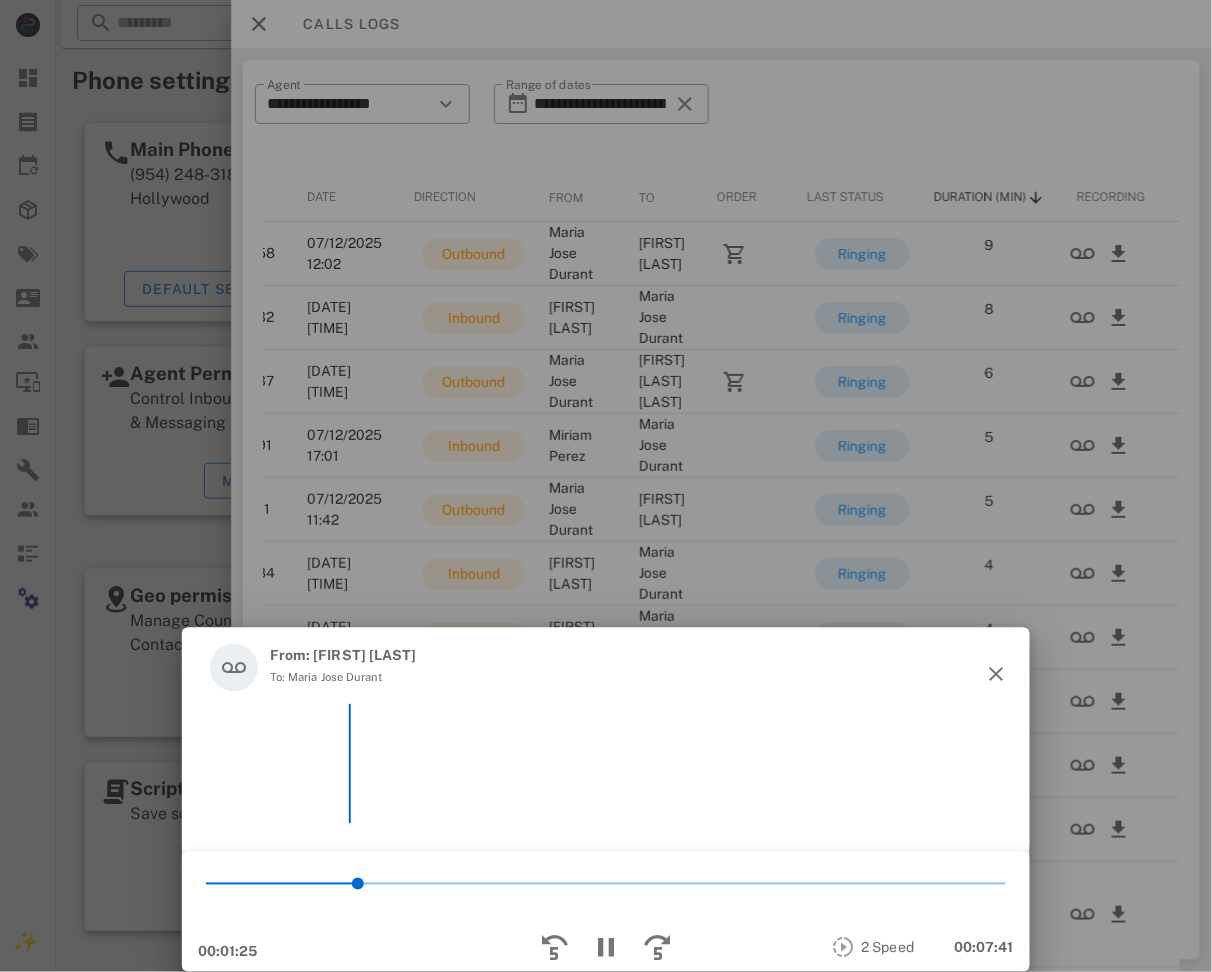 click on "To: Maria Jose Durant" at bounding box center (343, 677) 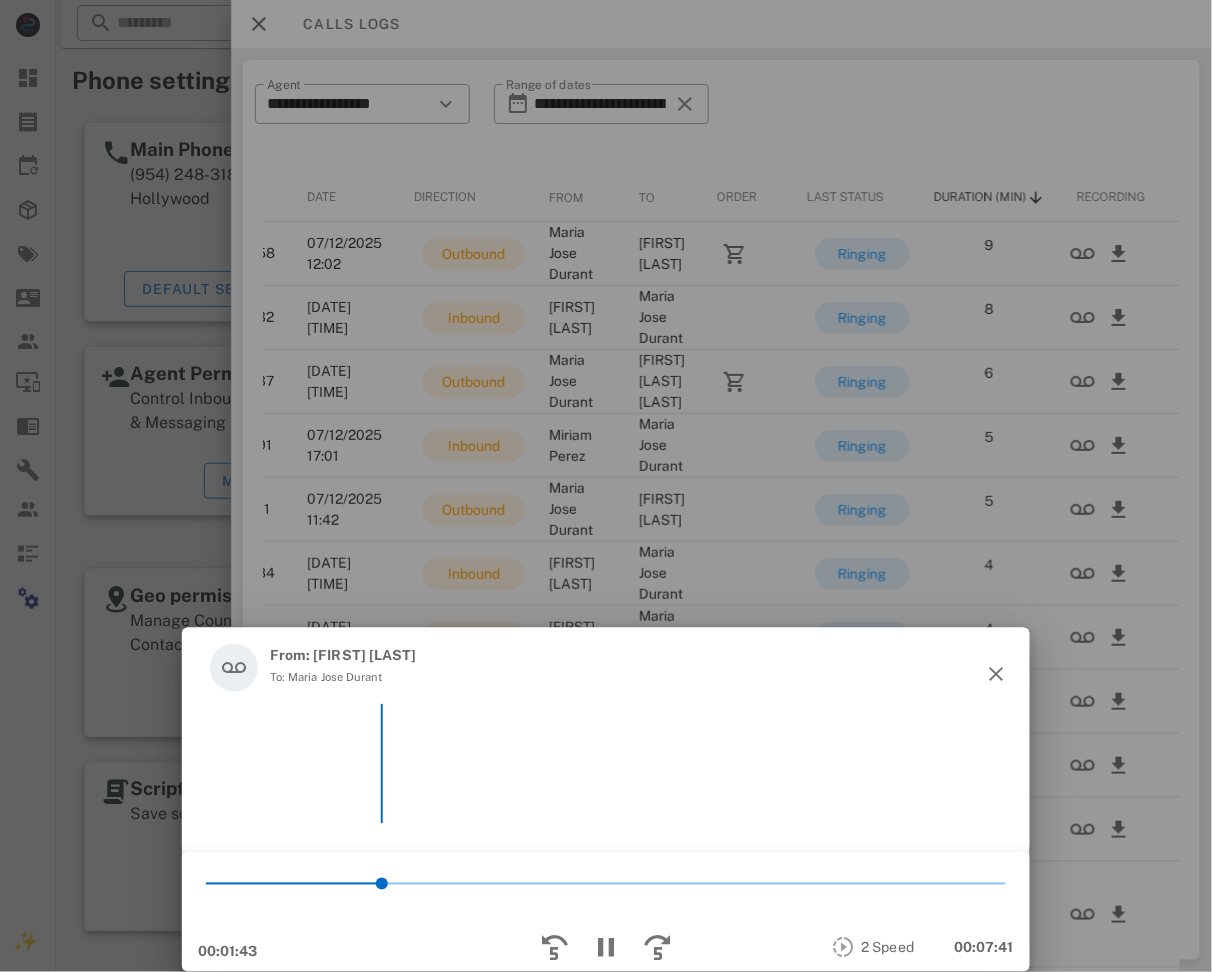 click on "To: Maria Jose Durant" at bounding box center (343, 677) 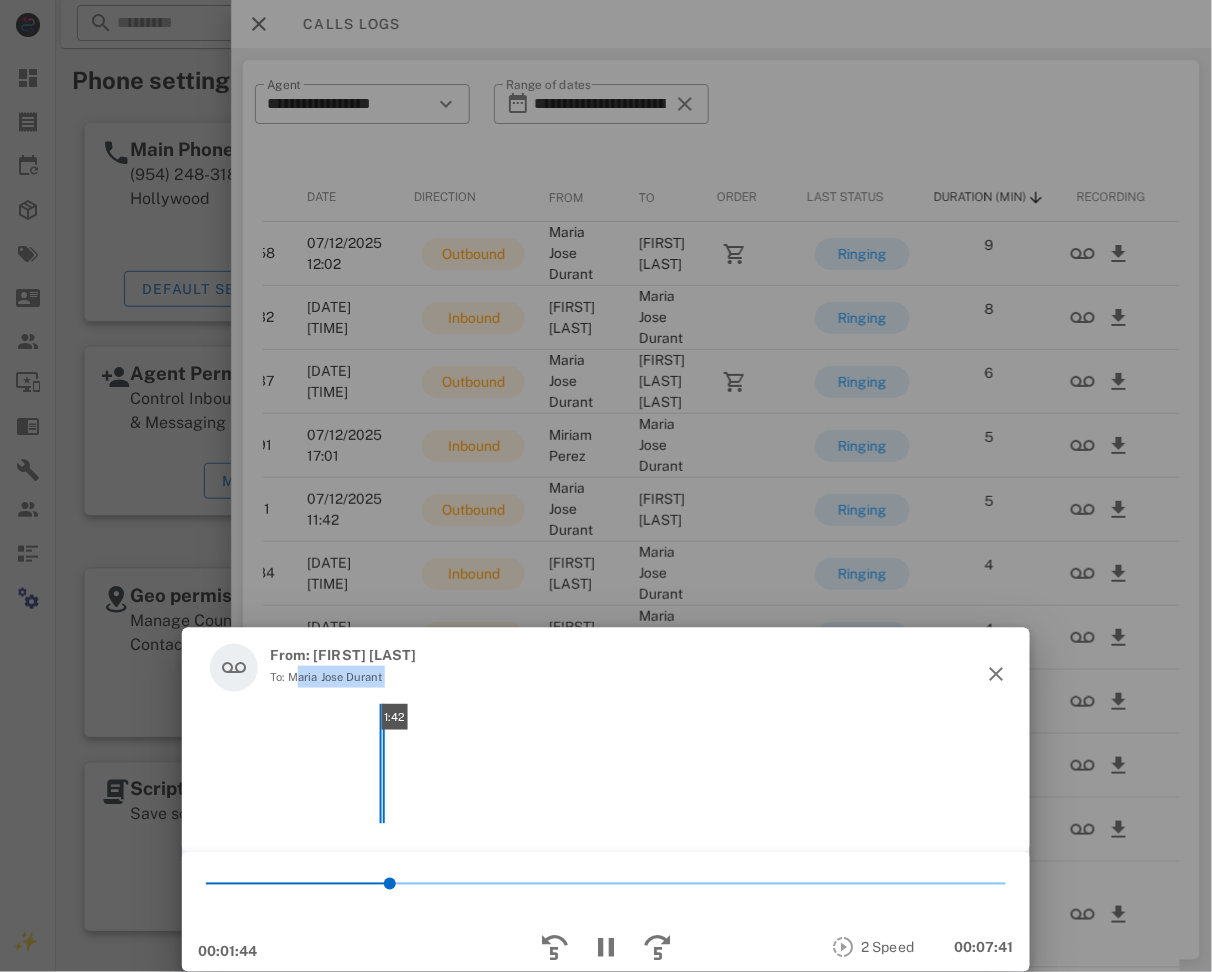 drag, startPoint x: 300, startPoint y: 680, endPoint x: 382, endPoint y: 705, distance: 85.72631 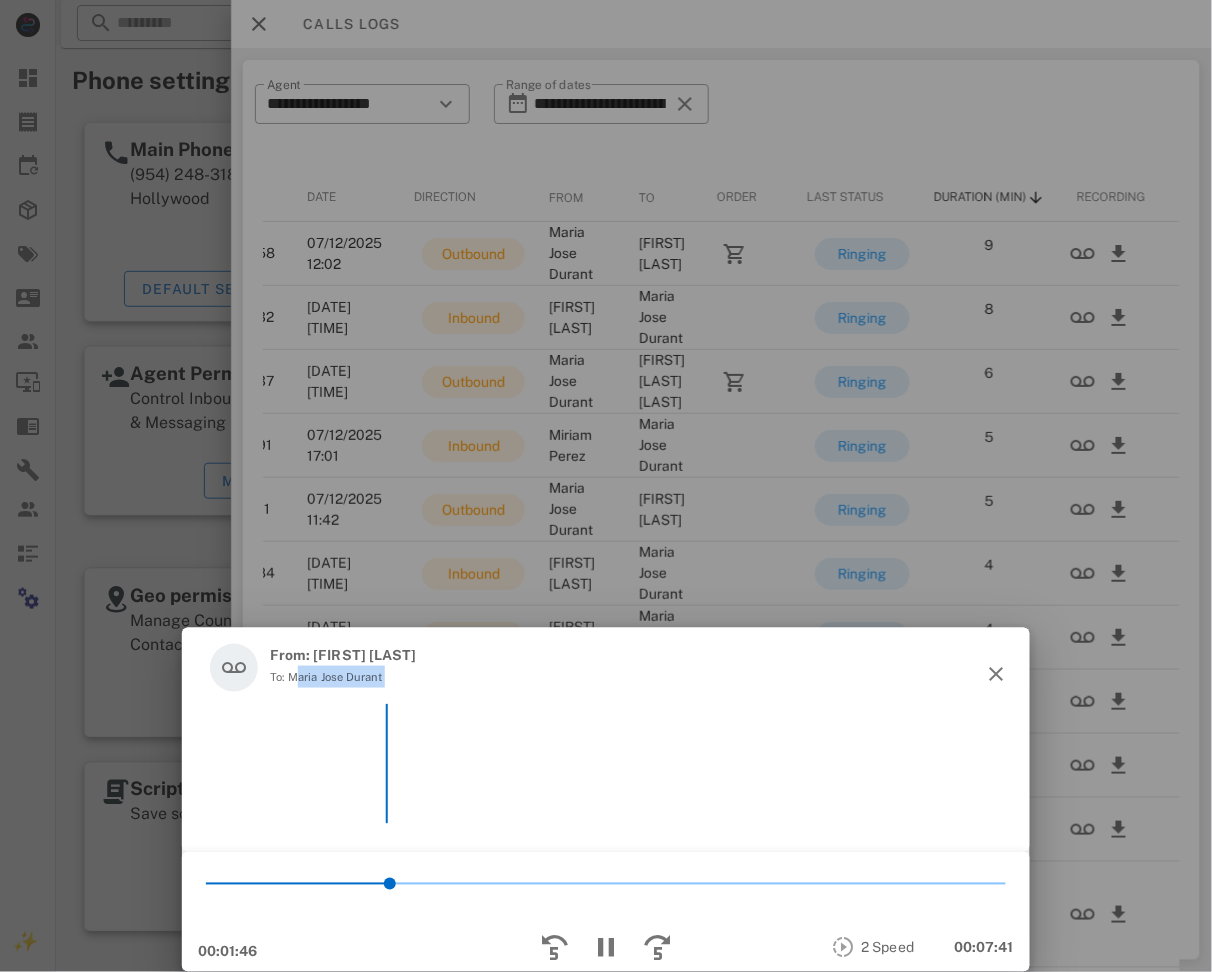 copy on "Maria Jose Durant" 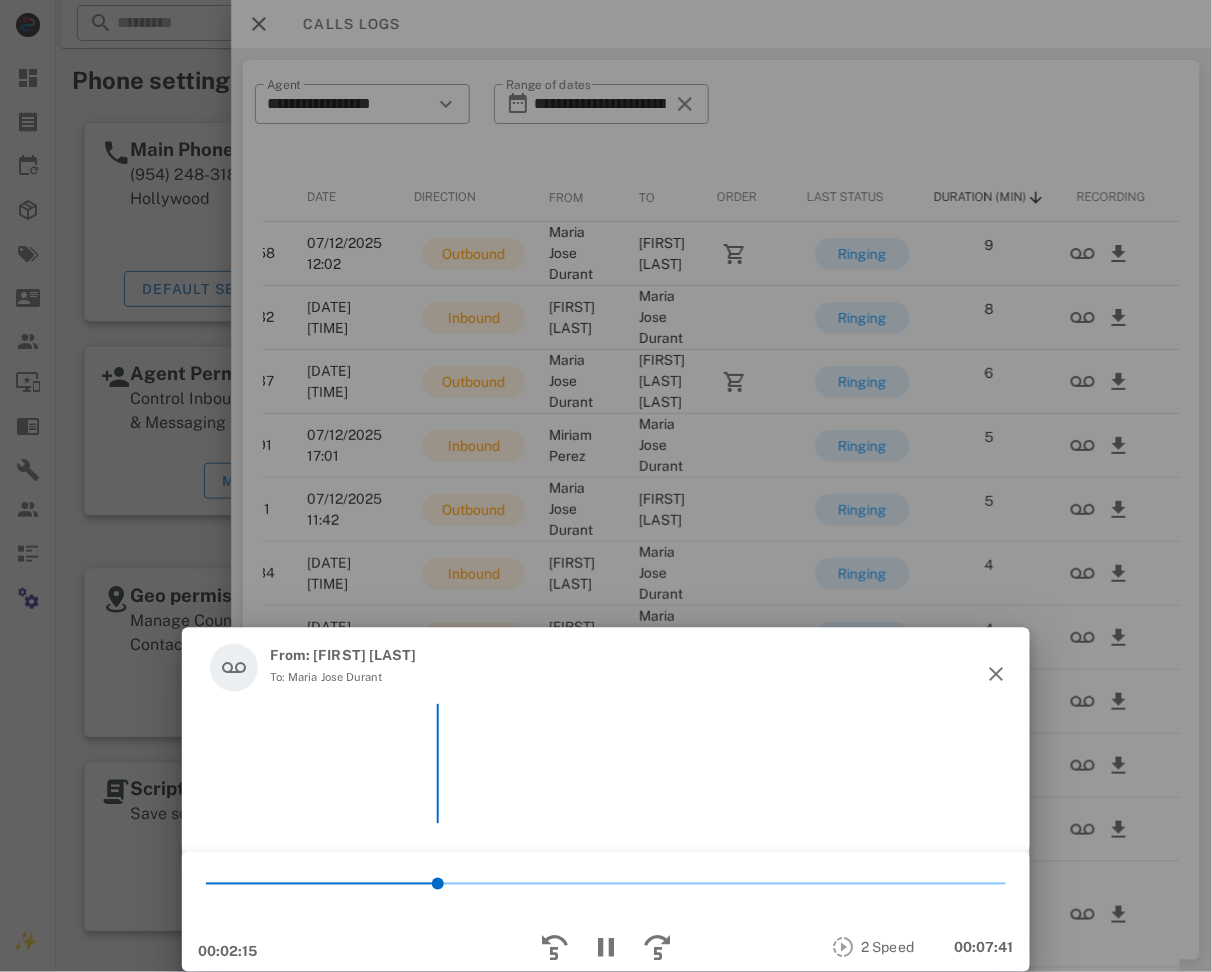 click on "From: [FIRST] [LAST]" at bounding box center (343, 655) 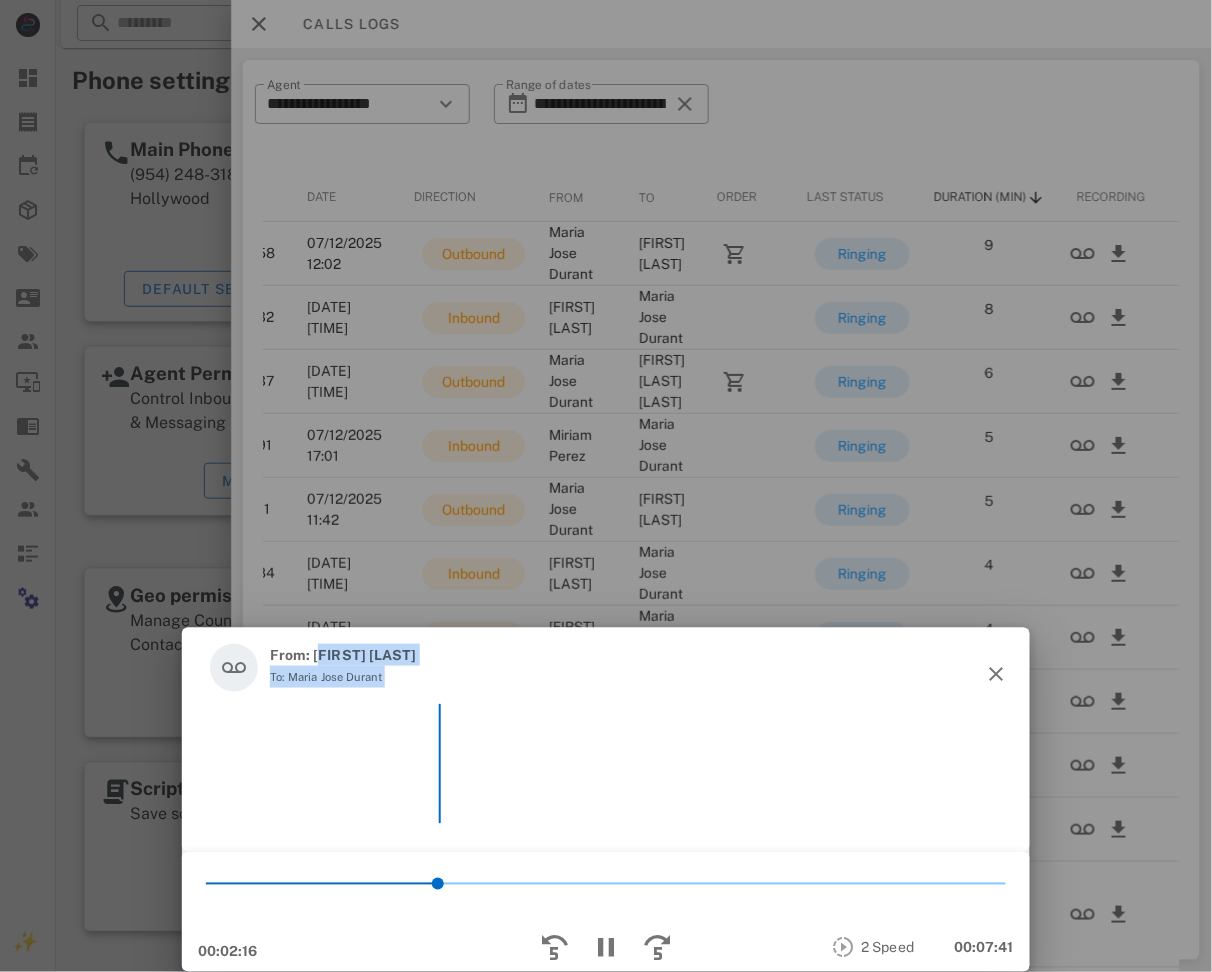 drag, startPoint x: 332, startPoint y: 657, endPoint x: 401, endPoint y: 666, distance: 69.58448 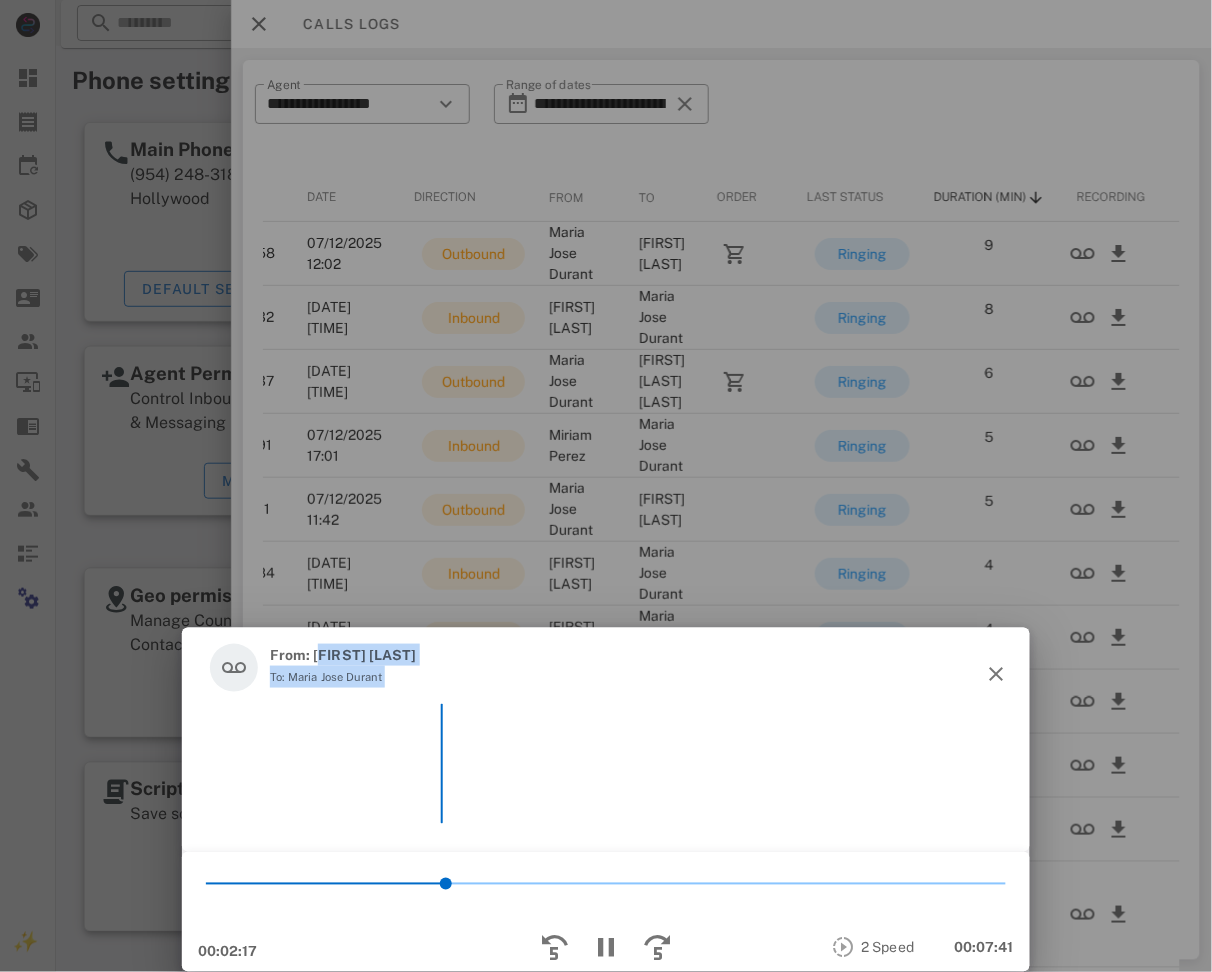 click on "From: [FIRST] [LAST]   To: [FIRST] [LAST]" at bounding box center (606, 740) 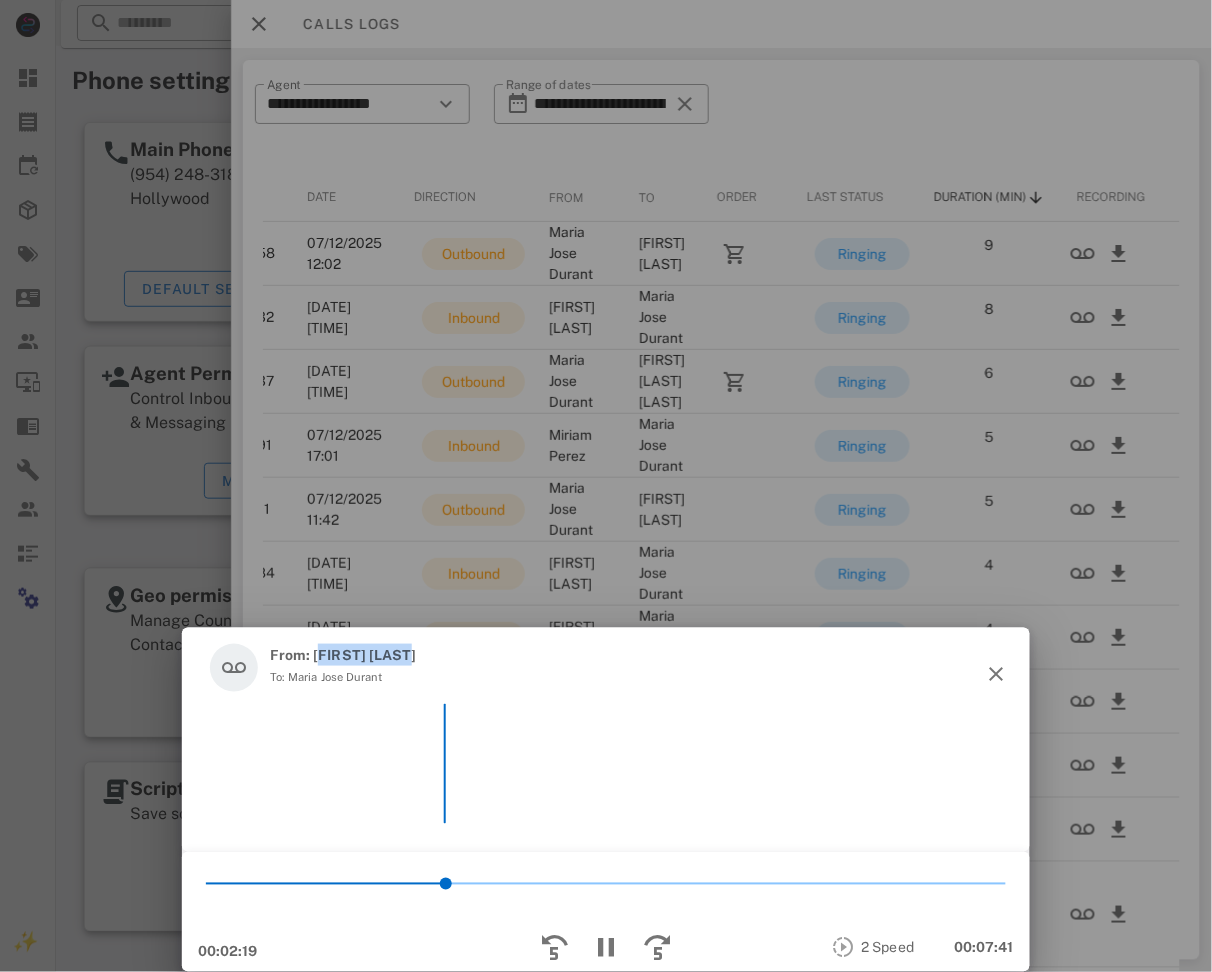 drag, startPoint x: 368, startPoint y: 639, endPoint x: 336, endPoint y: 645, distance: 32.55764 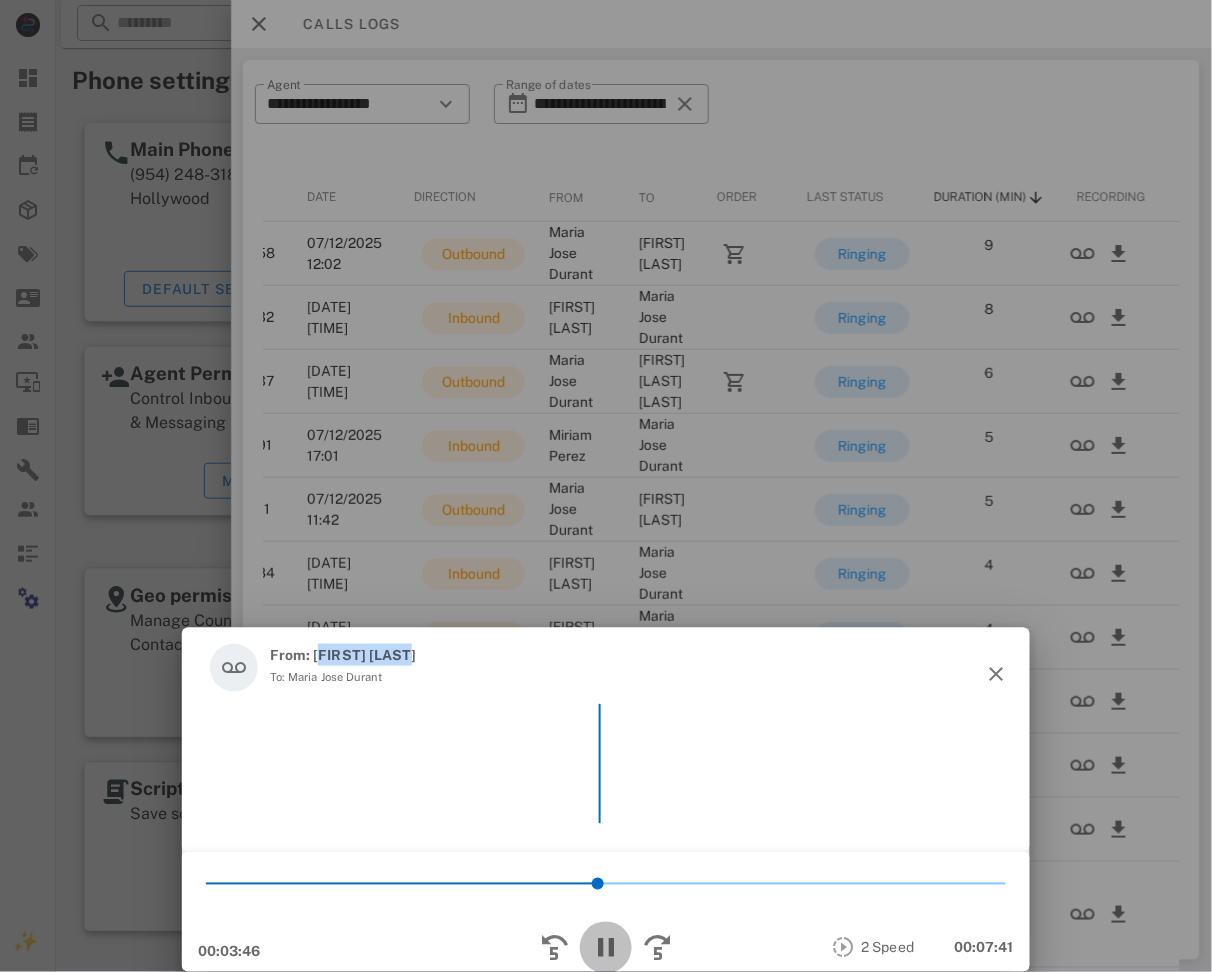 click at bounding box center (606, 948) 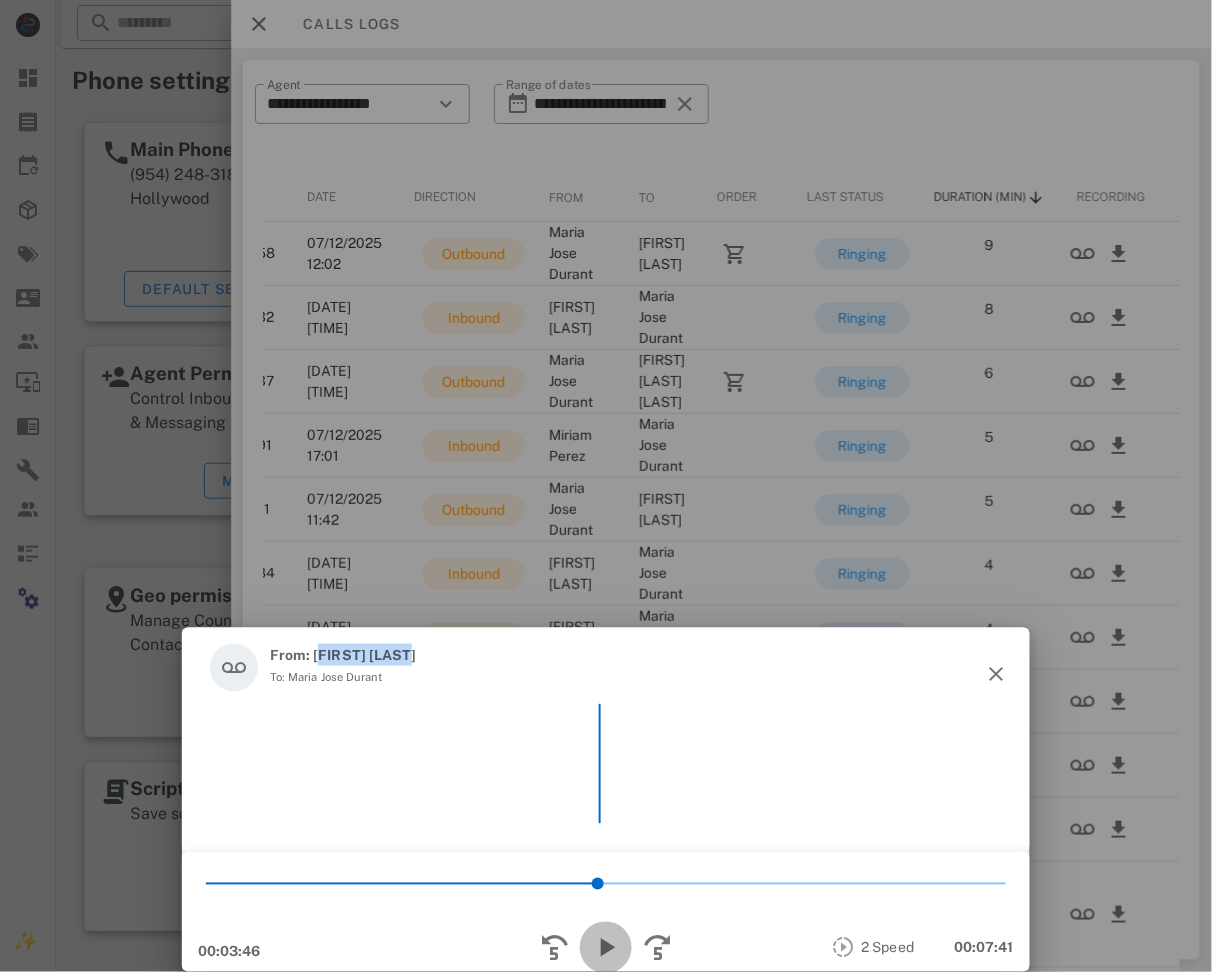 click at bounding box center [606, 948] 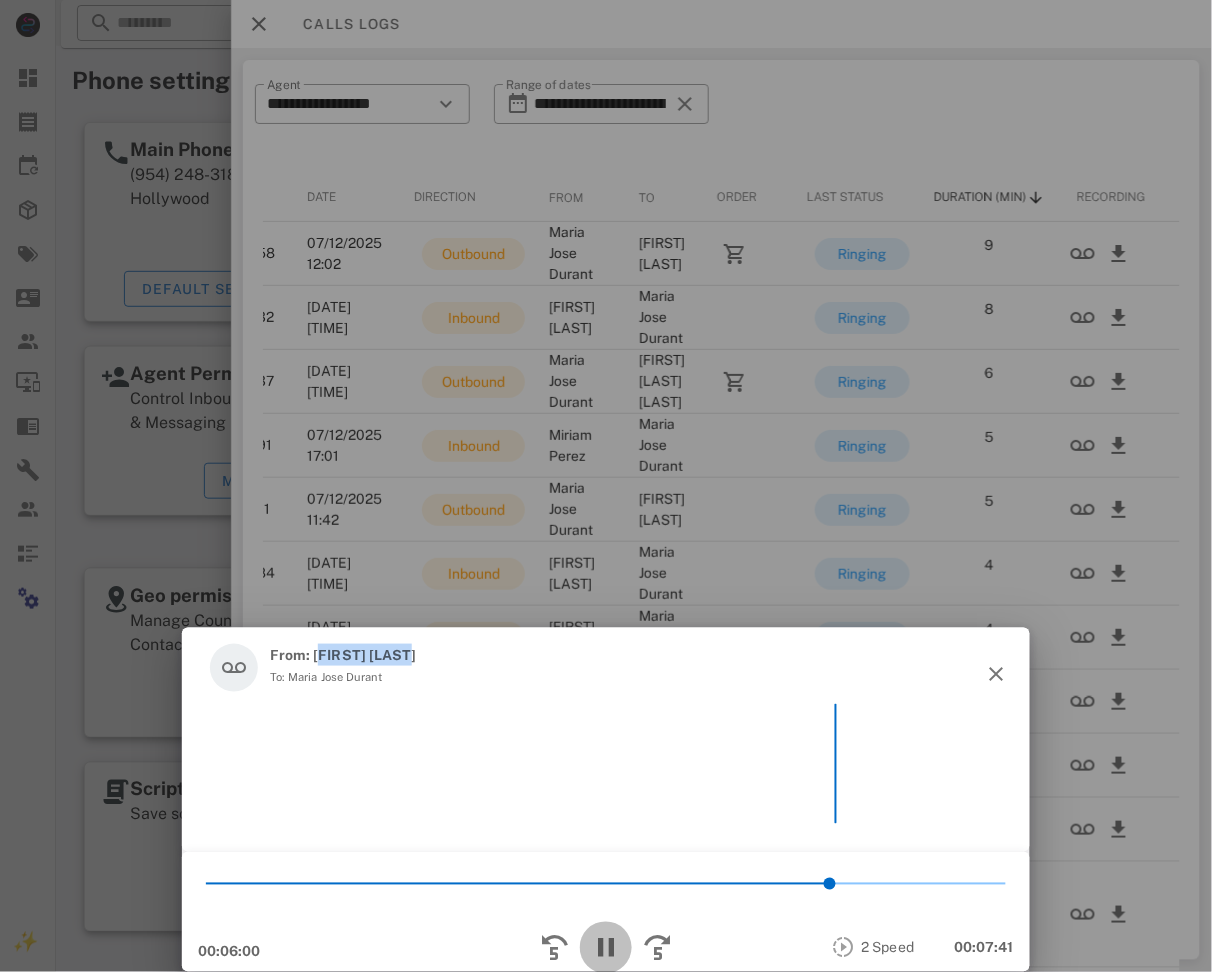 click at bounding box center (606, 948) 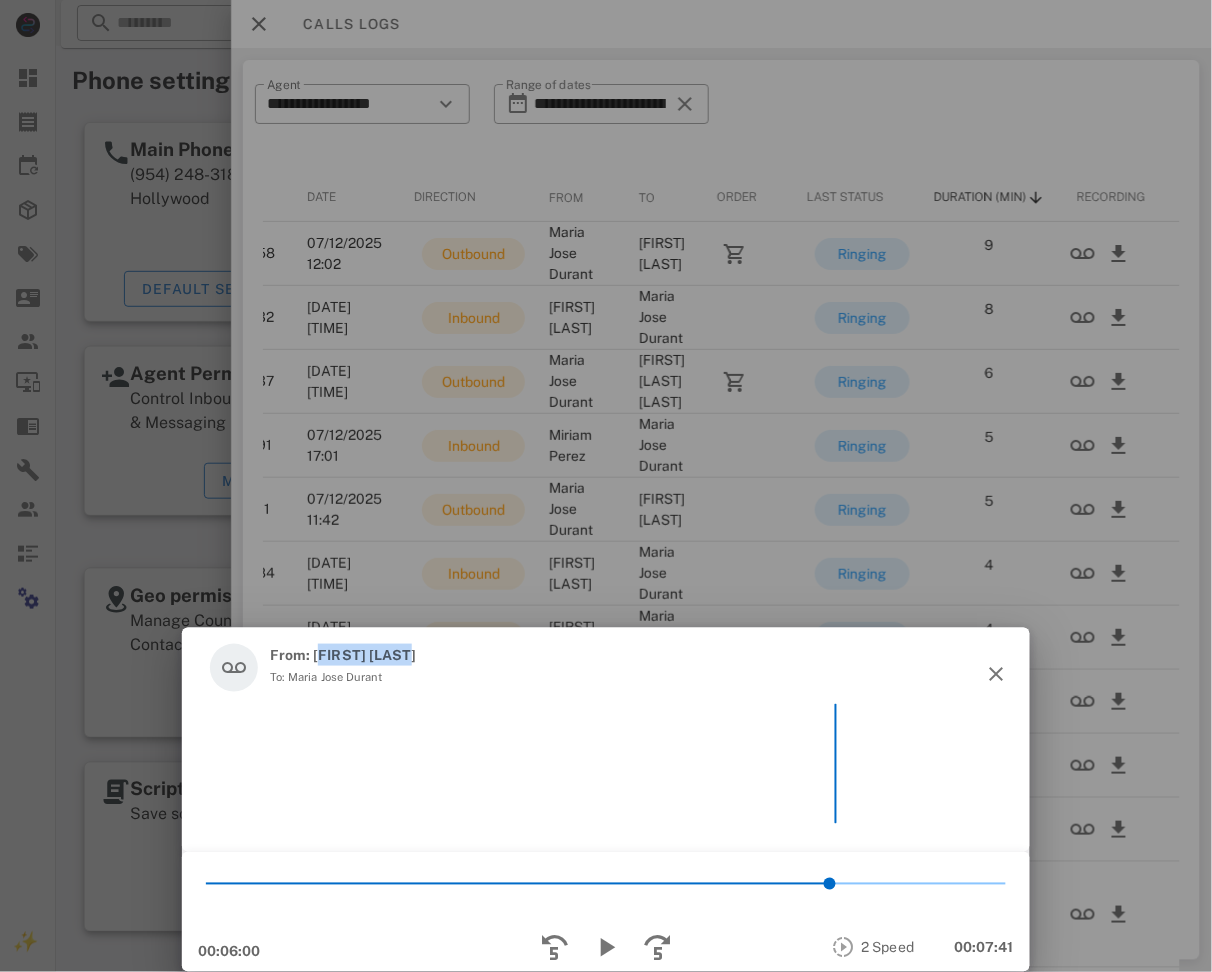 click on "From: [FIRST] [LAST]   To: [FIRST] [LAST]" at bounding box center (606, 668) 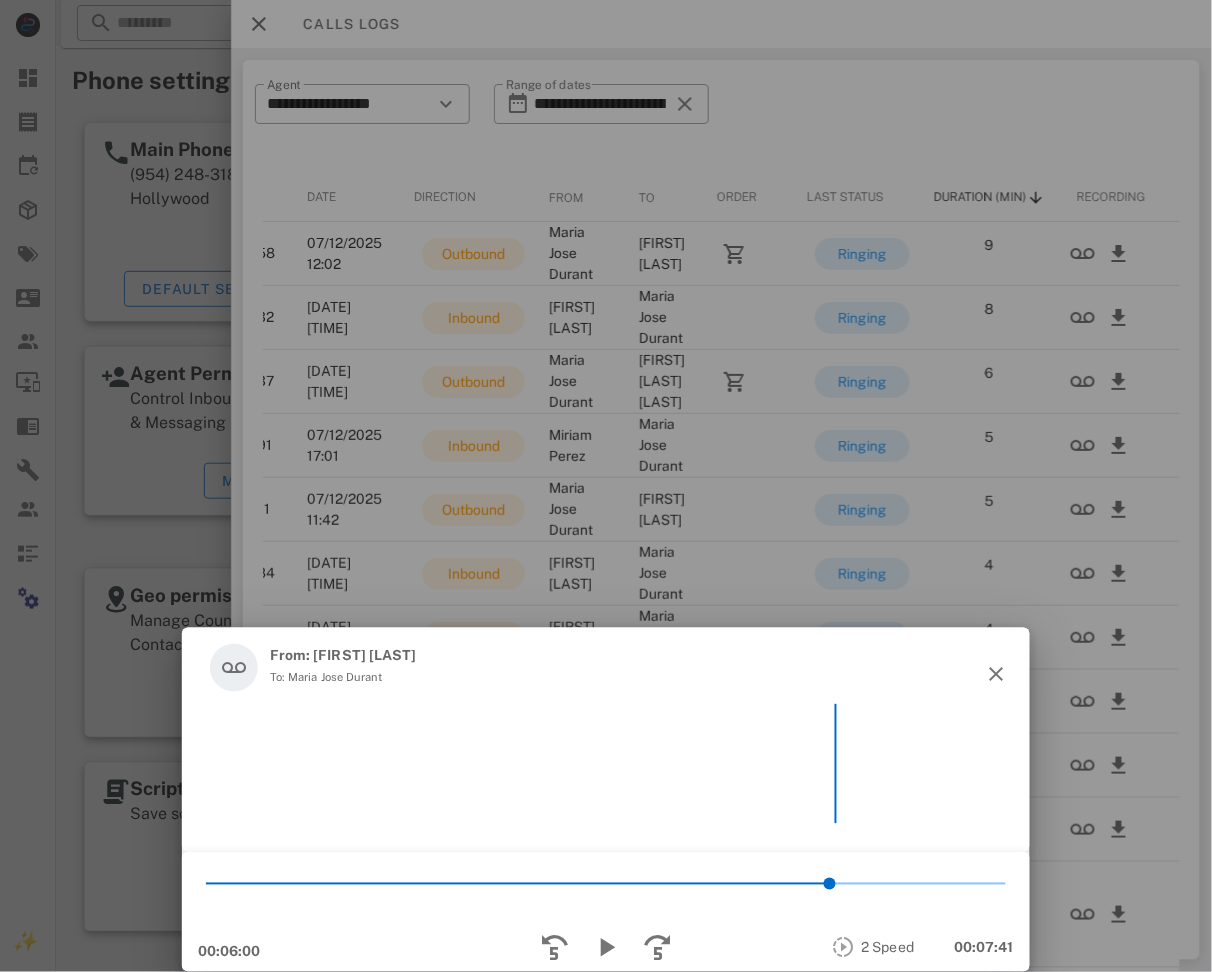 click on "From: [FIRST] [LAST]" at bounding box center [343, 655] 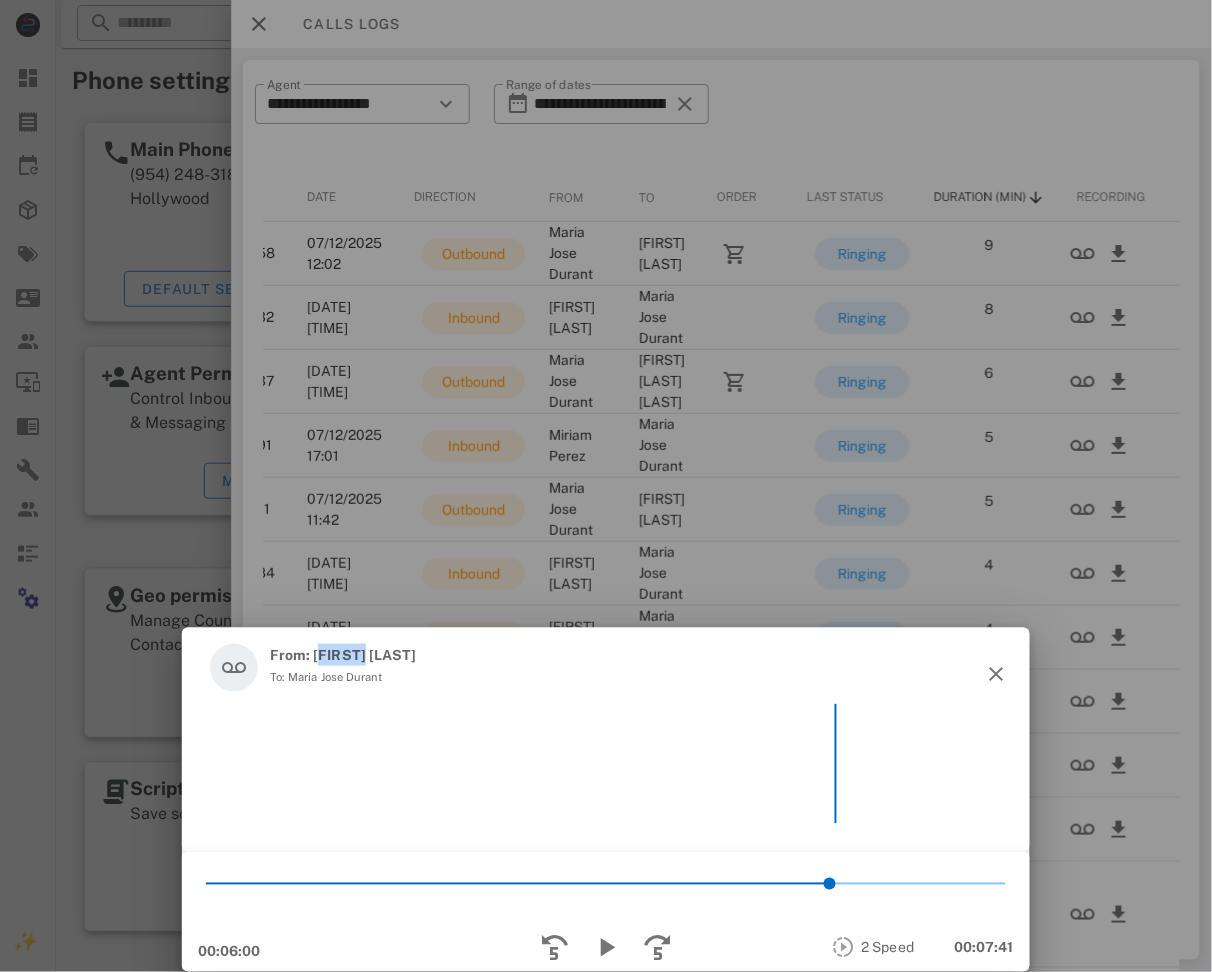 click on "From: [FIRST] [LAST]" at bounding box center [343, 655] 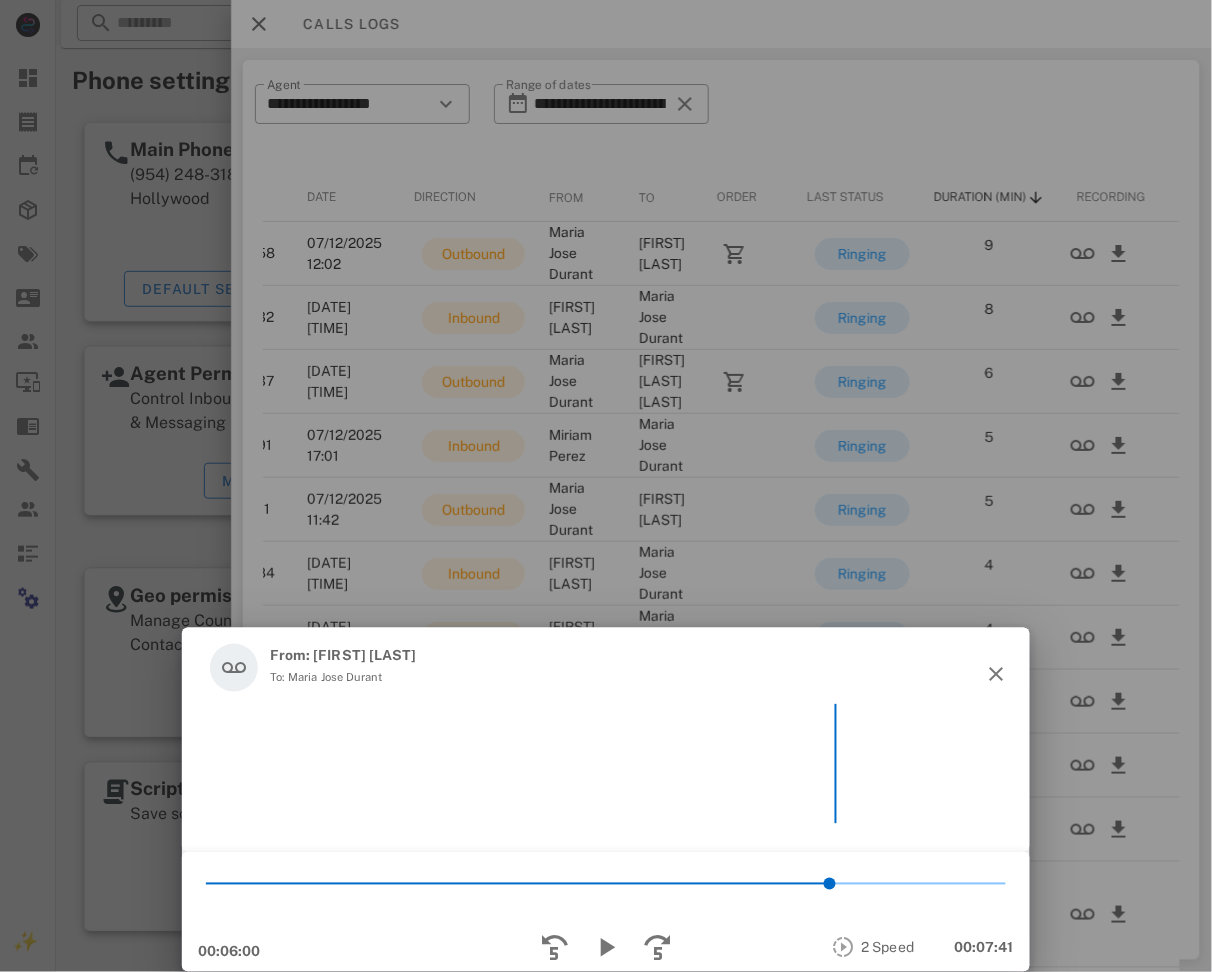 click on "To: Maria Jose Durant" at bounding box center [343, 677] 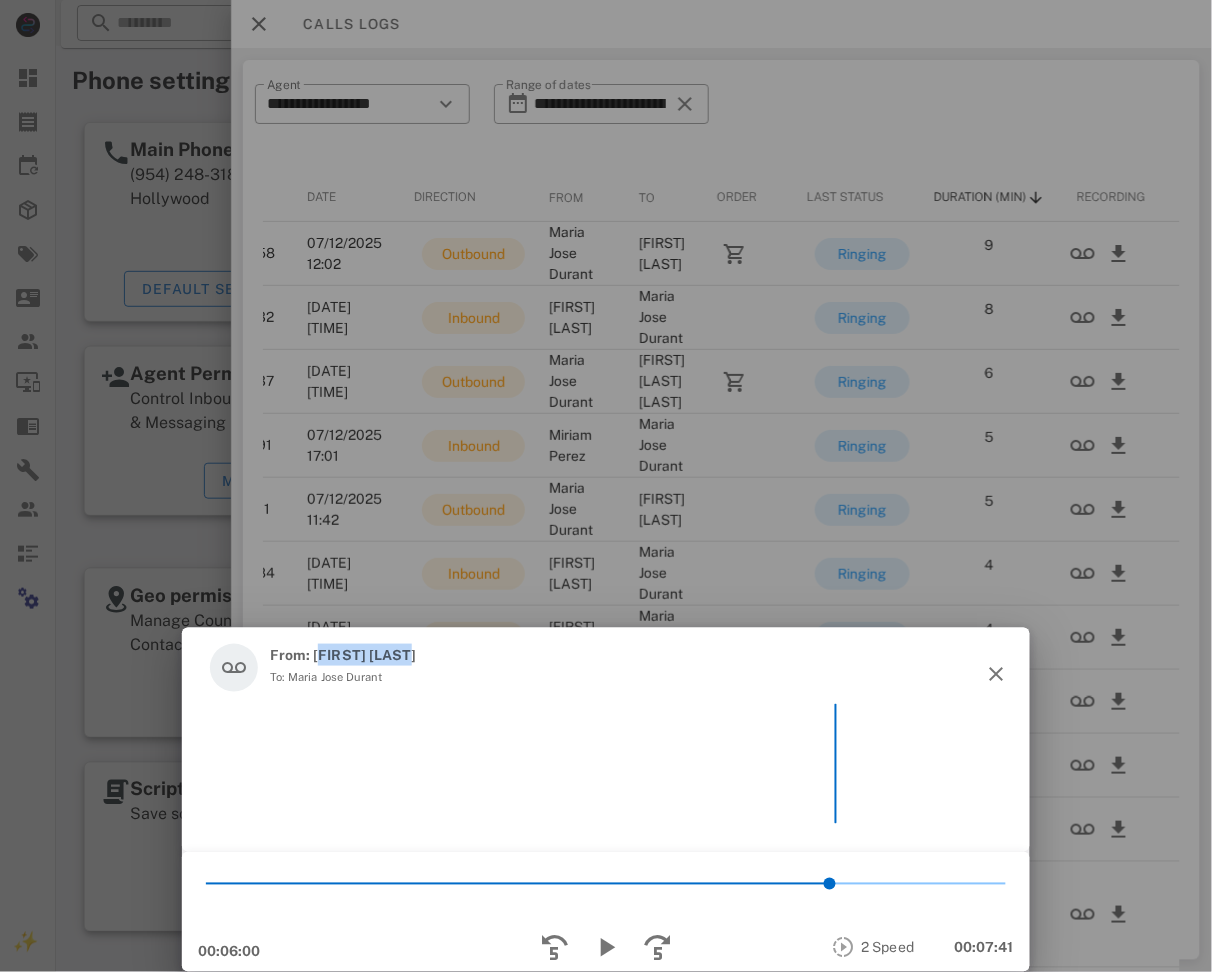 drag, startPoint x: 396, startPoint y: 647, endPoint x: 338, endPoint y: 645, distance: 58.034473 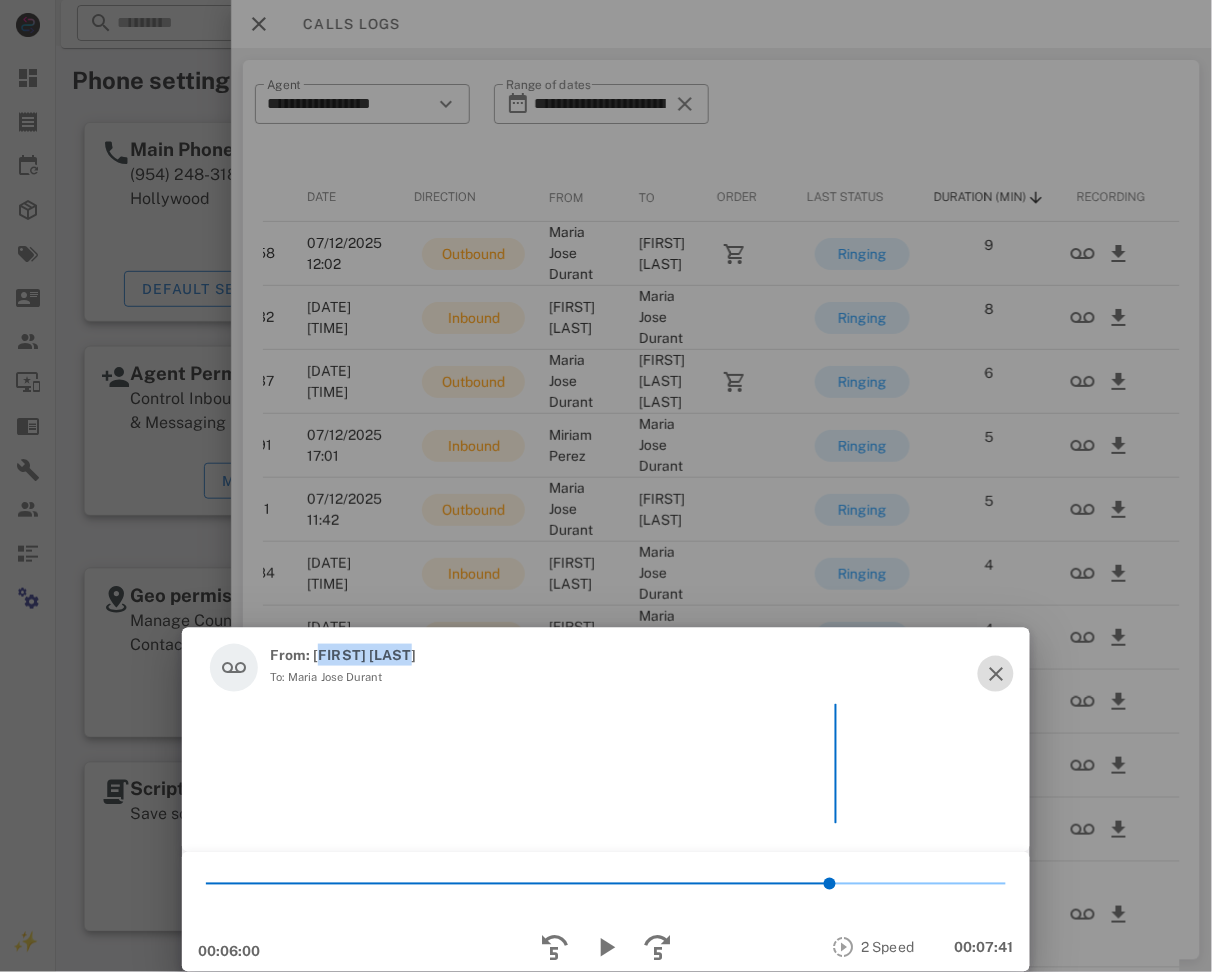 click at bounding box center (996, 674) 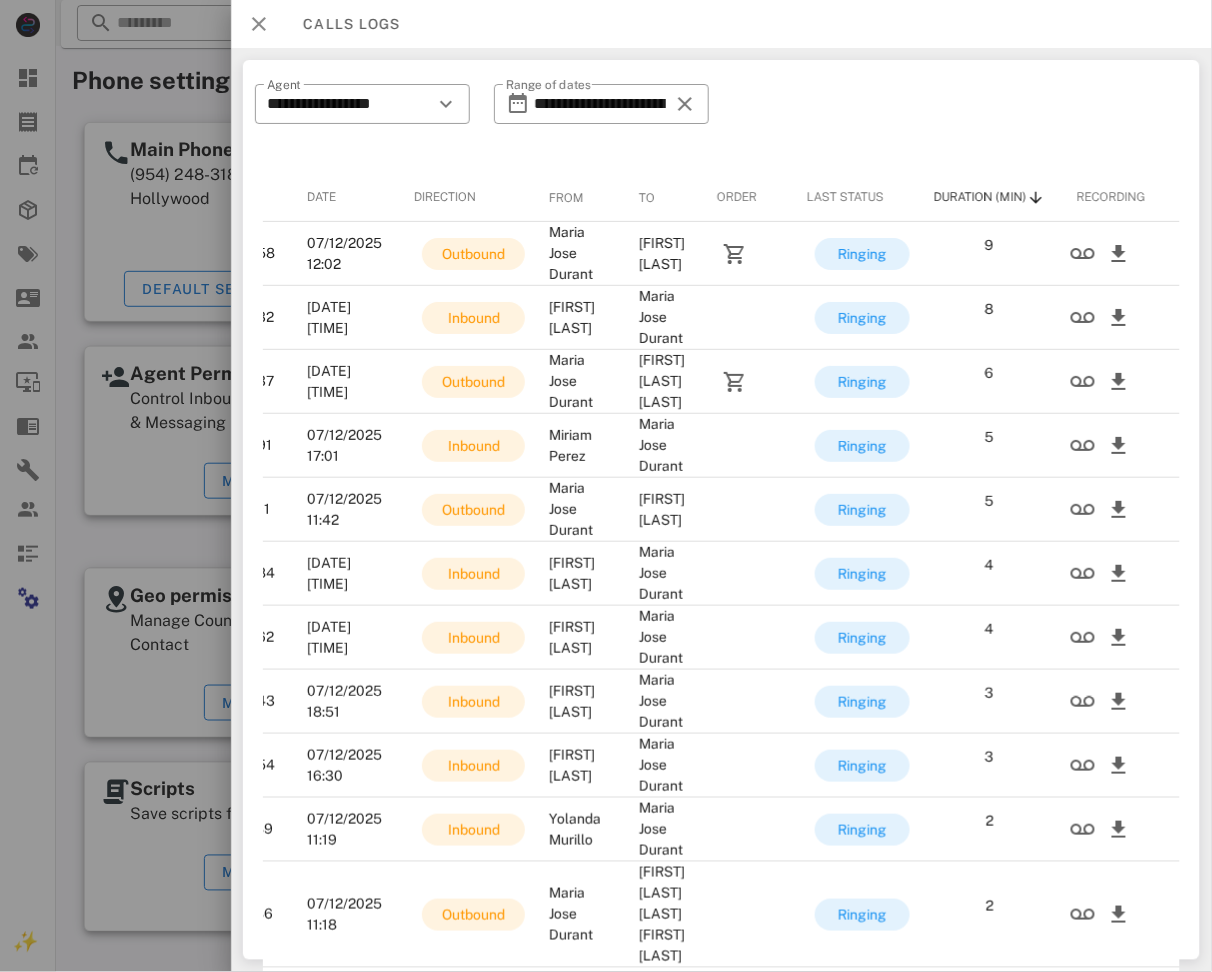 click at bounding box center [259, 24] 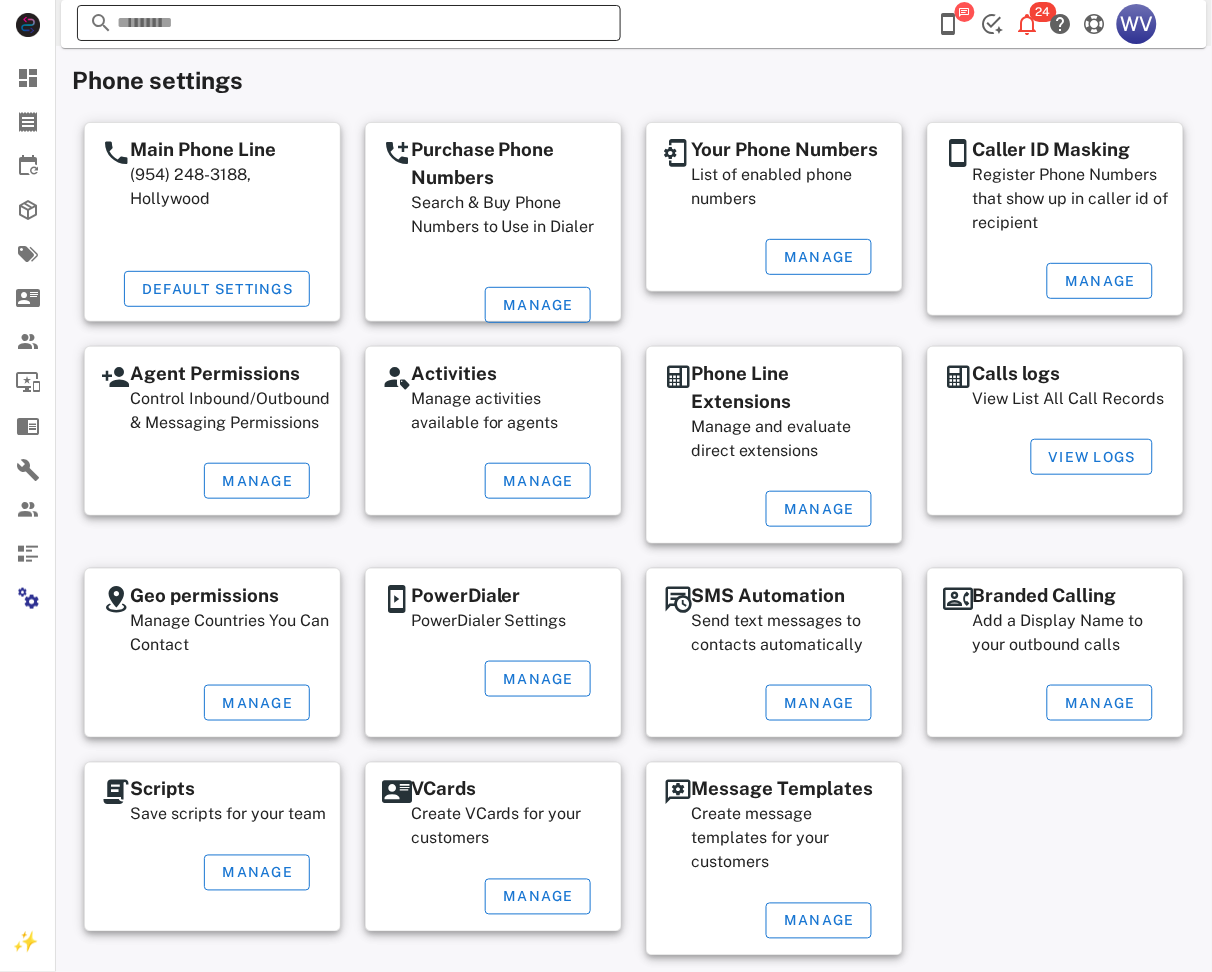 click at bounding box center (349, 23) 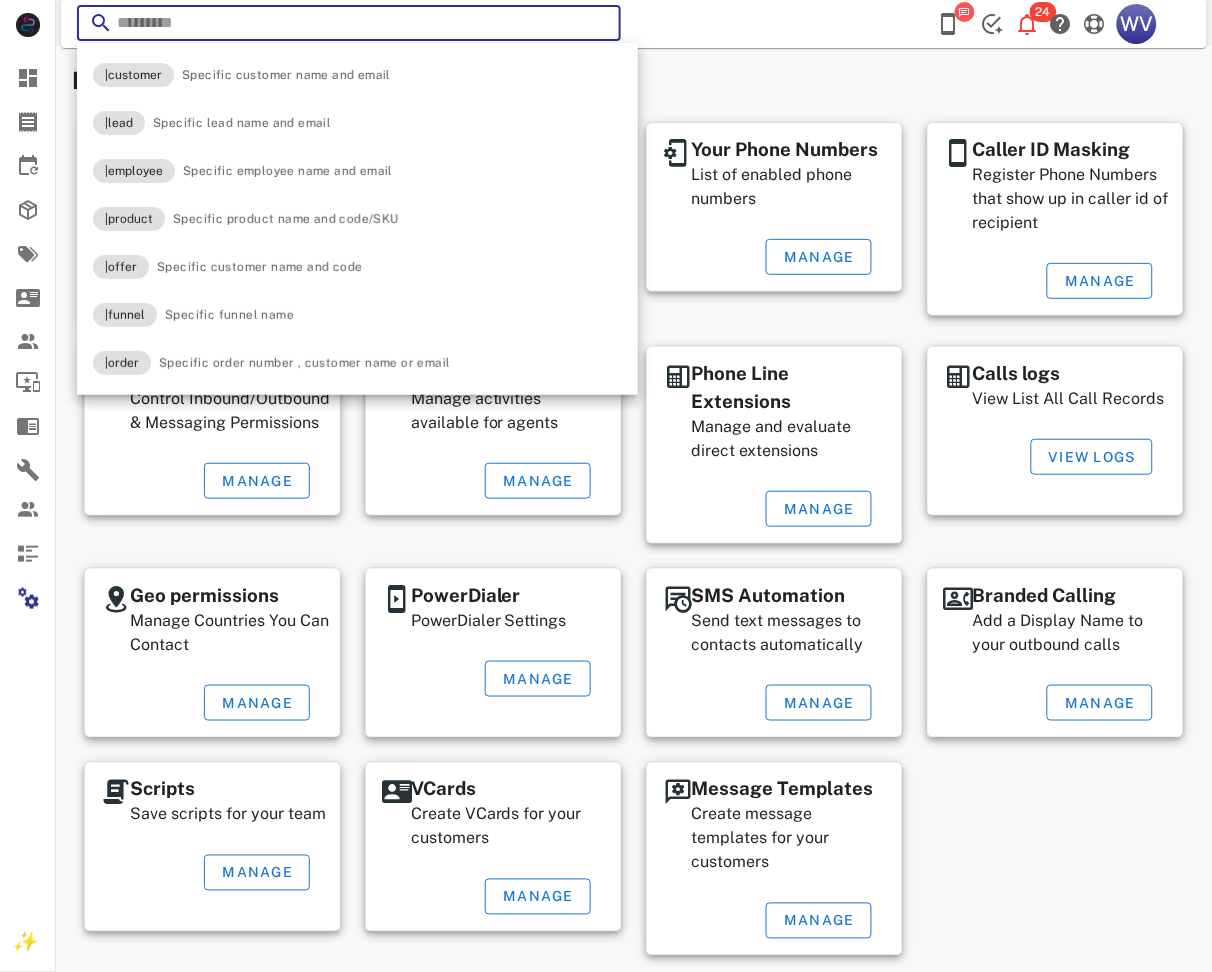 paste on "**********" 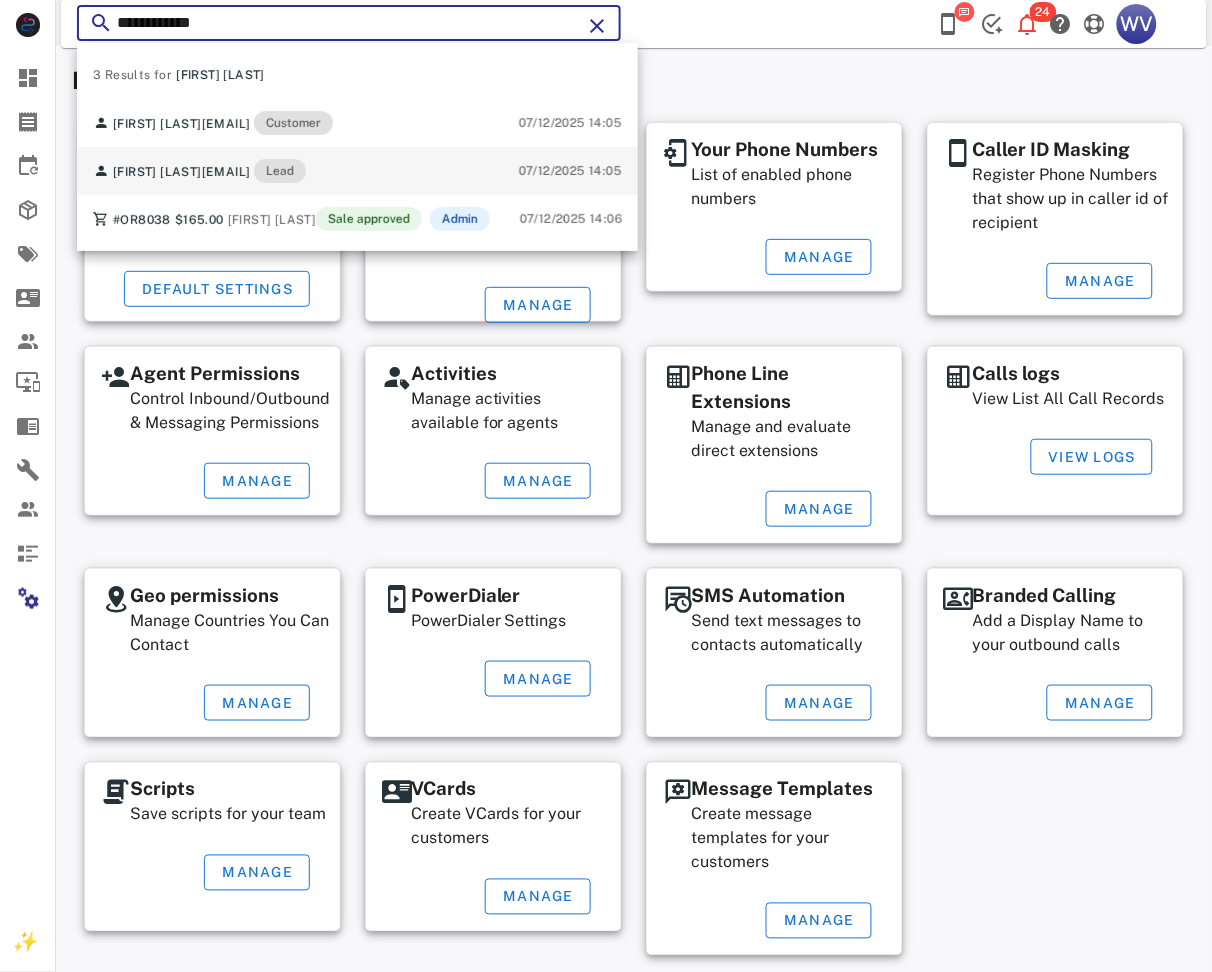 type on "**********" 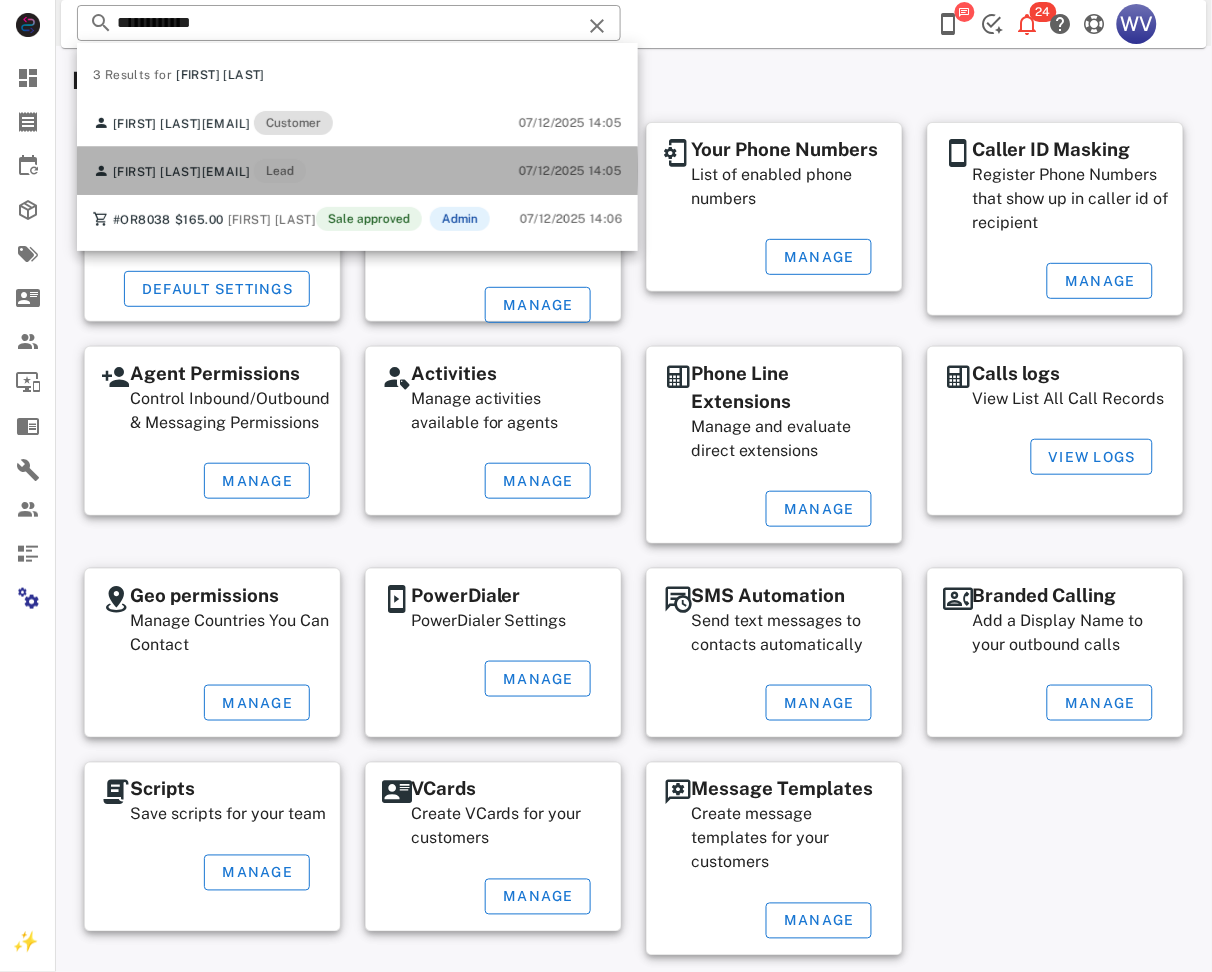 click on "[FIRST] [LAST]   [EMAIL]   Lead   [DATE] [TIME]" at bounding box center (357, 171) 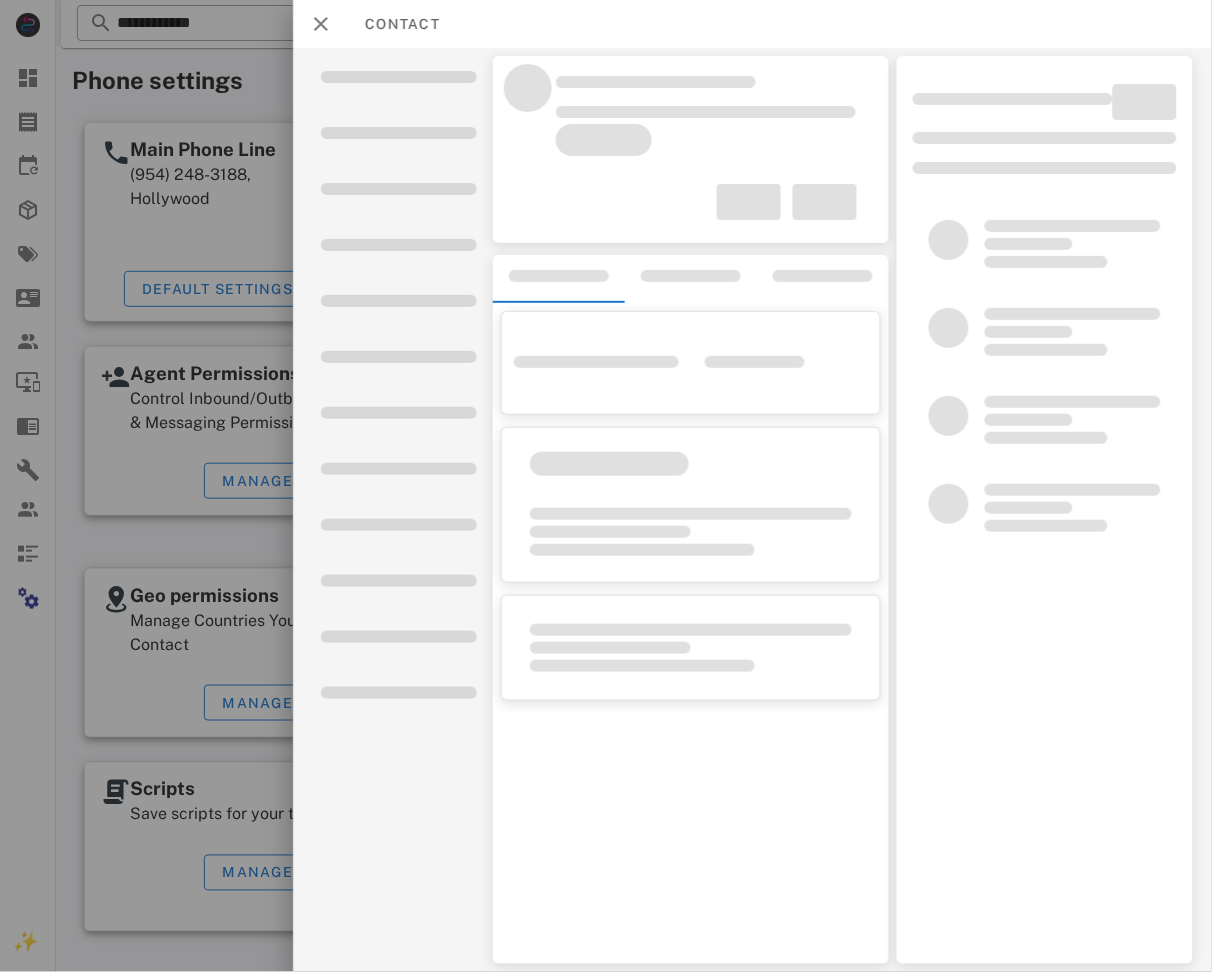 drag, startPoint x: 248, startPoint y: 148, endPoint x: 260, endPoint y: 142, distance: 13.416408 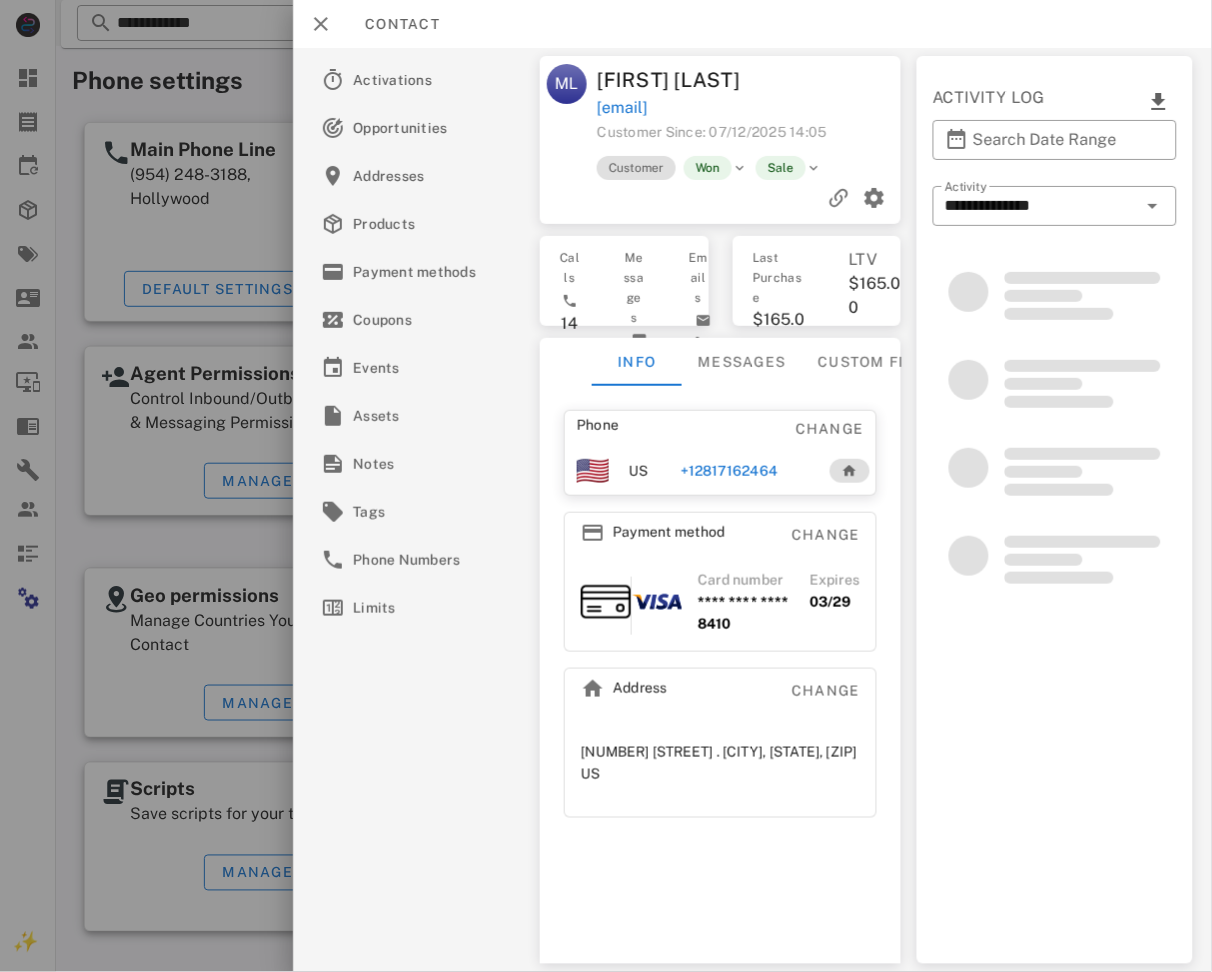 click at bounding box center (720, 198) 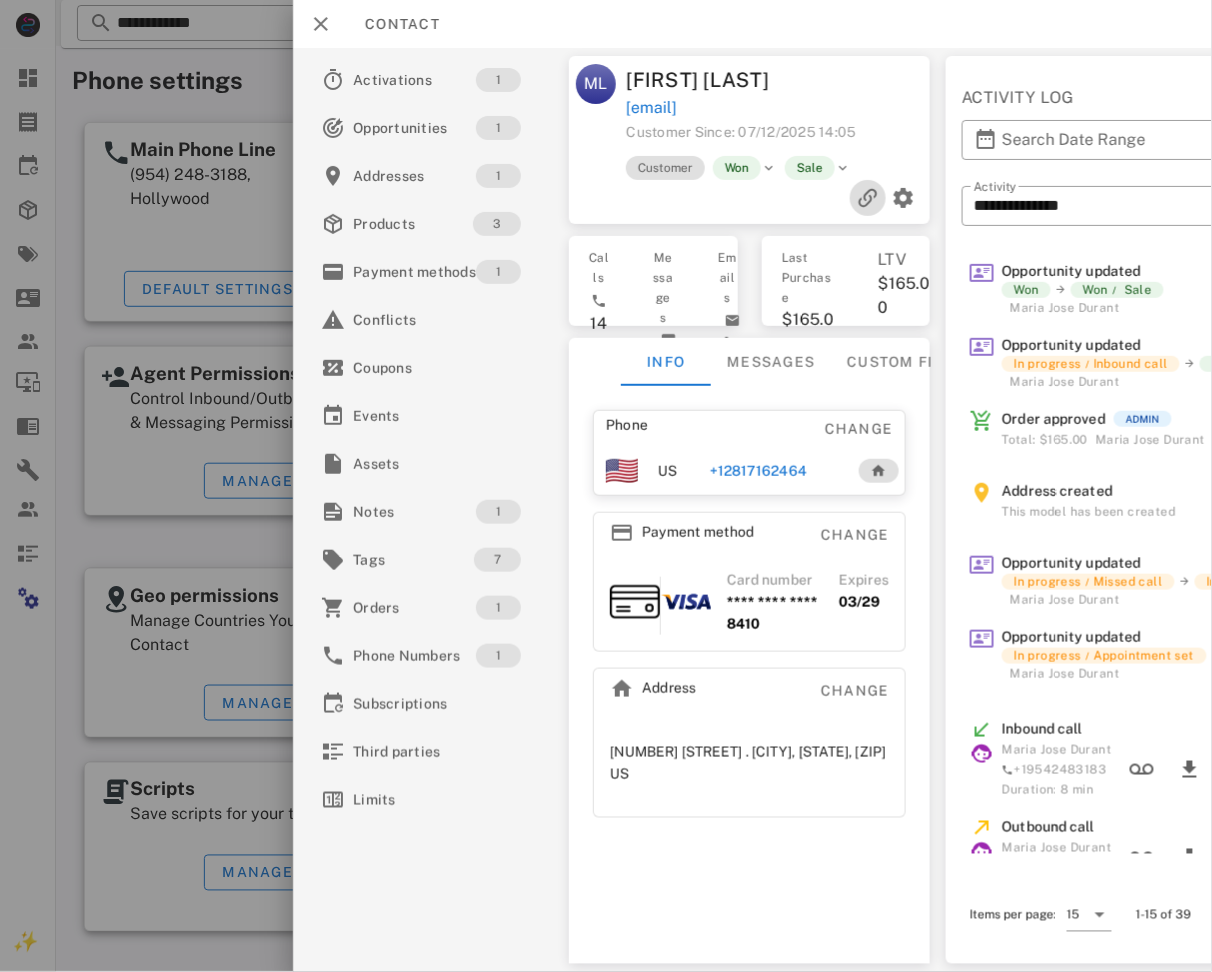 click at bounding box center [868, 198] 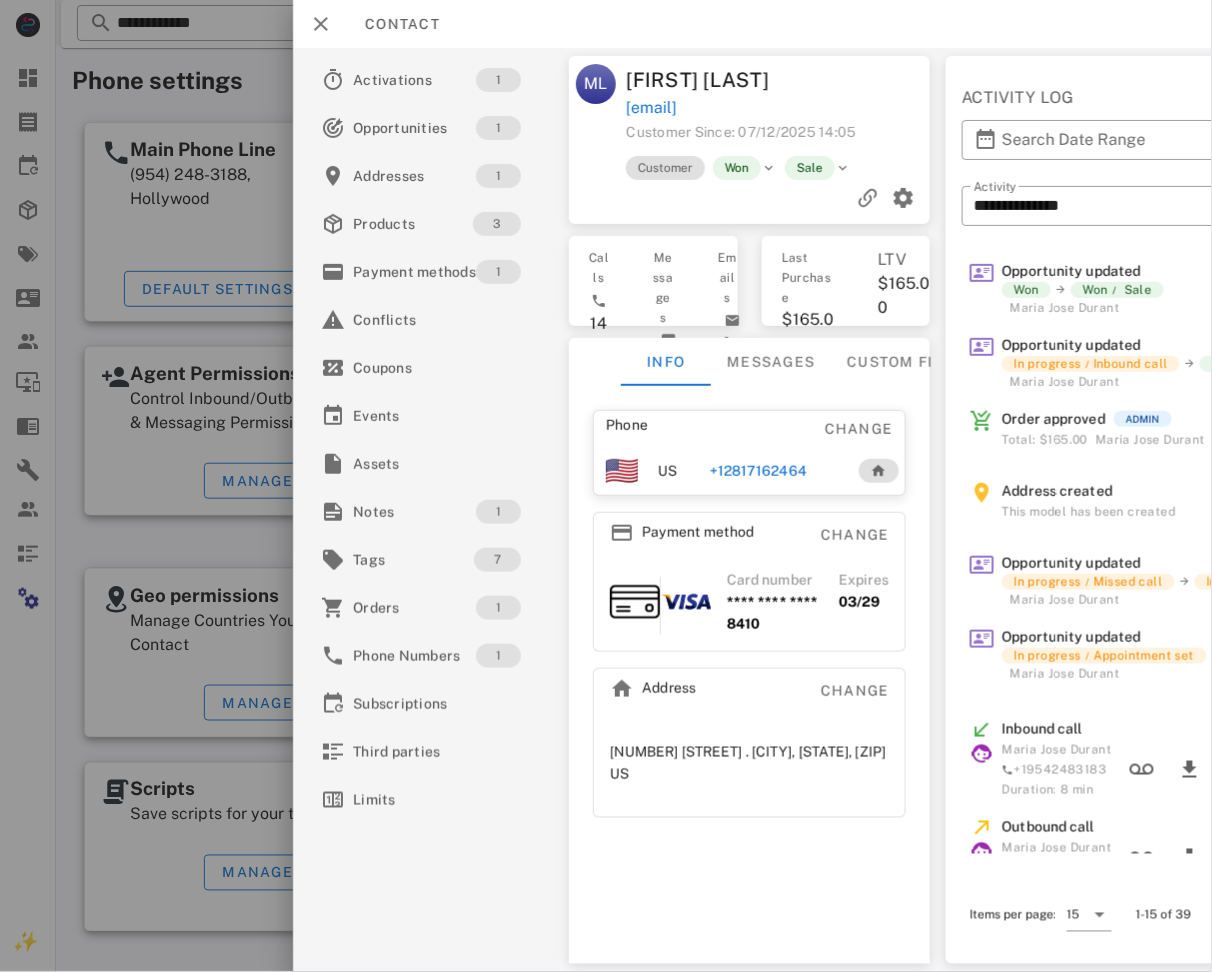 click on "[FIRST] [LAST]" at bounding box center (703, 80) 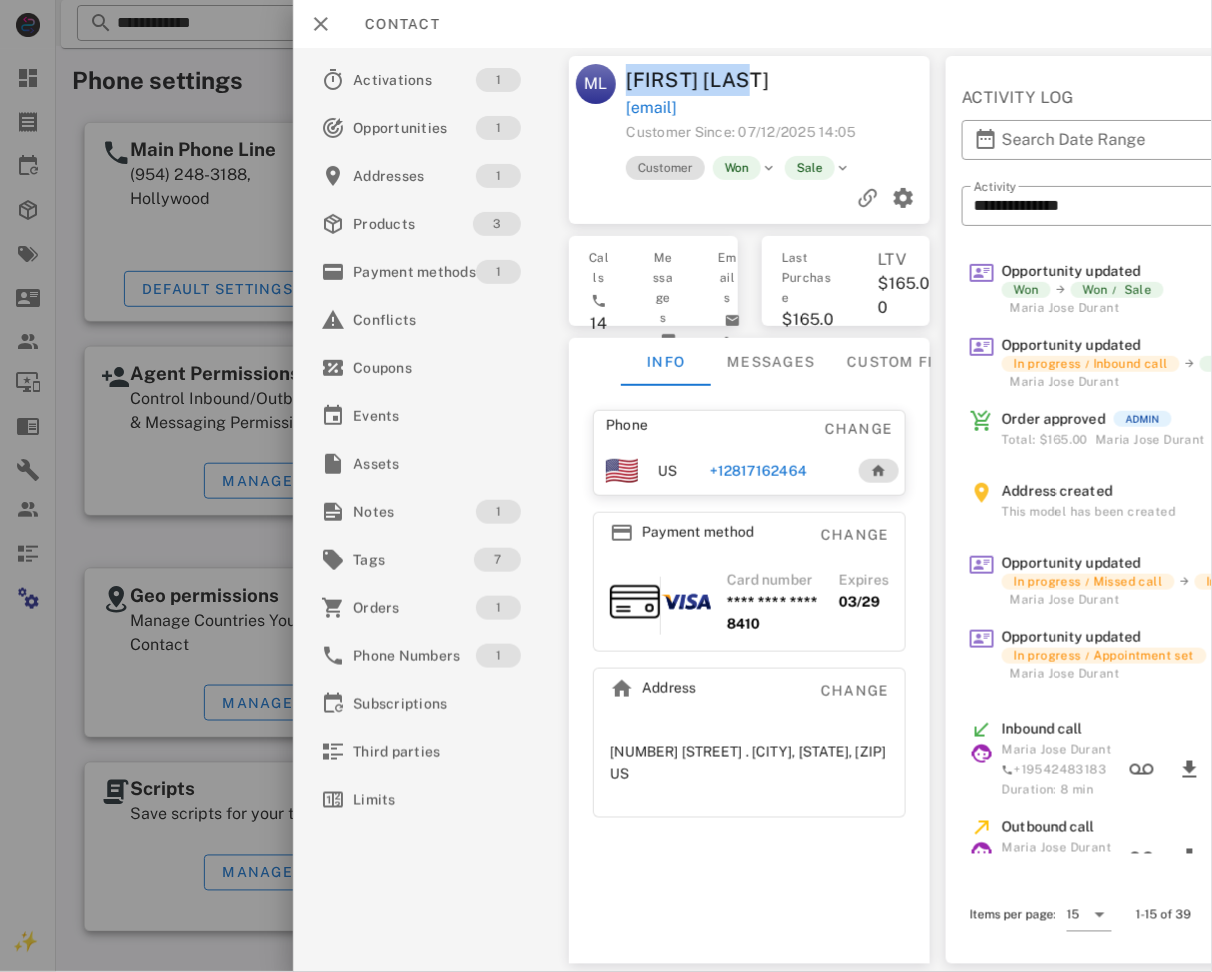 drag, startPoint x: 665, startPoint y: 77, endPoint x: 736, endPoint y: 86, distance: 71.568146 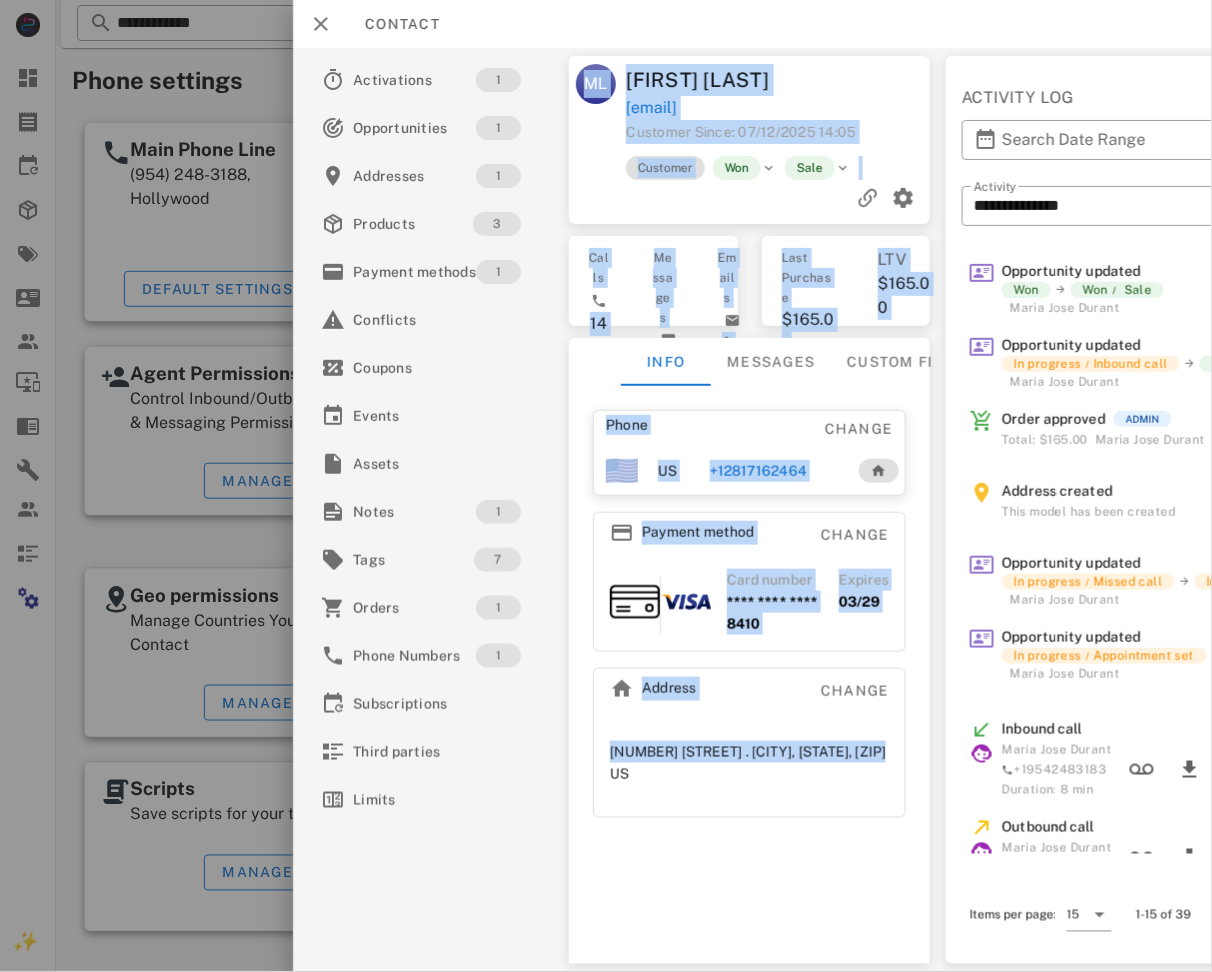 drag, startPoint x: 552, startPoint y: 792, endPoint x: 602, endPoint y: 809, distance: 52.810986 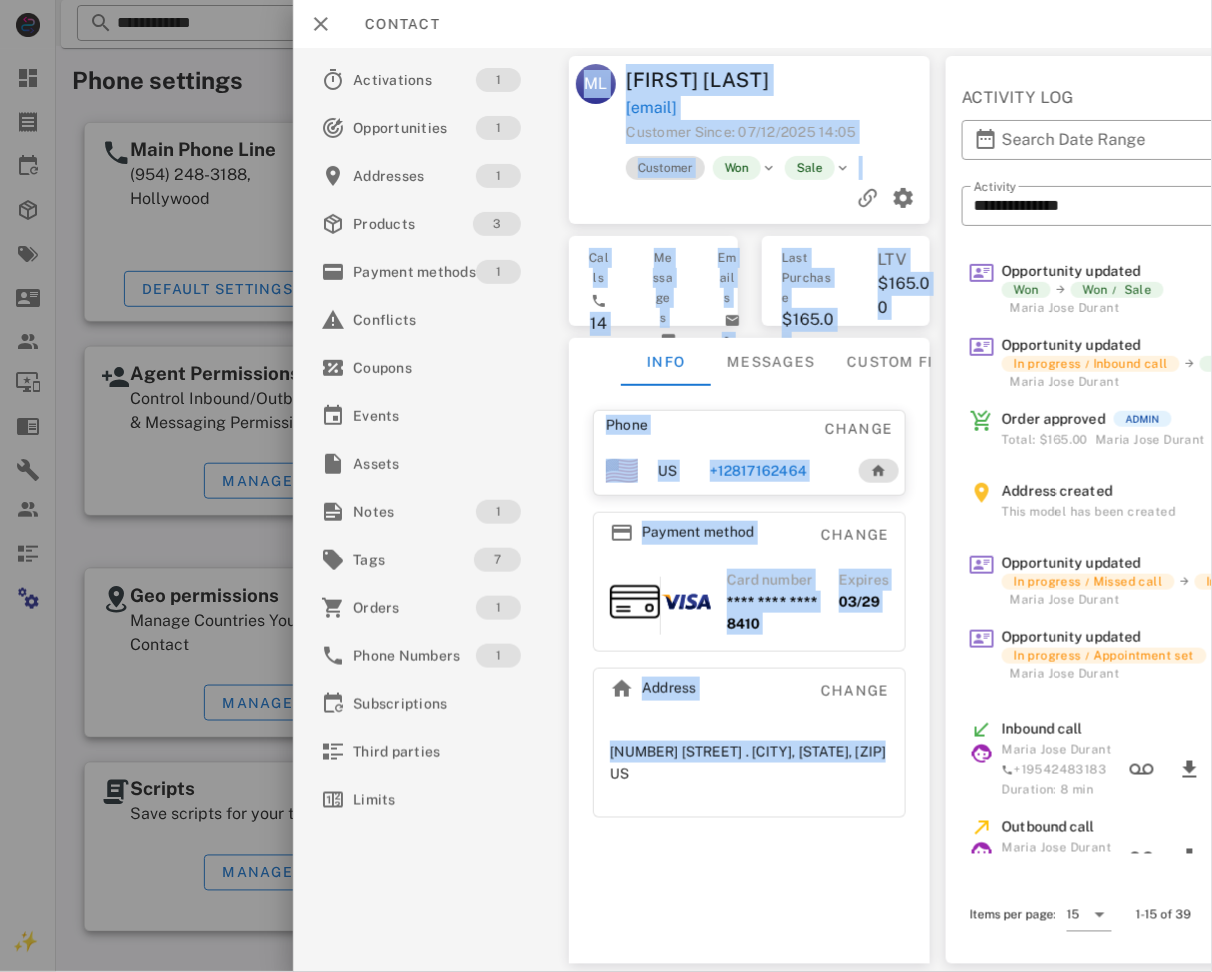 click on "**********" at bounding box center (753, 510) 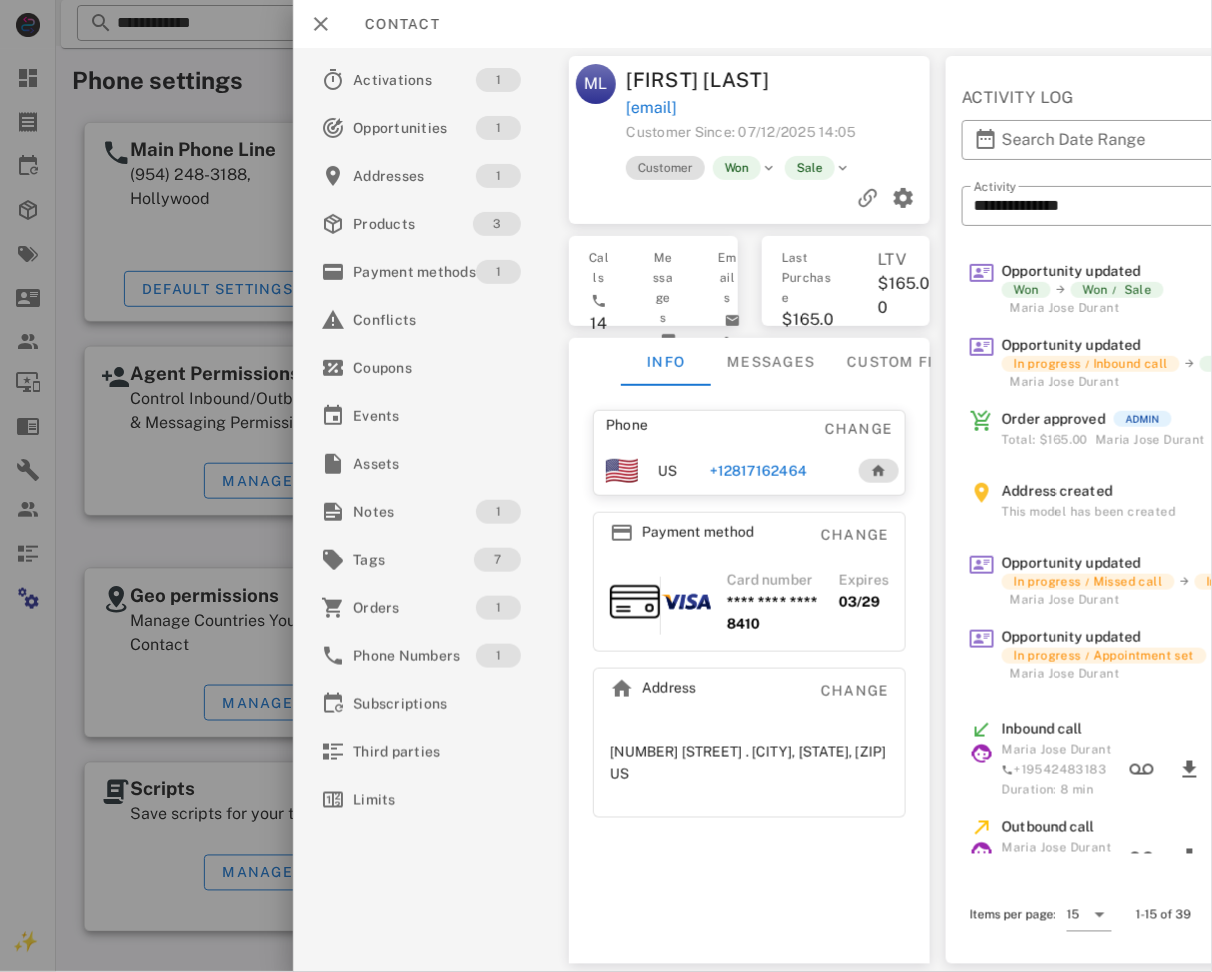 click on "Phone   Change   US   [PHONE]   Payment method   Change   Card number   **** **** **** 8410   Expires  03/29  Address   Change   [NUMBER] [STREET] .
[CITY], [STATE], [ZIP]
US" at bounding box center [749, 614] 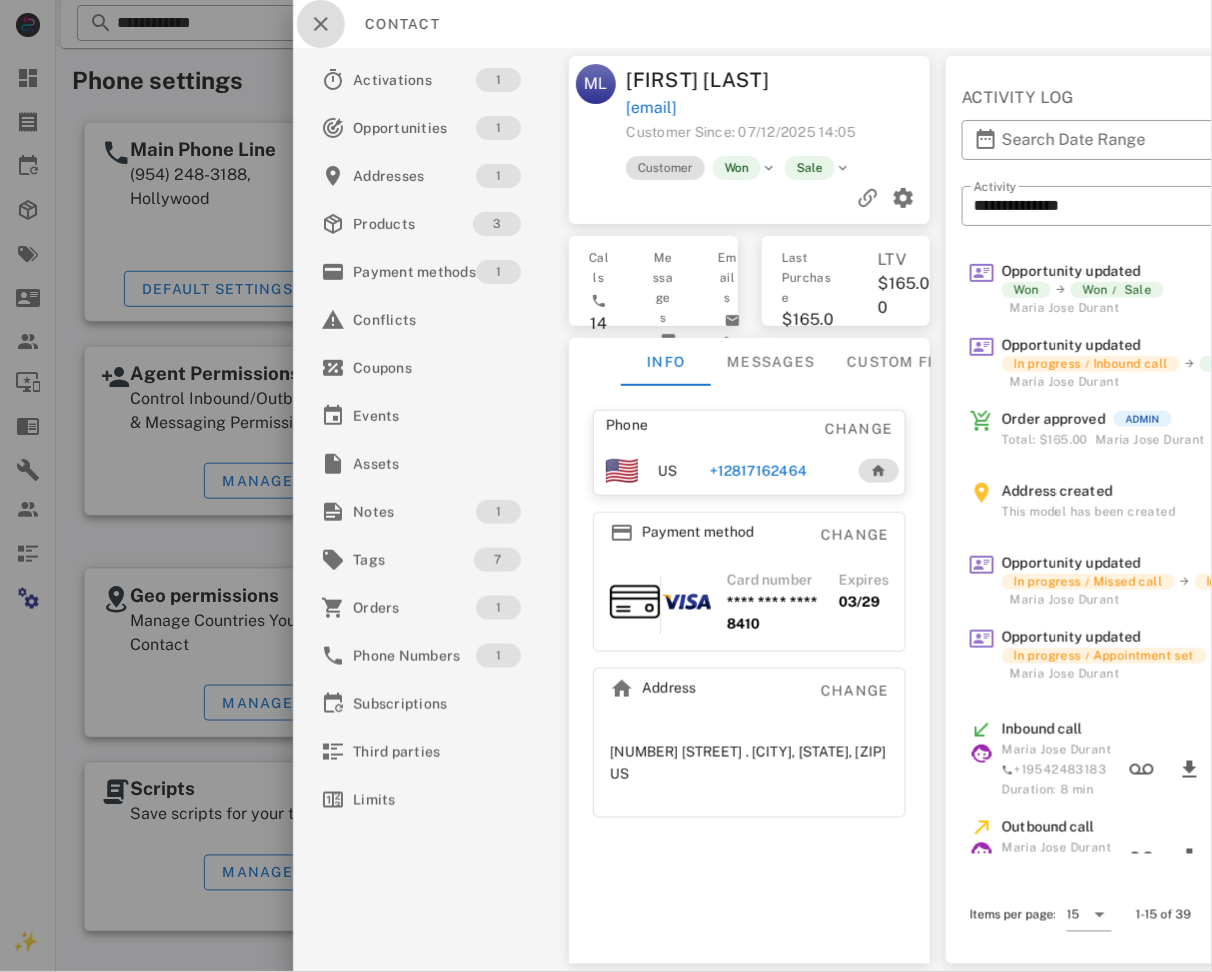 click at bounding box center (321, 24) 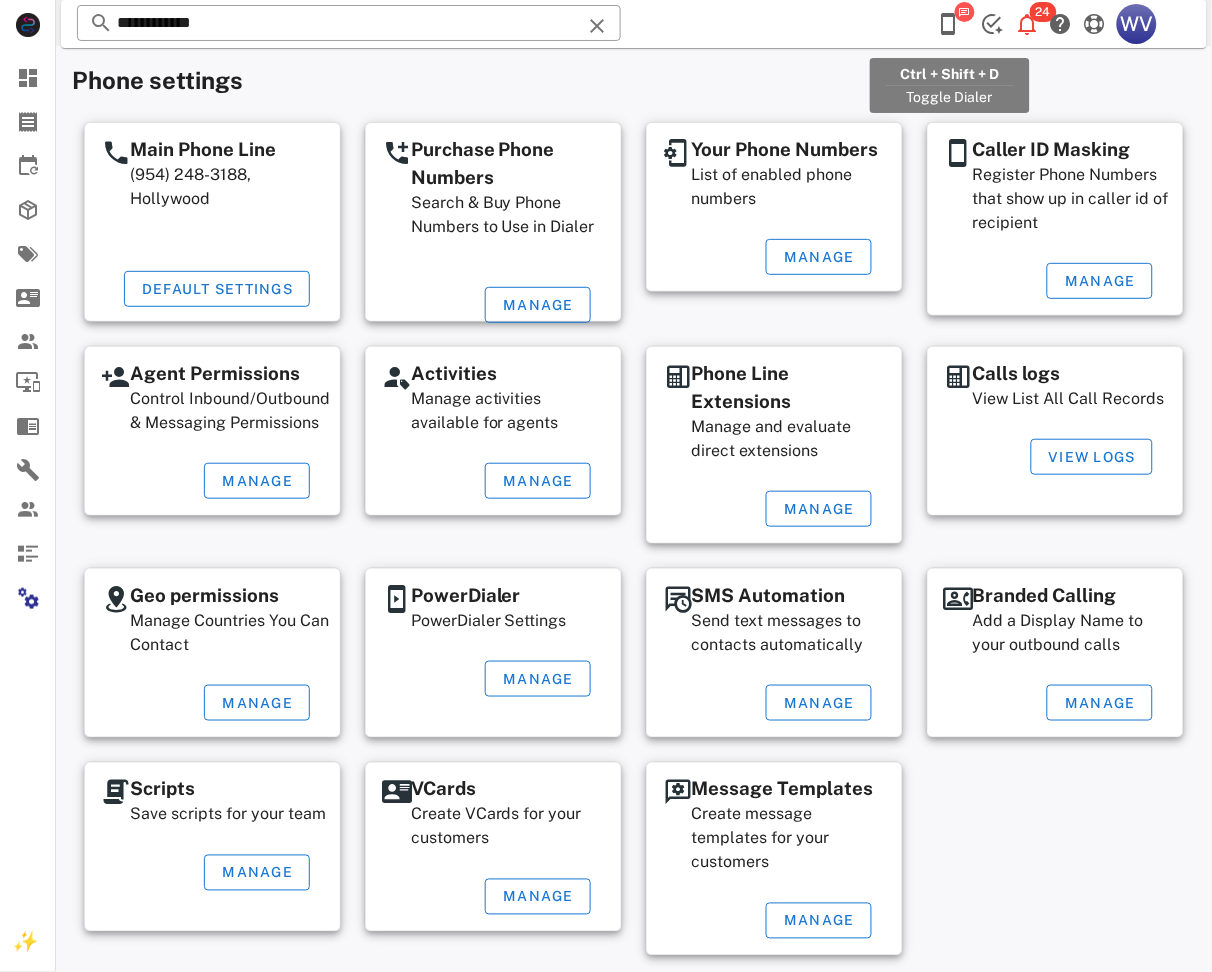 click at bounding box center (949, 24) 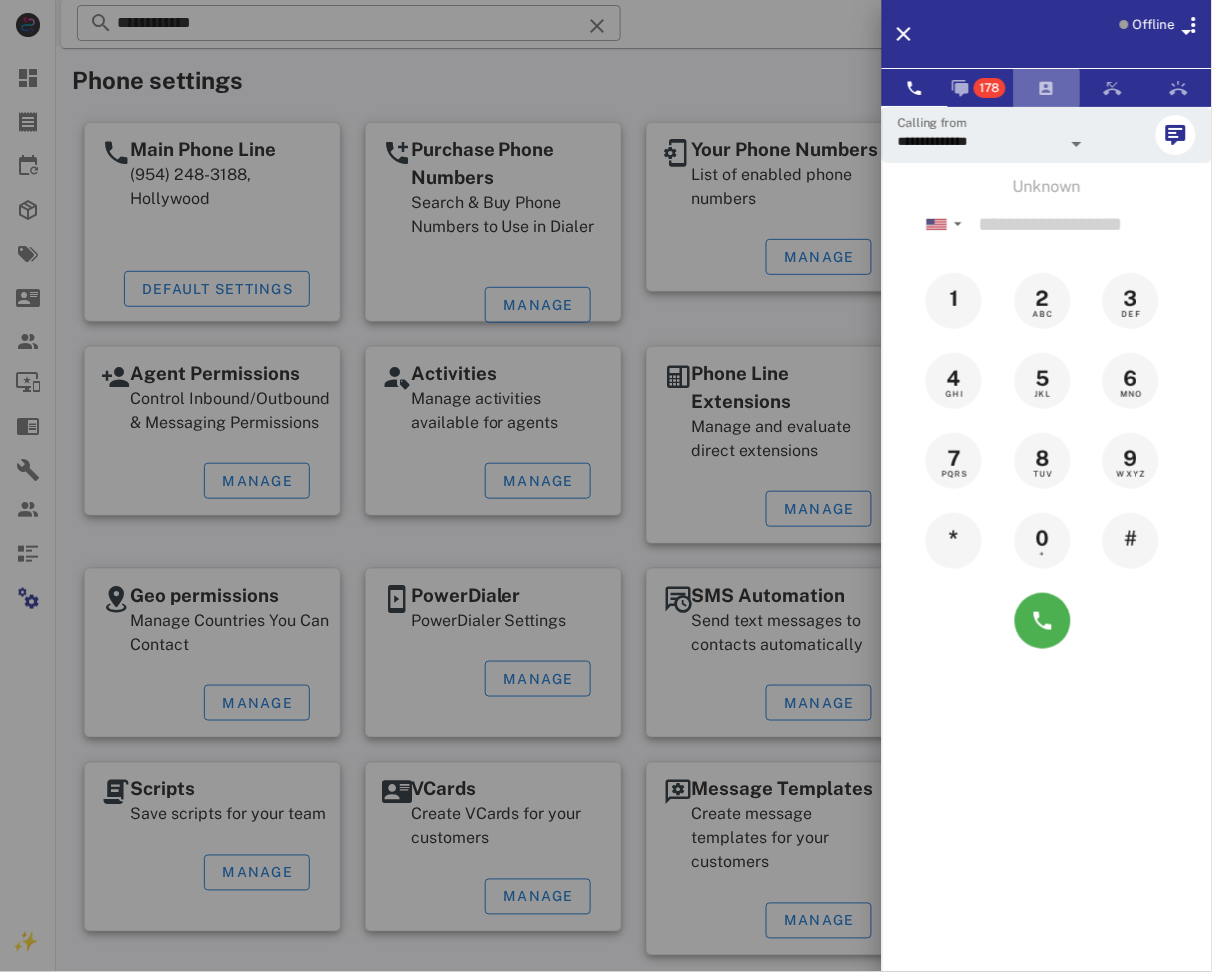 click at bounding box center (1047, 88) 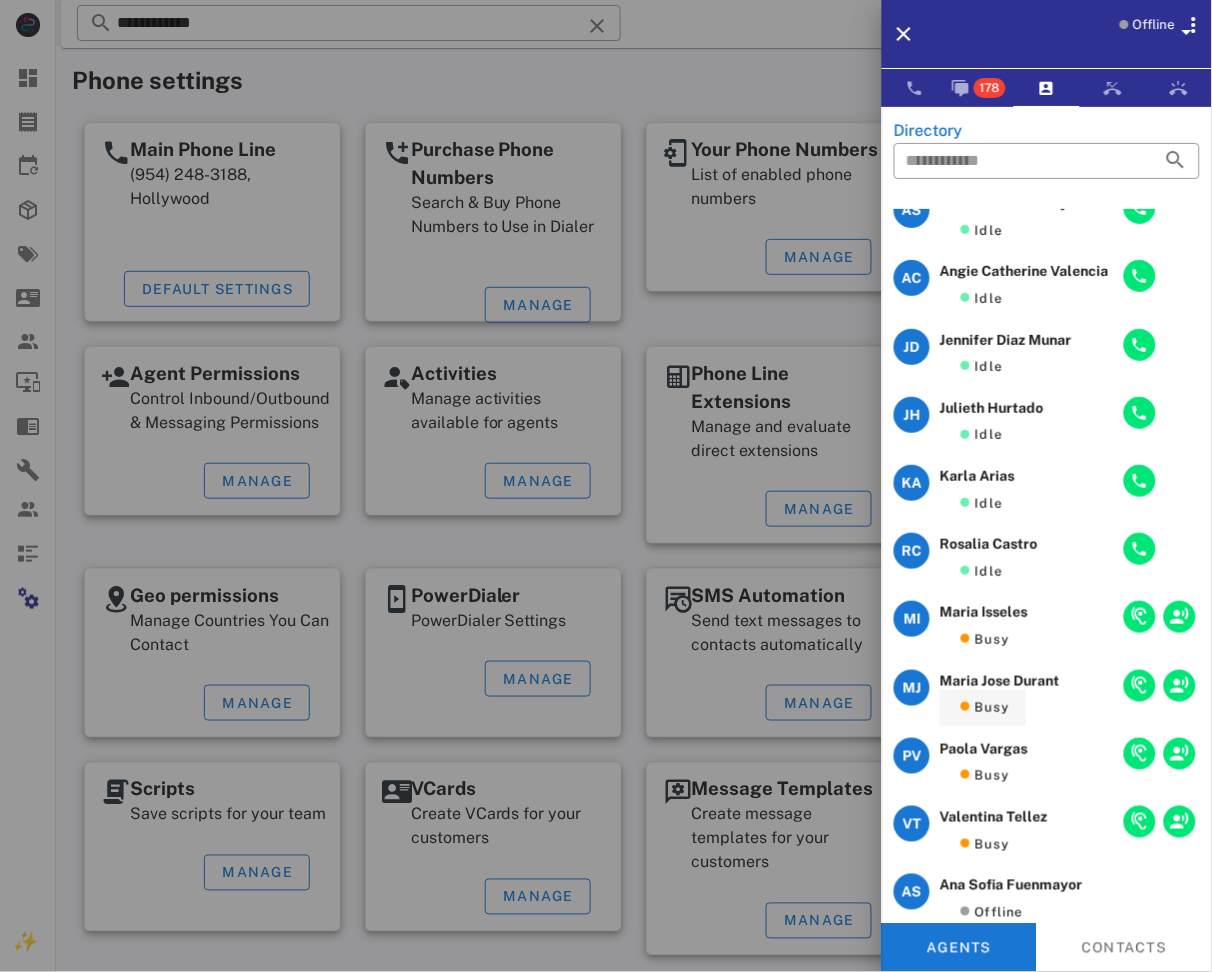 scroll, scrollTop: 133, scrollLeft: 0, axis: vertical 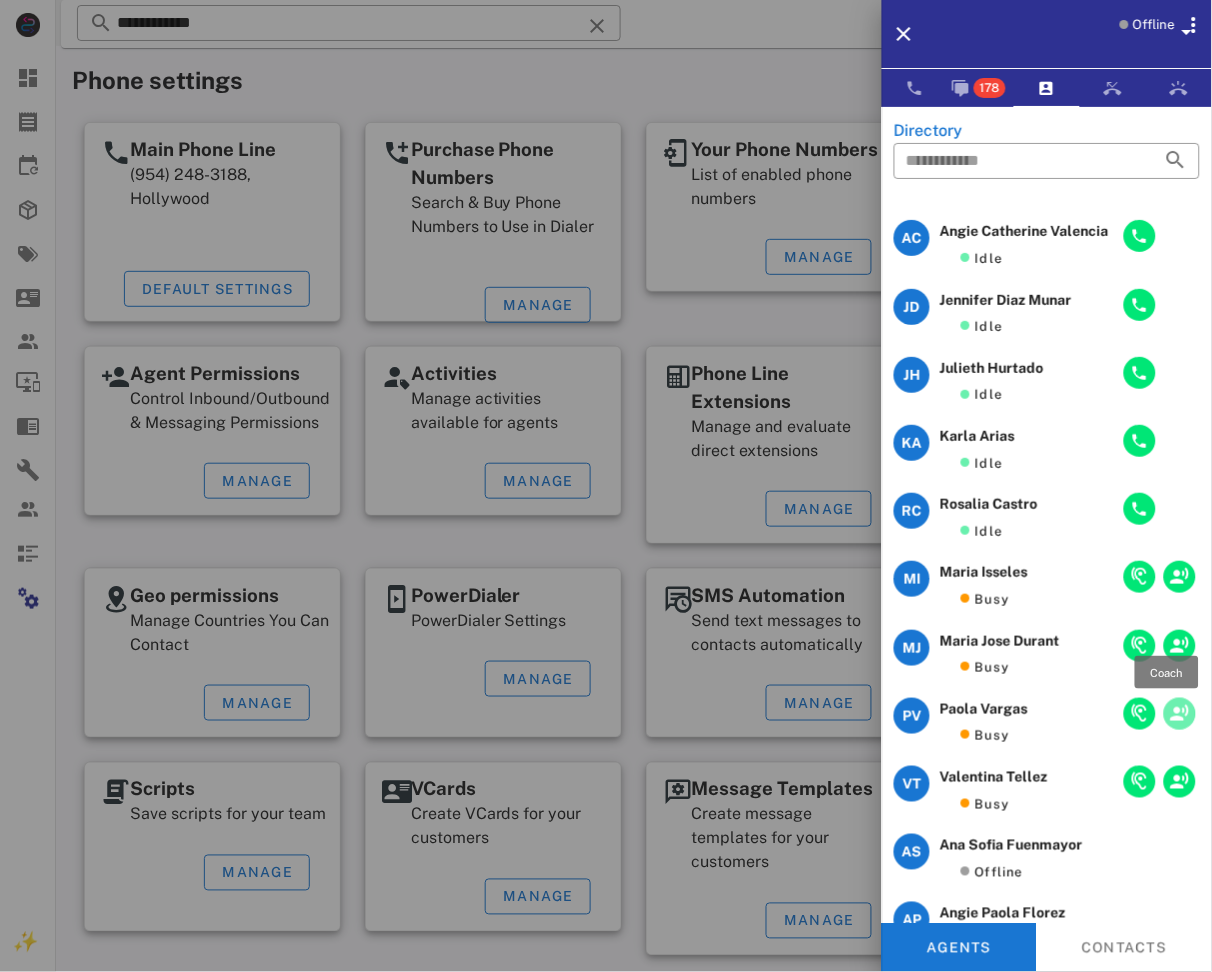 click at bounding box center (1180, 714) 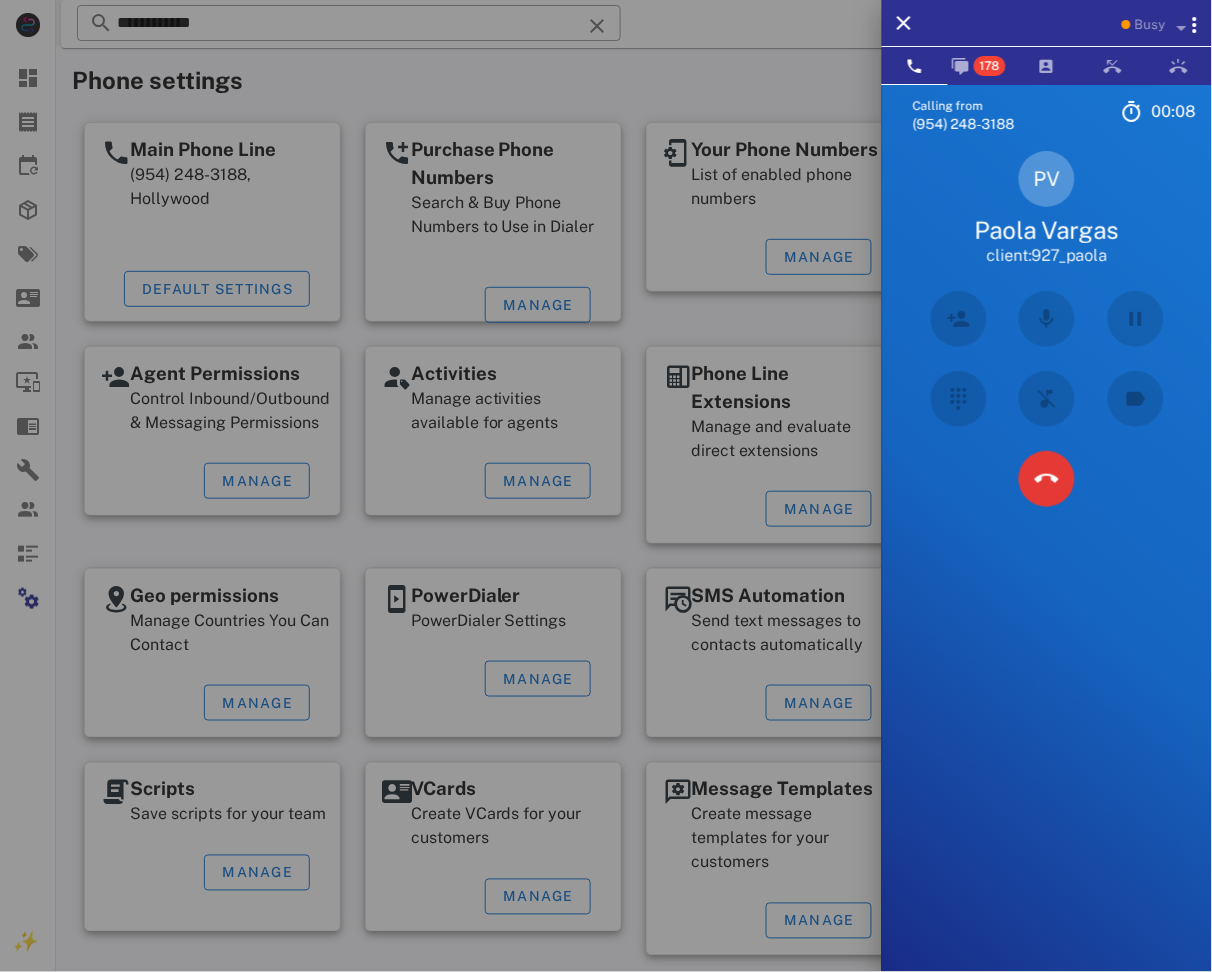 drag, startPoint x: 682, startPoint y: 34, endPoint x: 695, endPoint y: 44, distance: 16.40122 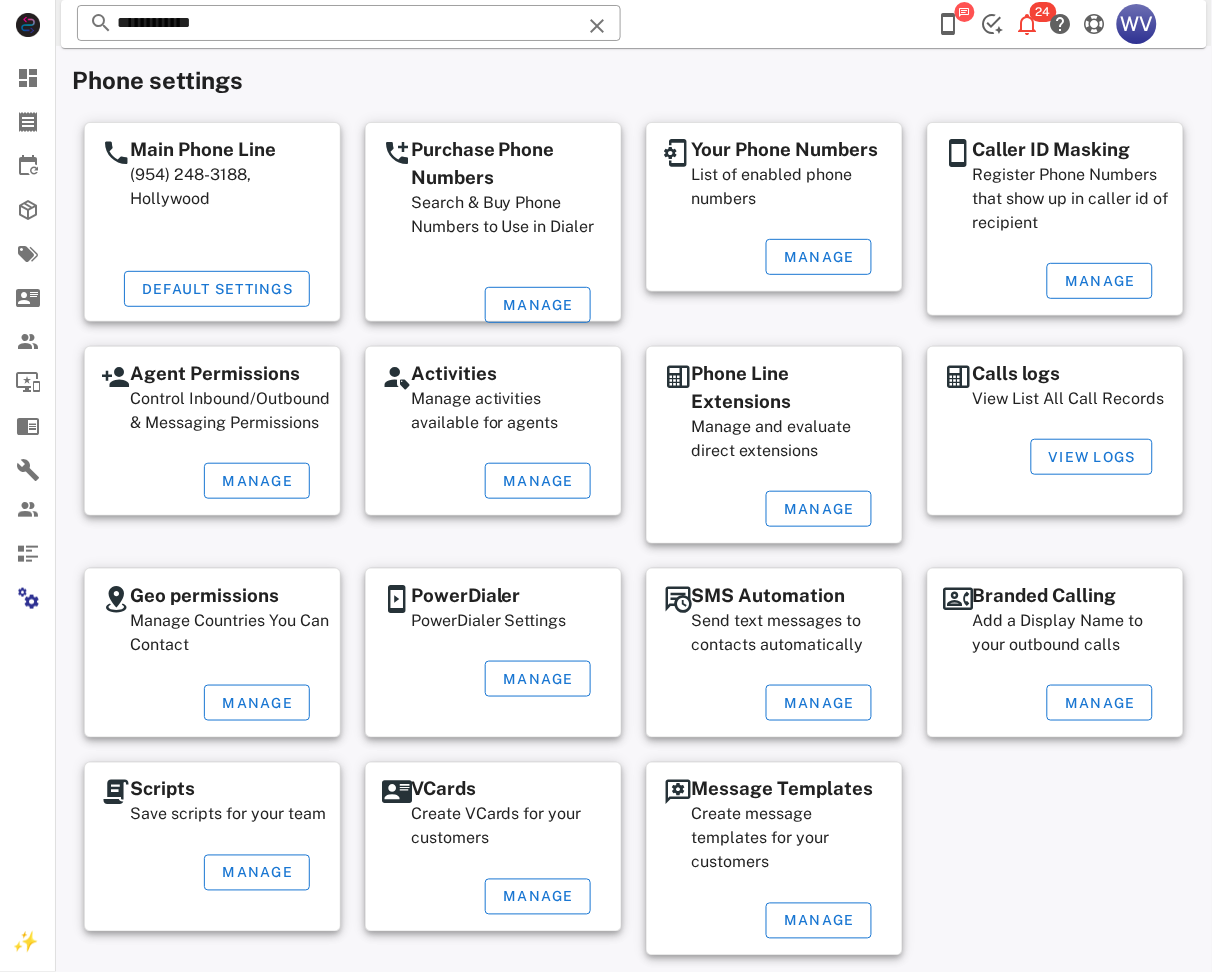click at bounding box center (965, 12) 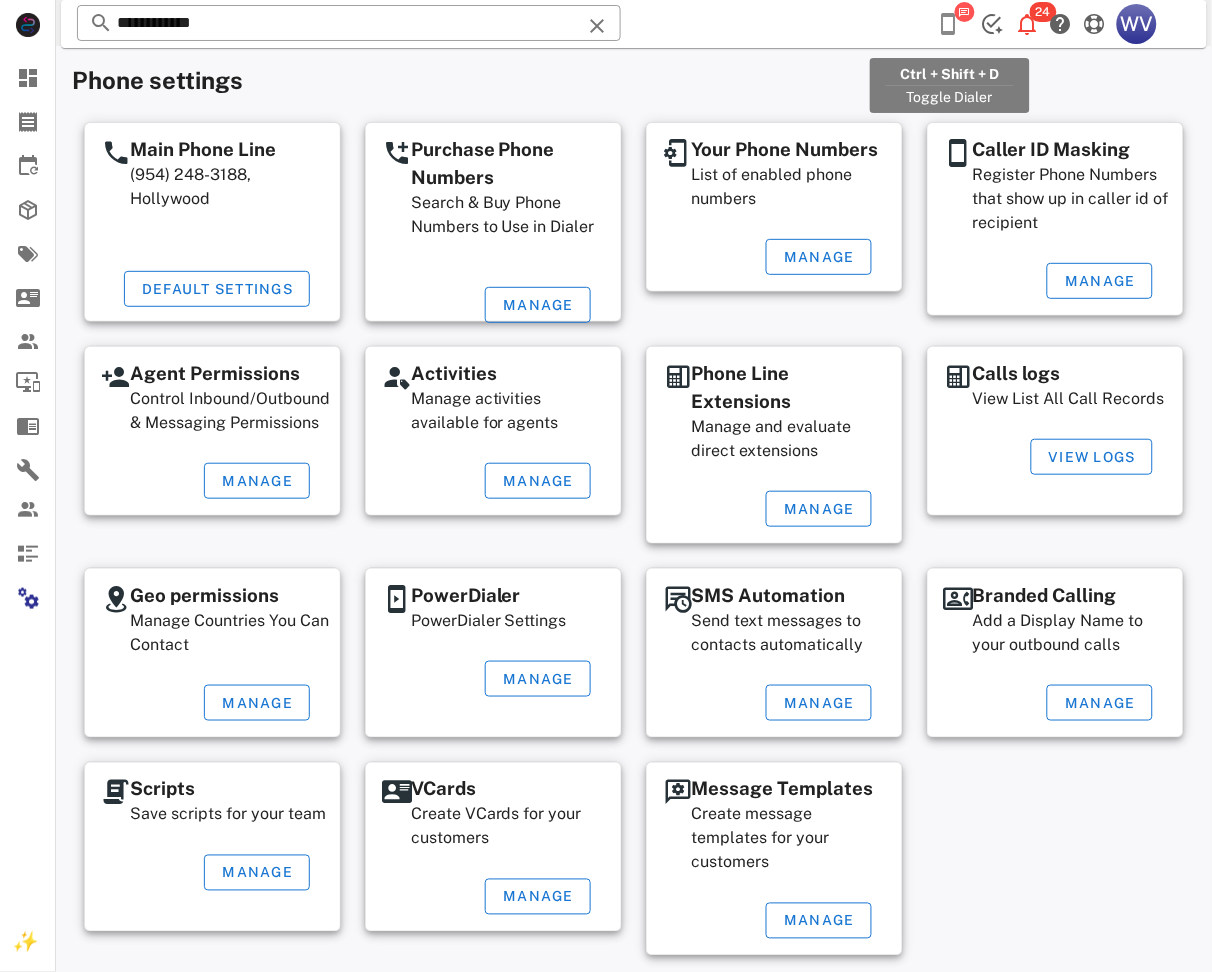 click at bounding box center [949, 24] 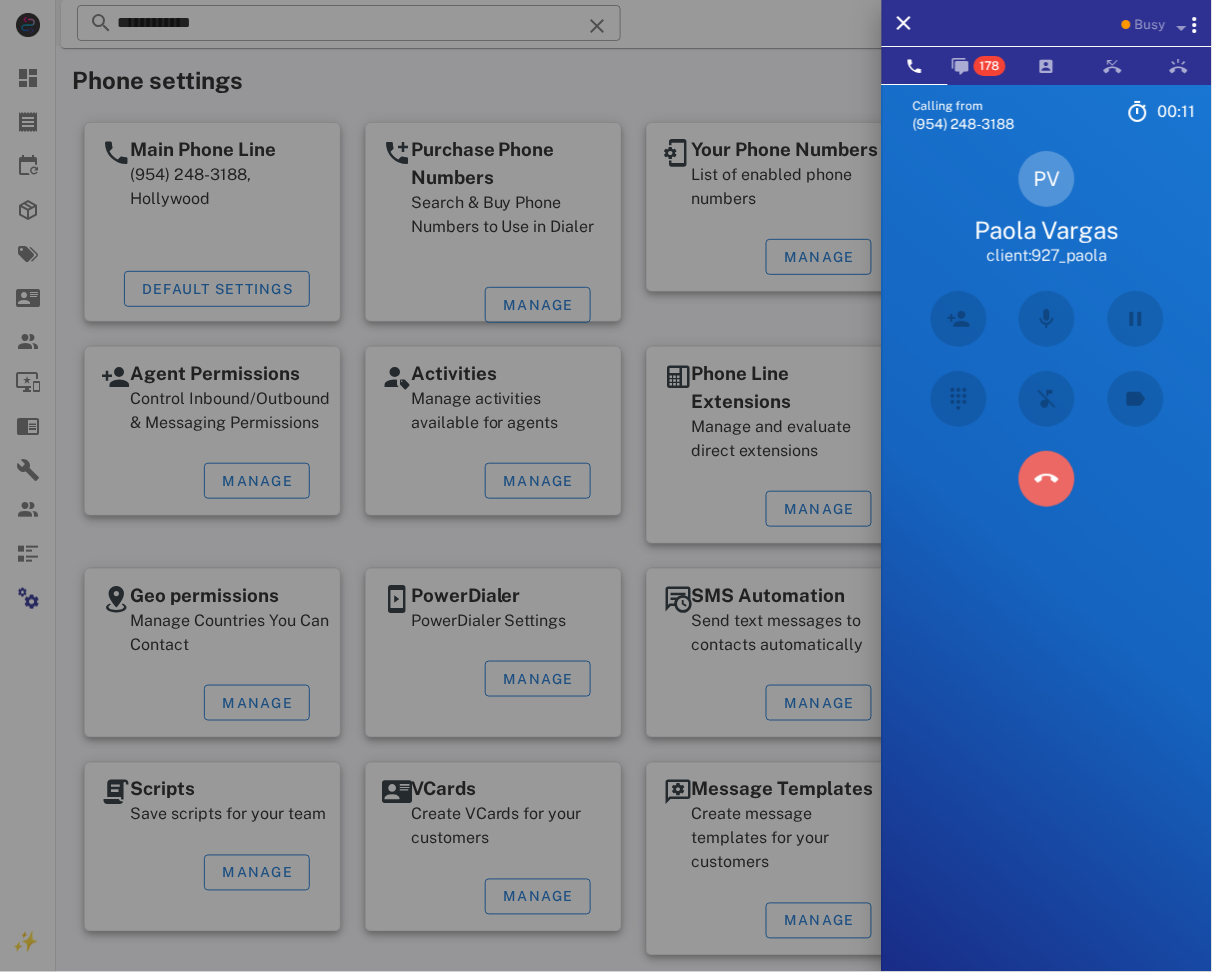 drag, startPoint x: 1036, startPoint y: 469, endPoint x: 1005, endPoint y: 218, distance: 252.9071 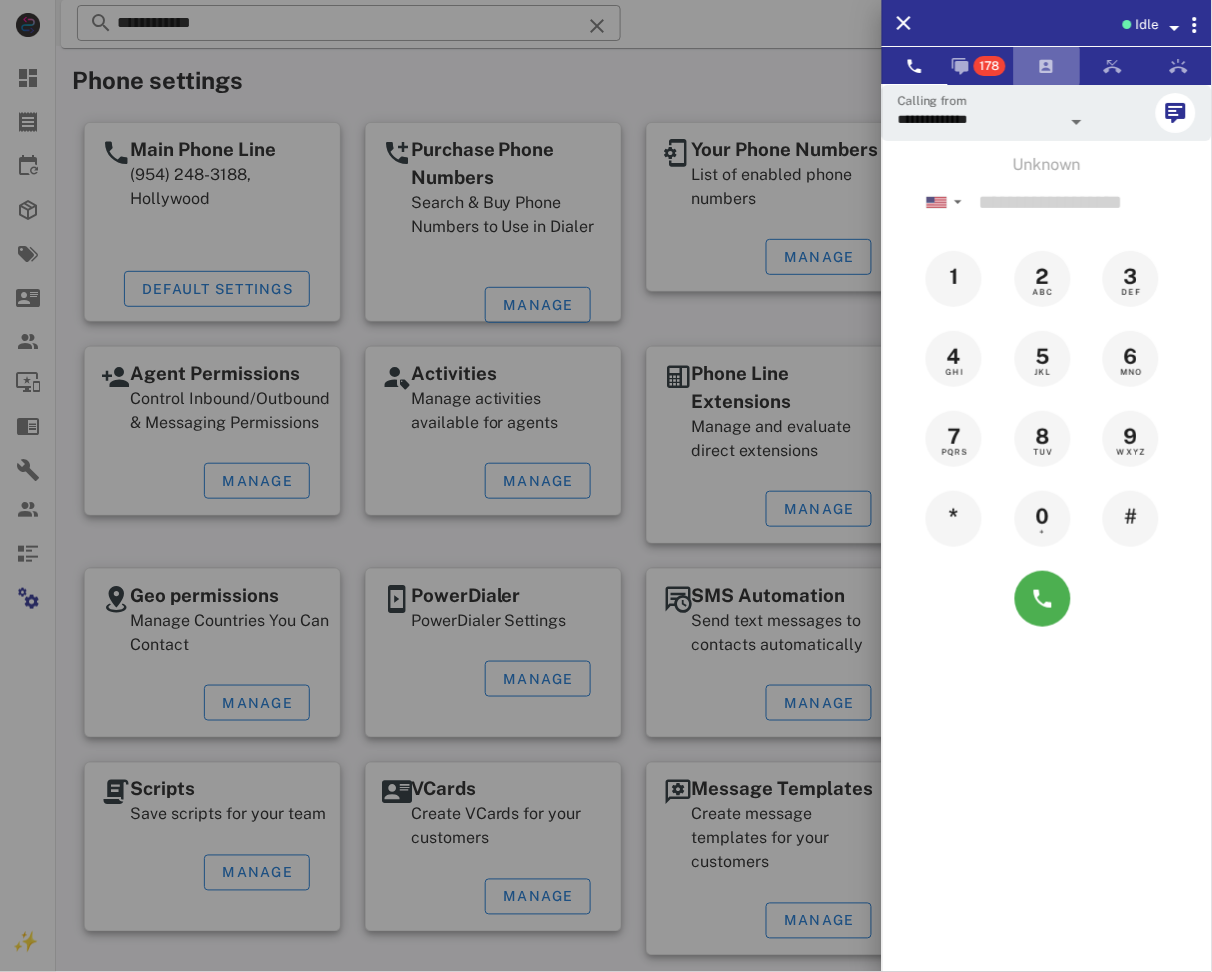 click at bounding box center [1047, 66] 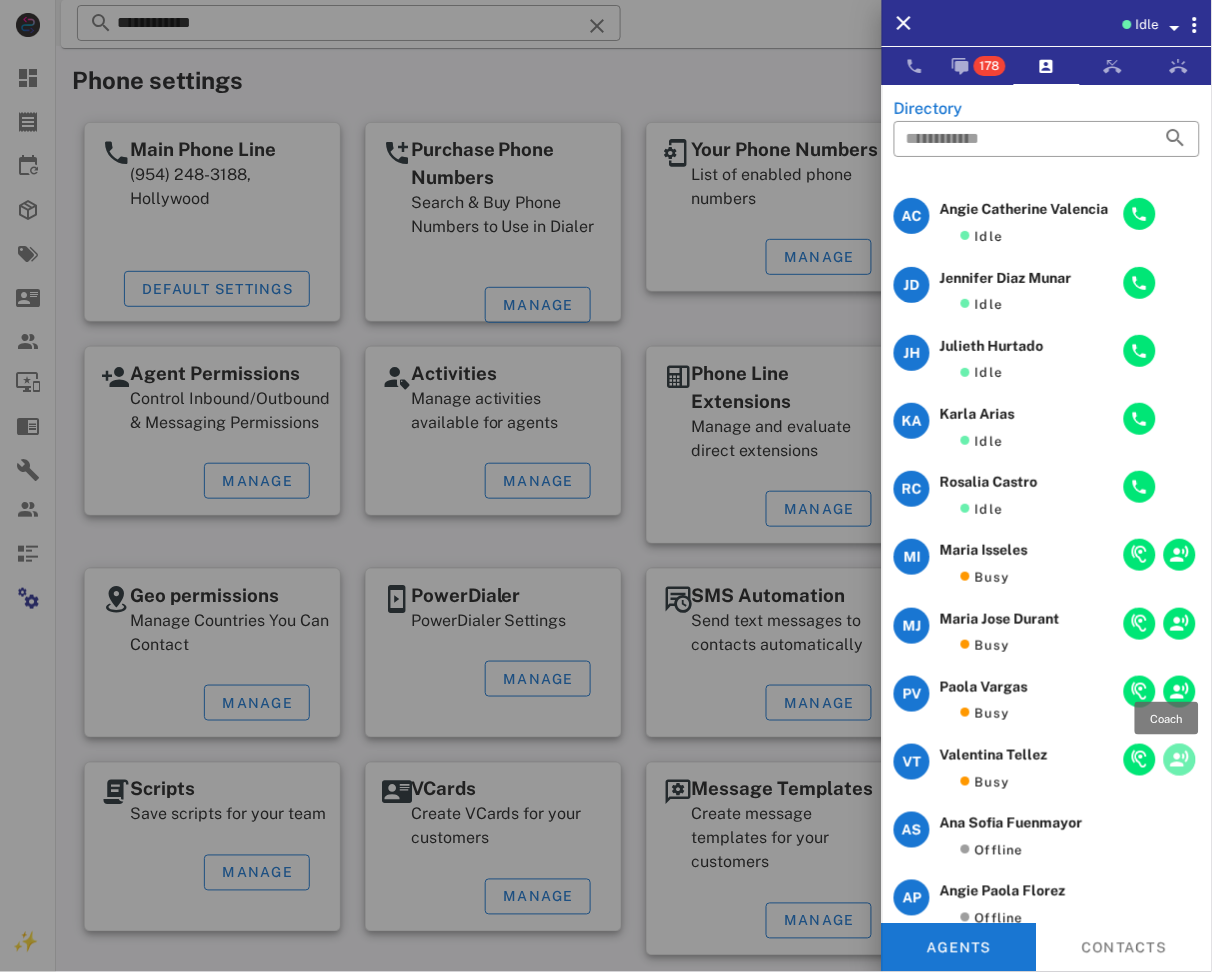 click at bounding box center [1180, 760] 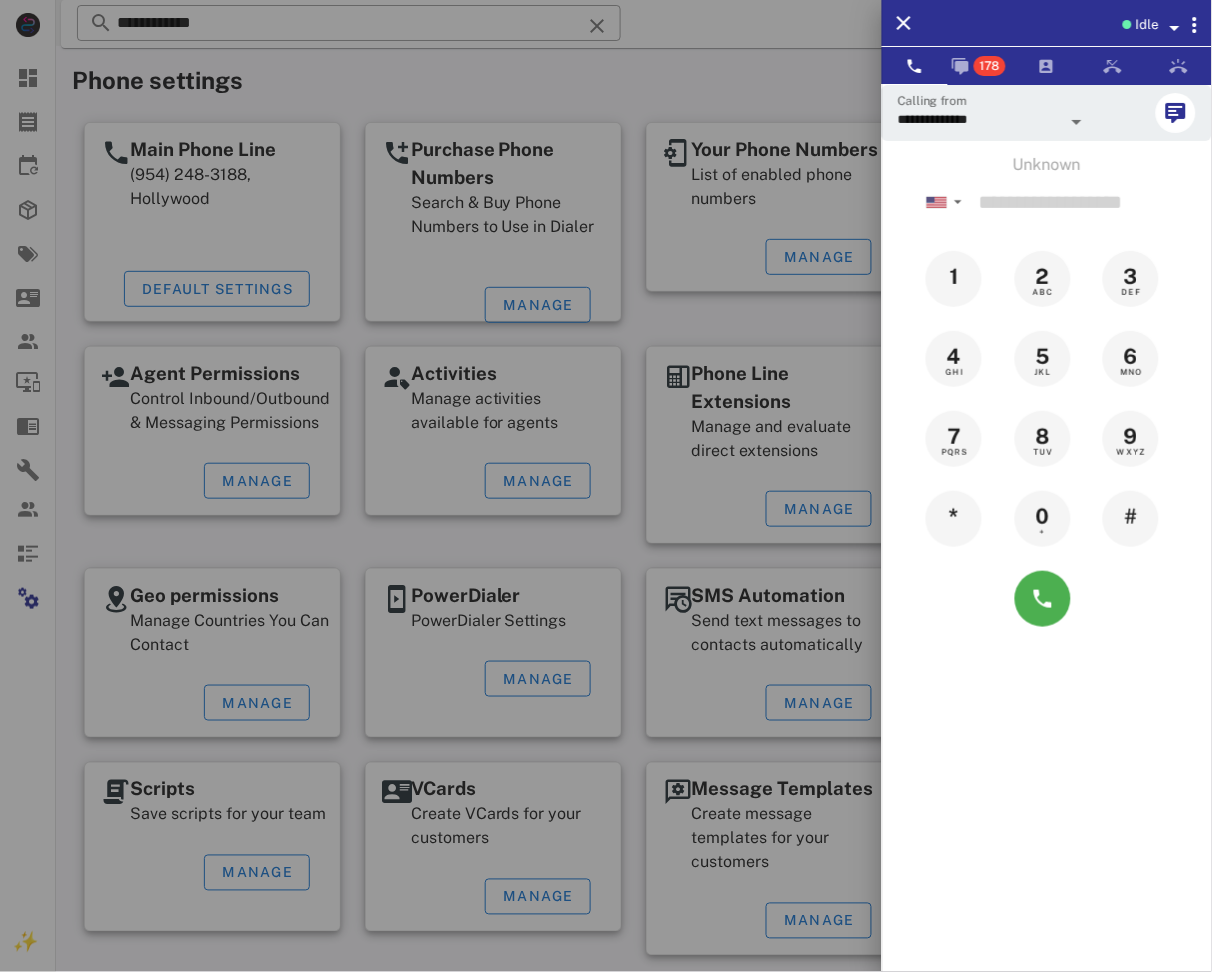 click at bounding box center [606, 486] 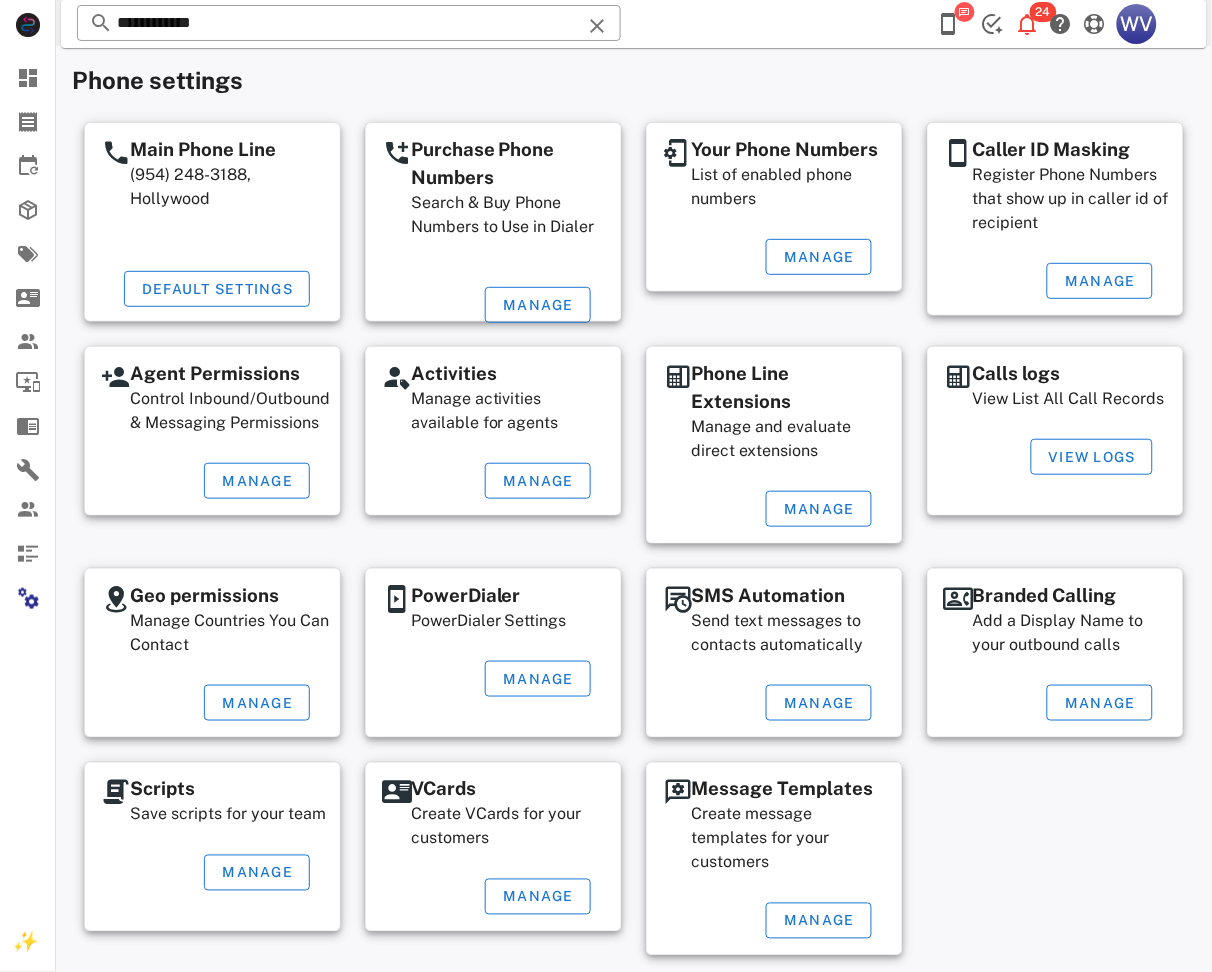 click on "Calls logs  View List All Call Records  View Logs" at bounding box center (1055, 431) 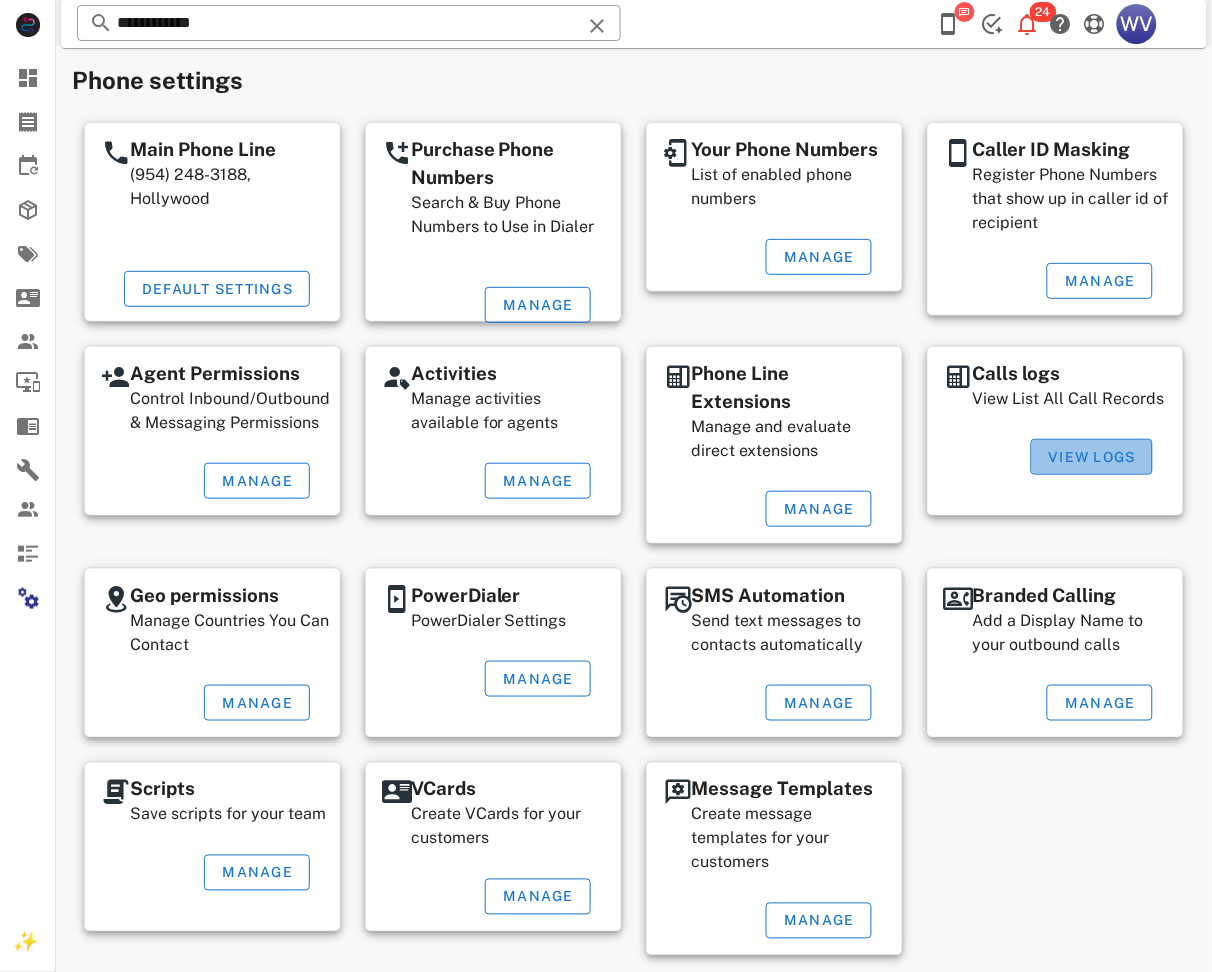 click on "View Logs" at bounding box center [1092, 457] 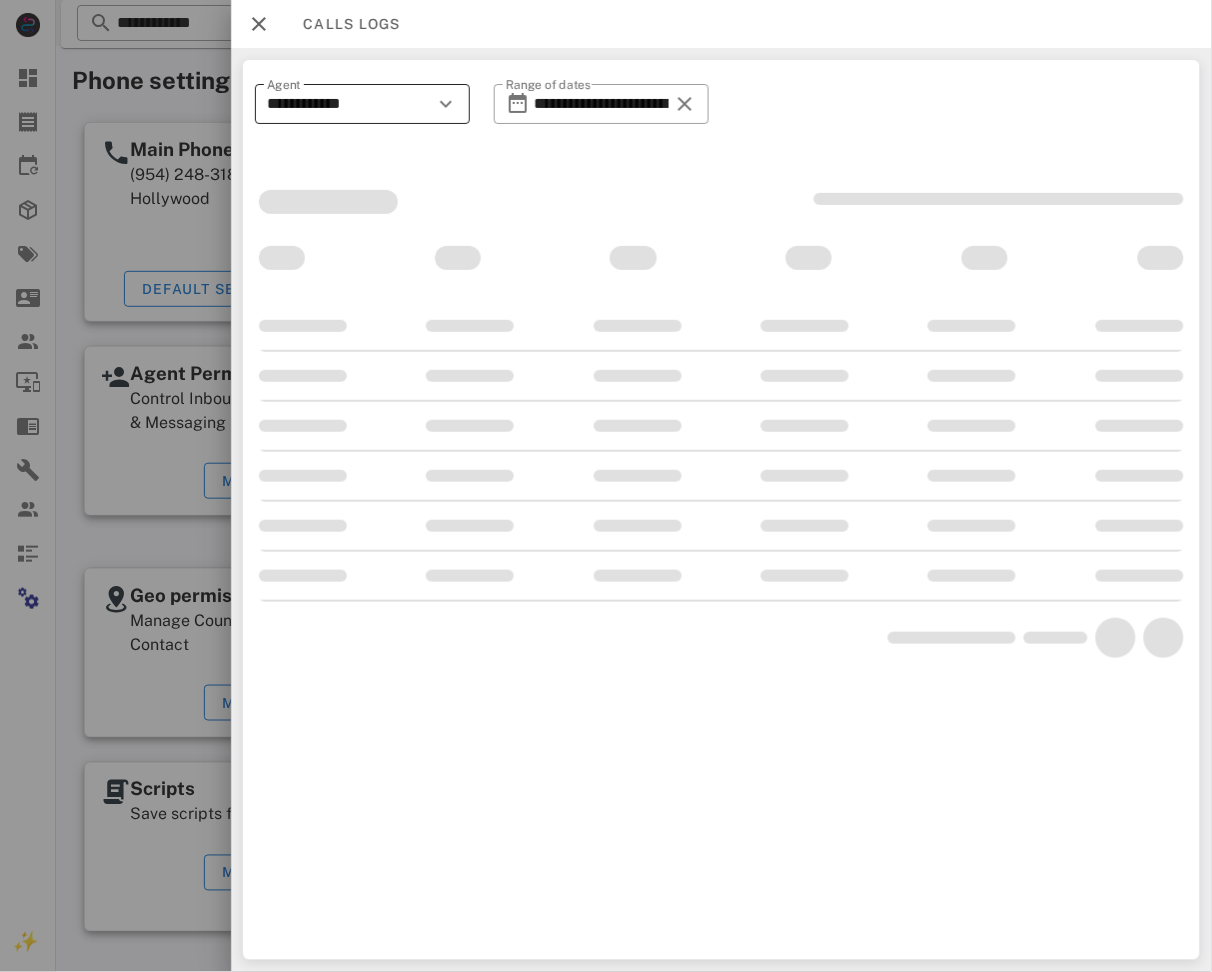drag, startPoint x: 328, startPoint y: 77, endPoint x: 338, endPoint y: 86, distance: 13.453624 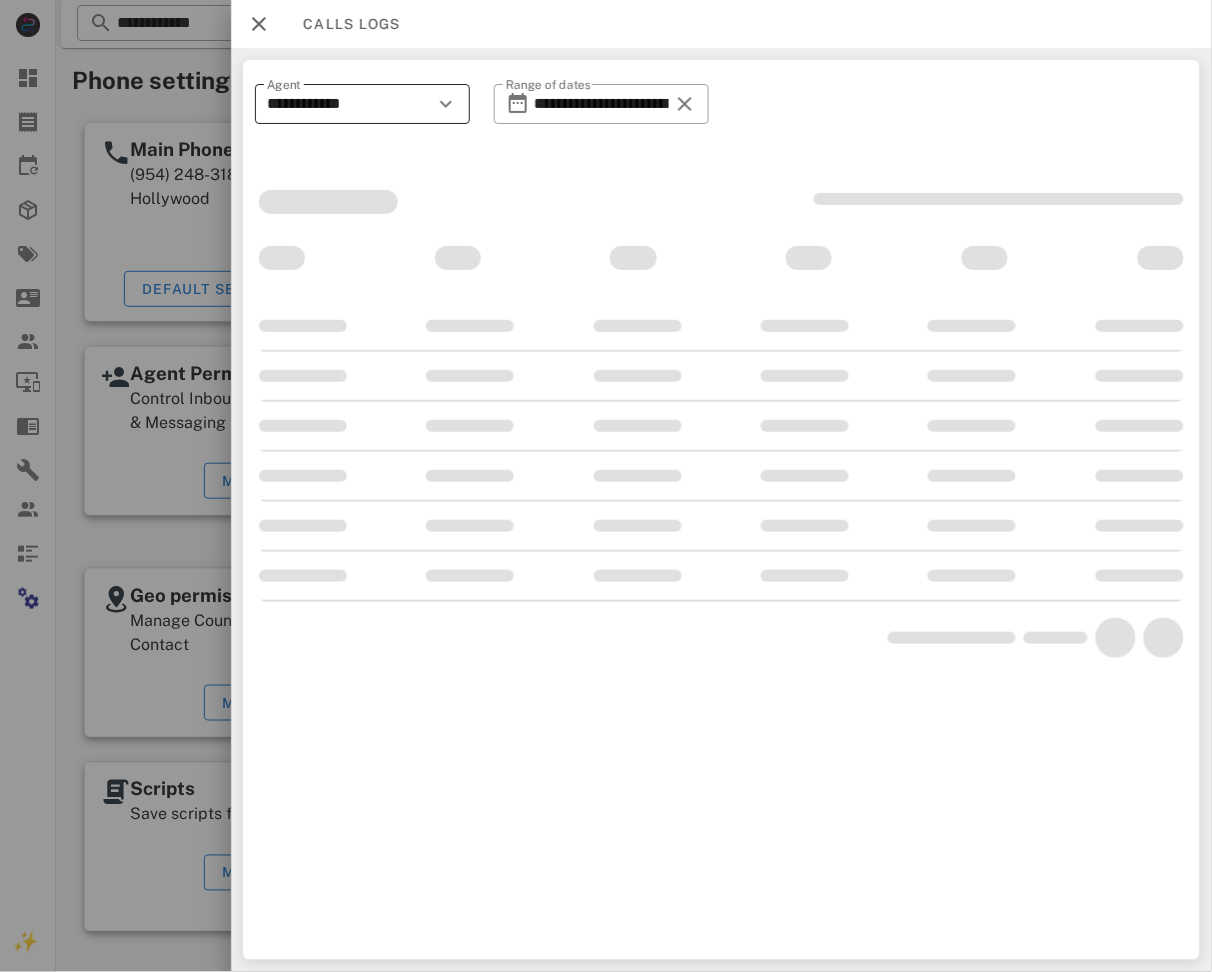 click on "**********" at bounding box center (362, 117) 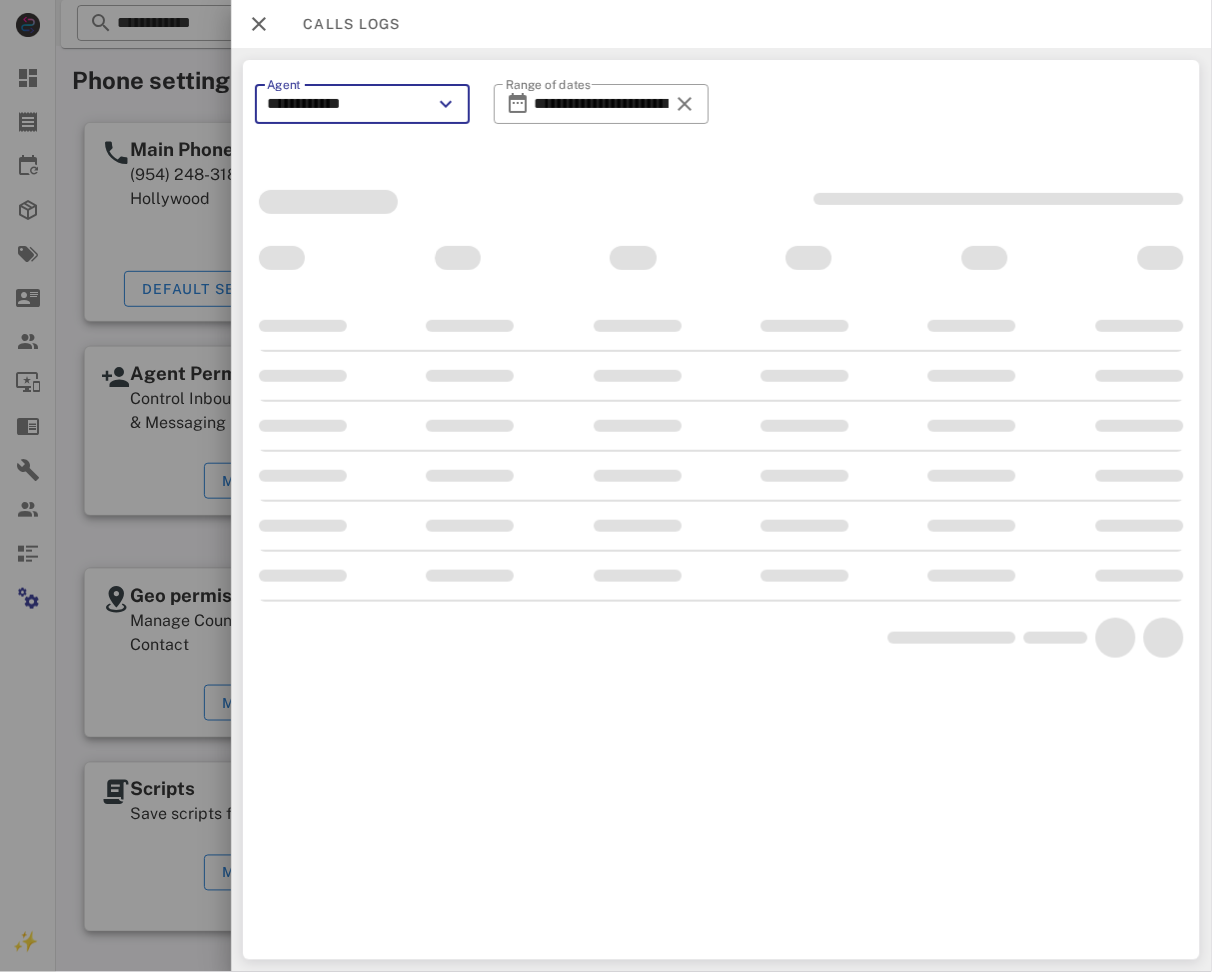 click on "**********" at bounding box center [348, 104] 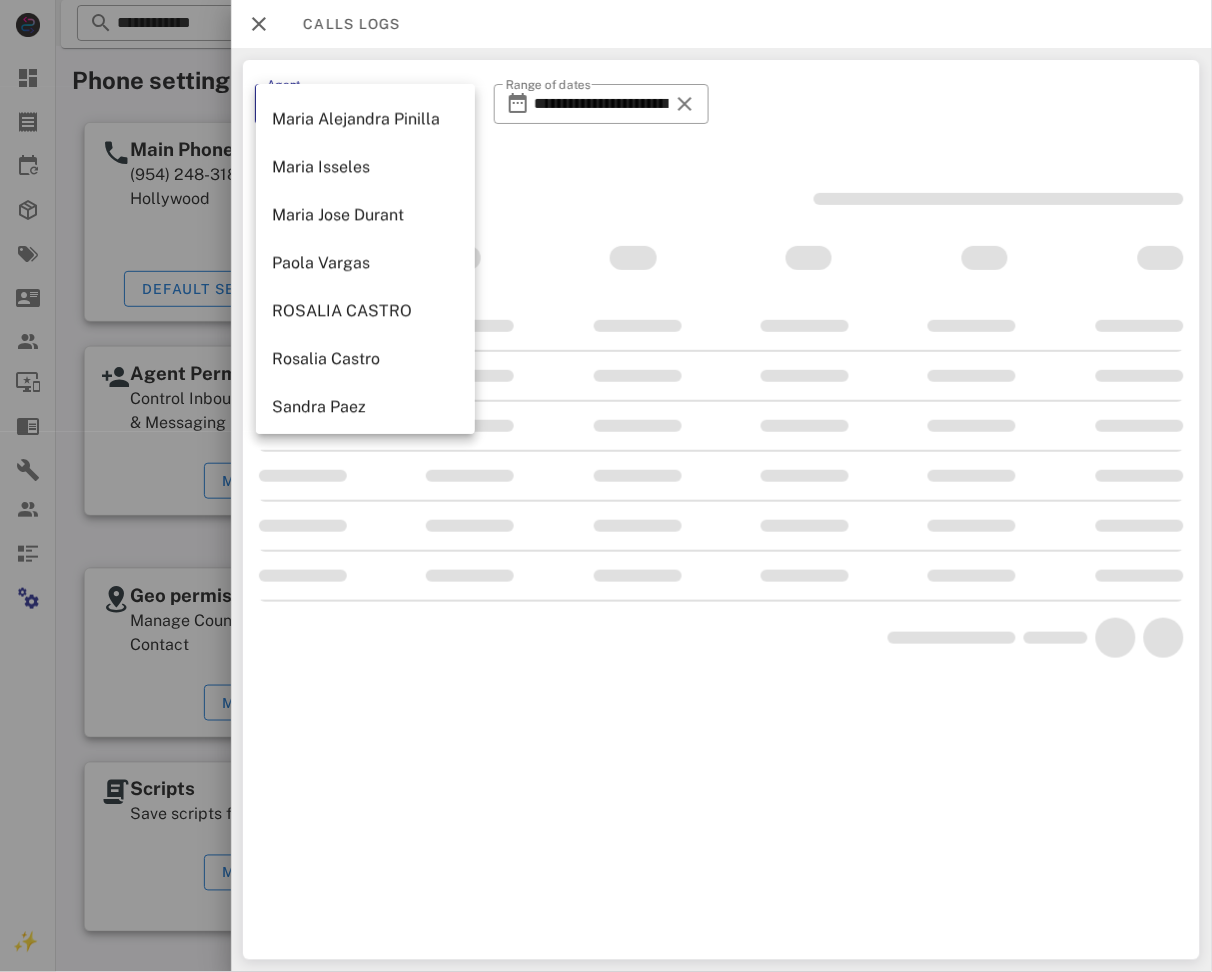 scroll, scrollTop: 1066, scrollLeft: 0, axis: vertical 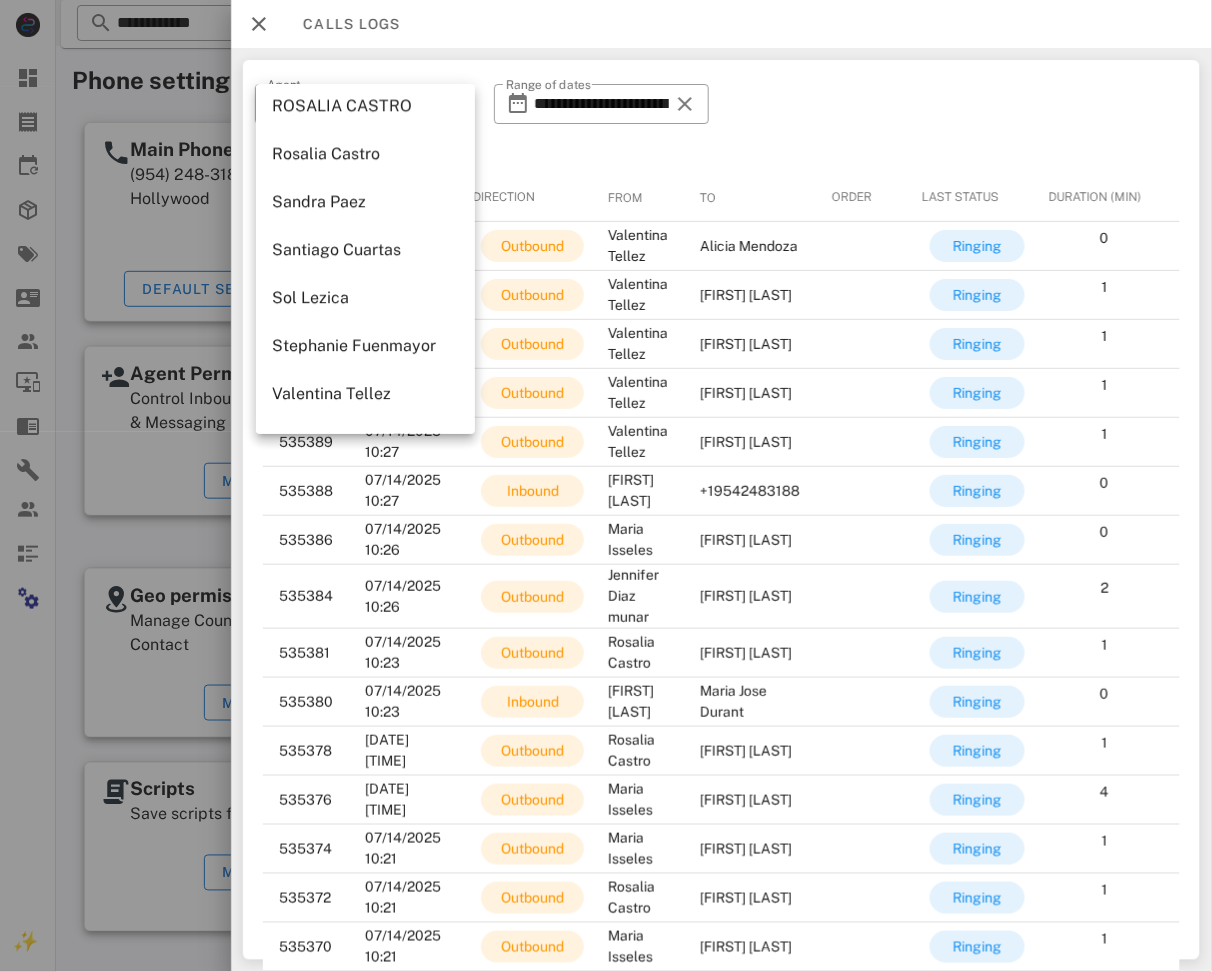 click on "Valentina Tellez" at bounding box center [365, 393] 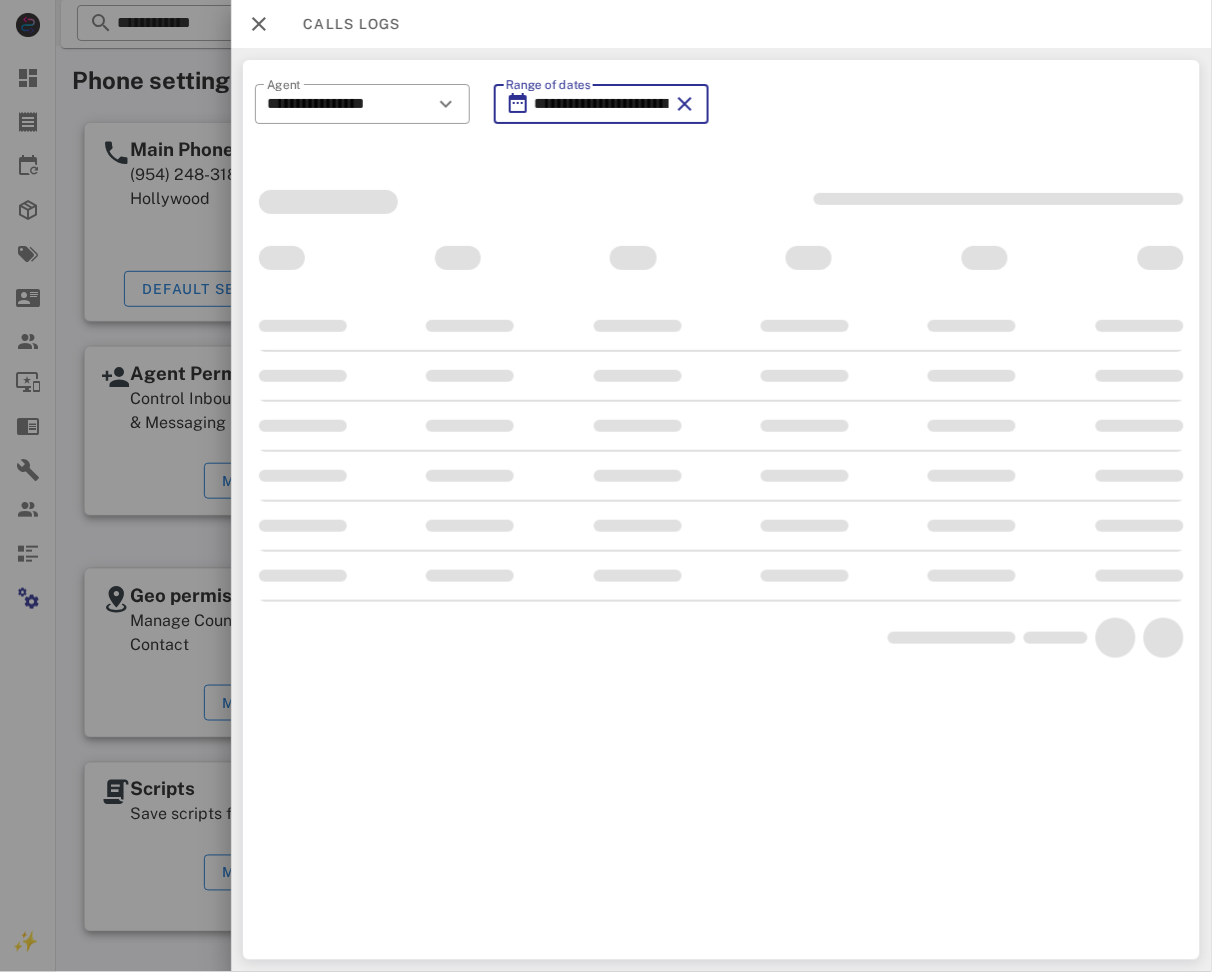 click on "**********" at bounding box center (601, 104) 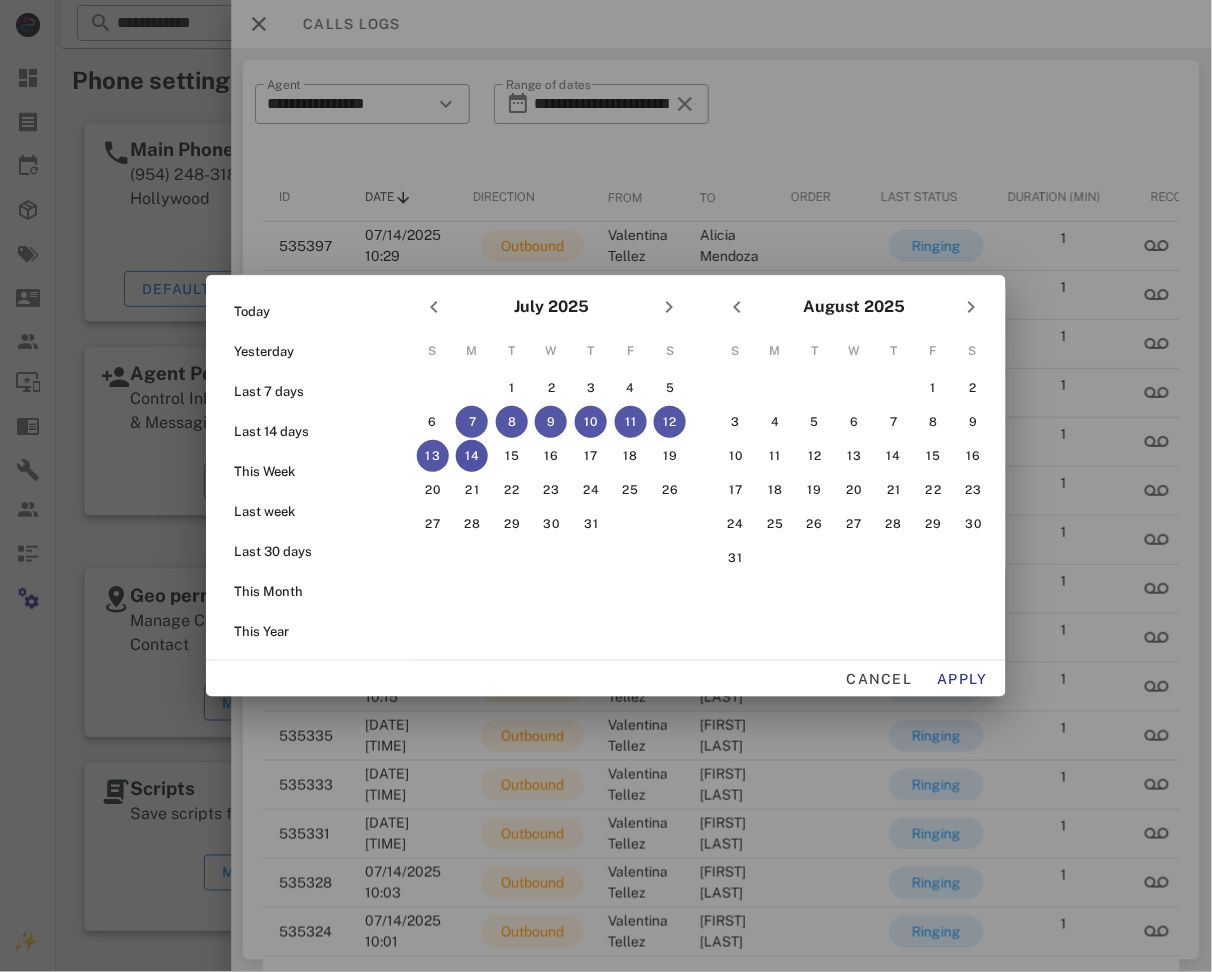 click on "14" at bounding box center (472, 456) 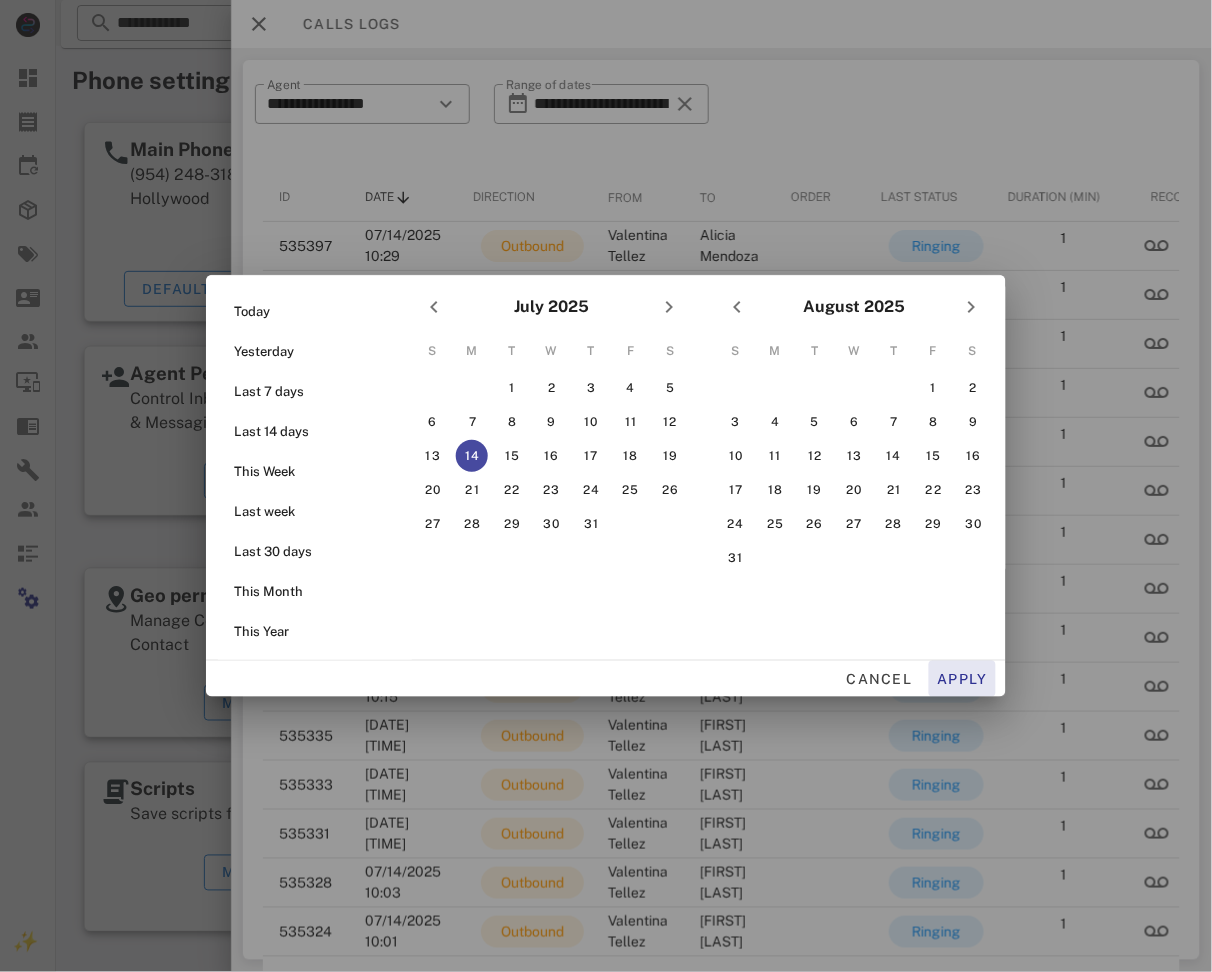 click on "Apply" at bounding box center (963, 679) 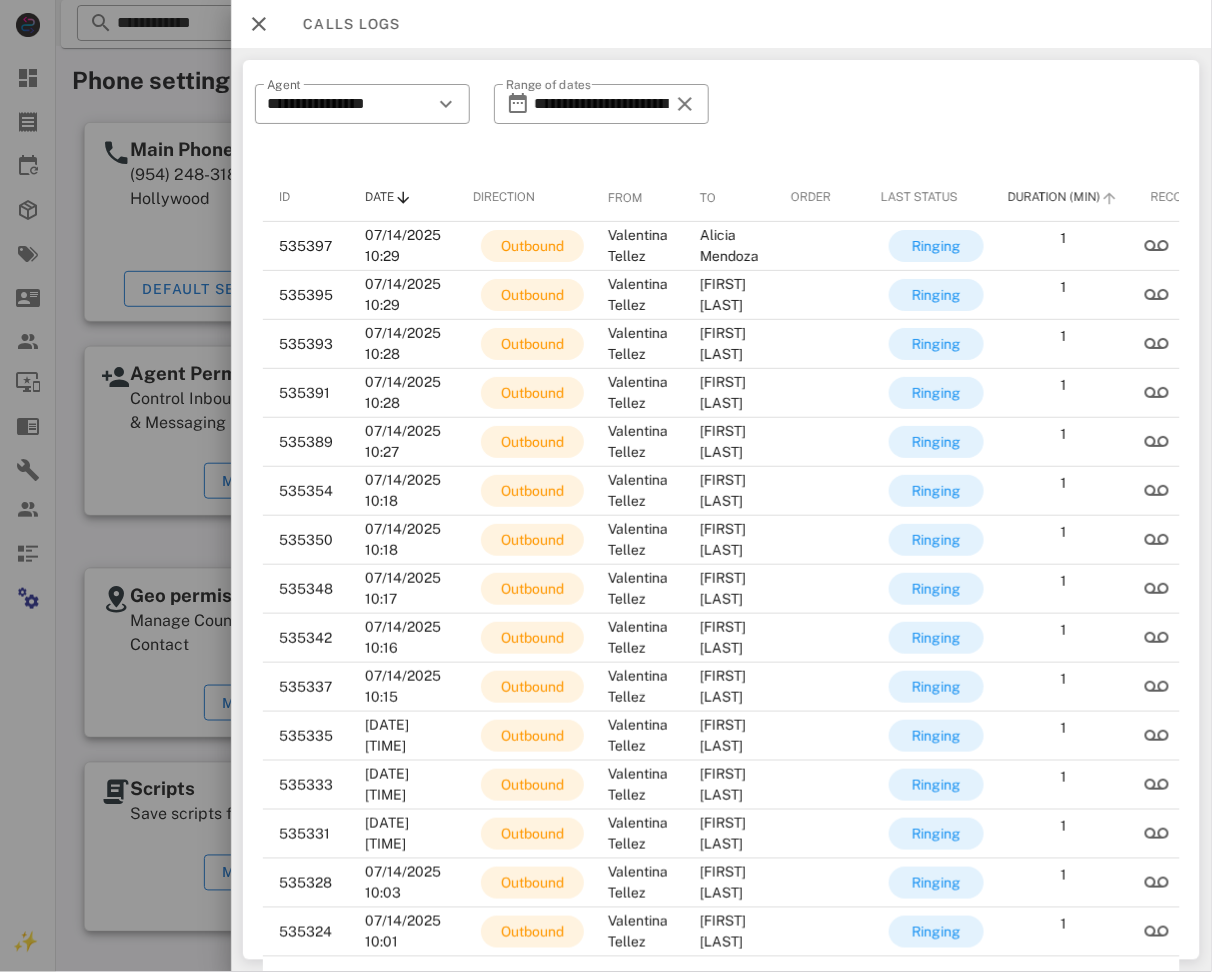 click on "Duration (Min)" at bounding box center [1054, 197] 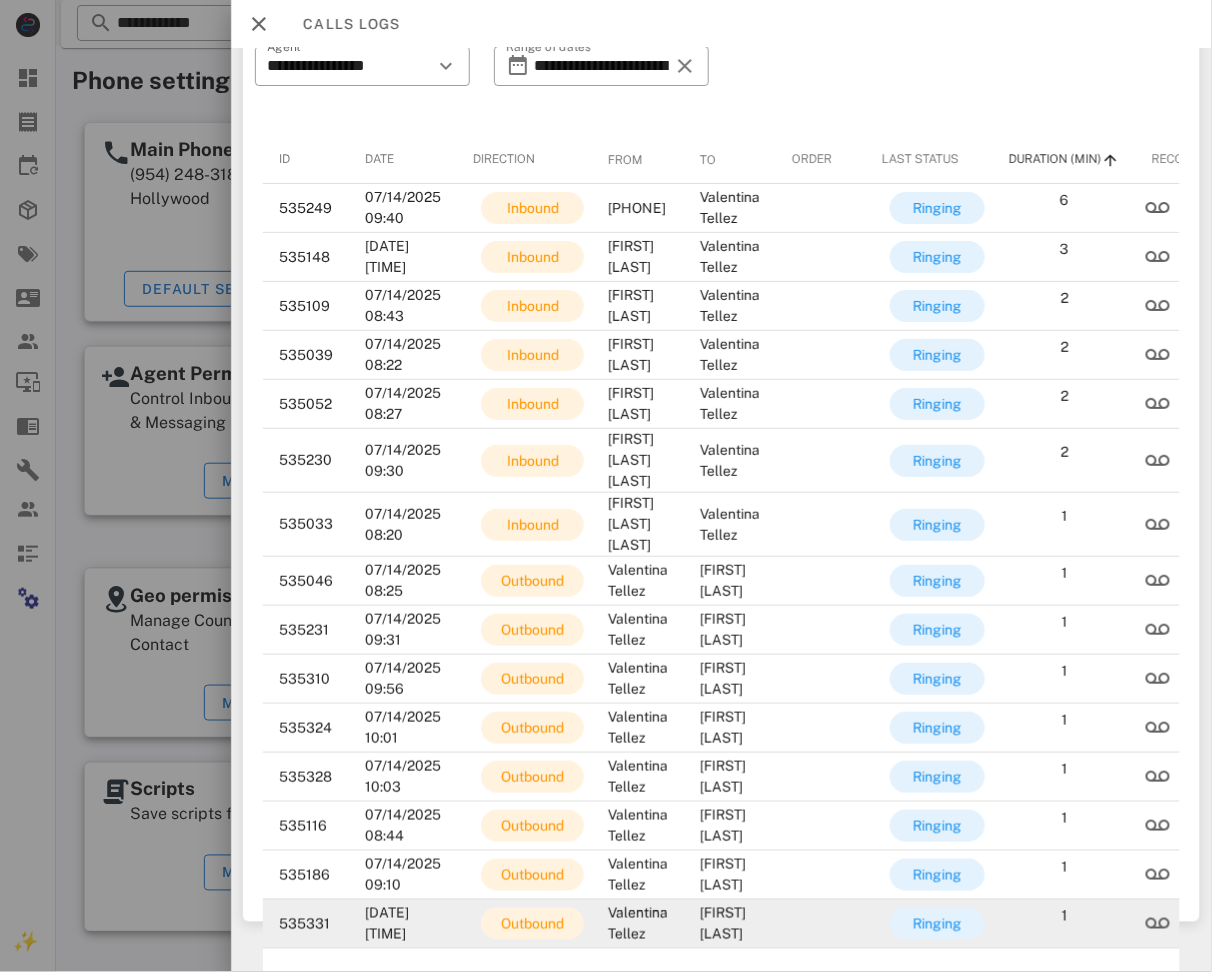 scroll, scrollTop: 57, scrollLeft: 0, axis: vertical 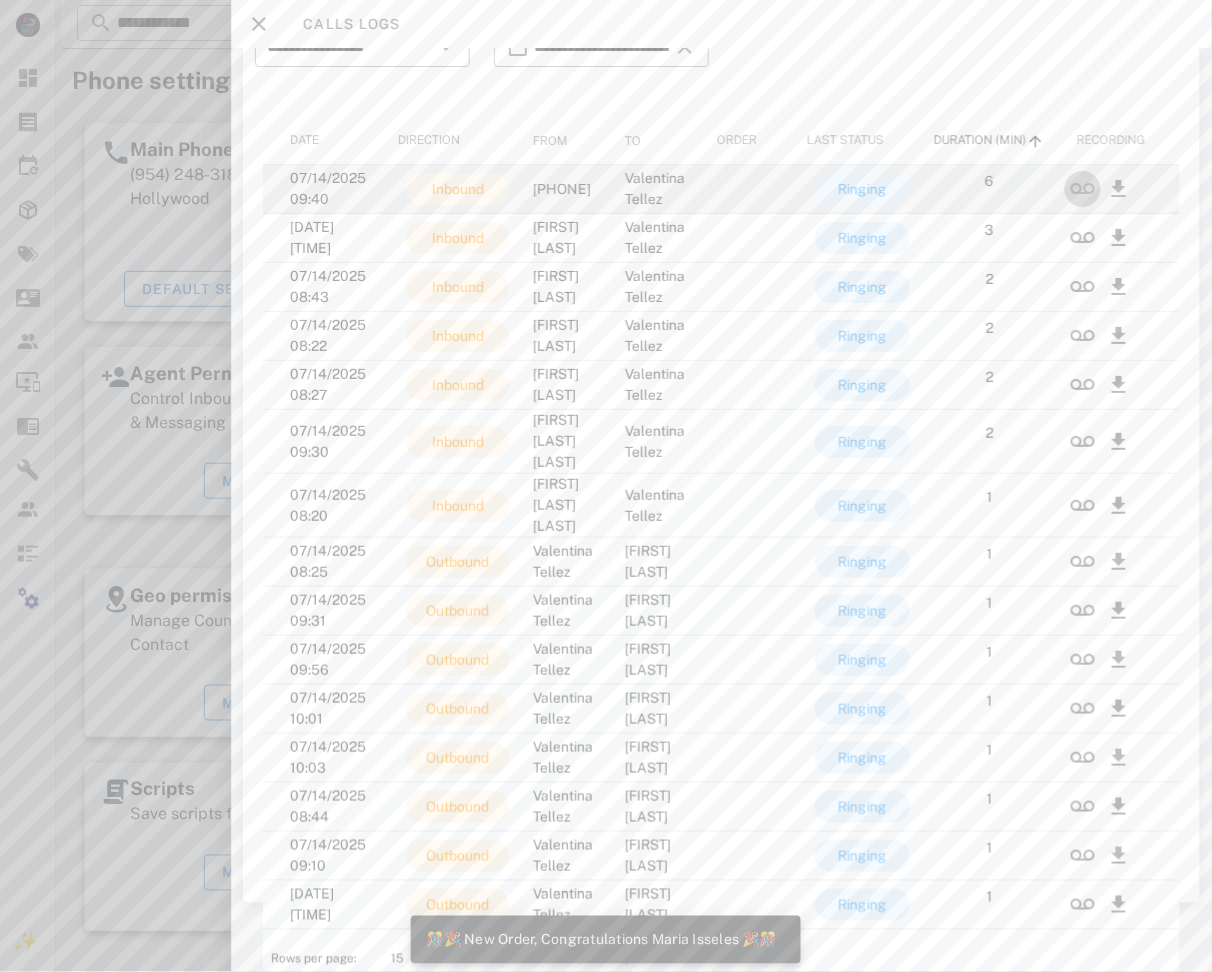 click at bounding box center (1083, 189) 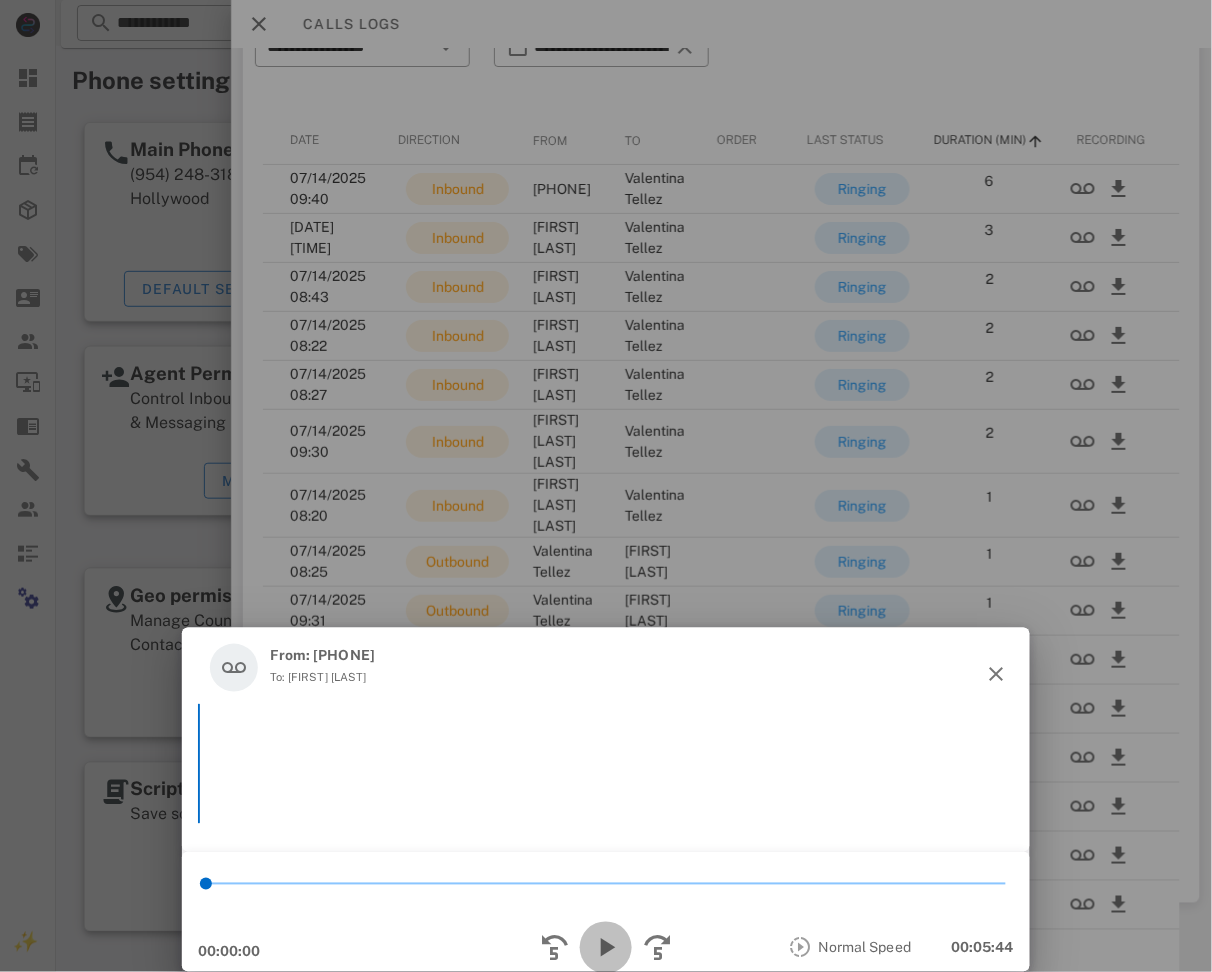 click at bounding box center [606, 948] 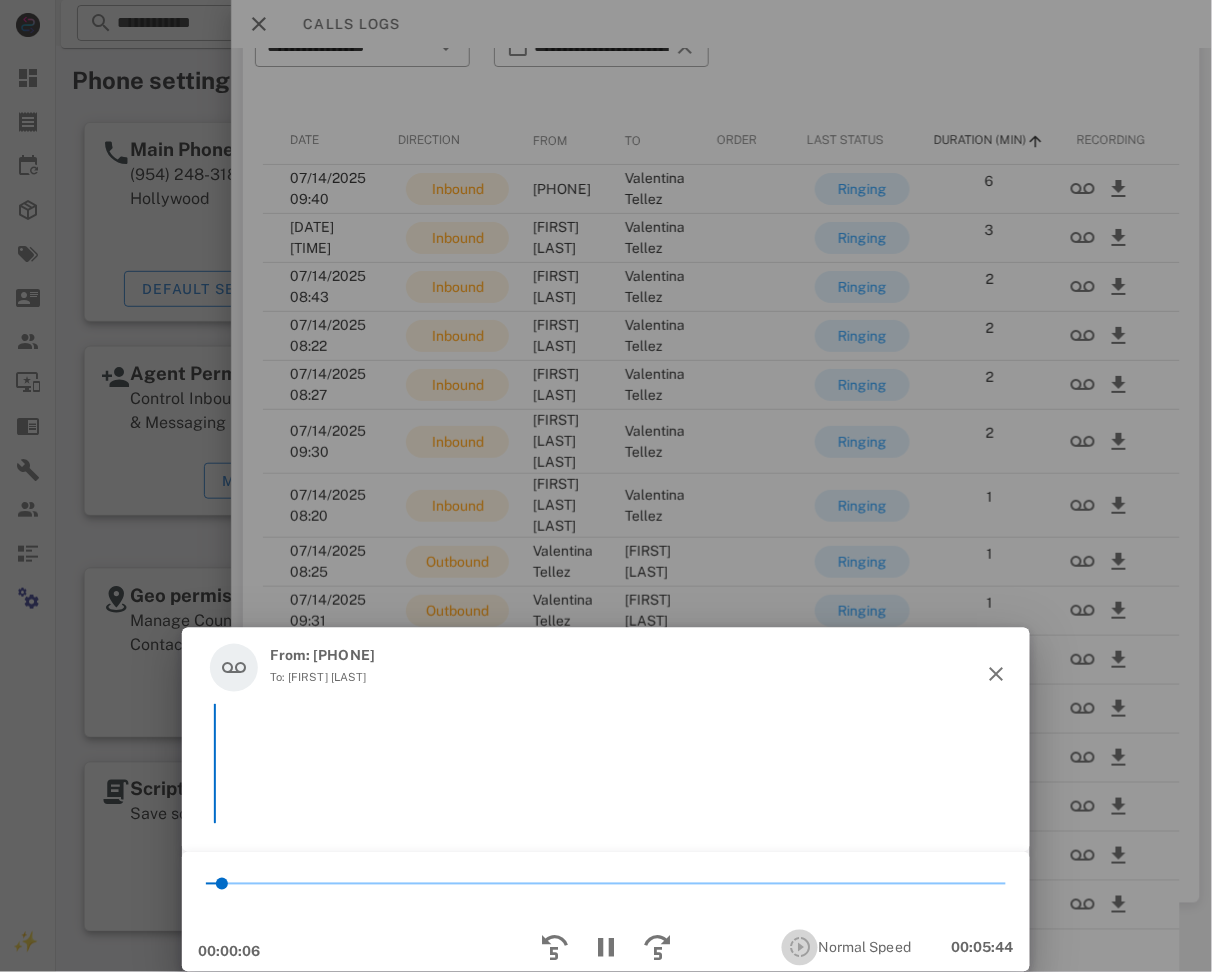 click at bounding box center (800, 948) 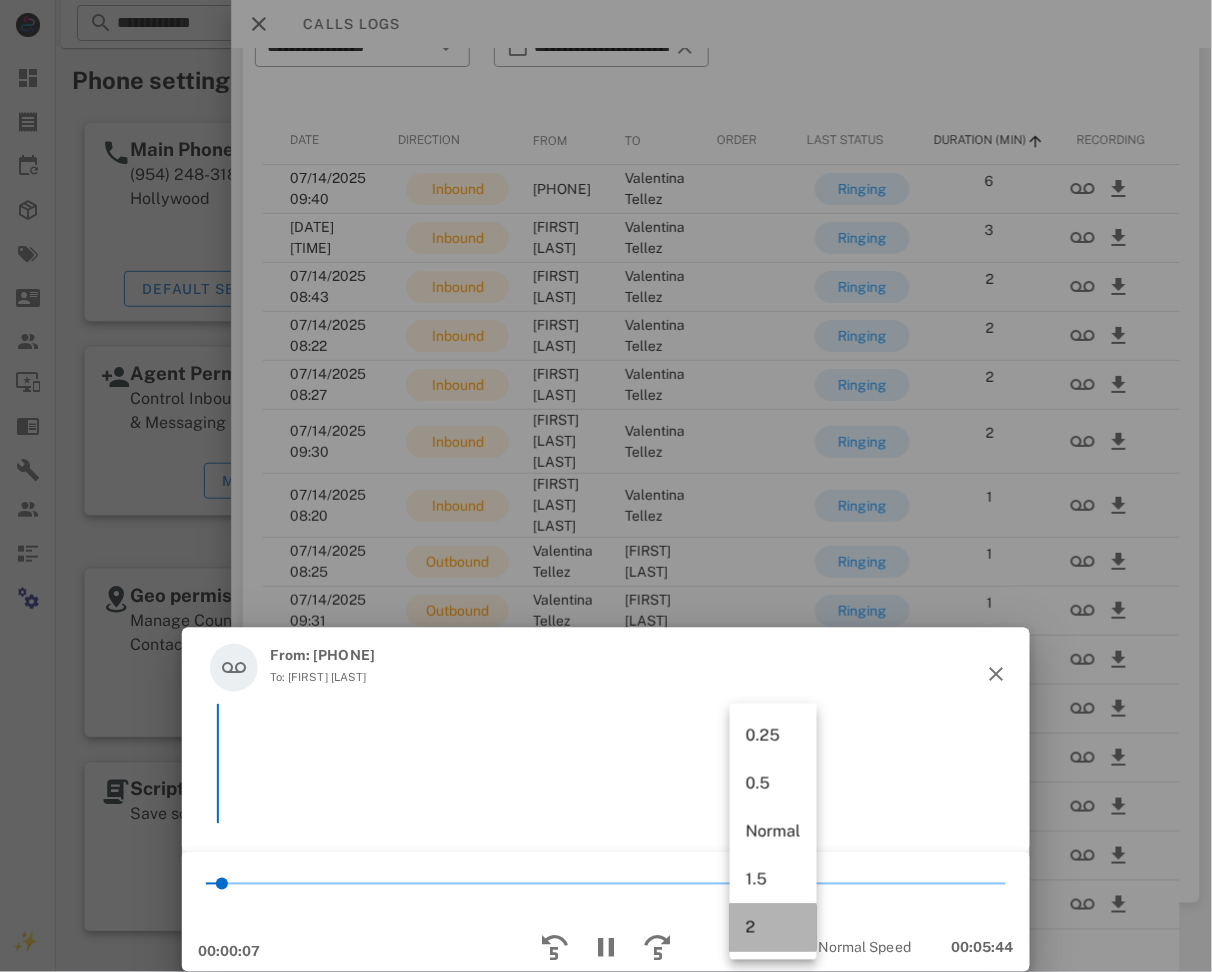 click on "2" at bounding box center [773, 927] 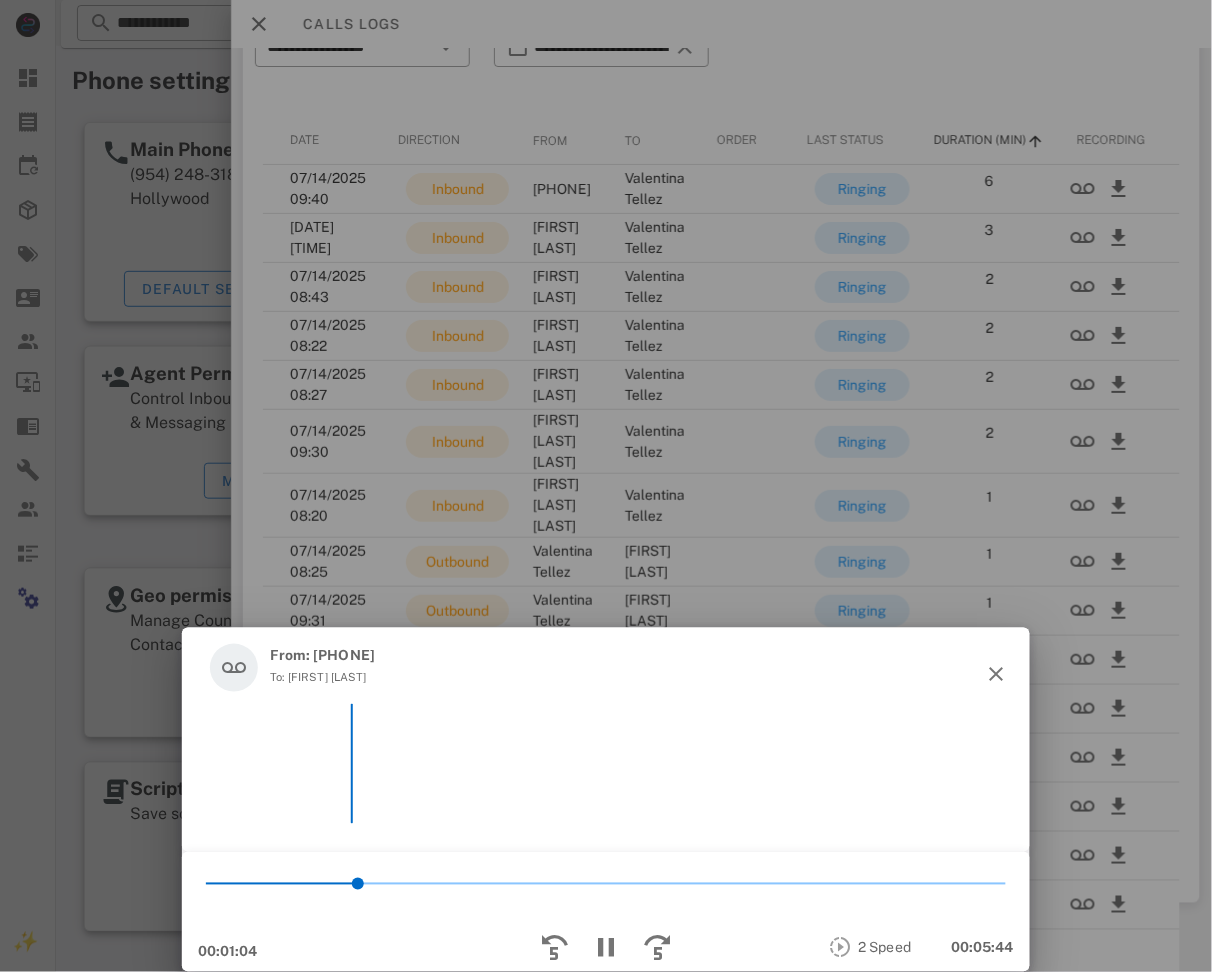 click on "From: [PHONE]   To: [FIRST] [LAST]" at bounding box center (606, 740) 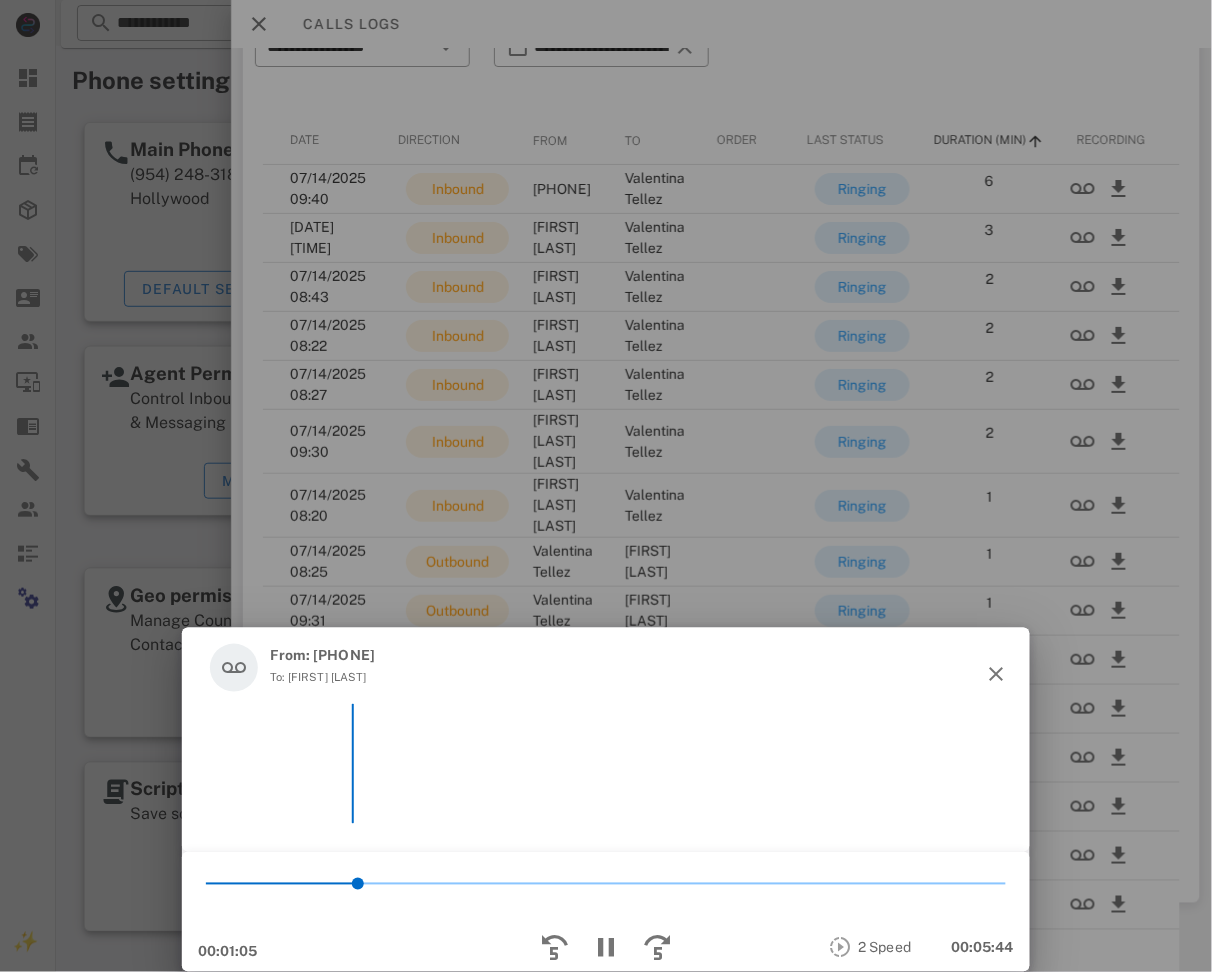 click on "From: [PHONE]   To: [FIRST] [LAST]" at bounding box center (606, 740) 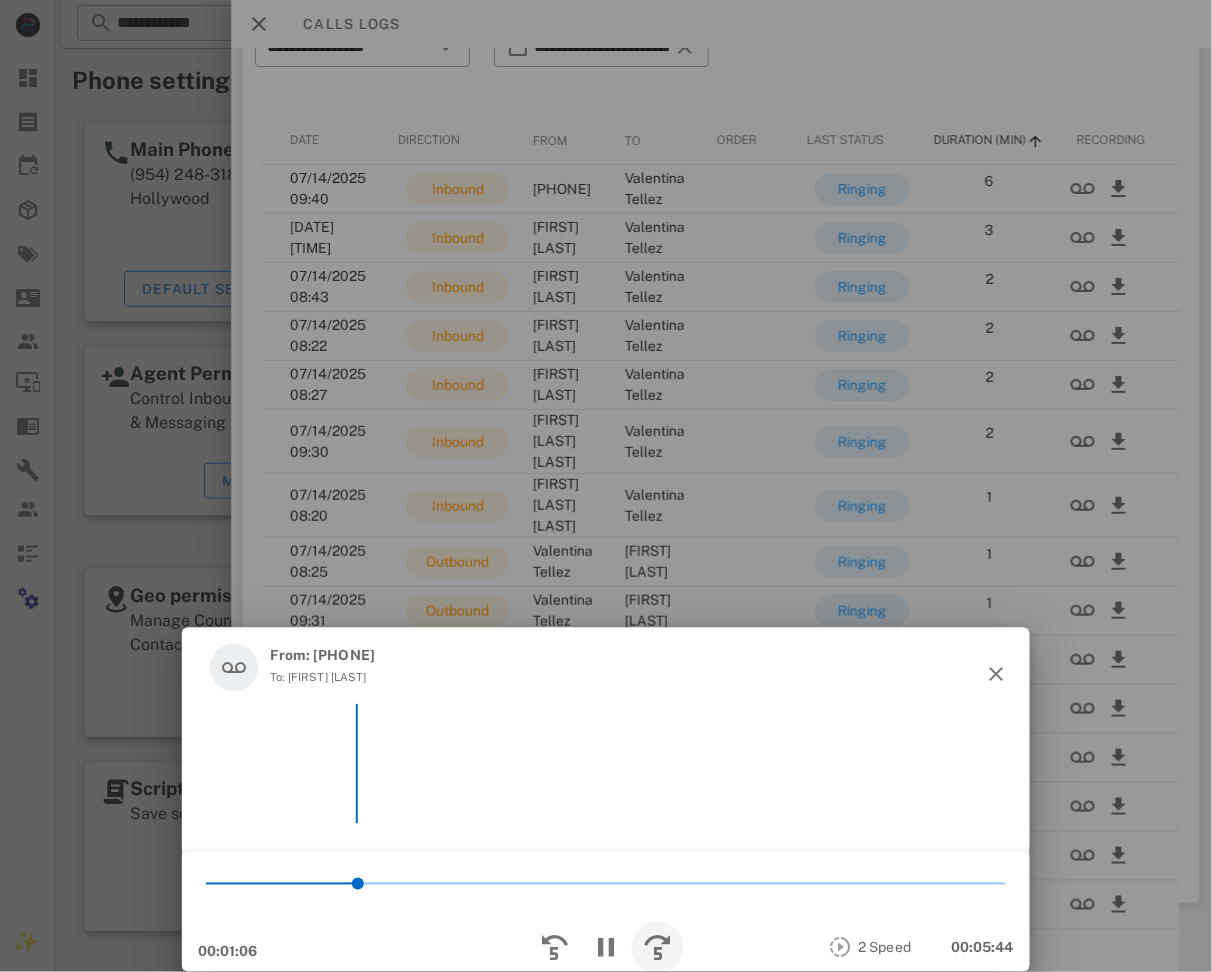 copy on "[PHONE]" 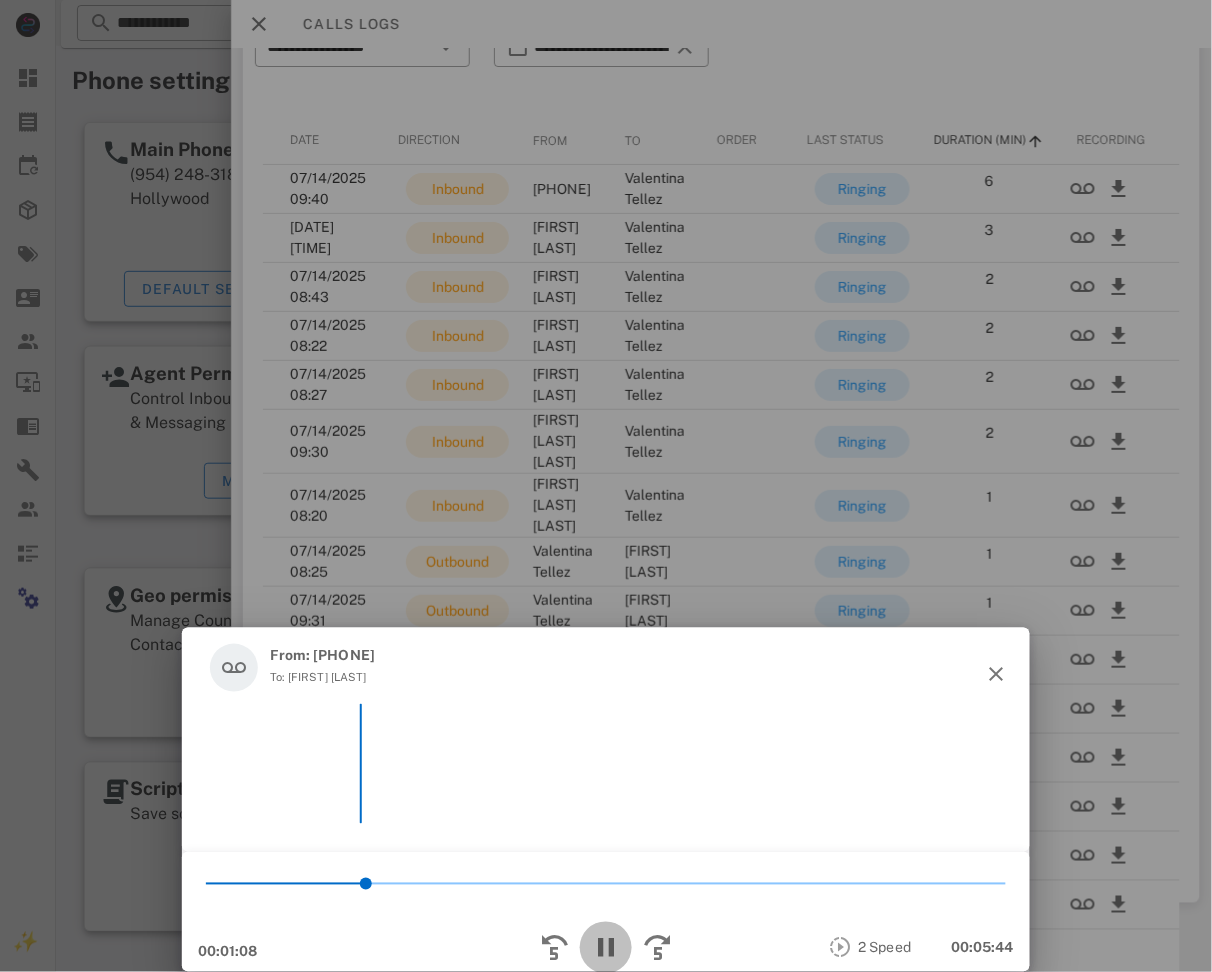 click at bounding box center (606, 948) 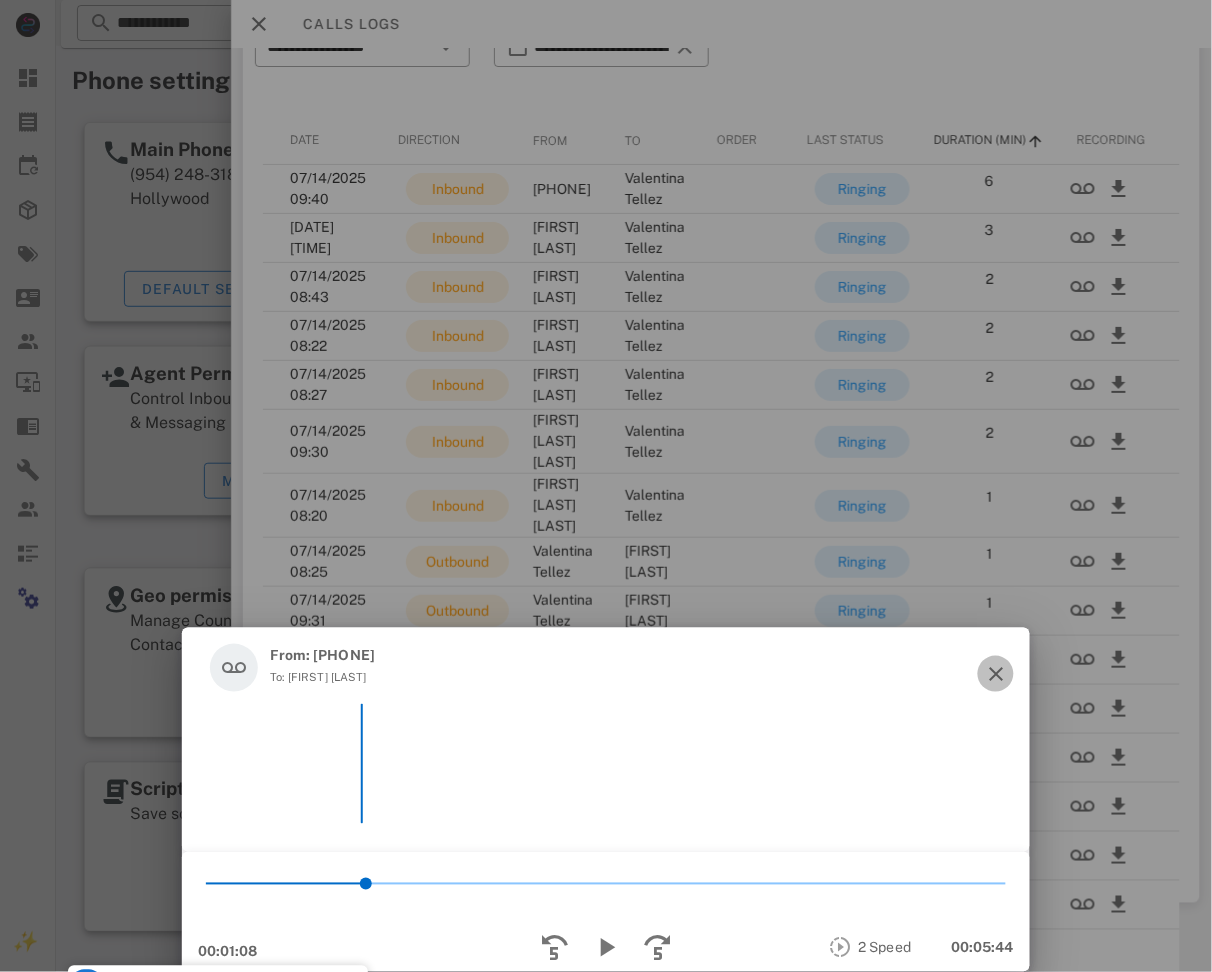 click at bounding box center (996, 674) 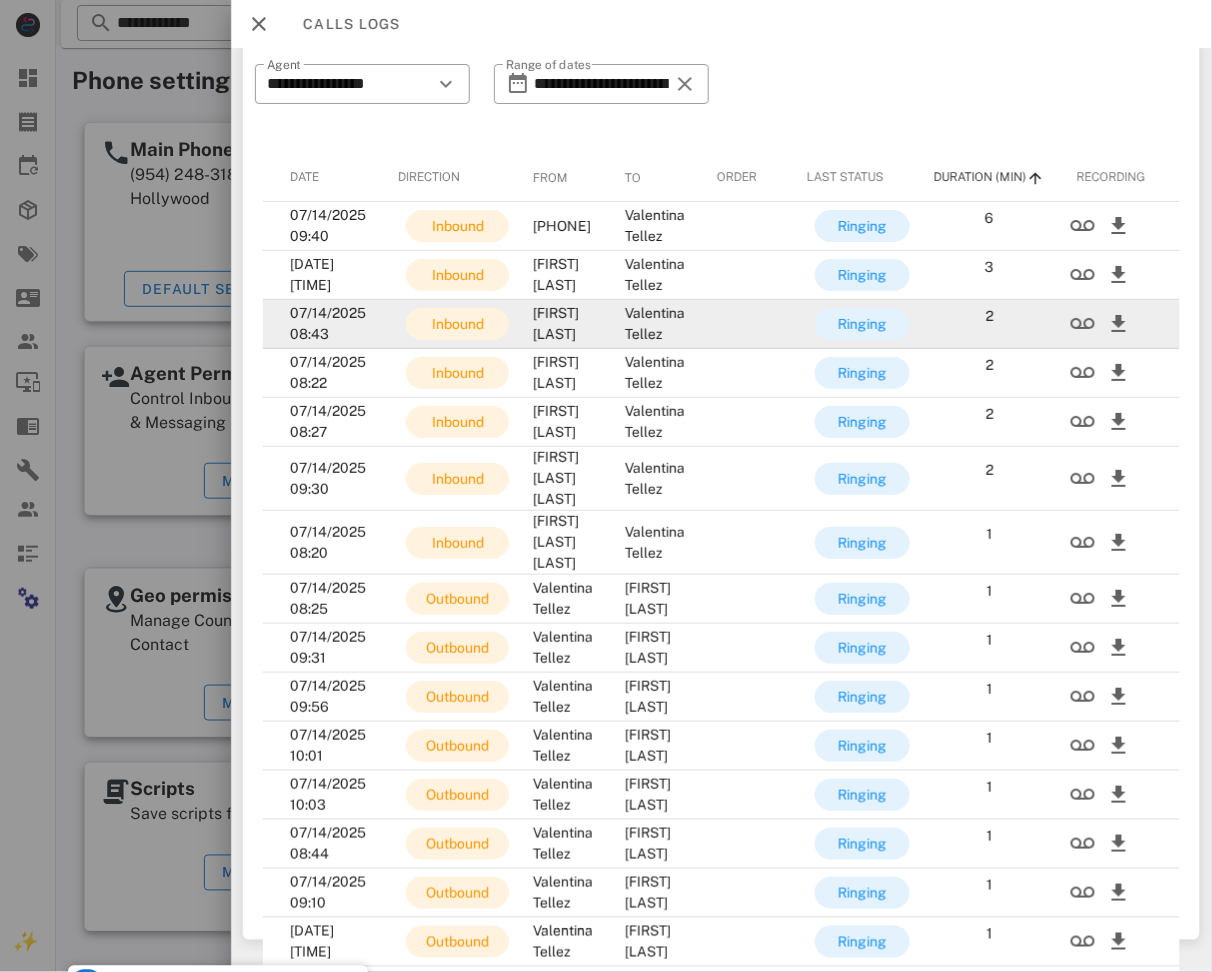 scroll, scrollTop: 0, scrollLeft: 0, axis: both 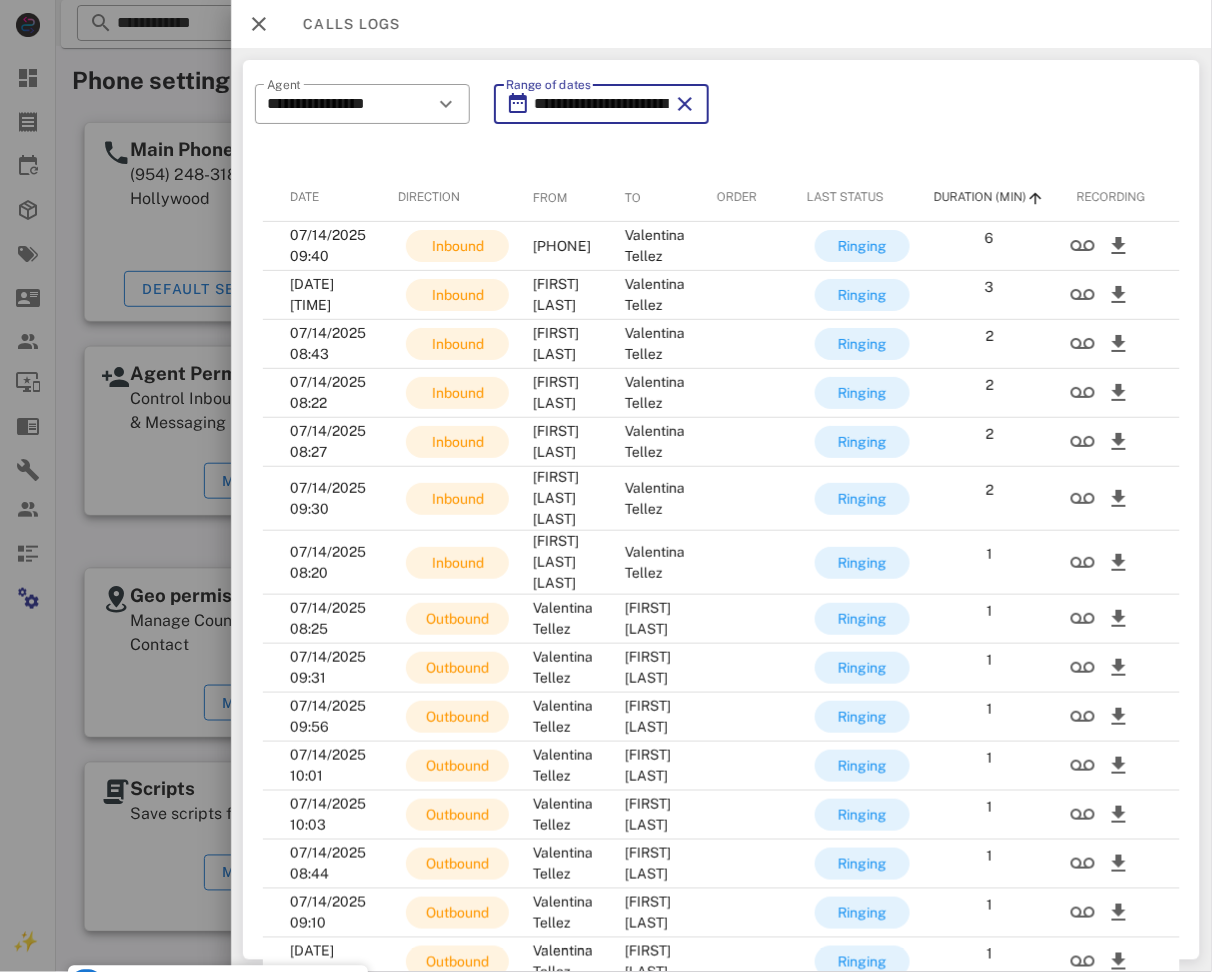 click on "**********" at bounding box center [601, 104] 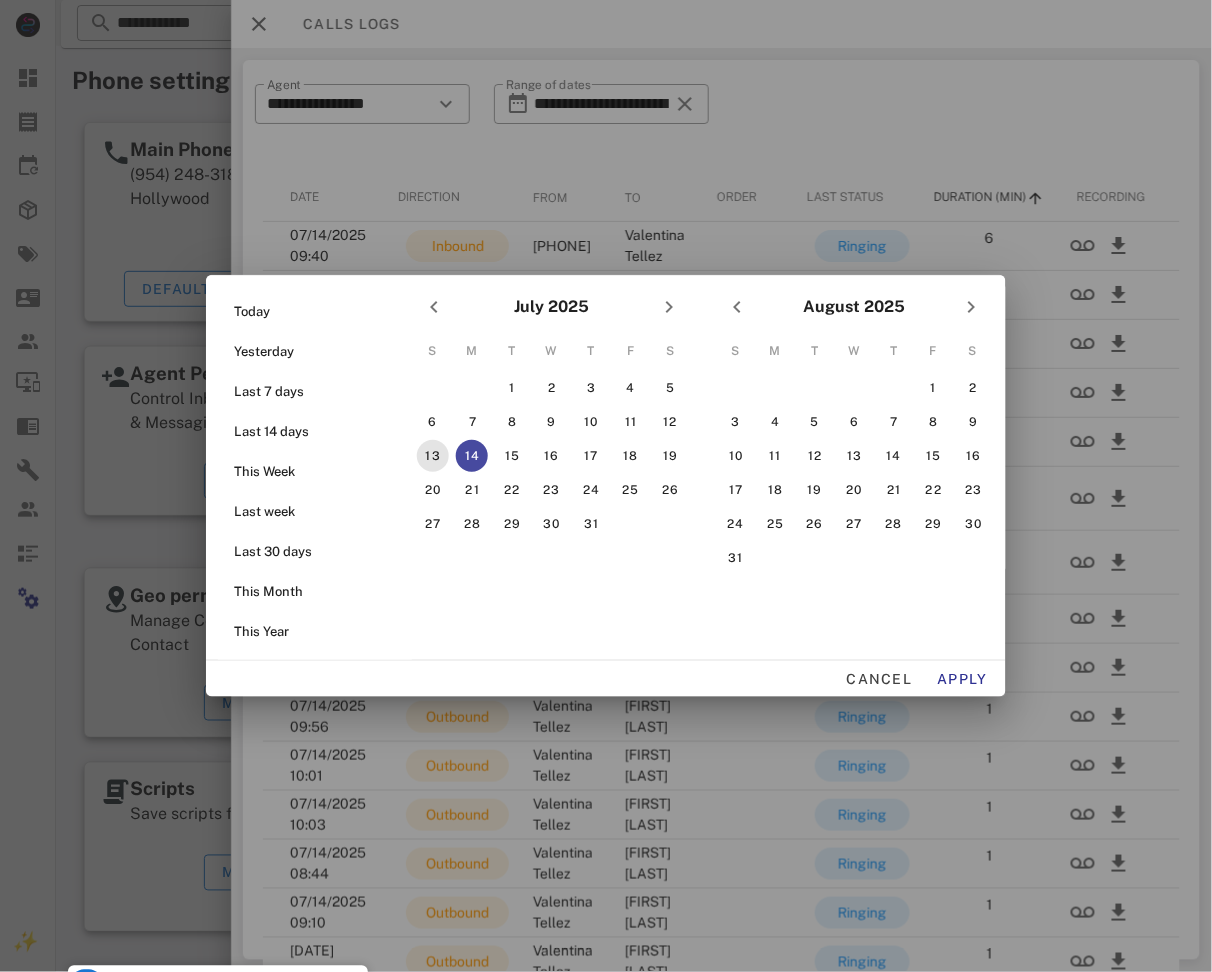 click on "13" at bounding box center [433, 456] 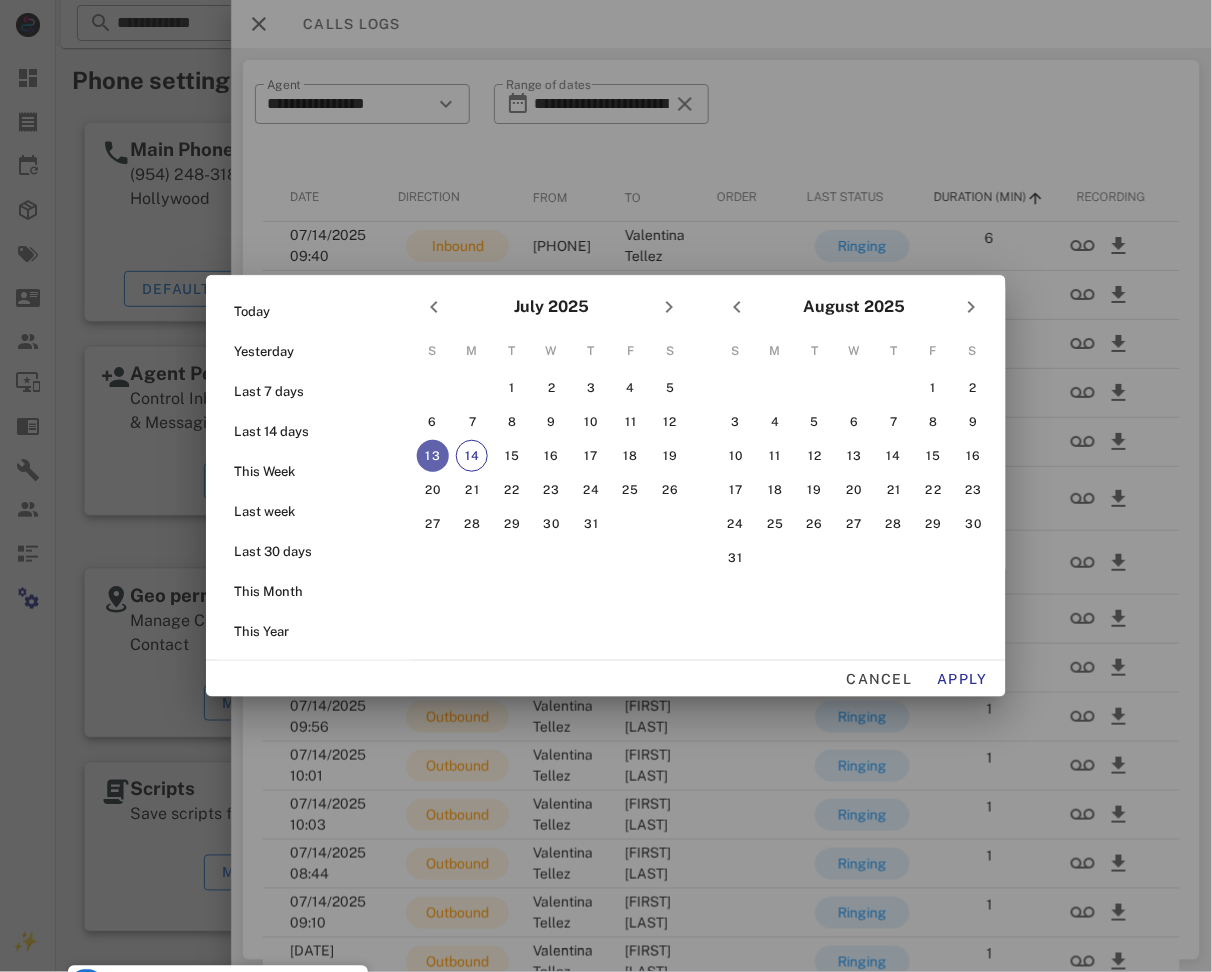 click on "13" at bounding box center [433, 456] 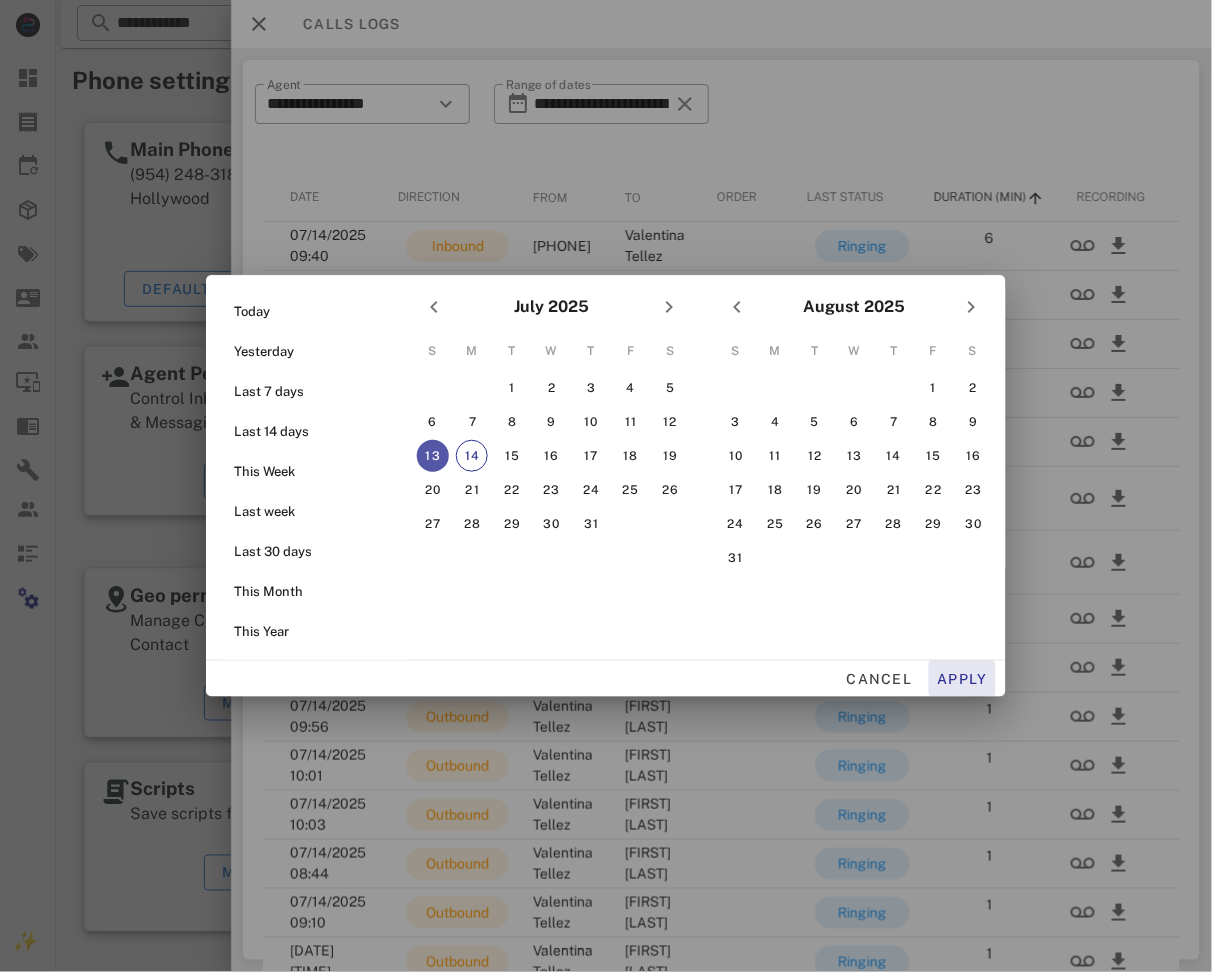 click on "Apply" at bounding box center [963, 679] 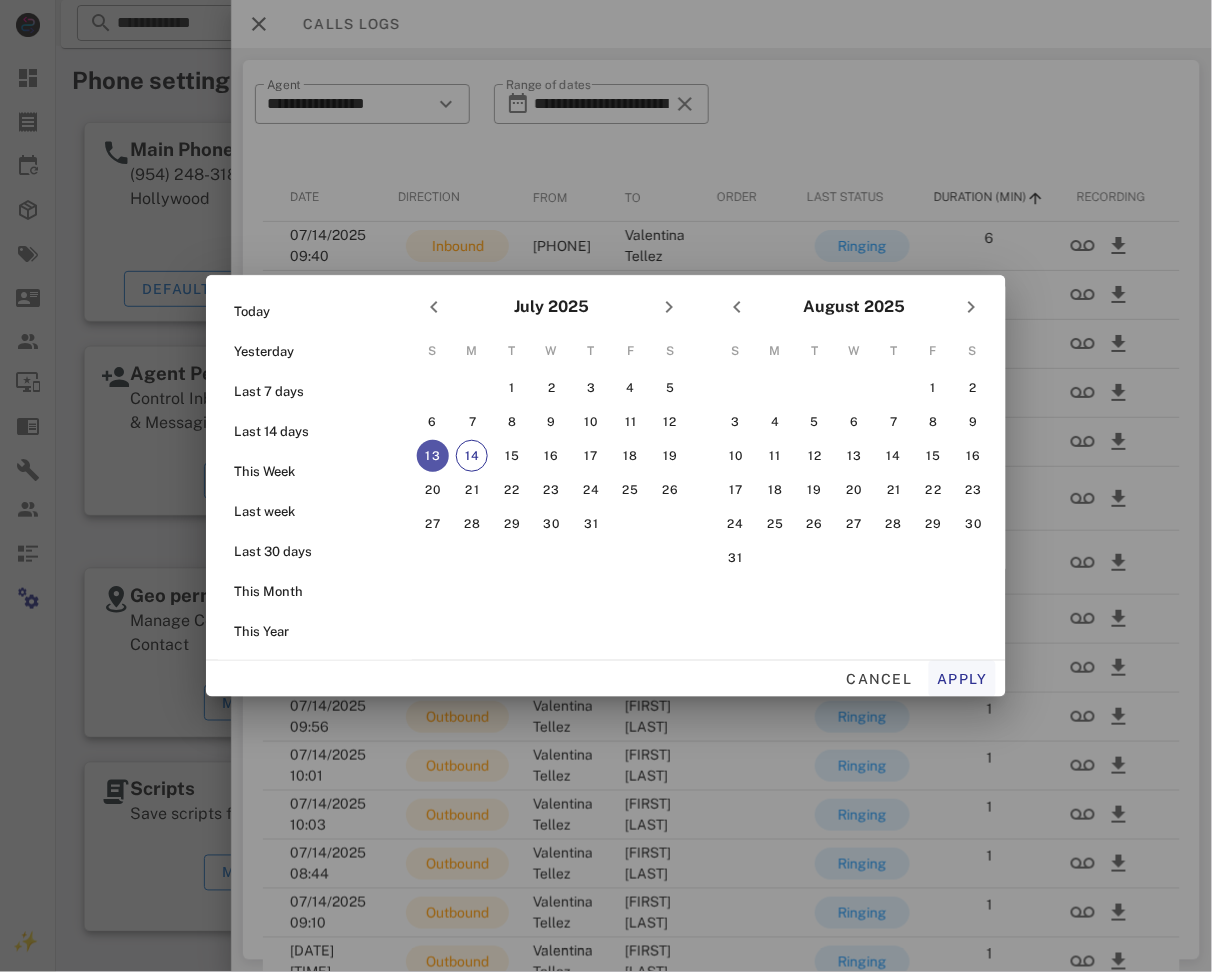 type on "**********" 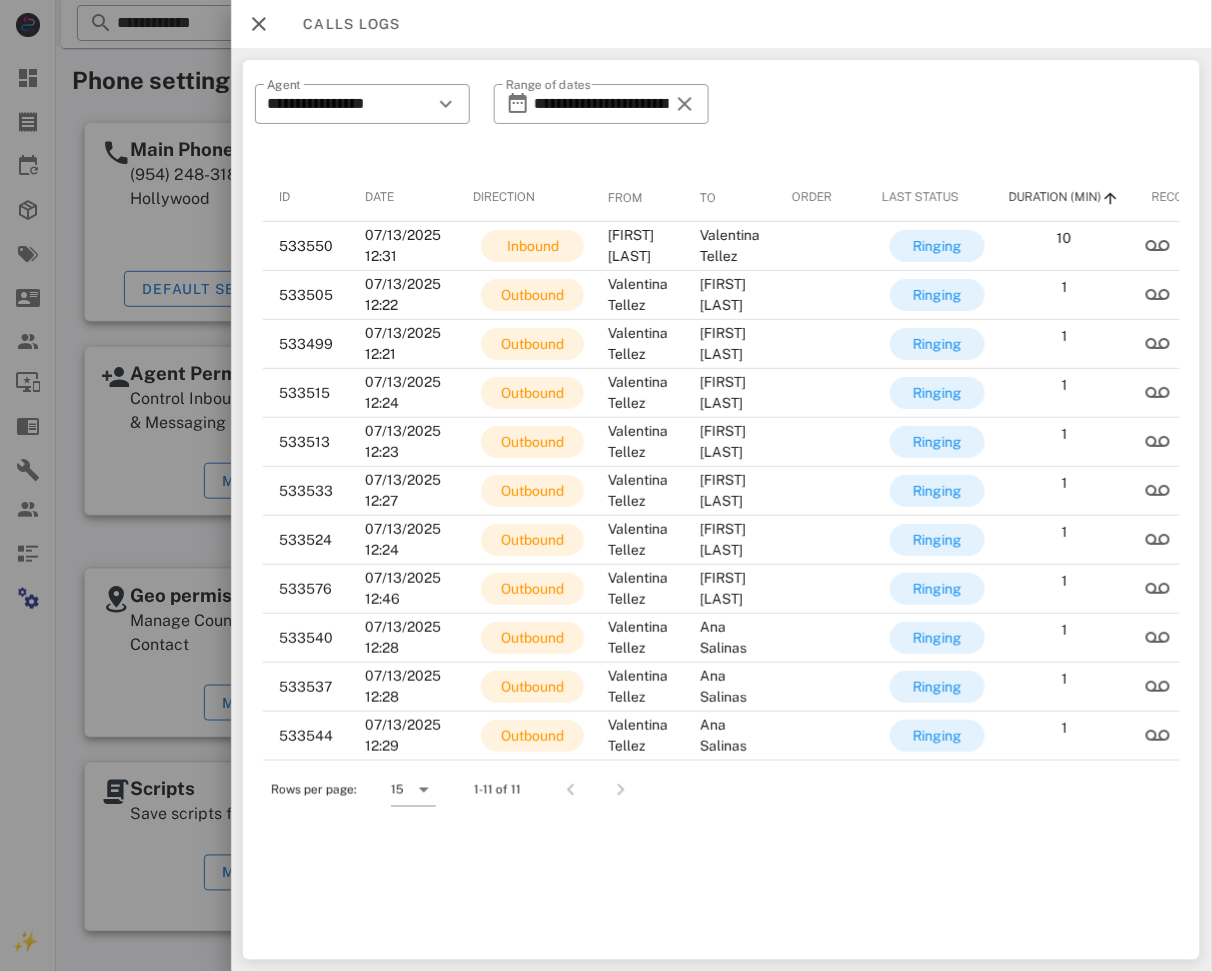 click at bounding box center (259, 24) 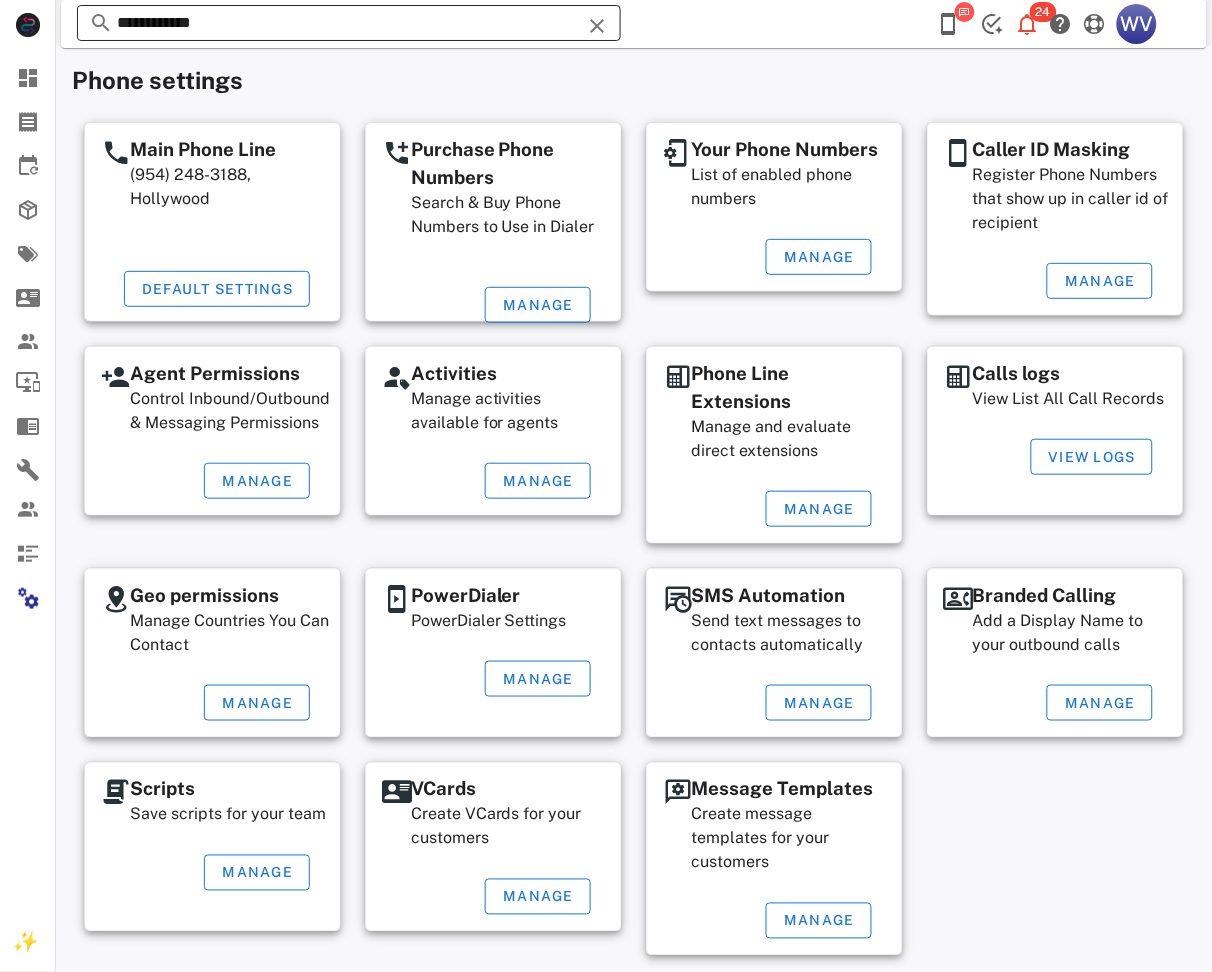 click at bounding box center [597, 26] 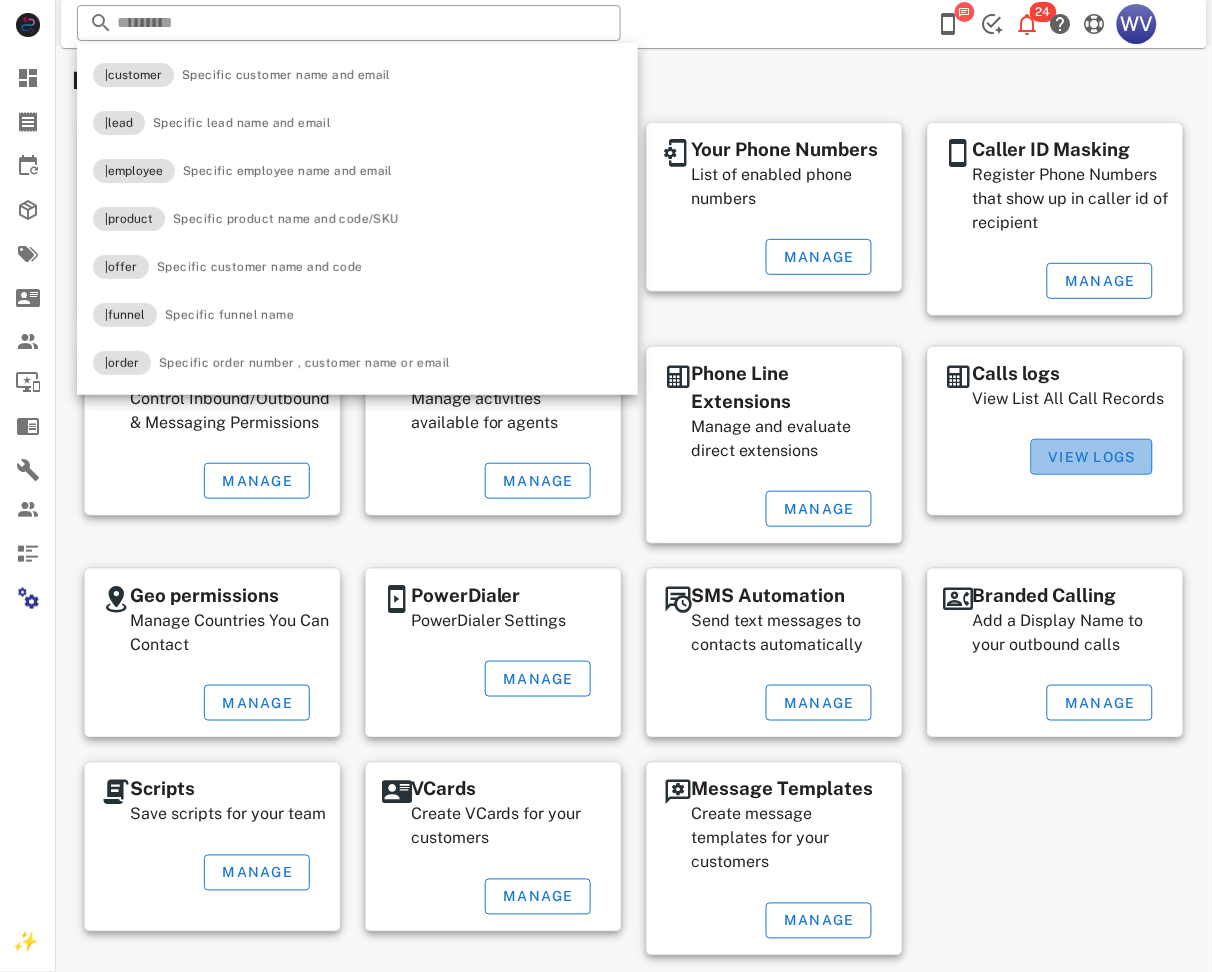 click on "View Logs" at bounding box center (1092, 457) 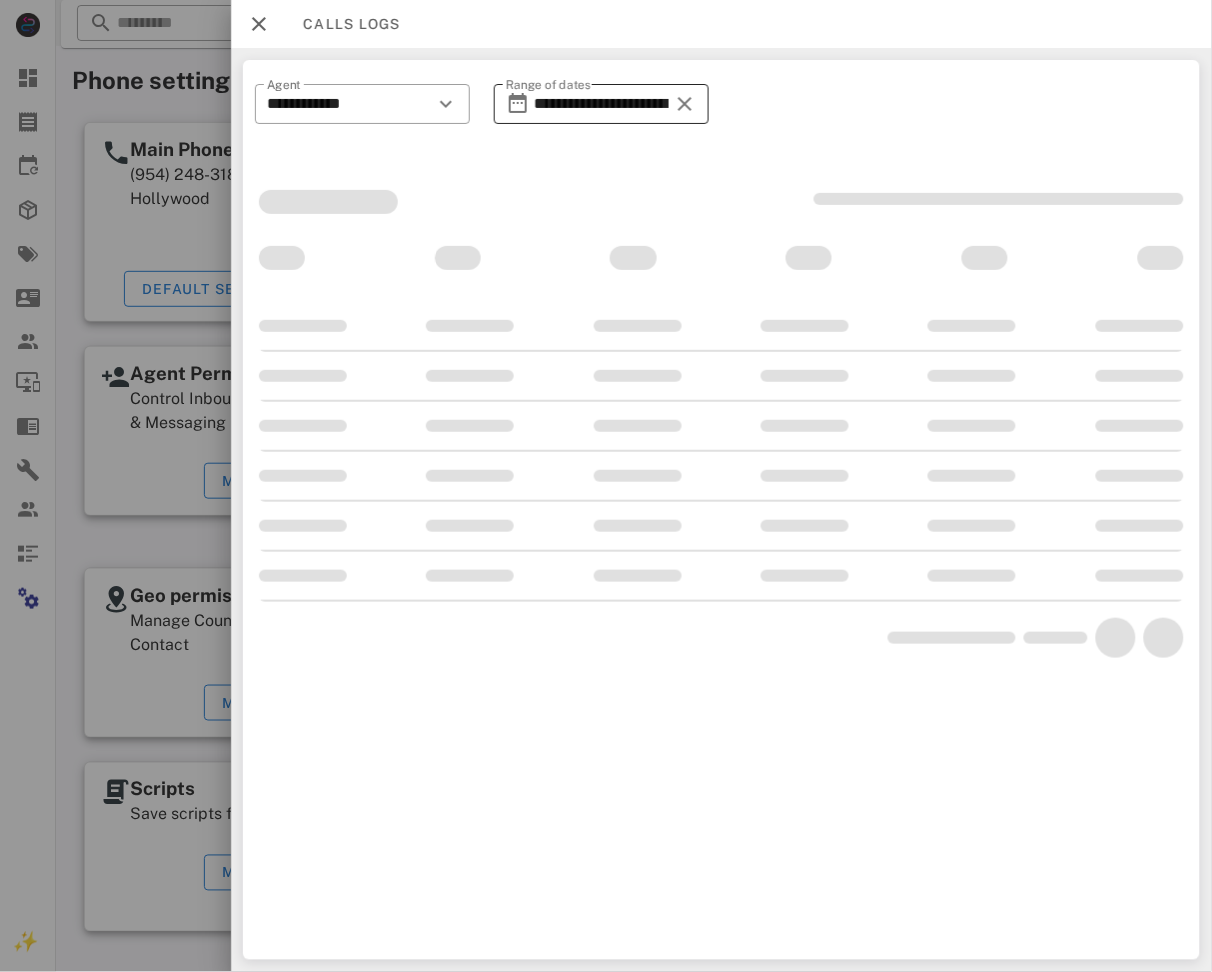 click on "**********" at bounding box center [601, 104] 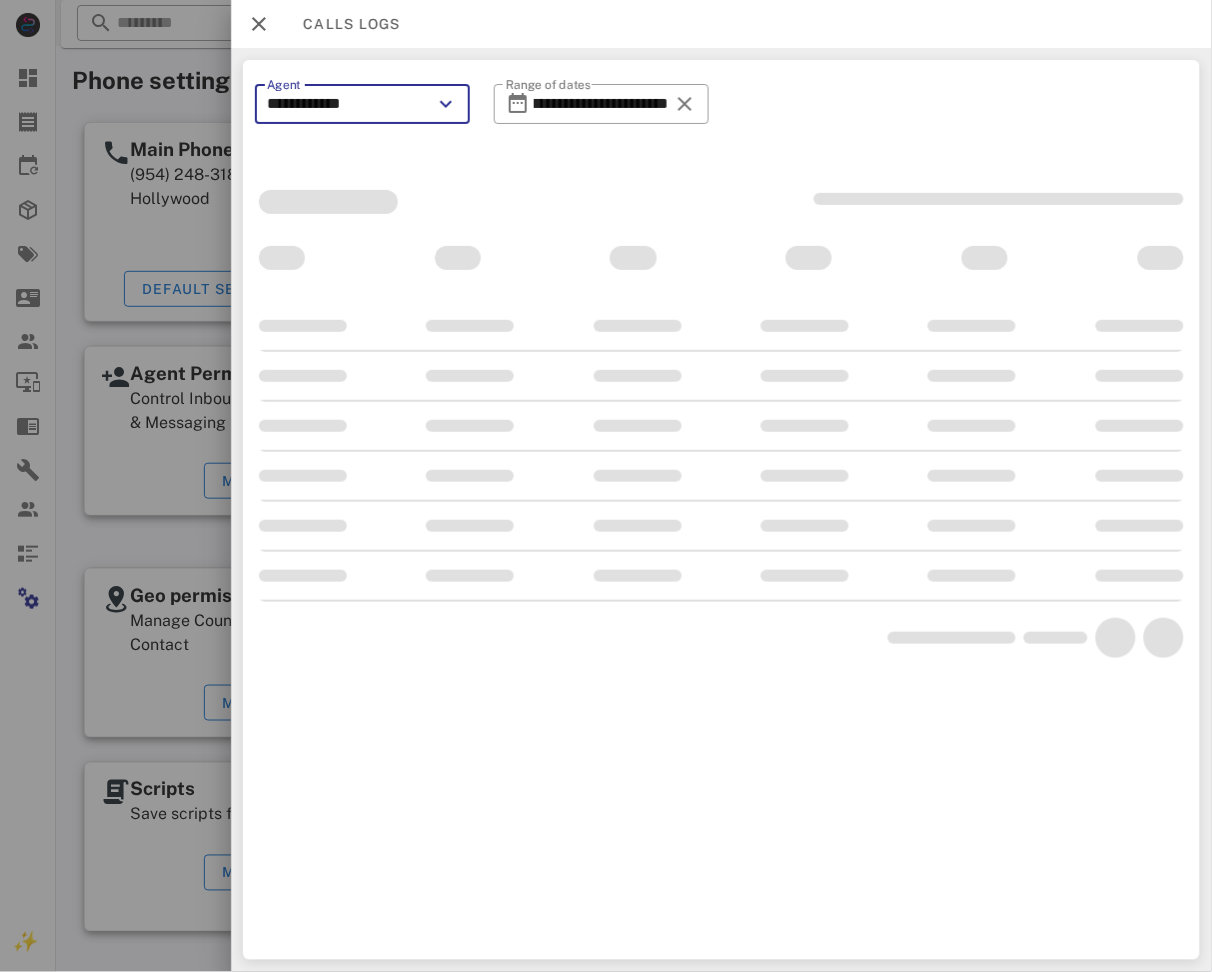 scroll, scrollTop: 0, scrollLeft: 0, axis: both 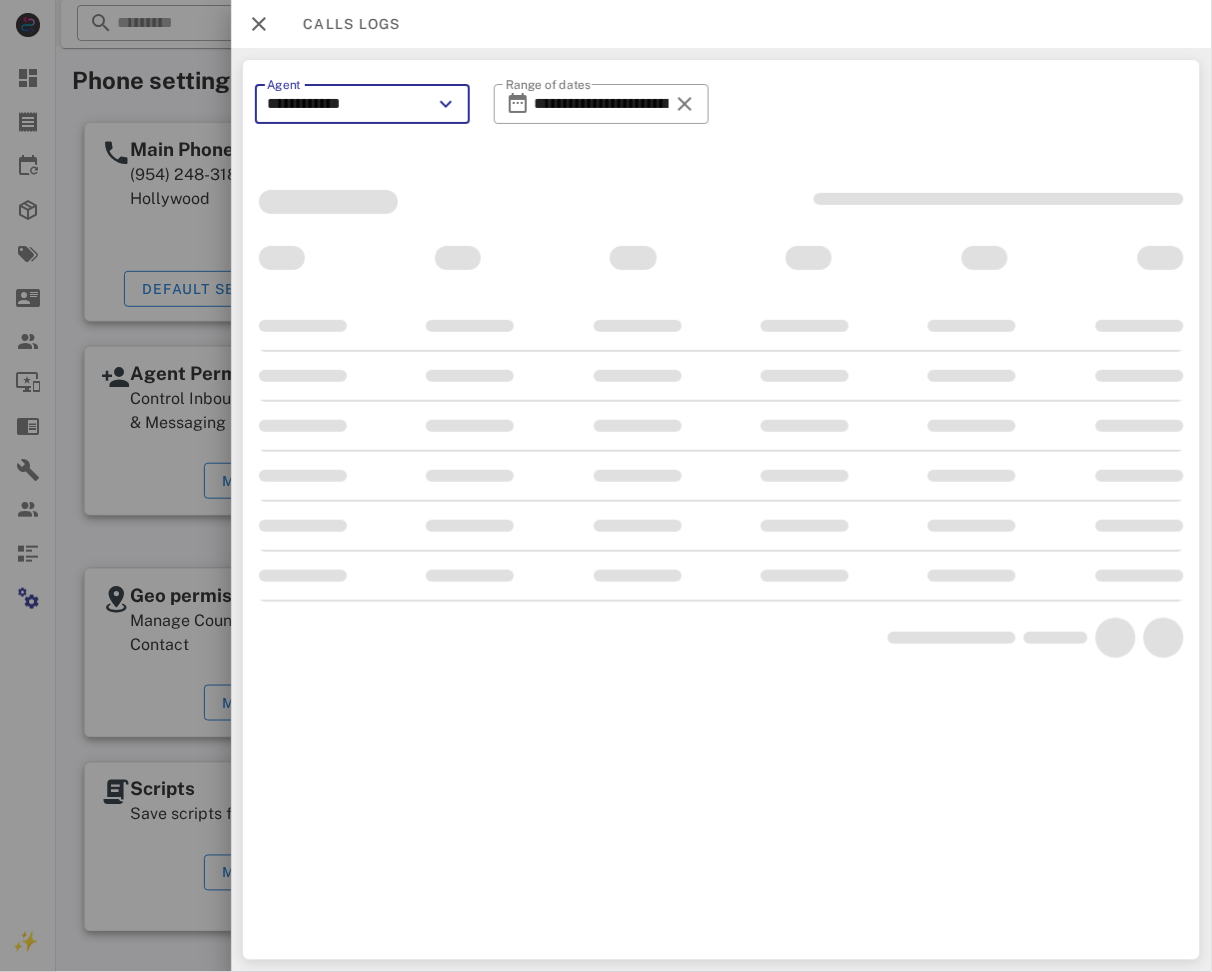 click on "**********" at bounding box center (348, 104) 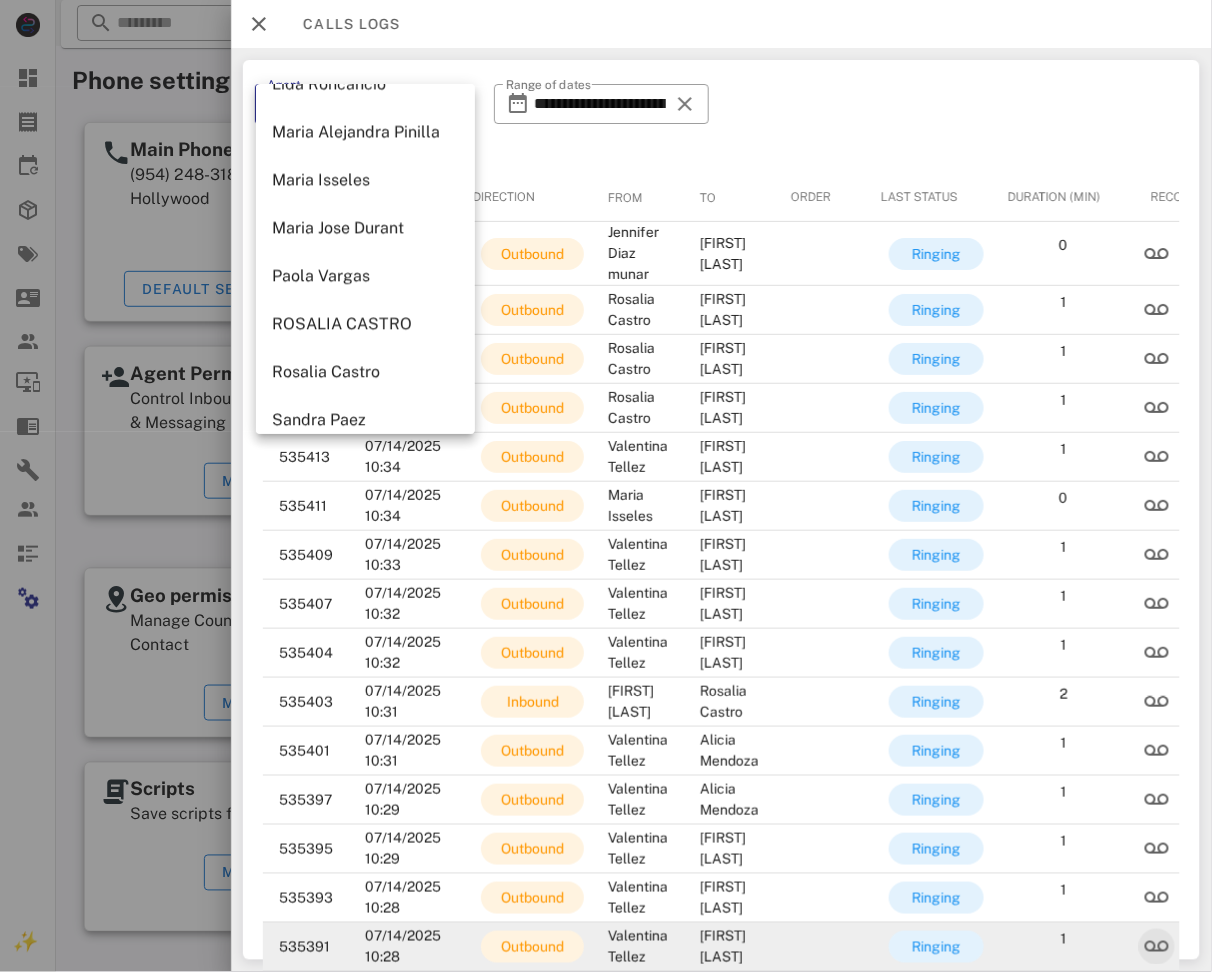 scroll, scrollTop: 802, scrollLeft: 0, axis: vertical 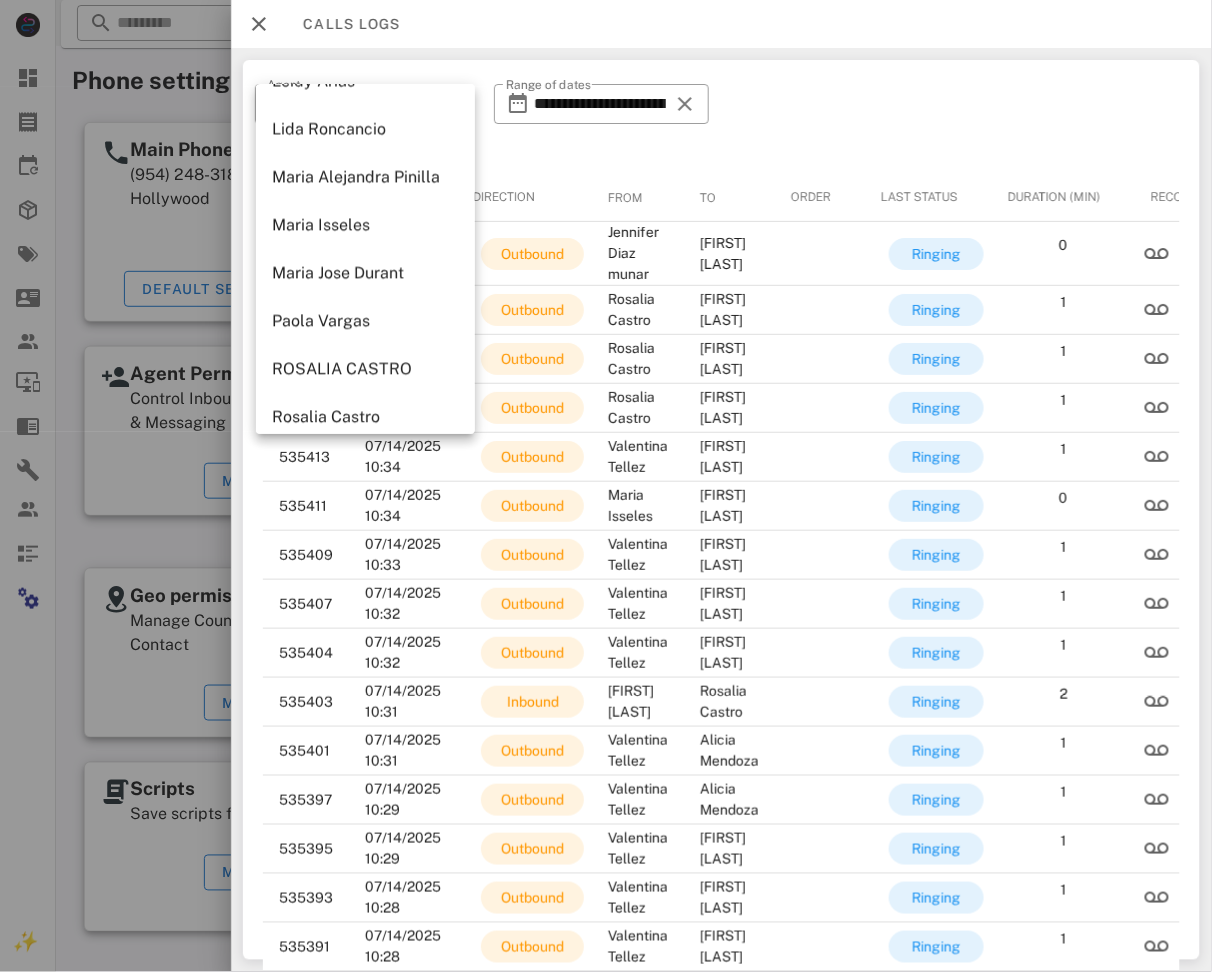 click at bounding box center (259, 24) 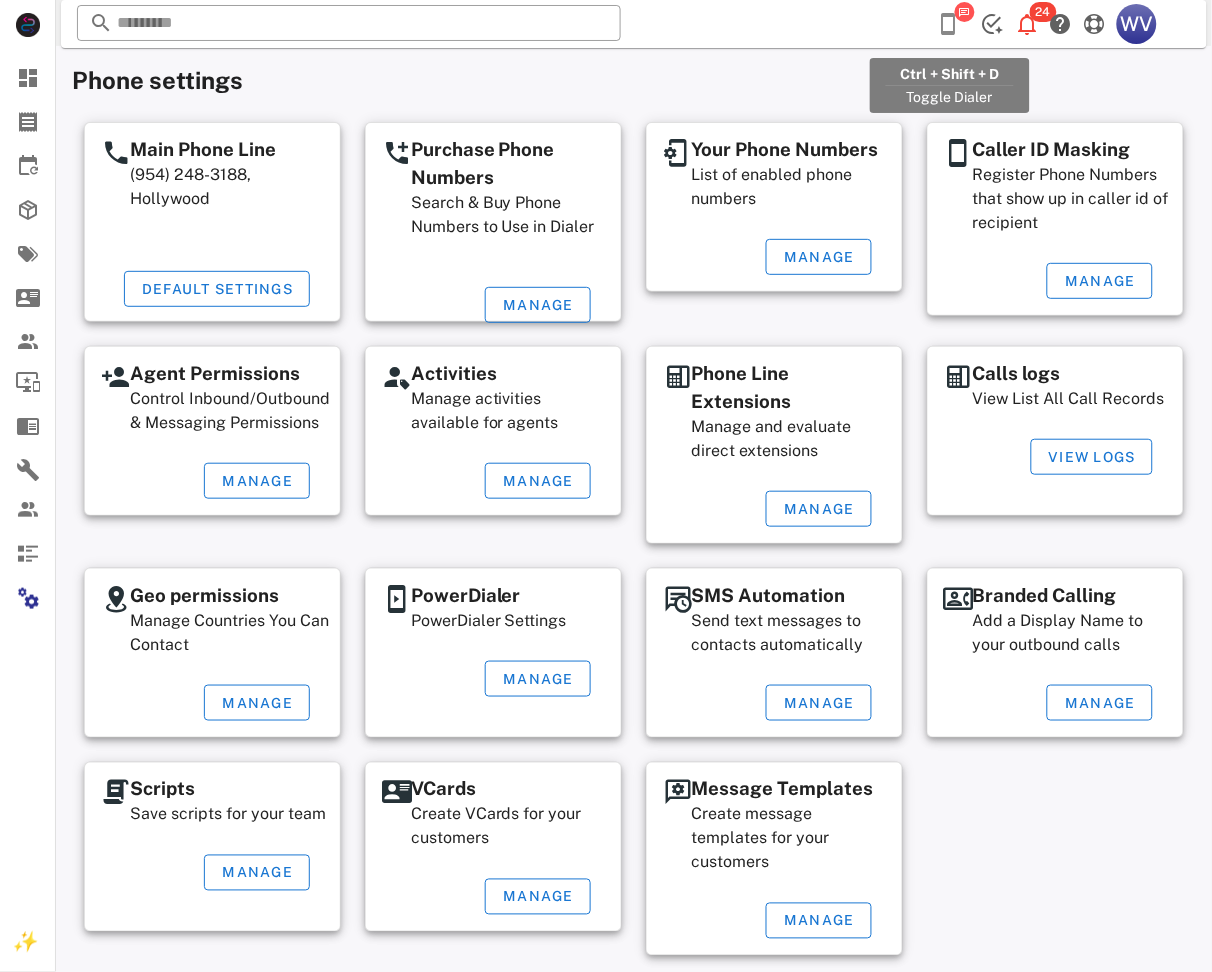click at bounding box center (949, 24) 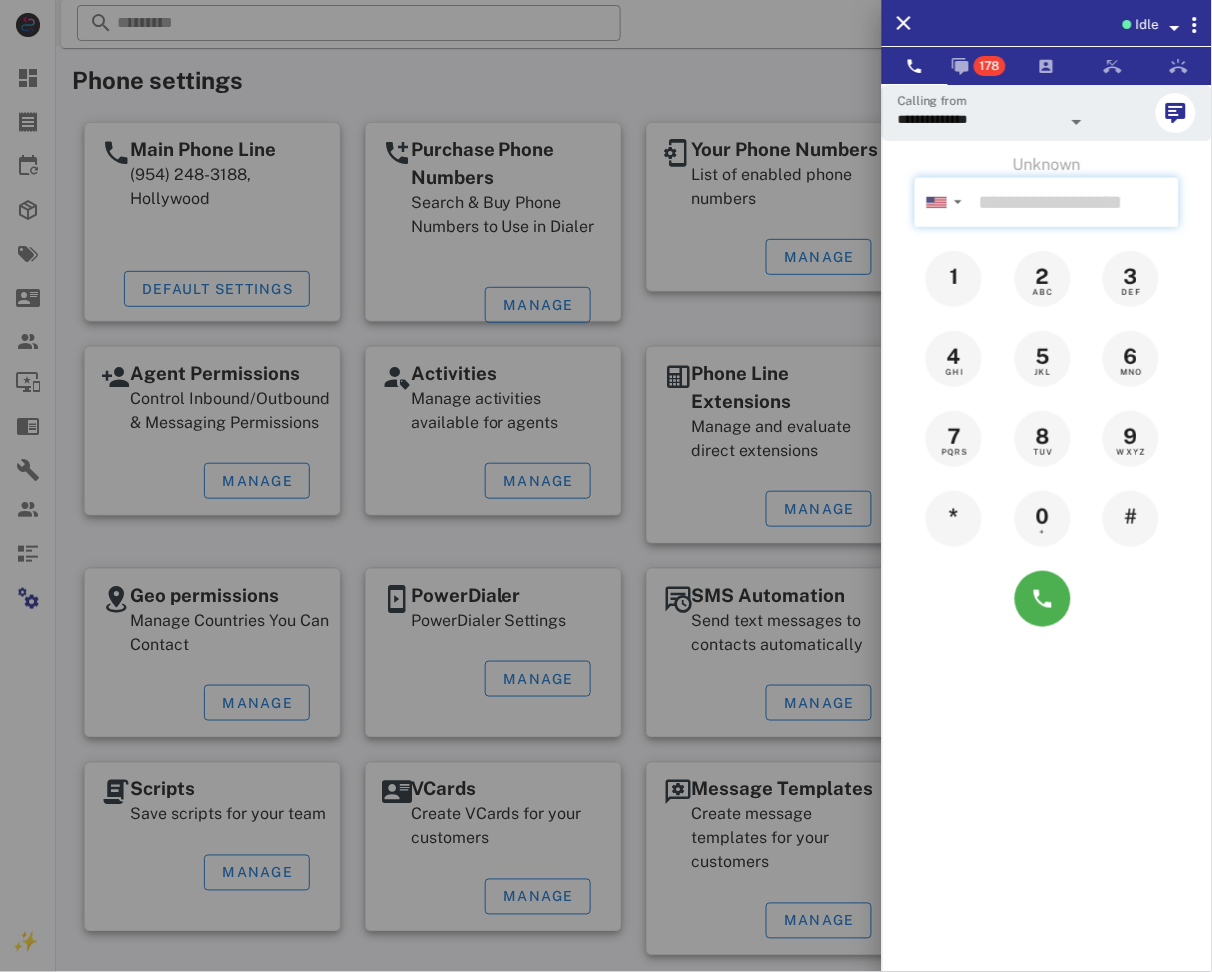 click at bounding box center [1075, 202] 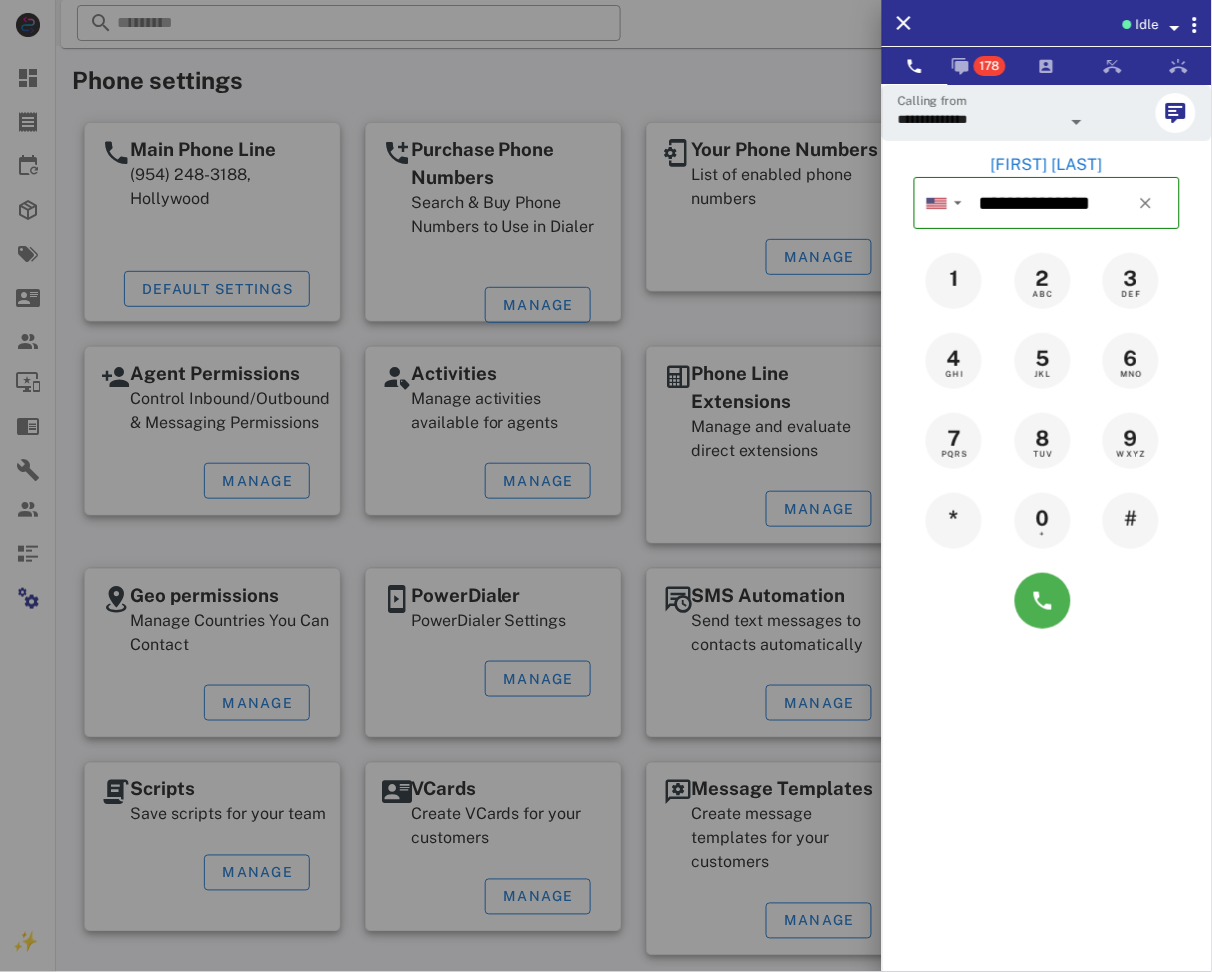 click on "[FIRST] [LAST]" at bounding box center [1047, 165] 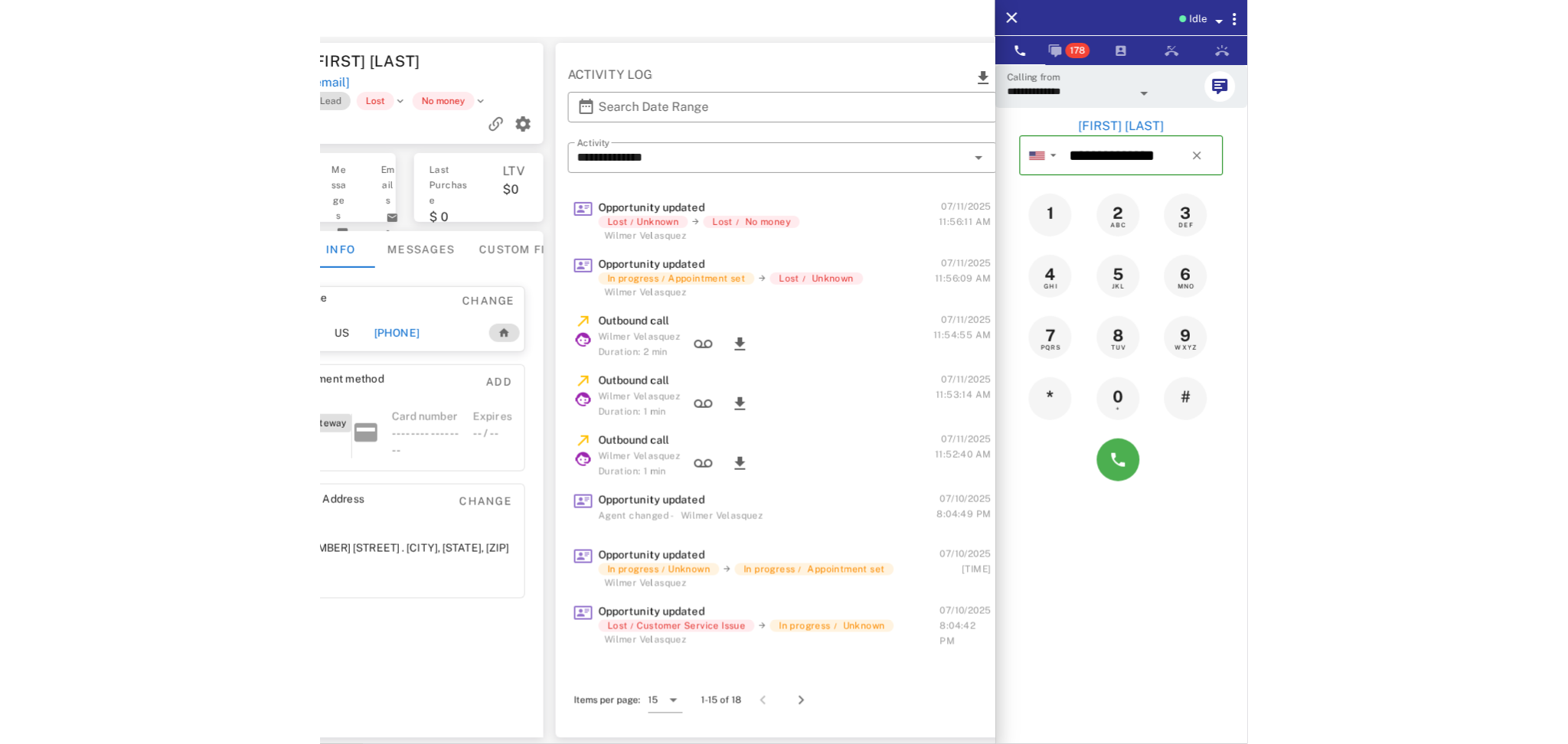 scroll, scrollTop: 0, scrollLeft: 0, axis: both 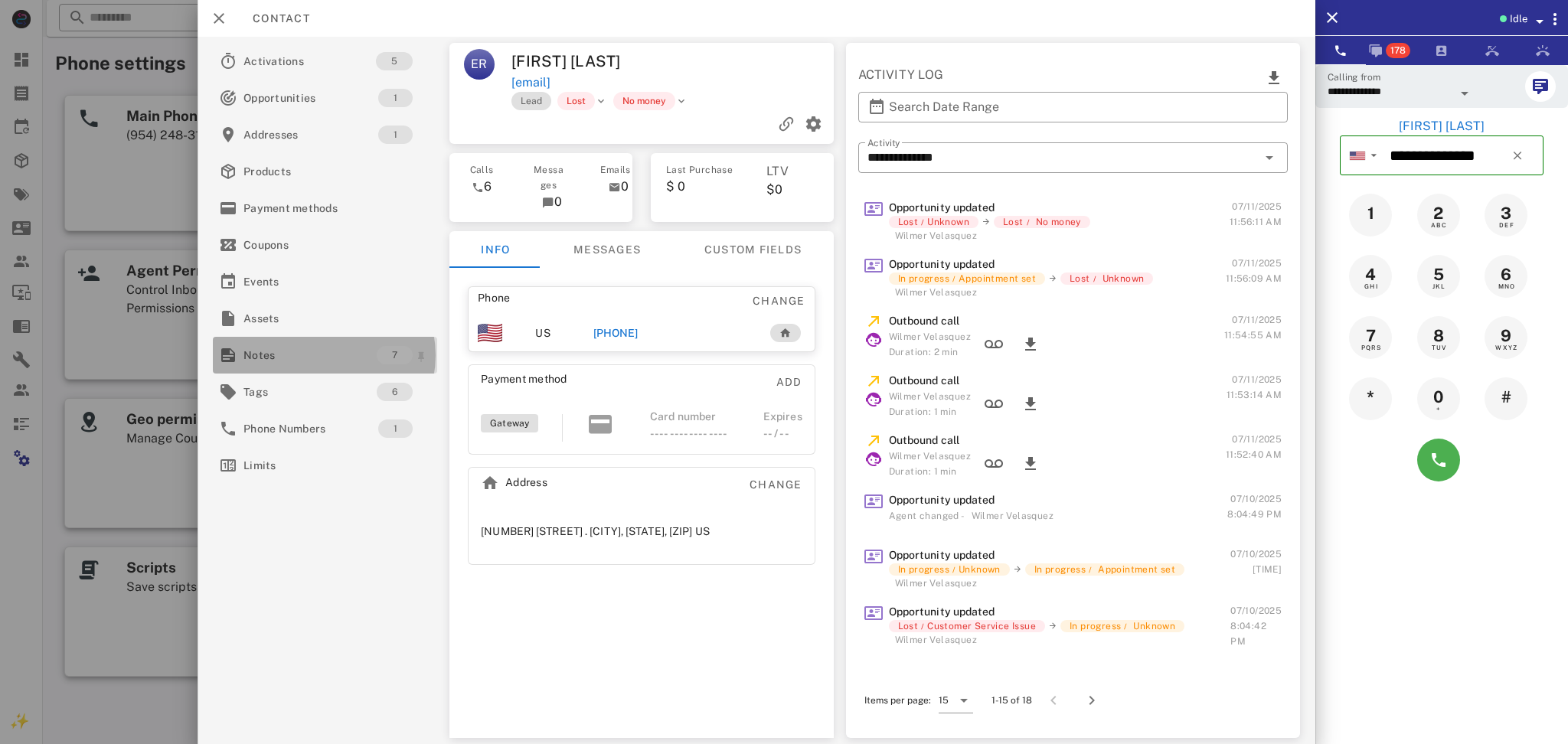 click on "Notes" at bounding box center (310, 355) 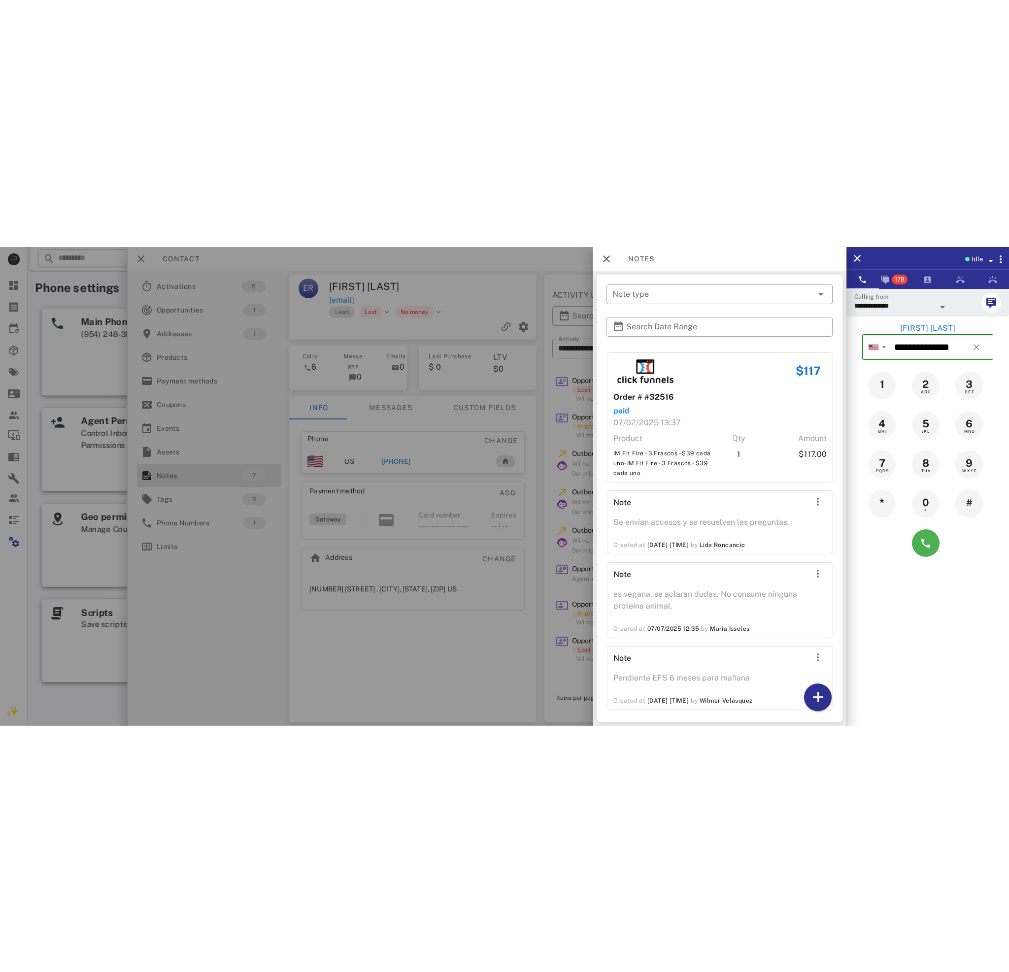 scroll, scrollTop: 770, scrollLeft: 0, axis: vertical 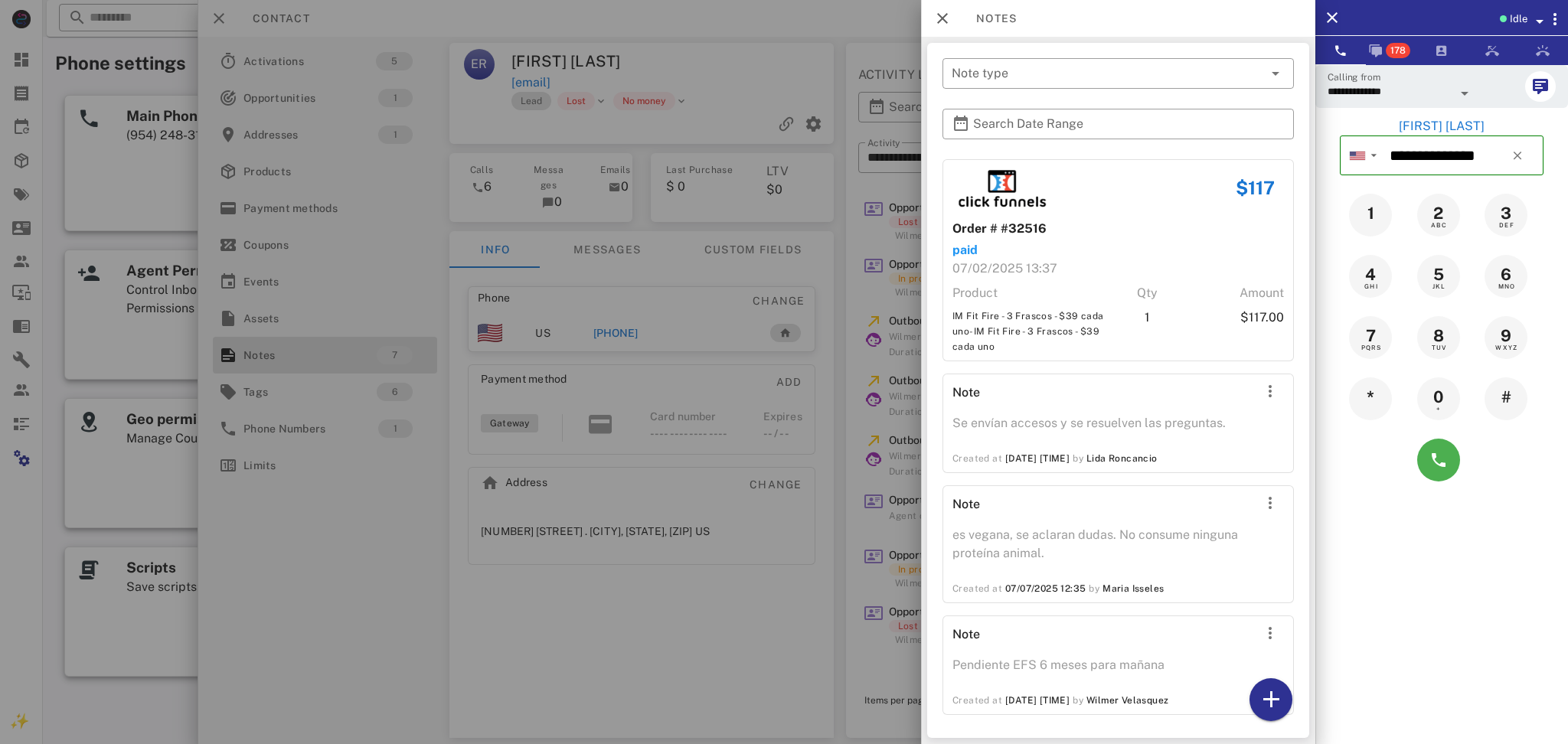 click at bounding box center (784, 372) 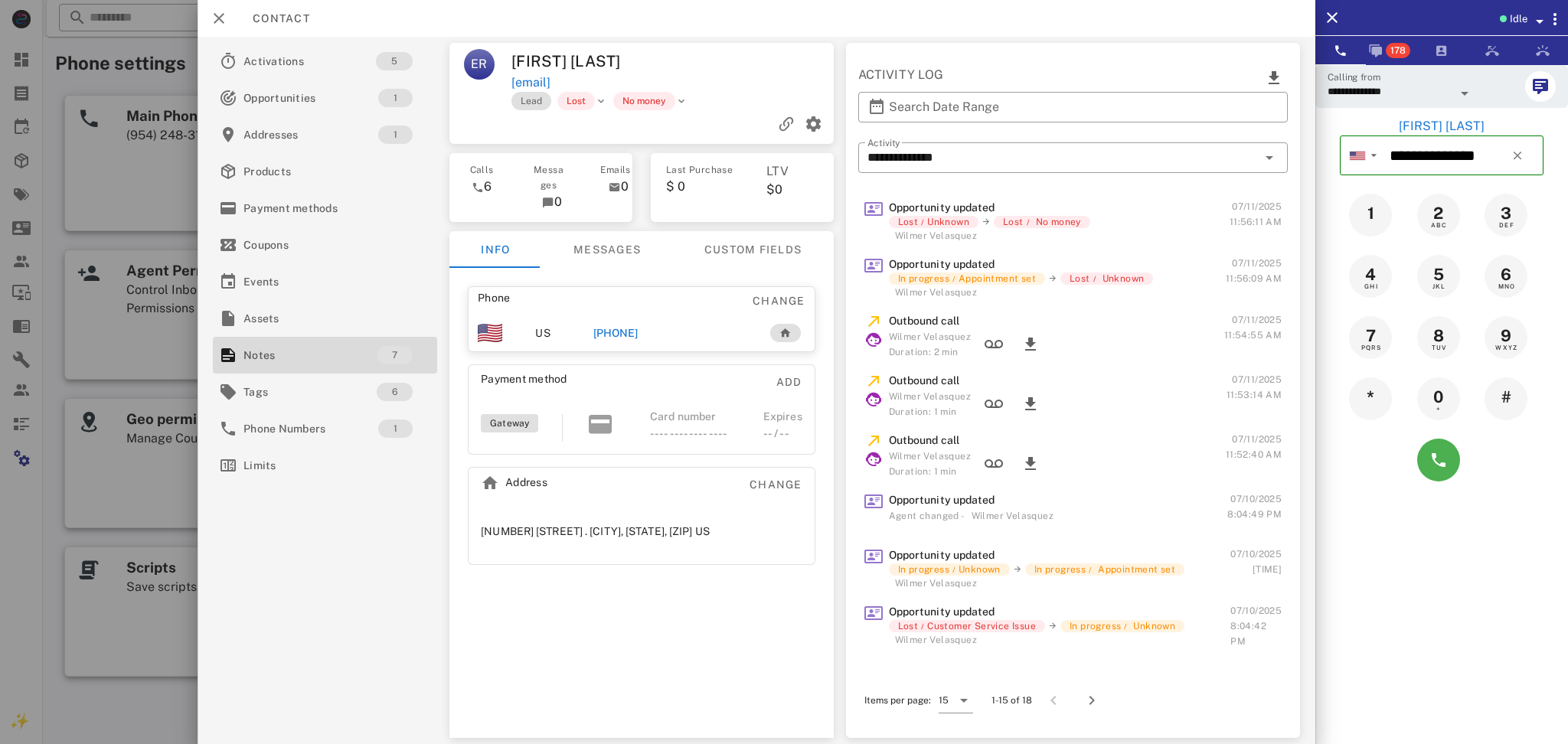 click on "[PHONE]" at bounding box center [670, 333] 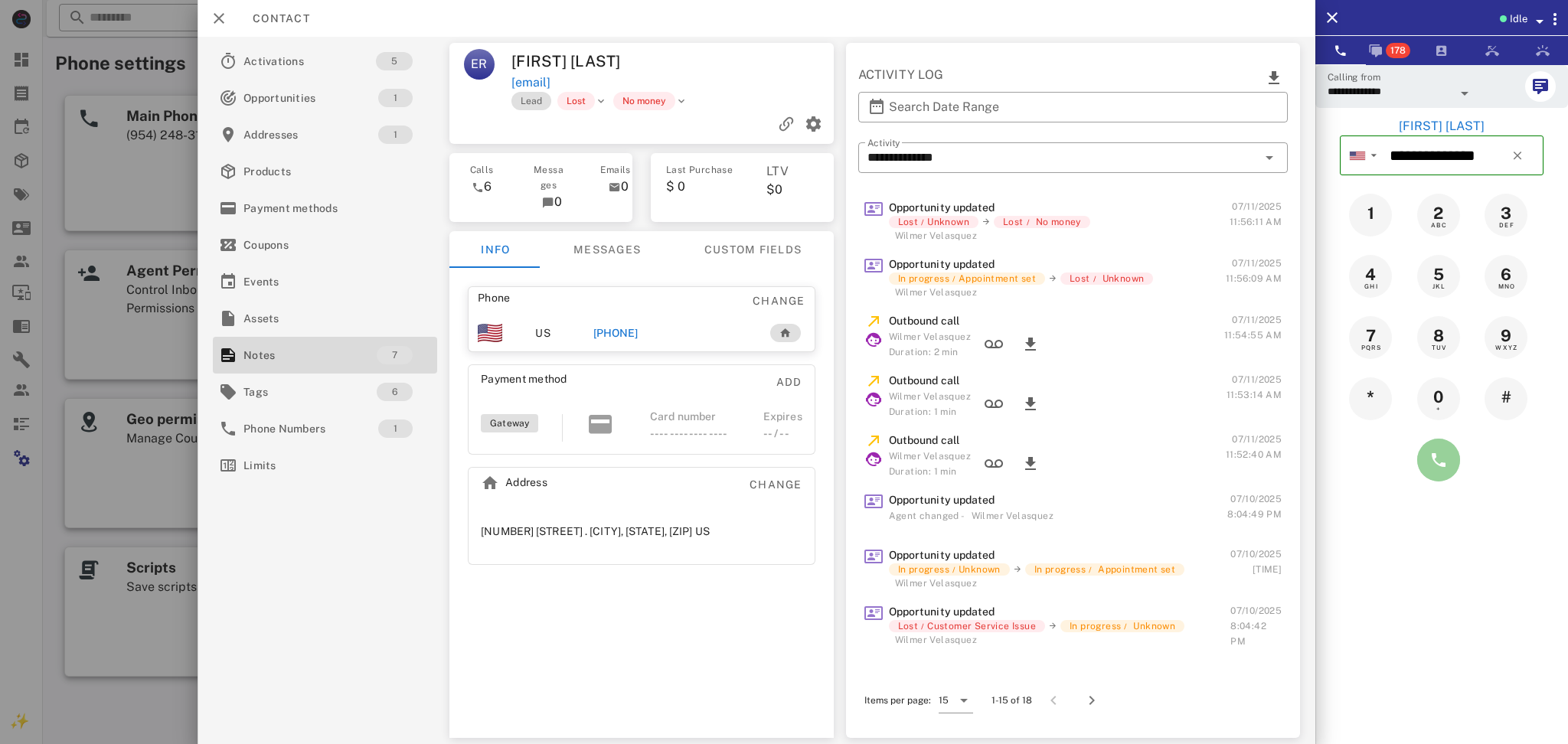 click at bounding box center [1439, 460] 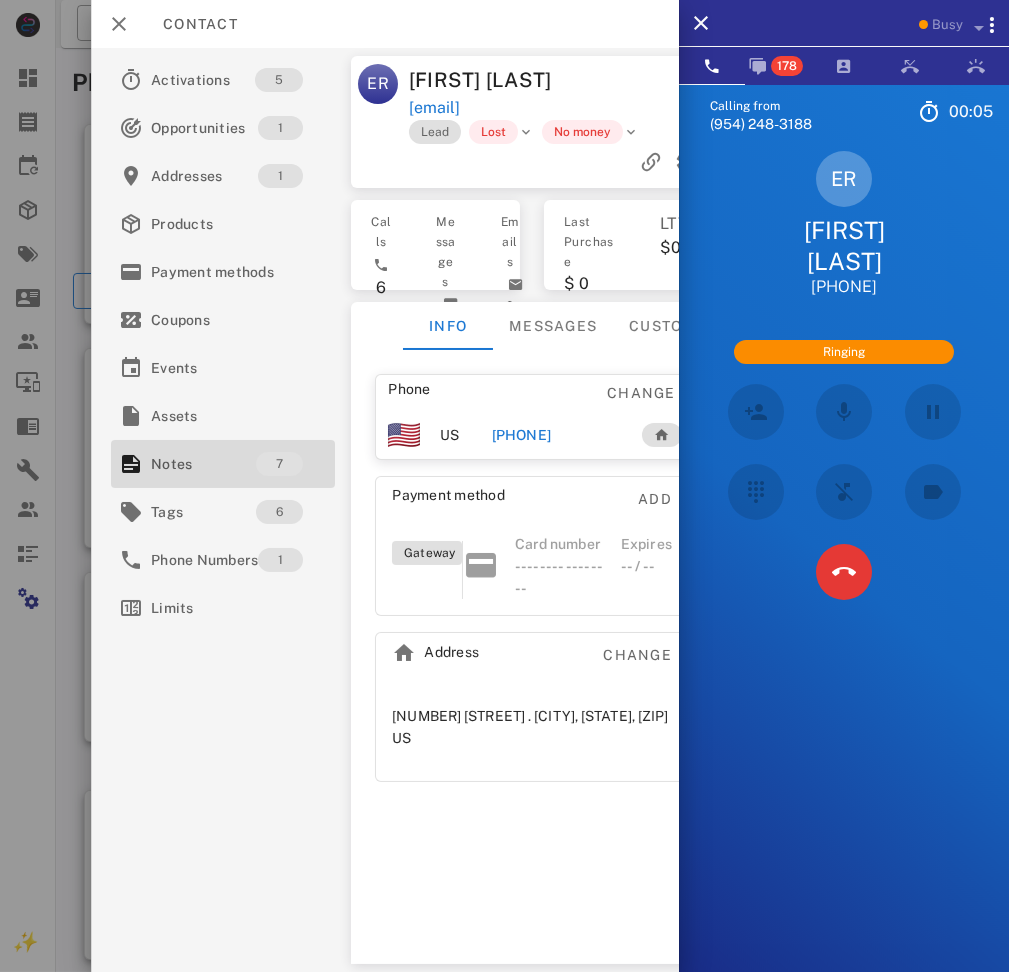 click on "Calling from [PHONE] 00: 05  Unknown      ▼     Andorra
+376
Argentina
+54
Aruba
+297
Australia
+61
Belgium (België)
+32
Bolivia
+591
Brazil (Brasil)
+55
Canada
+1
Chile
+56
Colombia
+57
Costa Rica
+506
Dominican Republic (República Dominicana)
+1
Ecuador
+593
El Salvador
+503
France
+33
Germany (Deutschland)
+49
Guadeloupe
+590
Guatemala
+502
Honduras
+504
Iceland (Ísland)
+354
India (भारत)
+91
Israel (‫ישראל‬‎)
+972
Italy (Italia)
+39" at bounding box center (844, 570) 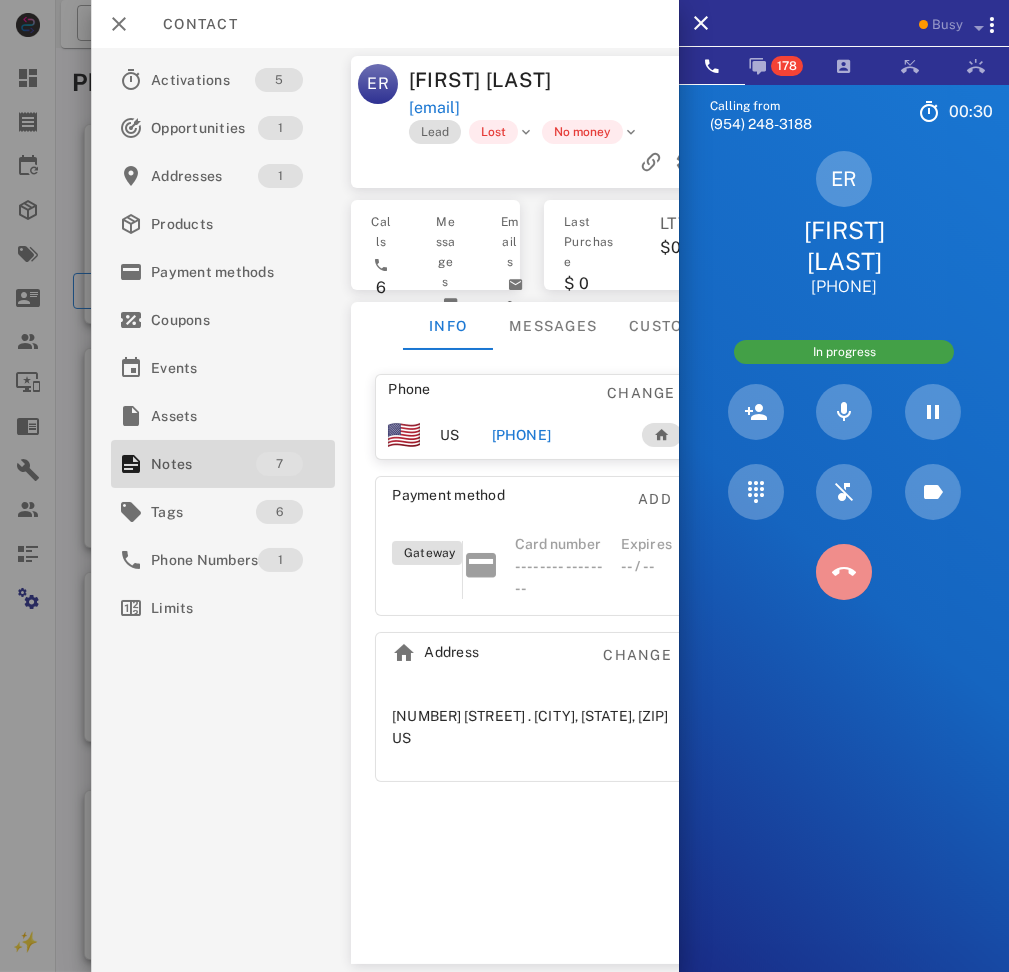 click at bounding box center [843, 572] 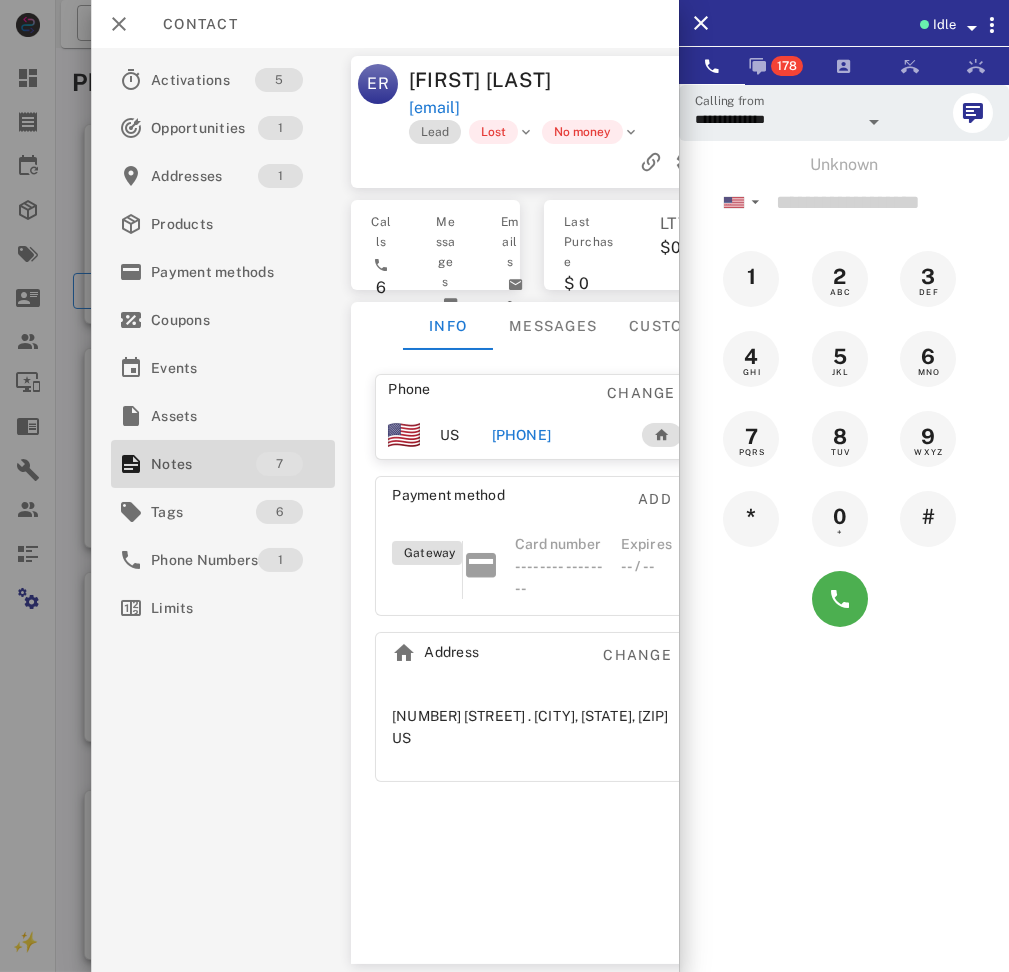 click on "[PHONE]" at bounding box center (521, 435) 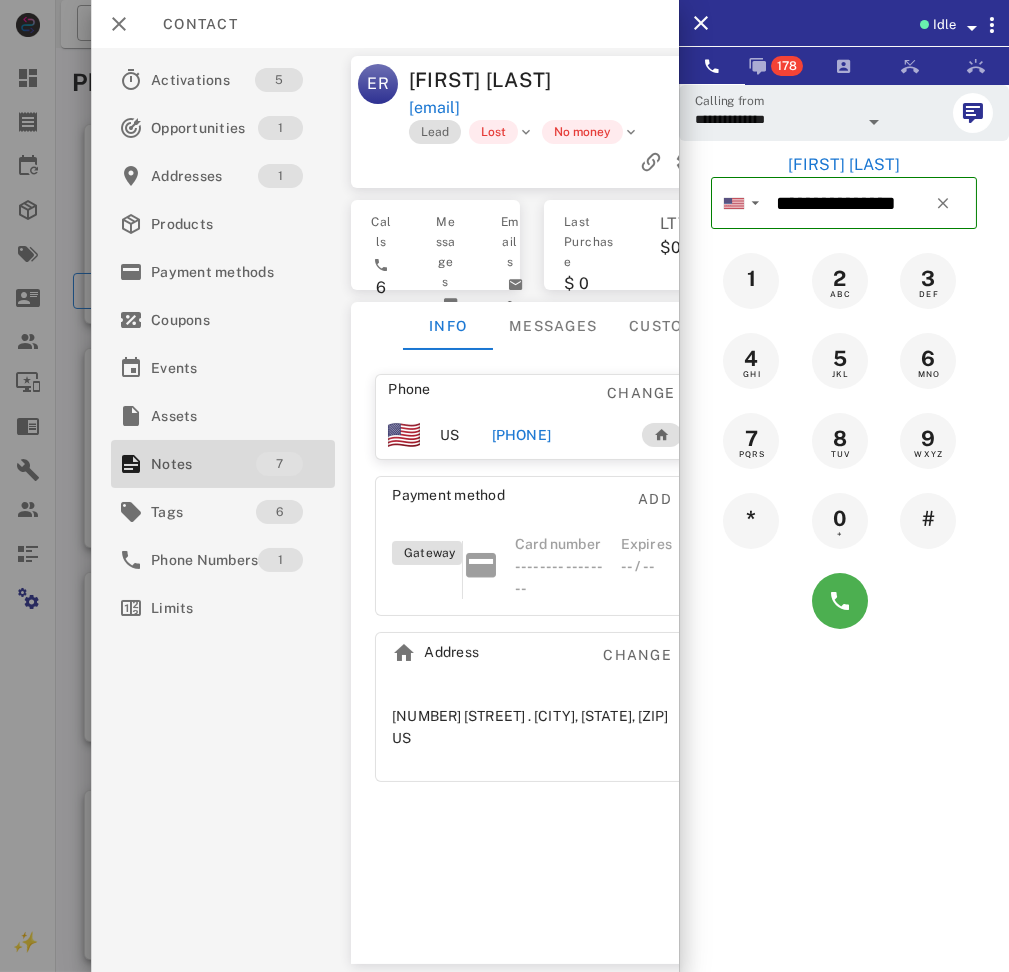 click at bounding box center [844, 601] 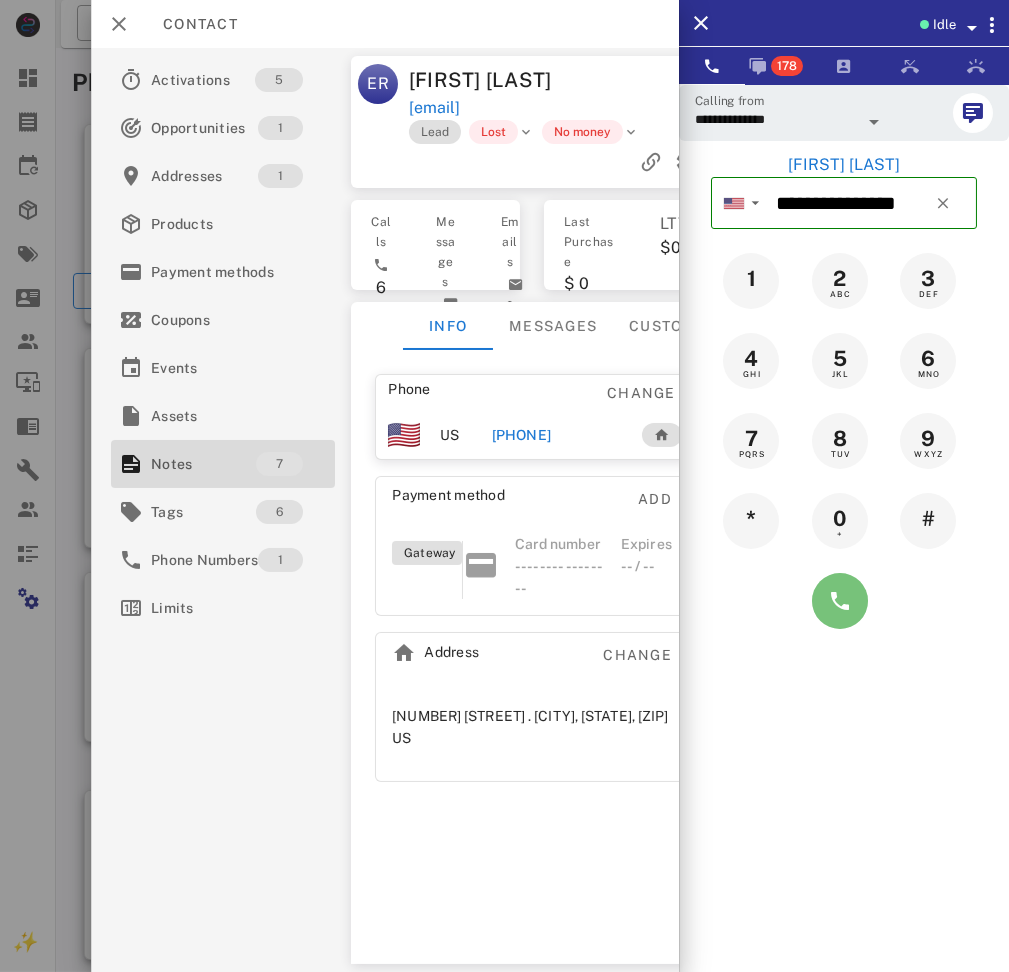 click at bounding box center [840, 601] 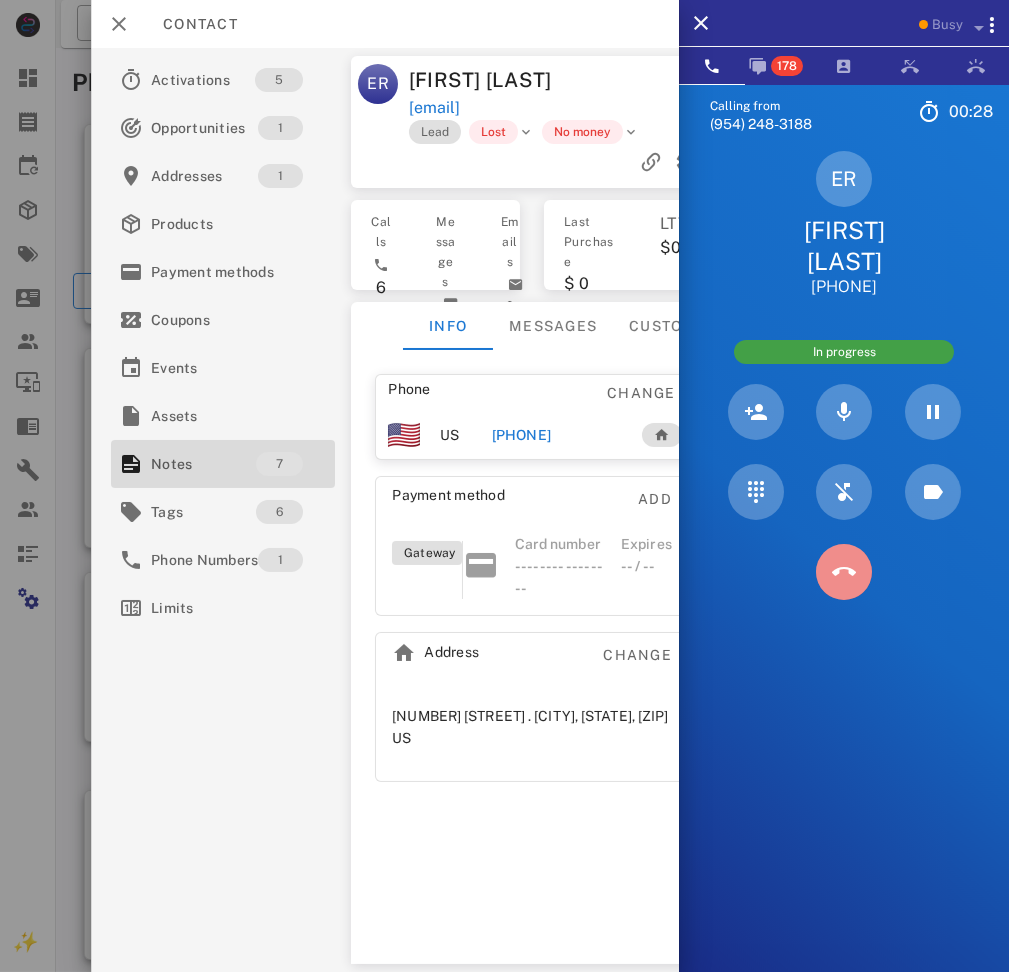 click at bounding box center [844, 572] 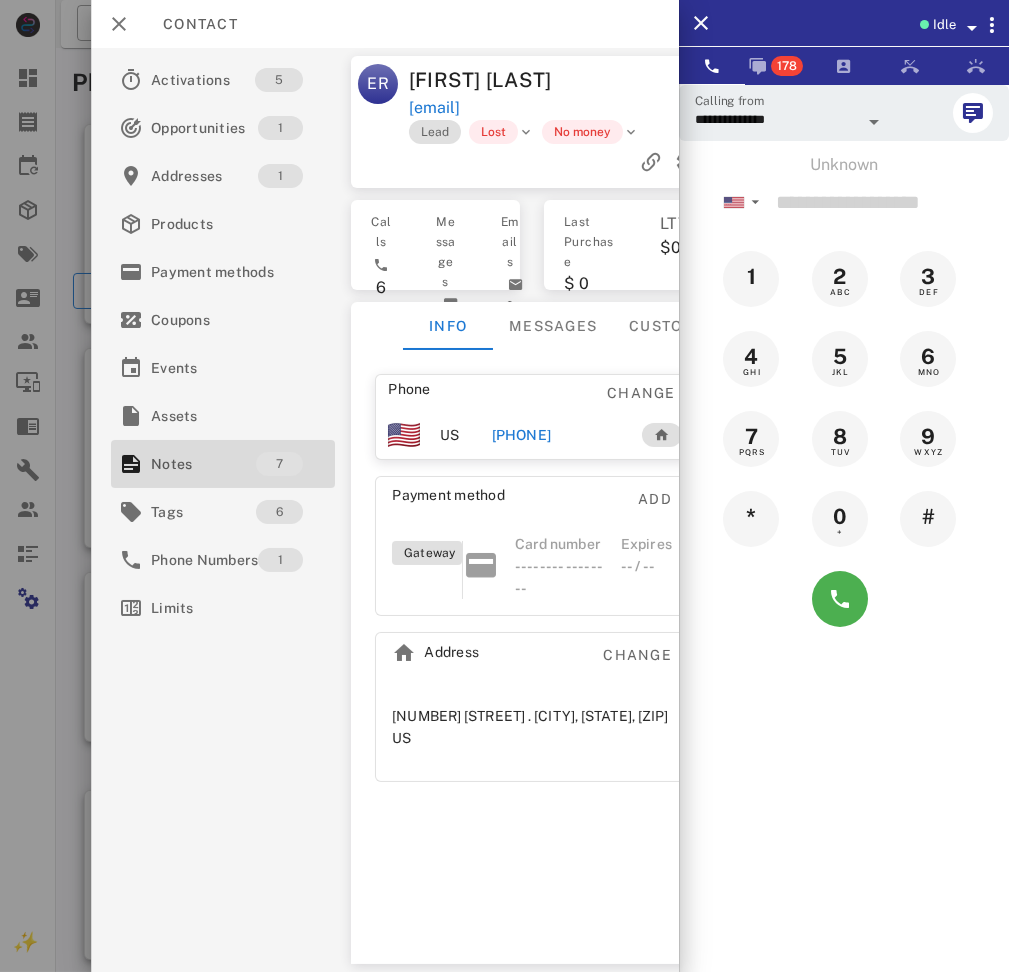 scroll, scrollTop: 57, scrollLeft: 0, axis: vertical 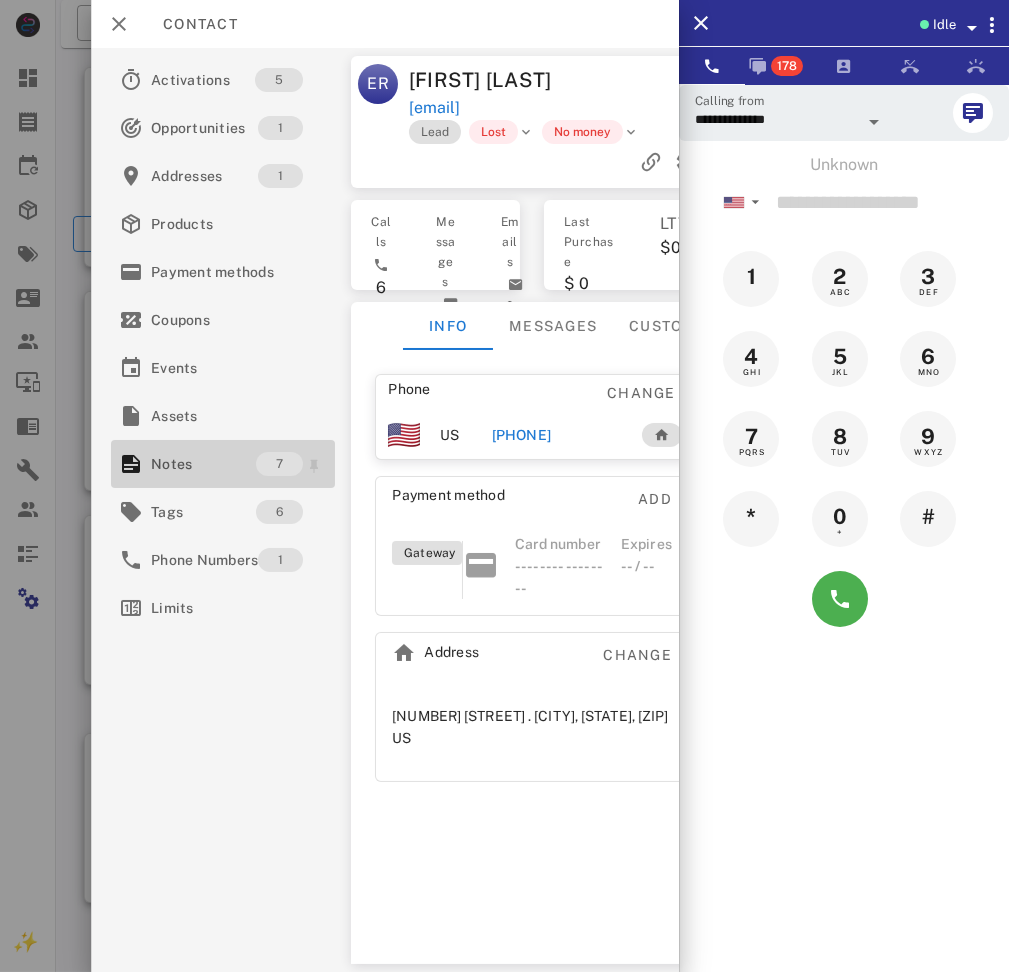 click on "Notes  7" at bounding box center (223, 464) 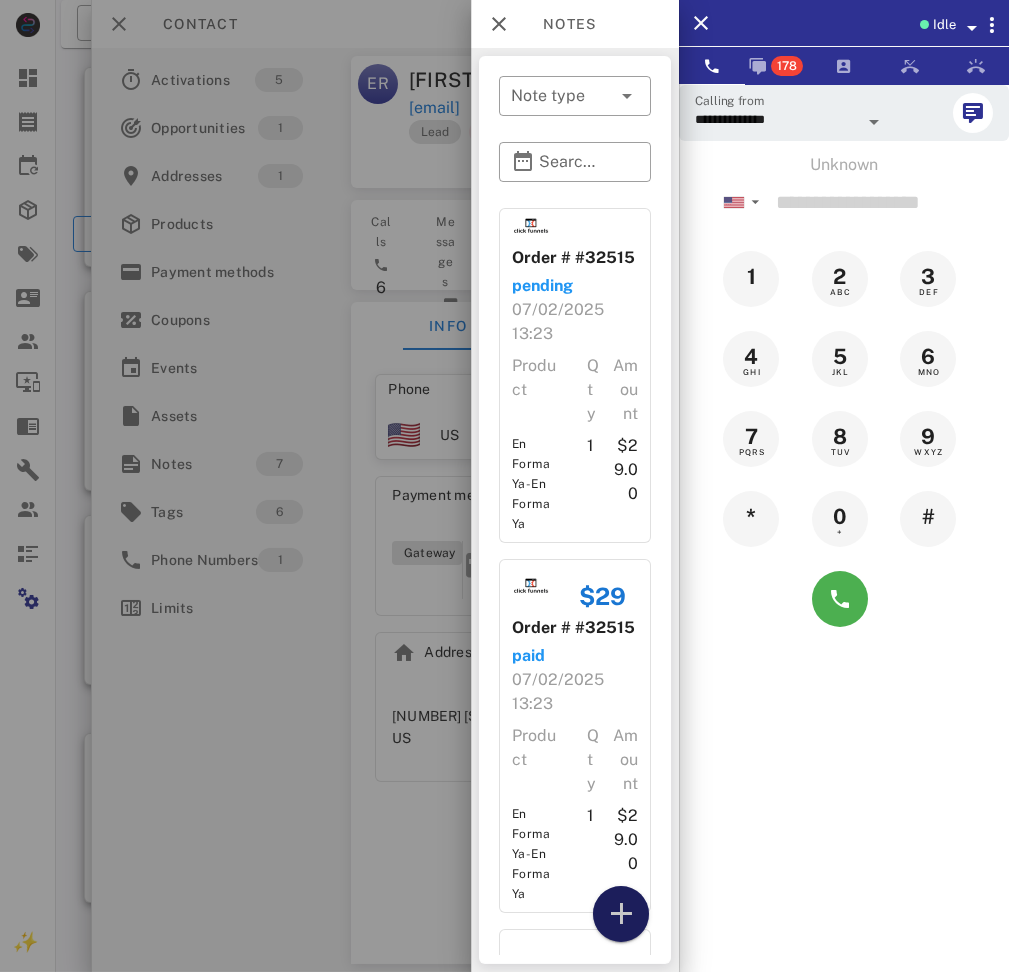 click at bounding box center (621, 914) 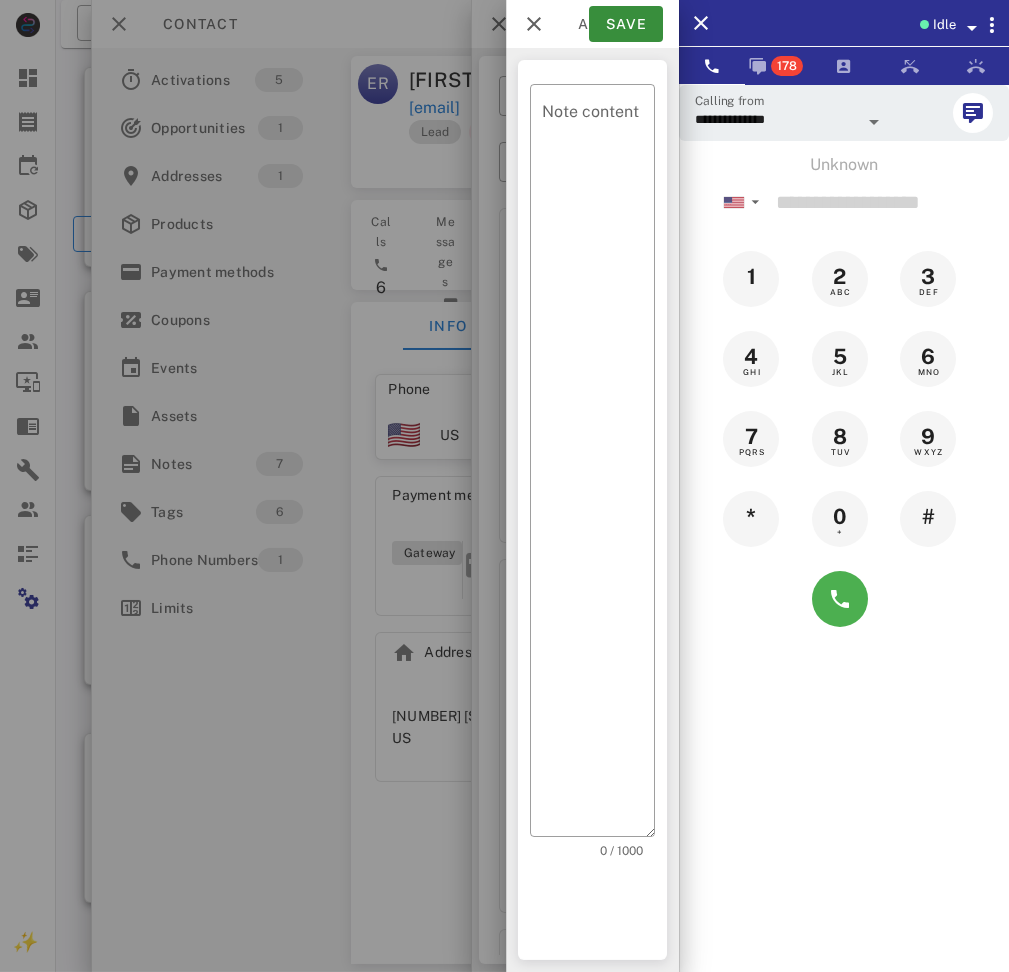 click on "0 / 1000" at bounding box center (621, 861) 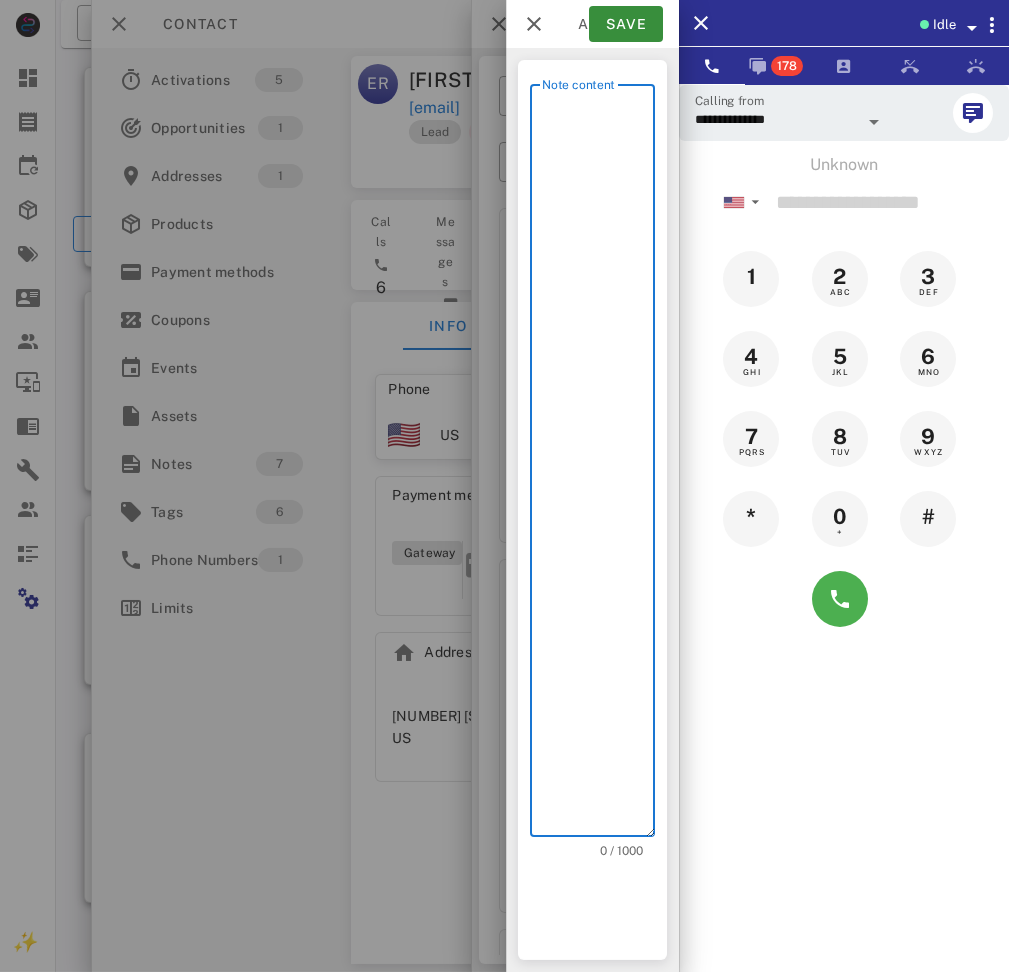 click on "Note content" at bounding box center (598, 465) 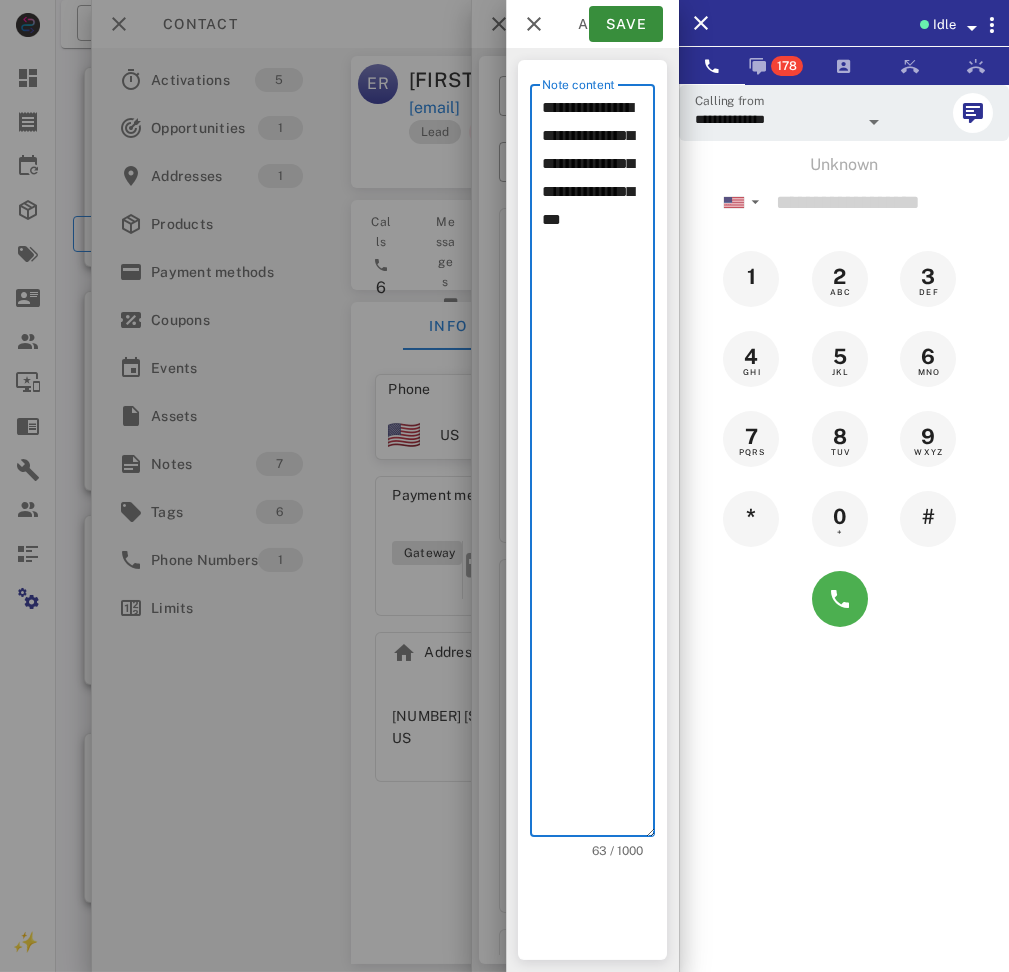 type on "**********" 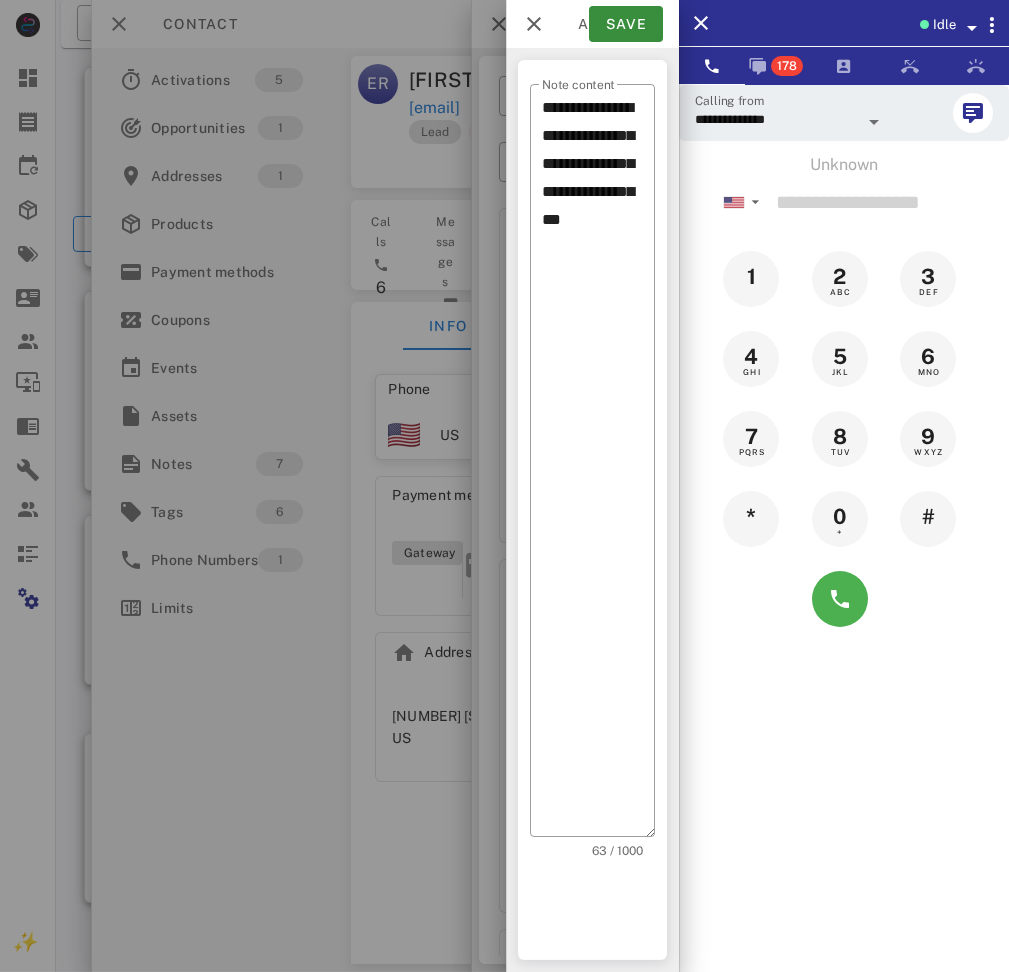 click on "Add note Save" at bounding box center (592, 24) 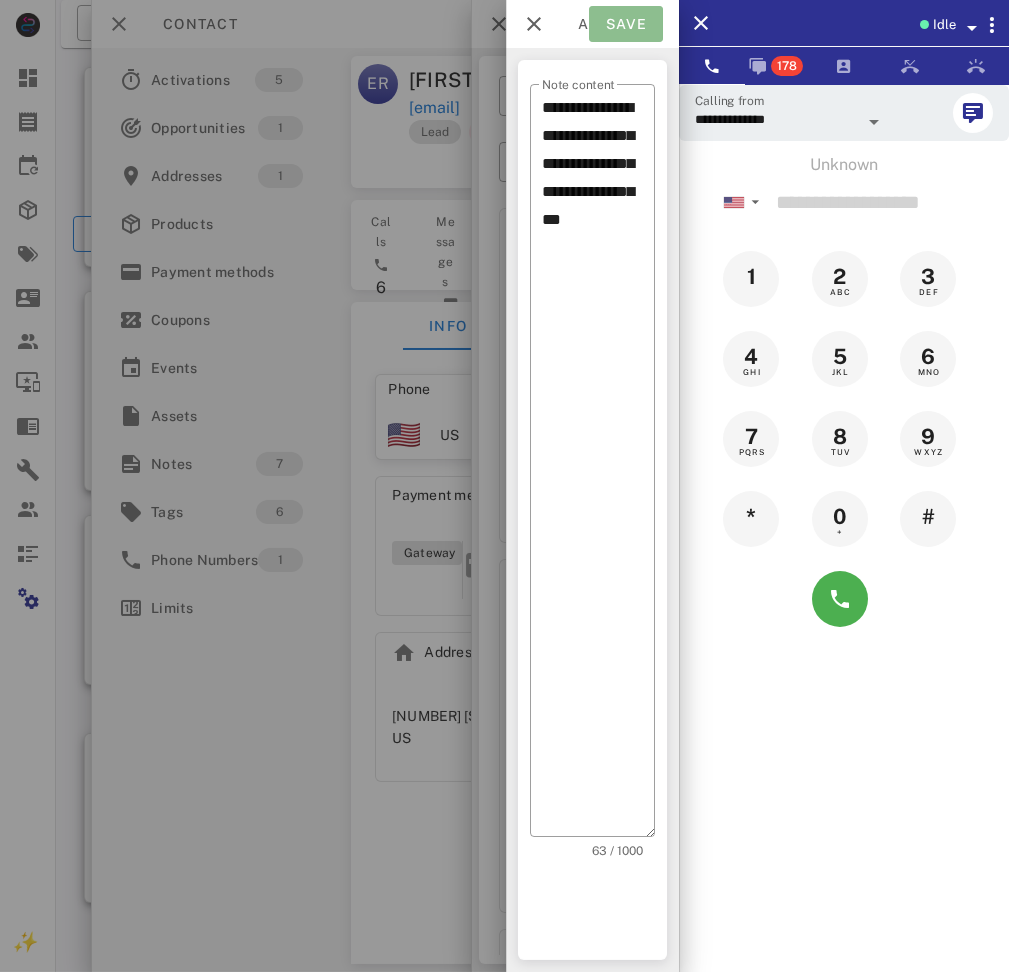 click on "Save" at bounding box center [626, 24] 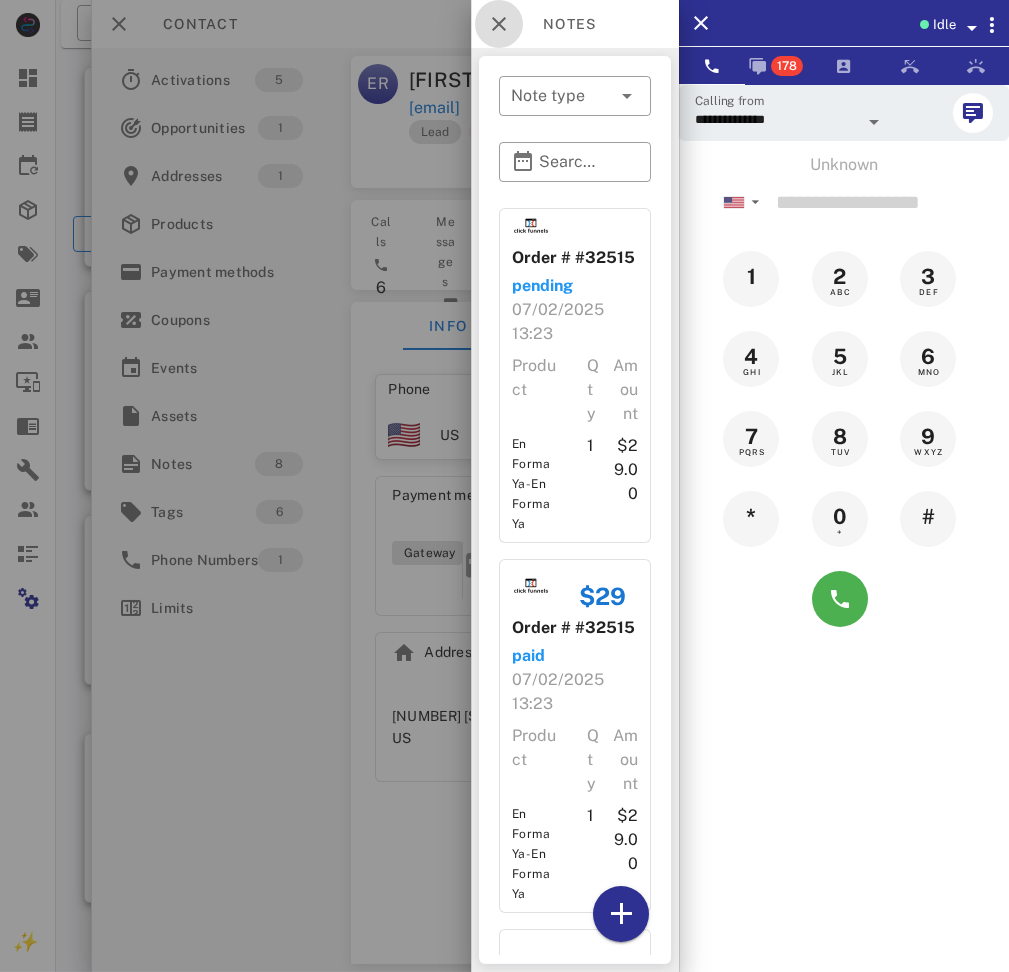 click at bounding box center [499, 24] 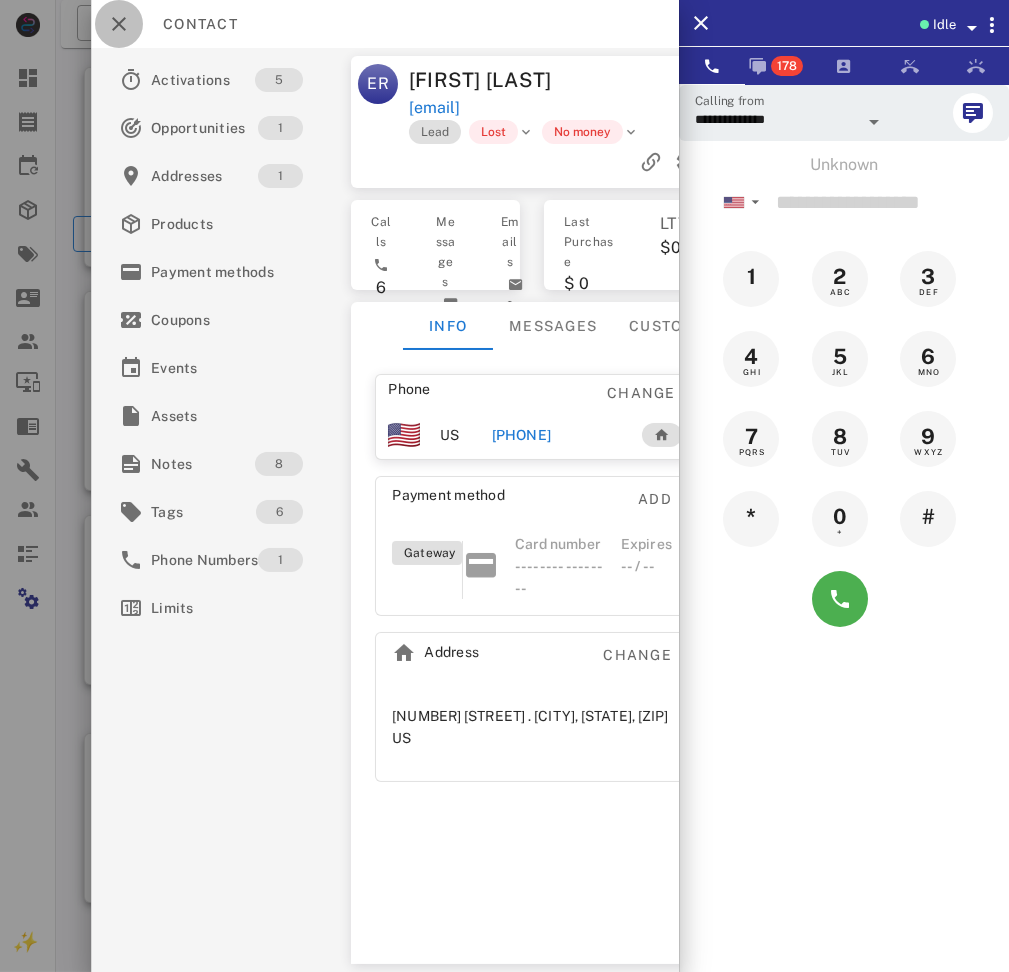 click at bounding box center (119, 24) 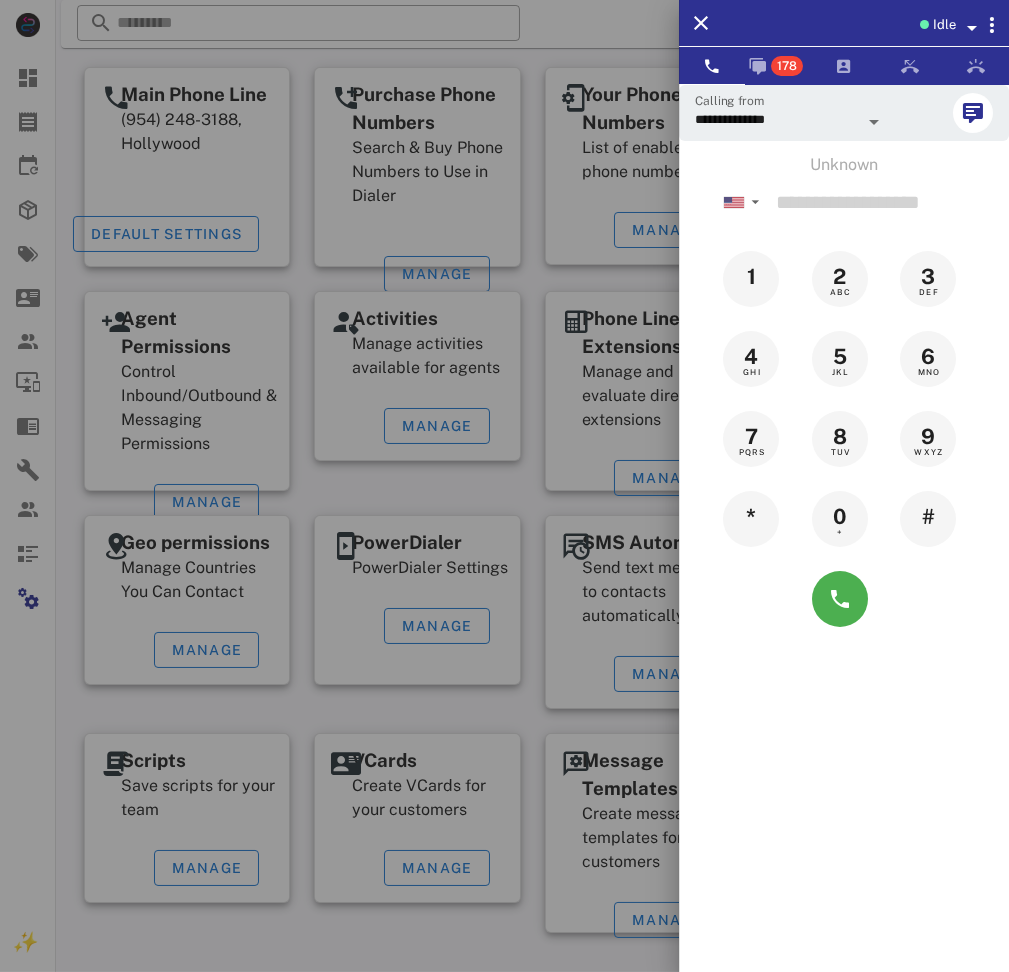 click at bounding box center (504, 486) 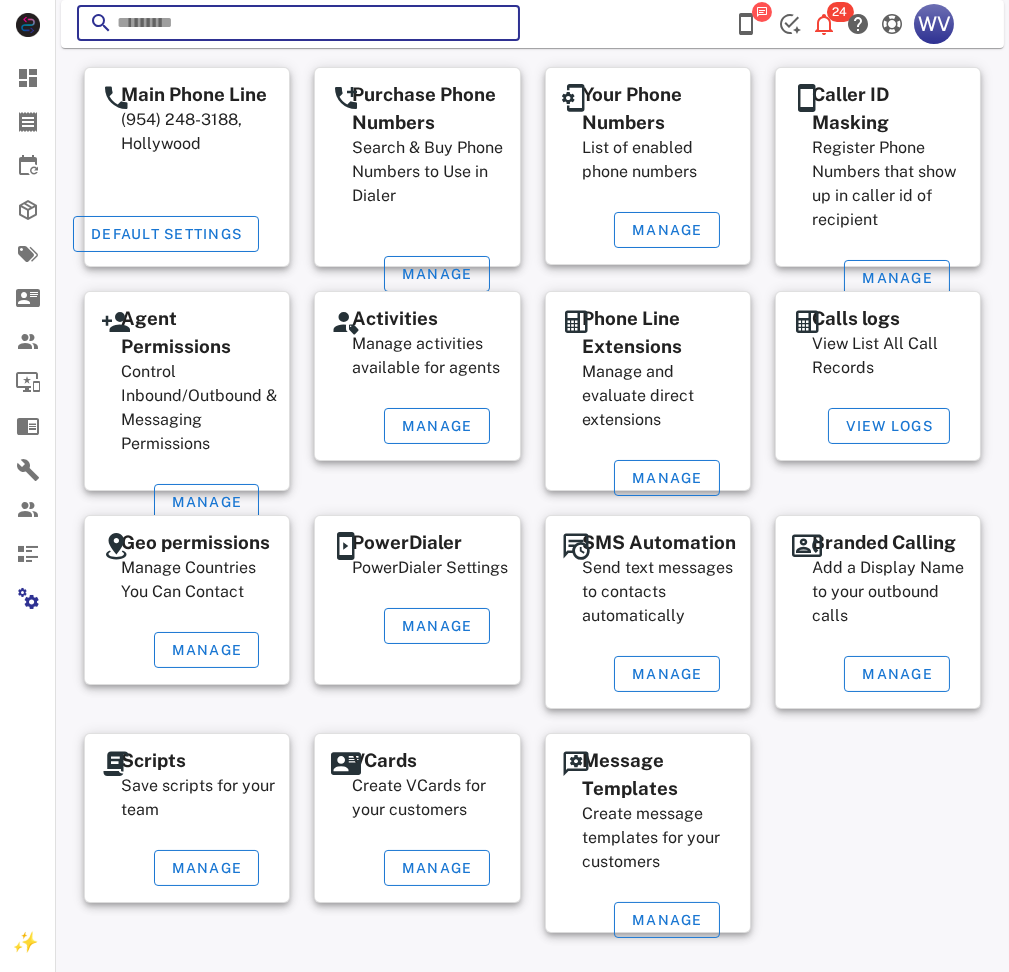 click at bounding box center (298, 23) 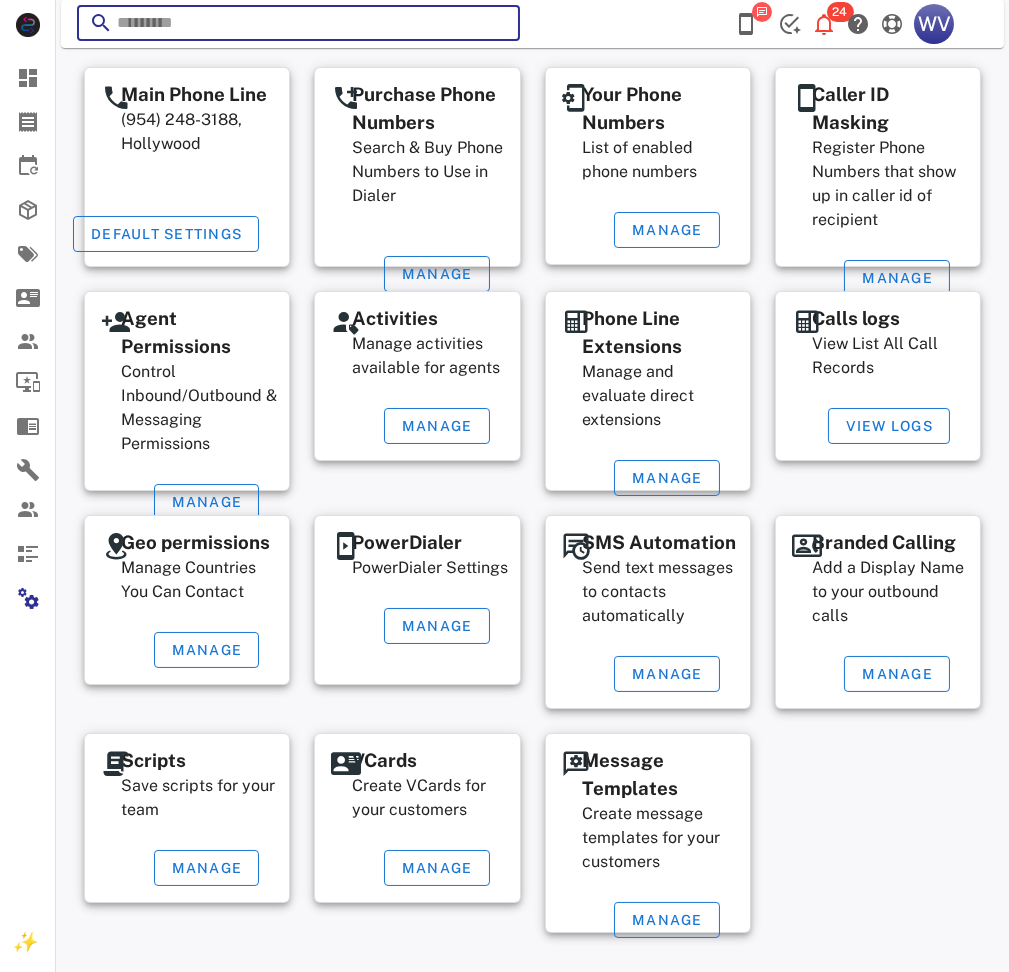 click at bounding box center [298, 23] 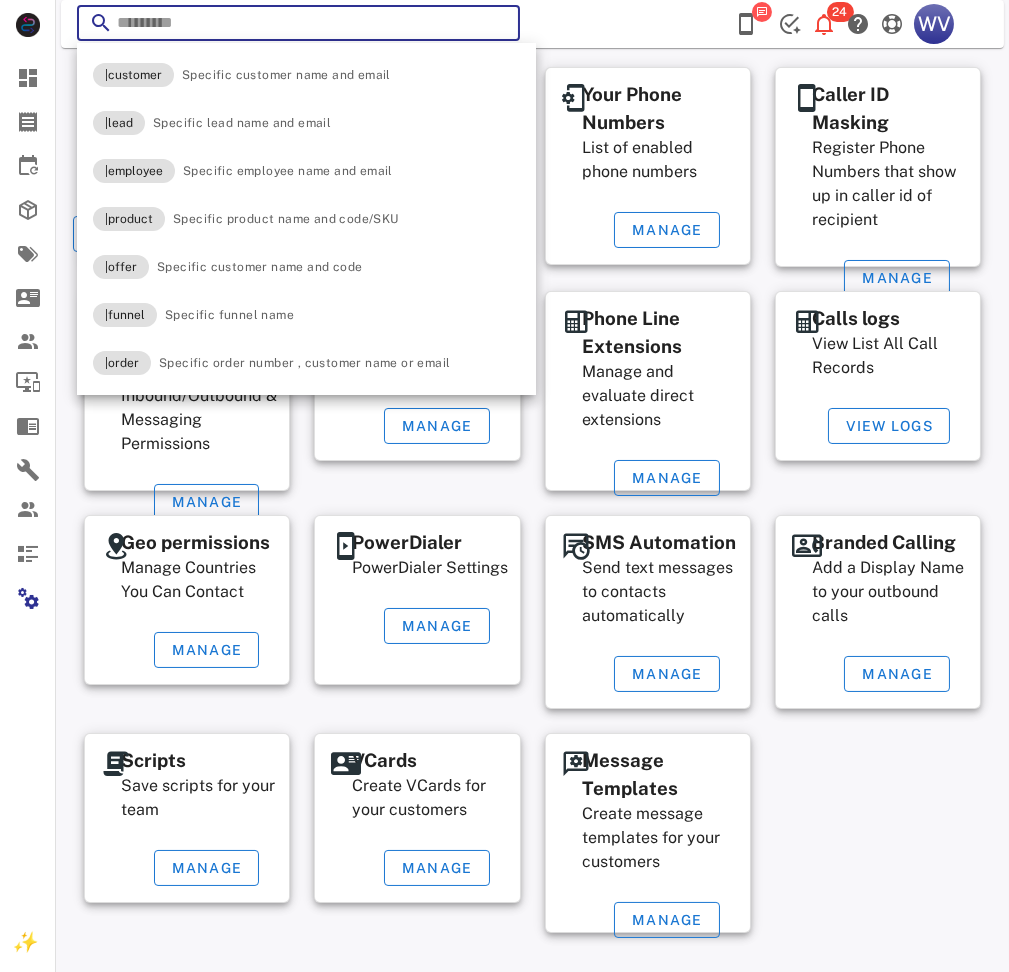 paste on "**********" 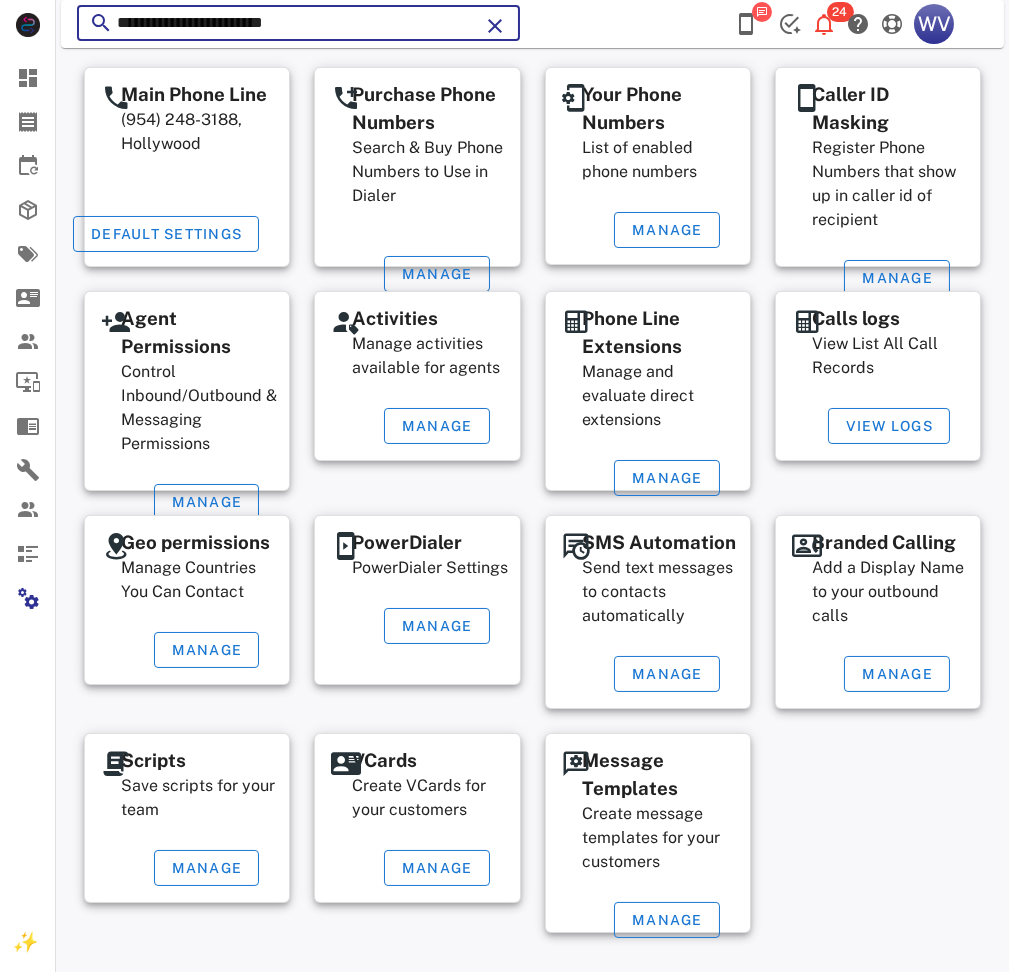 drag, startPoint x: 224, startPoint y: 18, endPoint x: 53, endPoint y: 10, distance: 171.18703 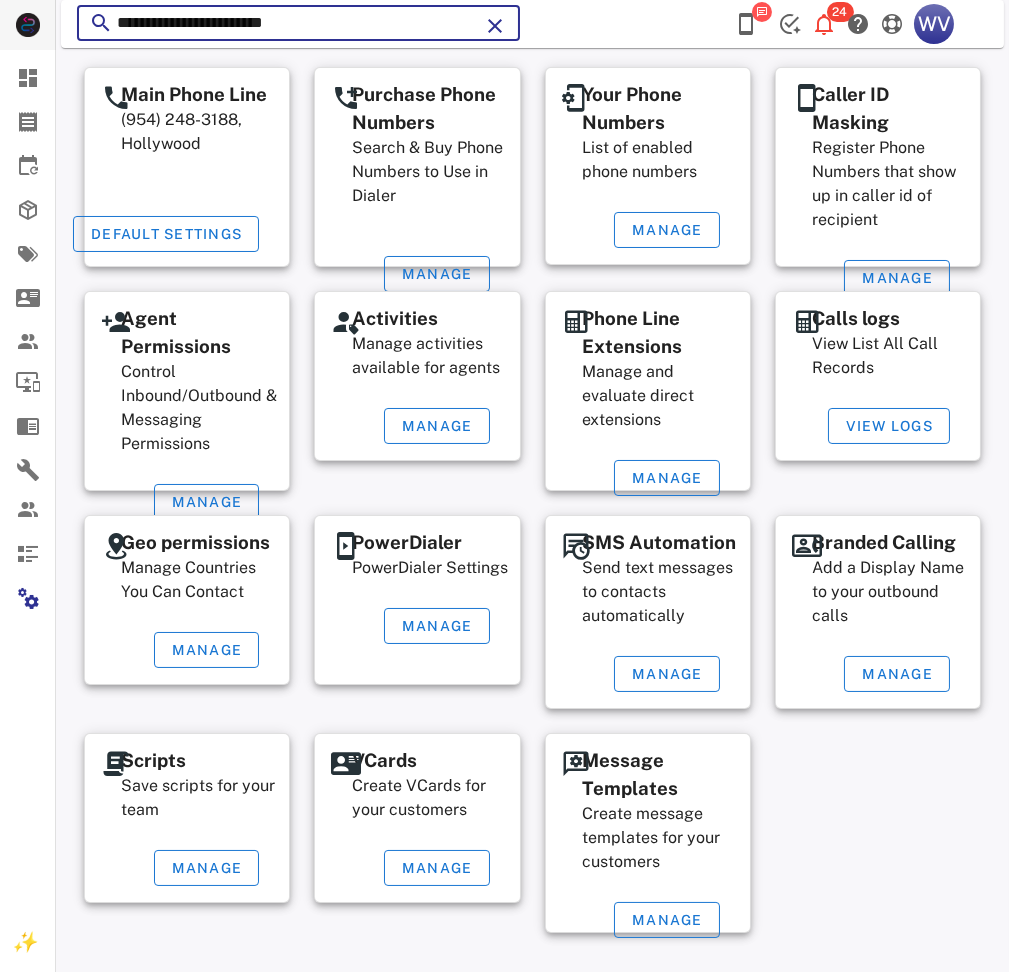 click on "**********" at bounding box center (532, 482) 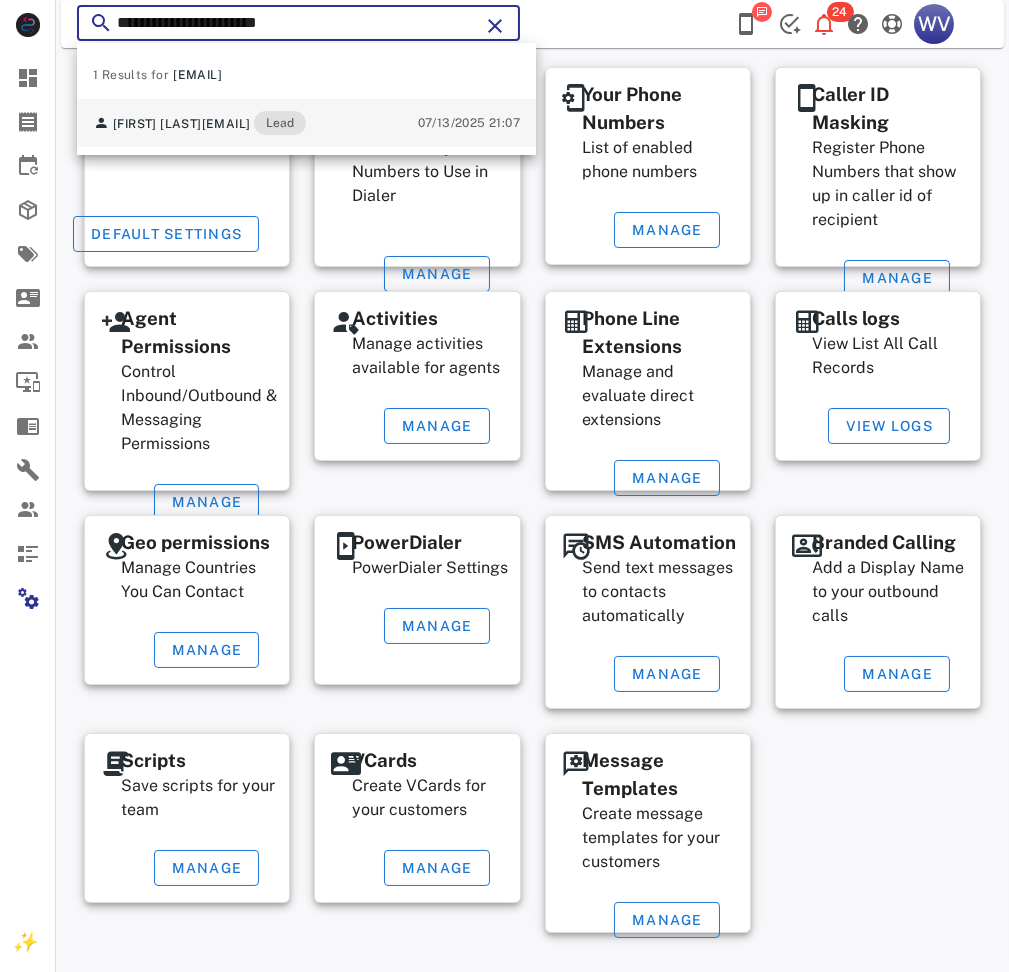 type on "**********" 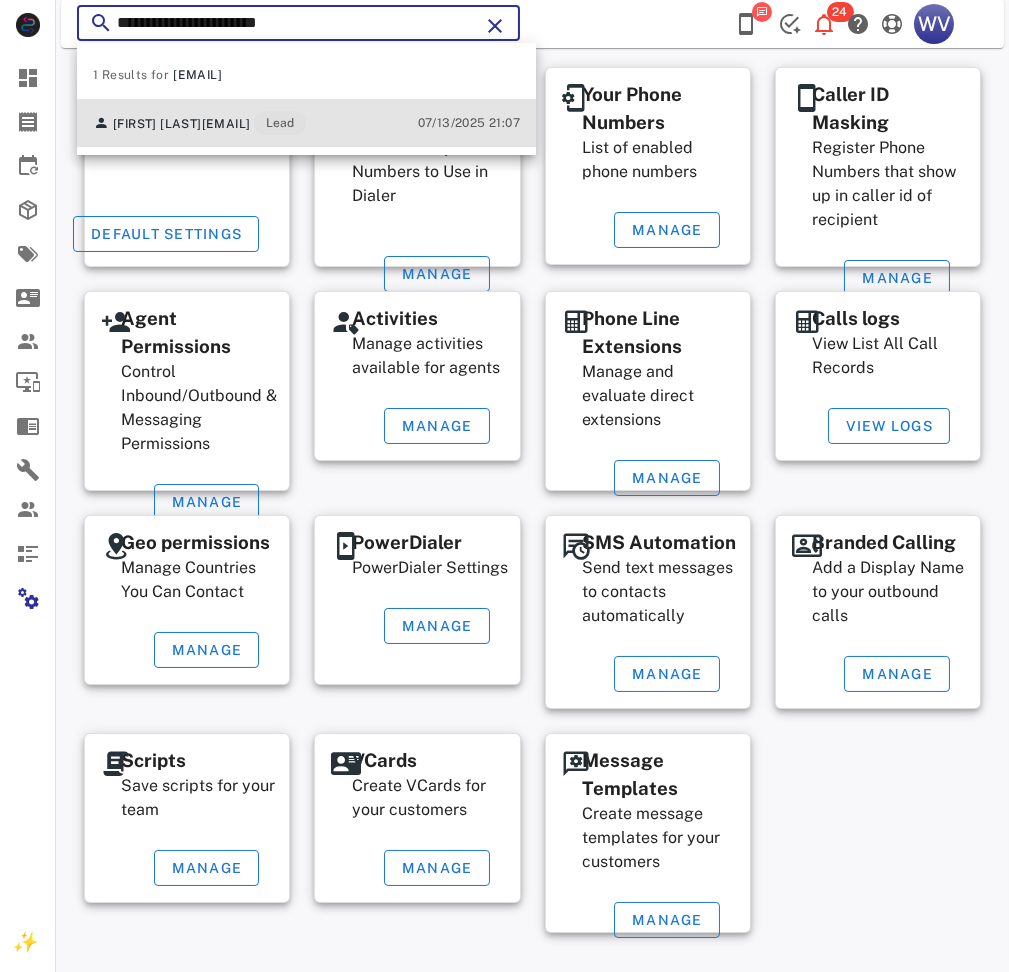 click on "[EMAIL]" at bounding box center [226, 124] 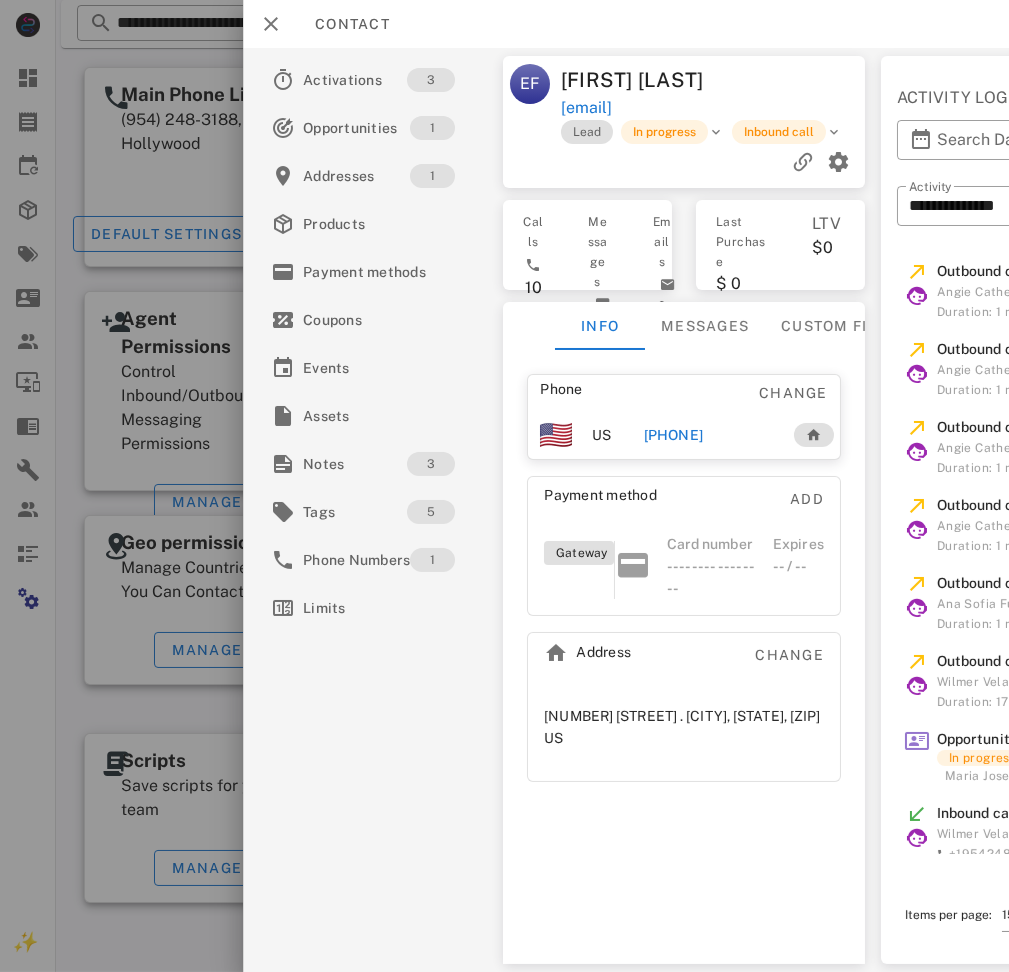 click on "EF [FIRST] [LAST]  [EMAIL]   Lead   In progress   Inbound call   Calls   10   Messages   0   Emails   0   Last Purchase   $ 0      LTV   $0   Info   Messages   Custom fields   Phone   Change   US   [PHONE]   Payment method   Add  Gateway  Card number  ---- ---- ---- ----  Expires  -- / --  Address   Change   [NUMBER] [STREET] .
[CITY], [STATE], [ZIP]
US" at bounding box center (684, 510) 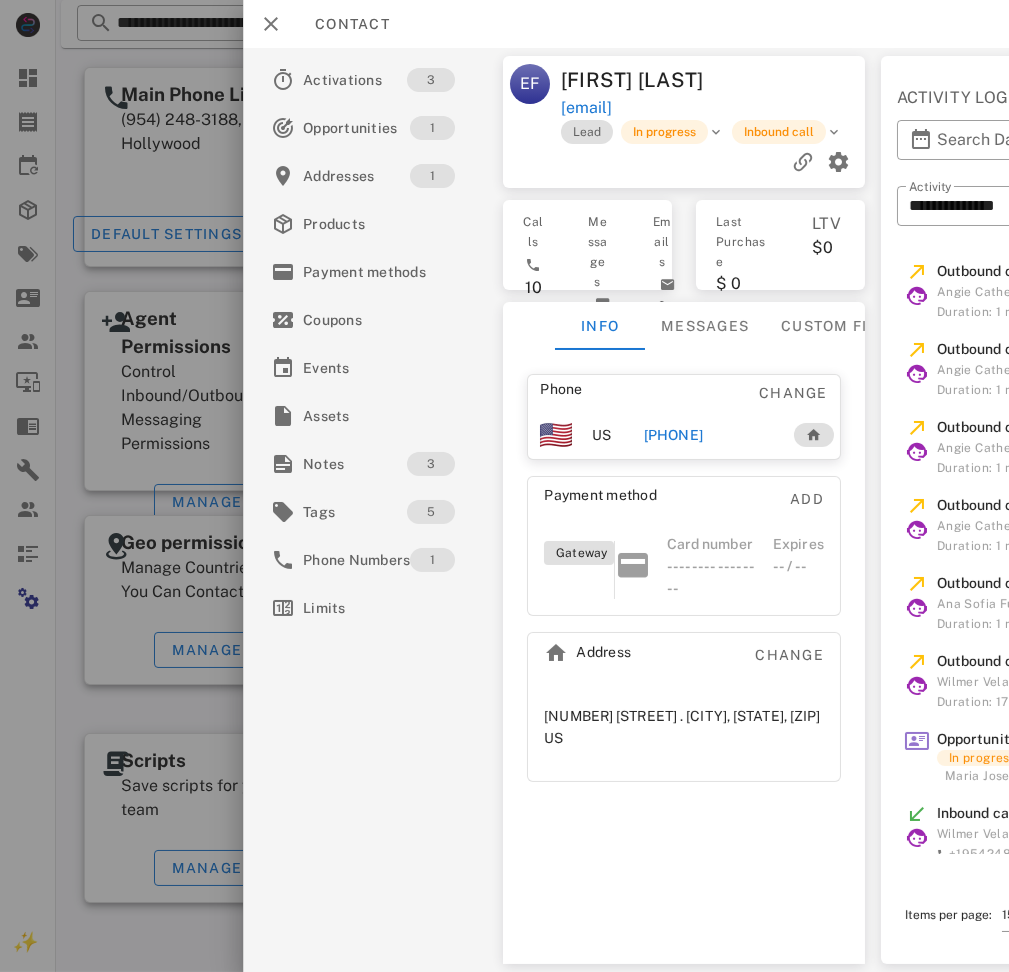click on "Phone   Change   US   [PHONE]   Payment method   Add  Gateway  Card number  ---- ---- ---- ----  Expires  -- / --  Address   Change   [NUMBER] [STREET] .
[CITY], [STATE], [ZIP]
US" at bounding box center (684, 578) 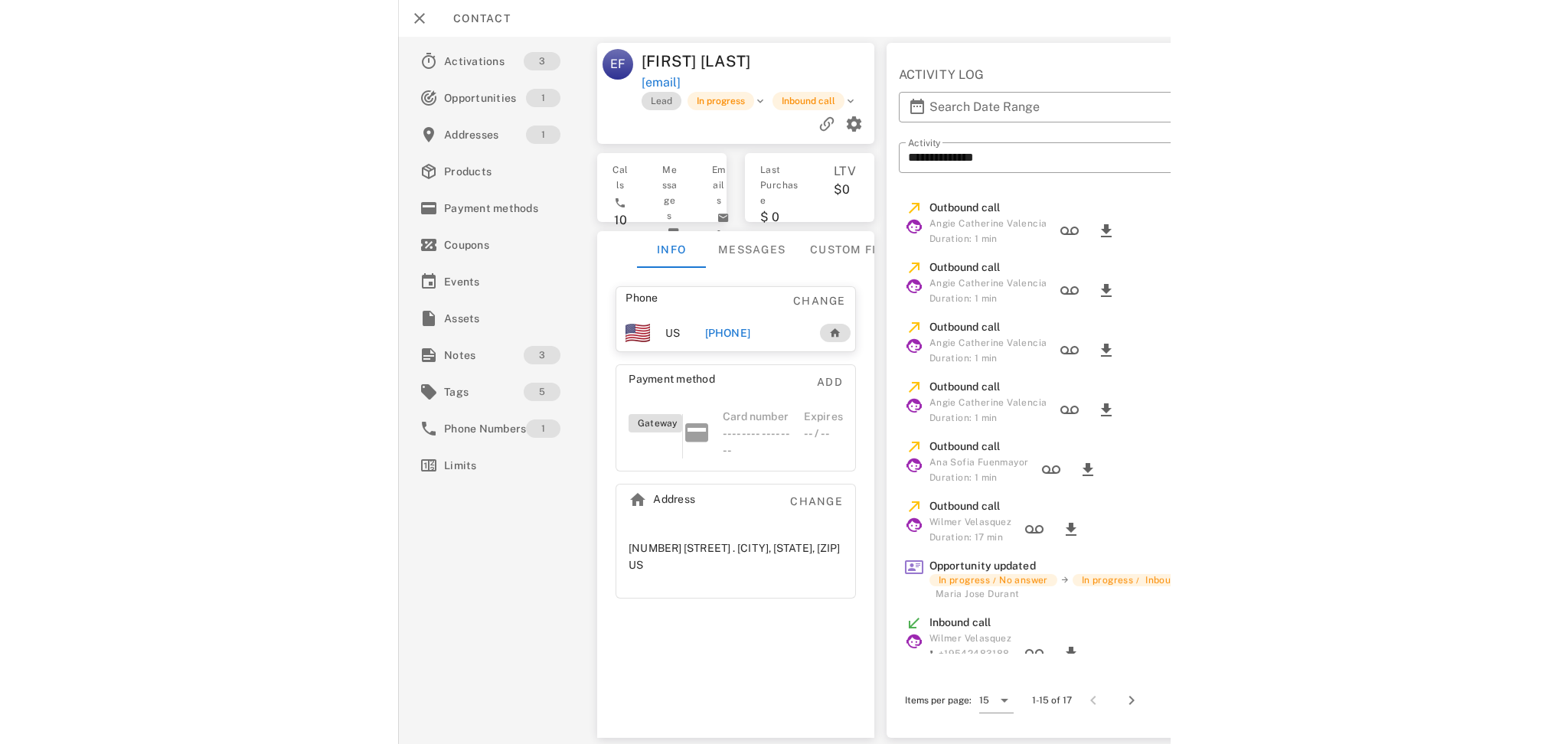 scroll, scrollTop: 0, scrollLeft: 0, axis: both 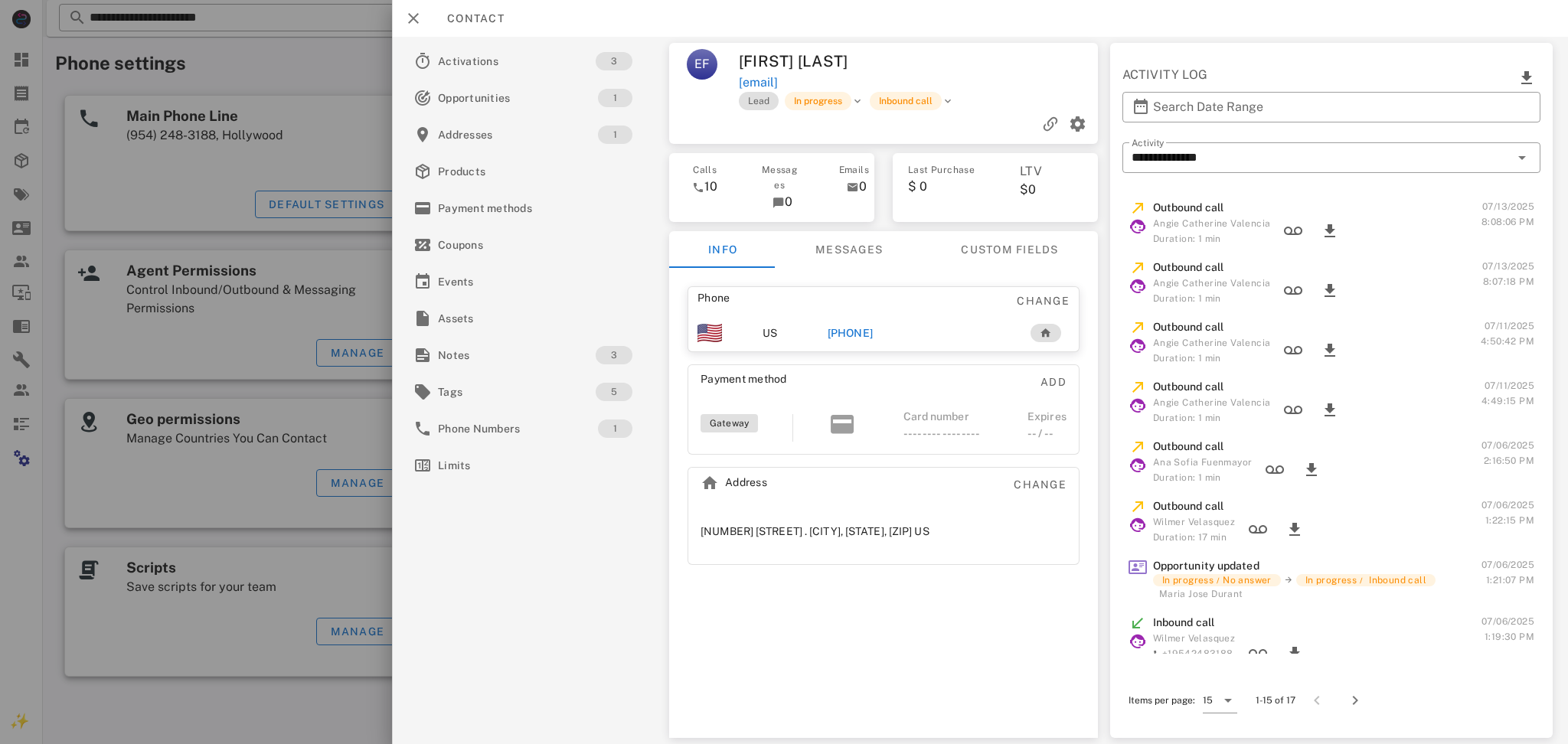 click at bounding box center [784, 372] 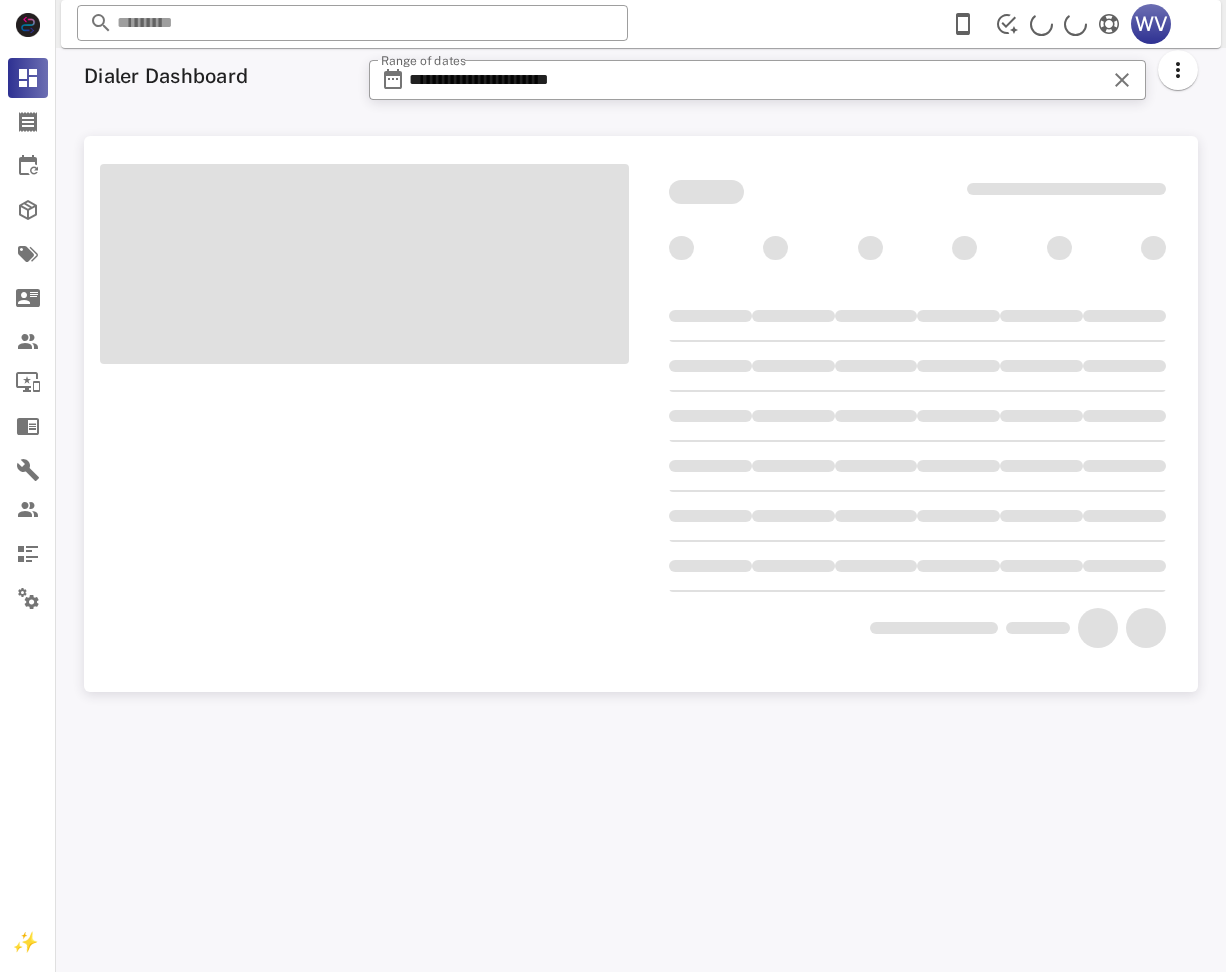 scroll, scrollTop: 0, scrollLeft: 0, axis: both 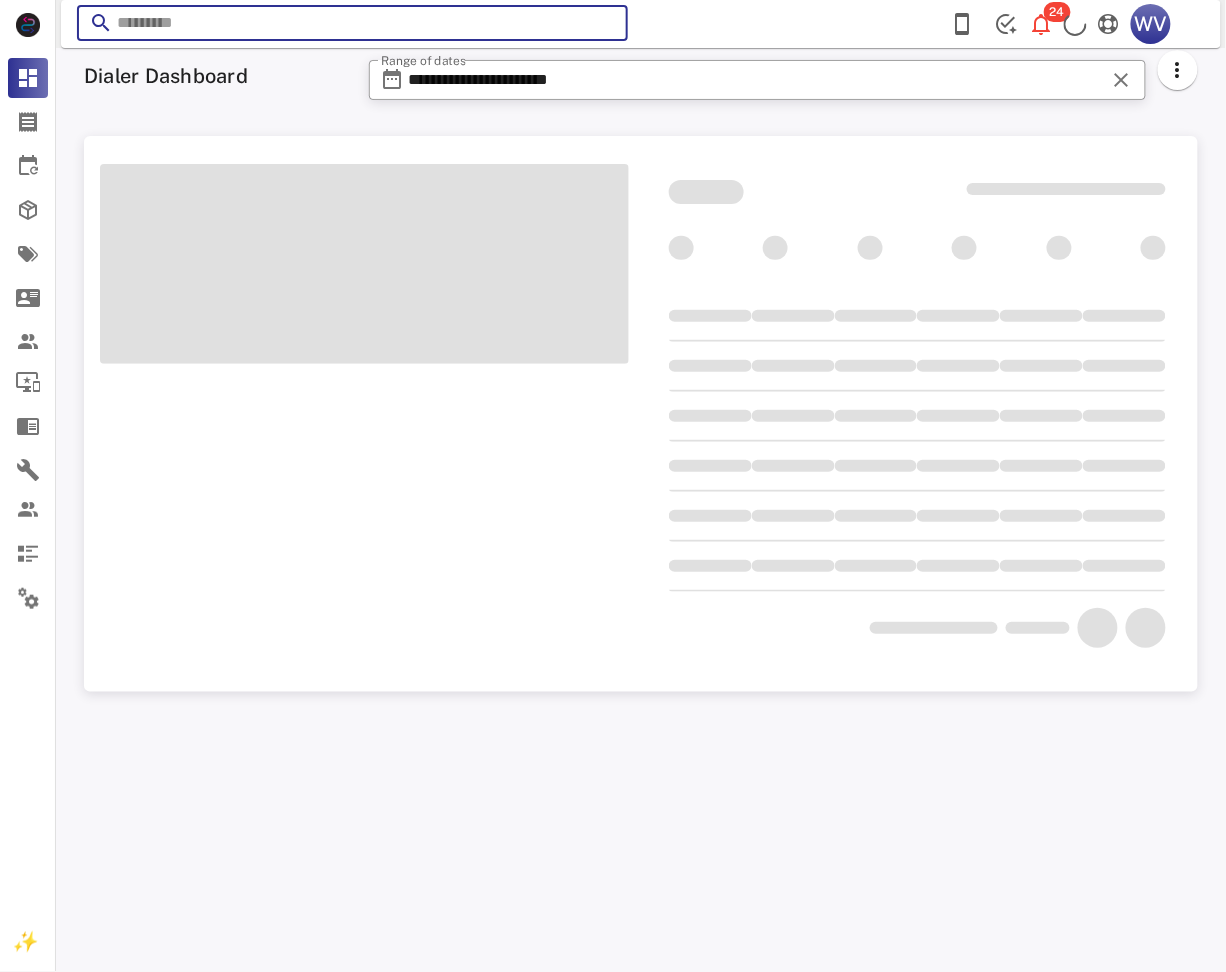 click at bounding box center [352, 23] 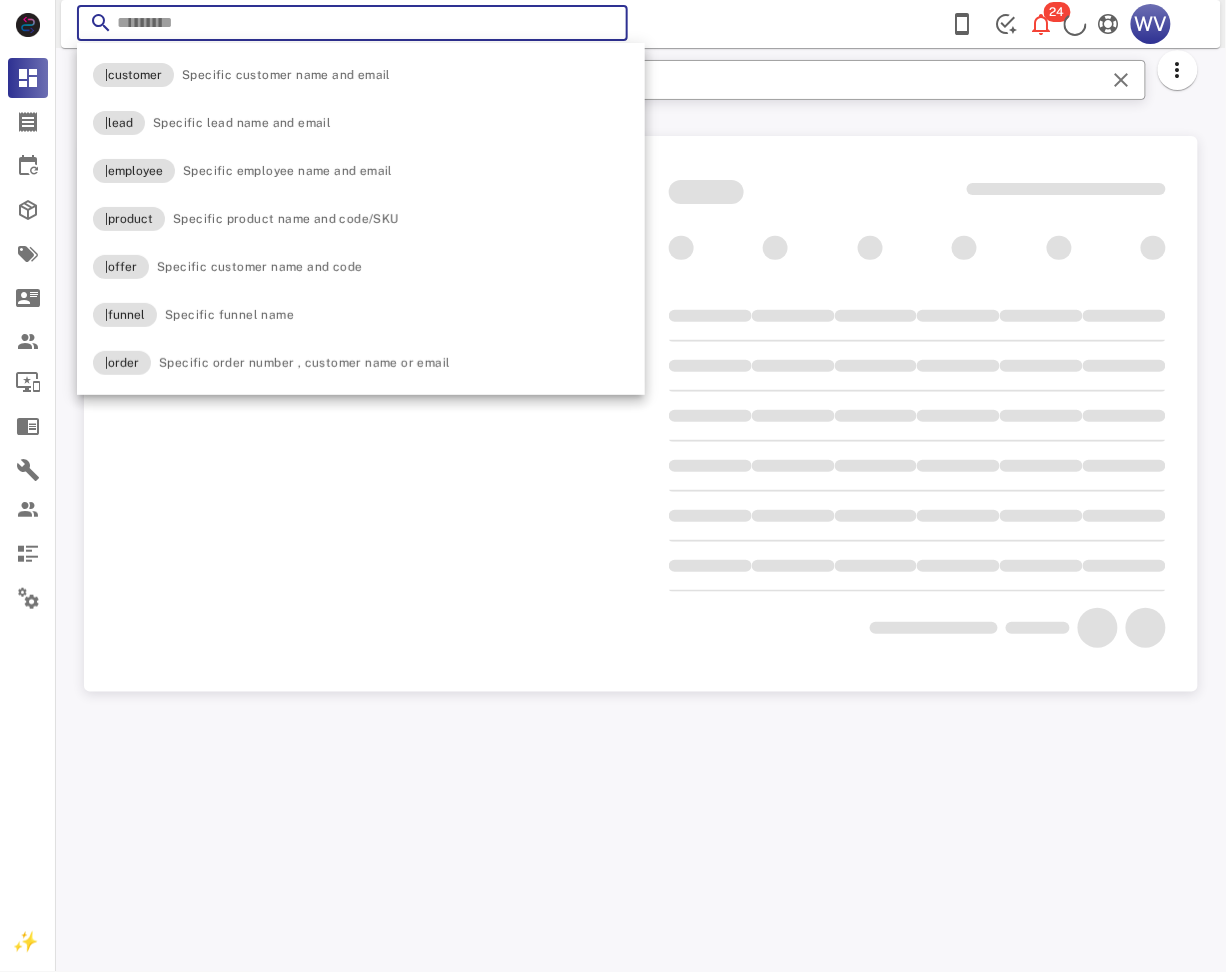paste on "**********" 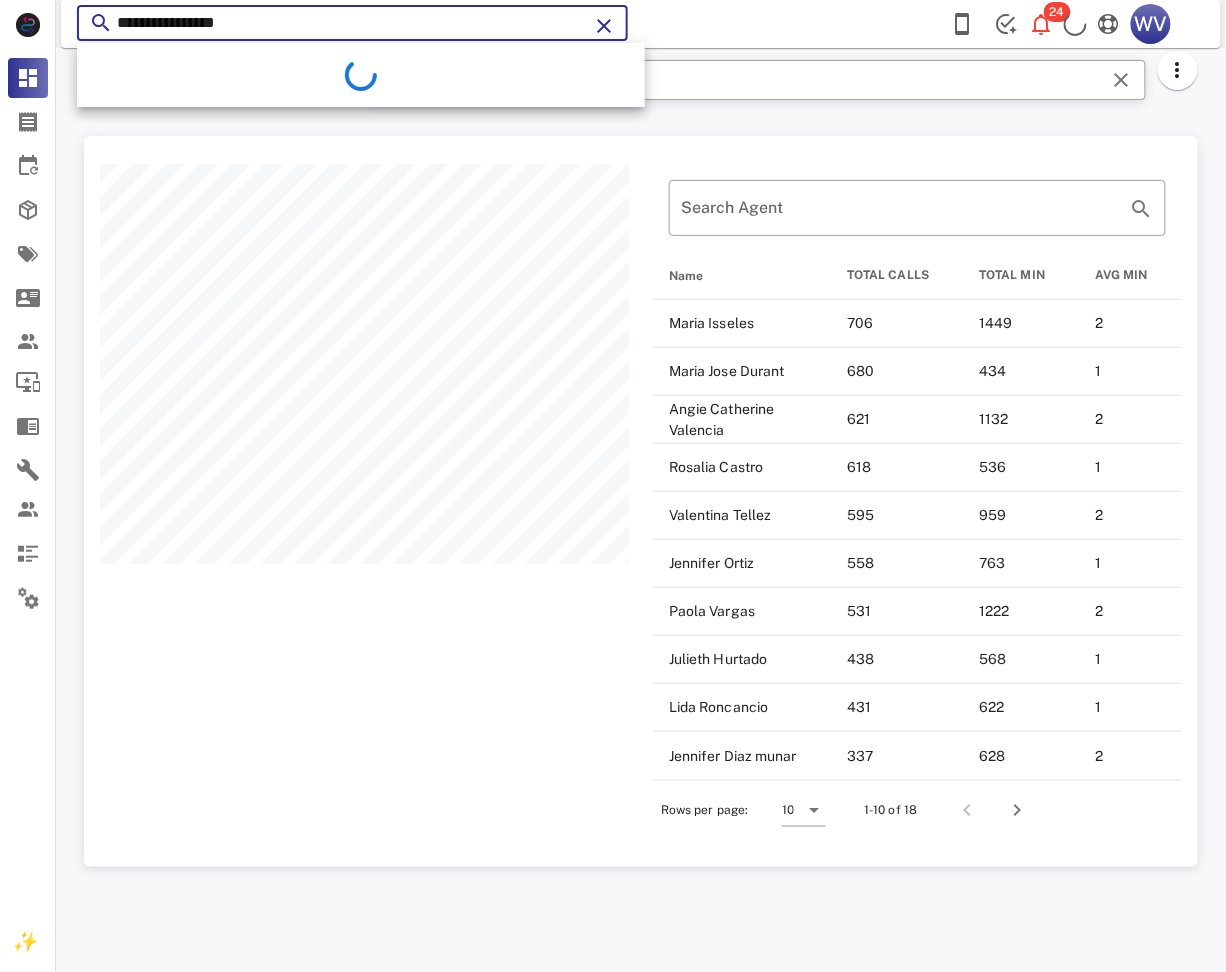 scroll, scrollTop: 999269, scrollLeft: 998885, axis: both 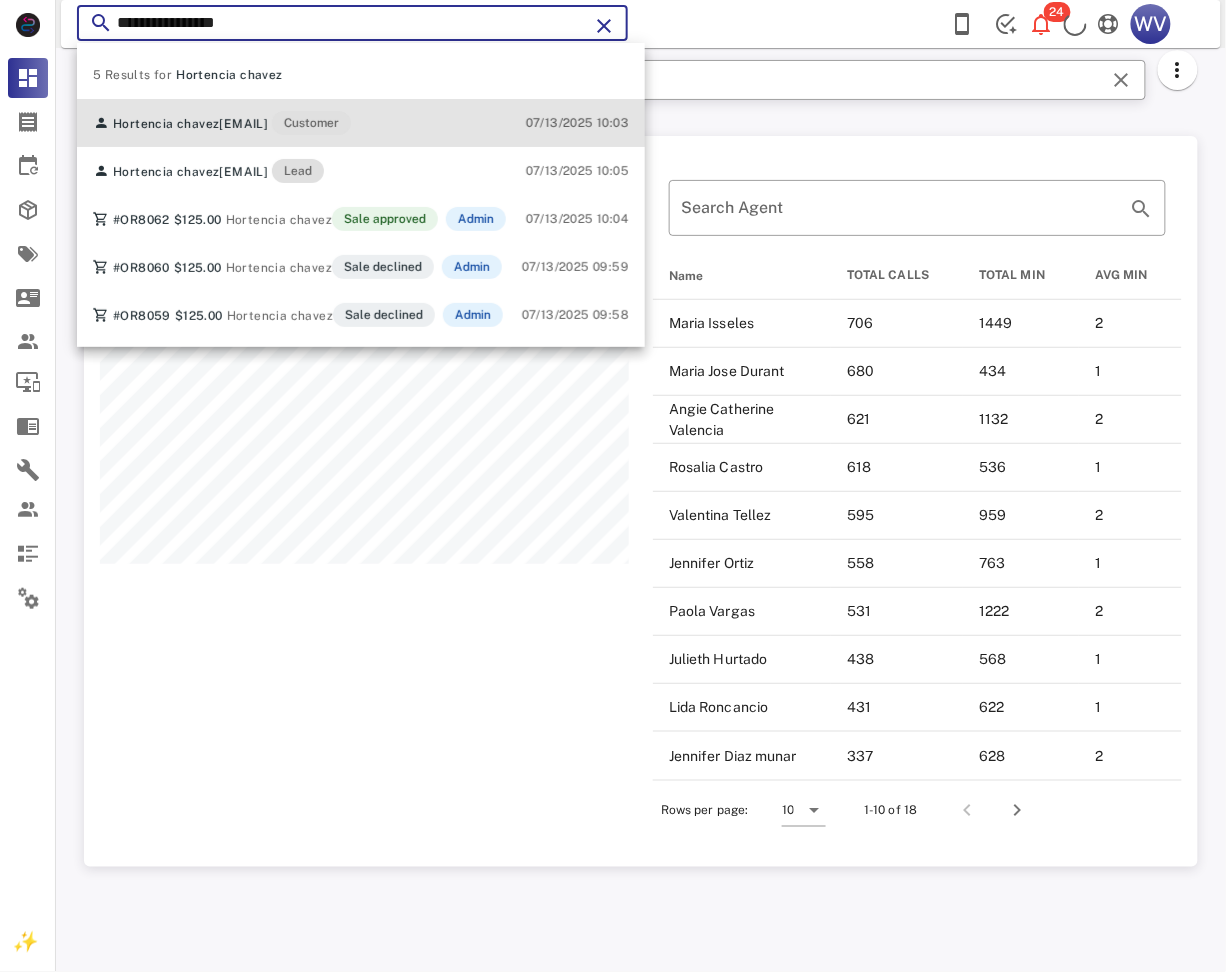 click on "[FIRST] [LAST]   [EMAIL]   Customer   [DATE] [TIME]" at bounding box center [361, 123] 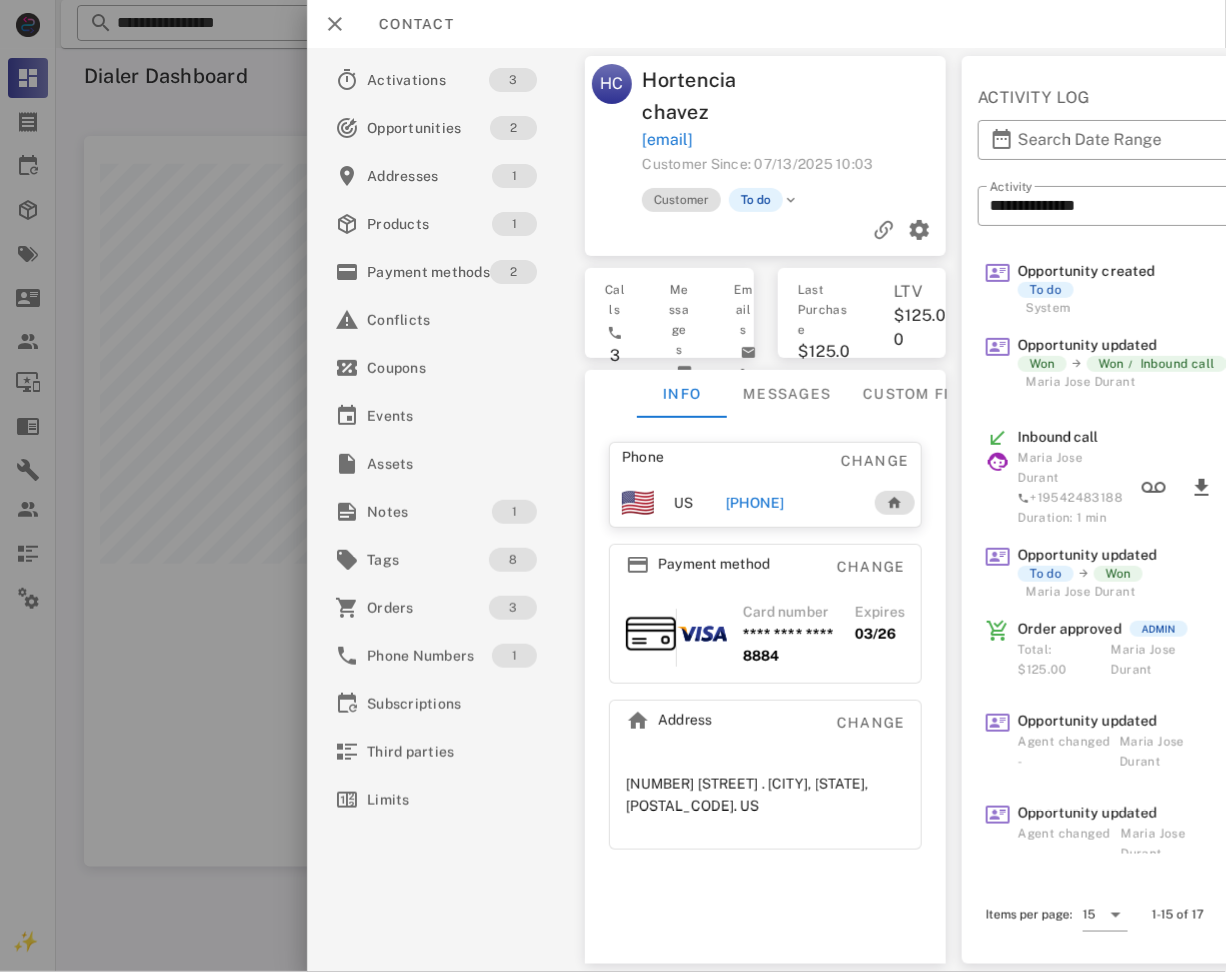 click on "Hortencia chavez" at bounding box center (719, 96) 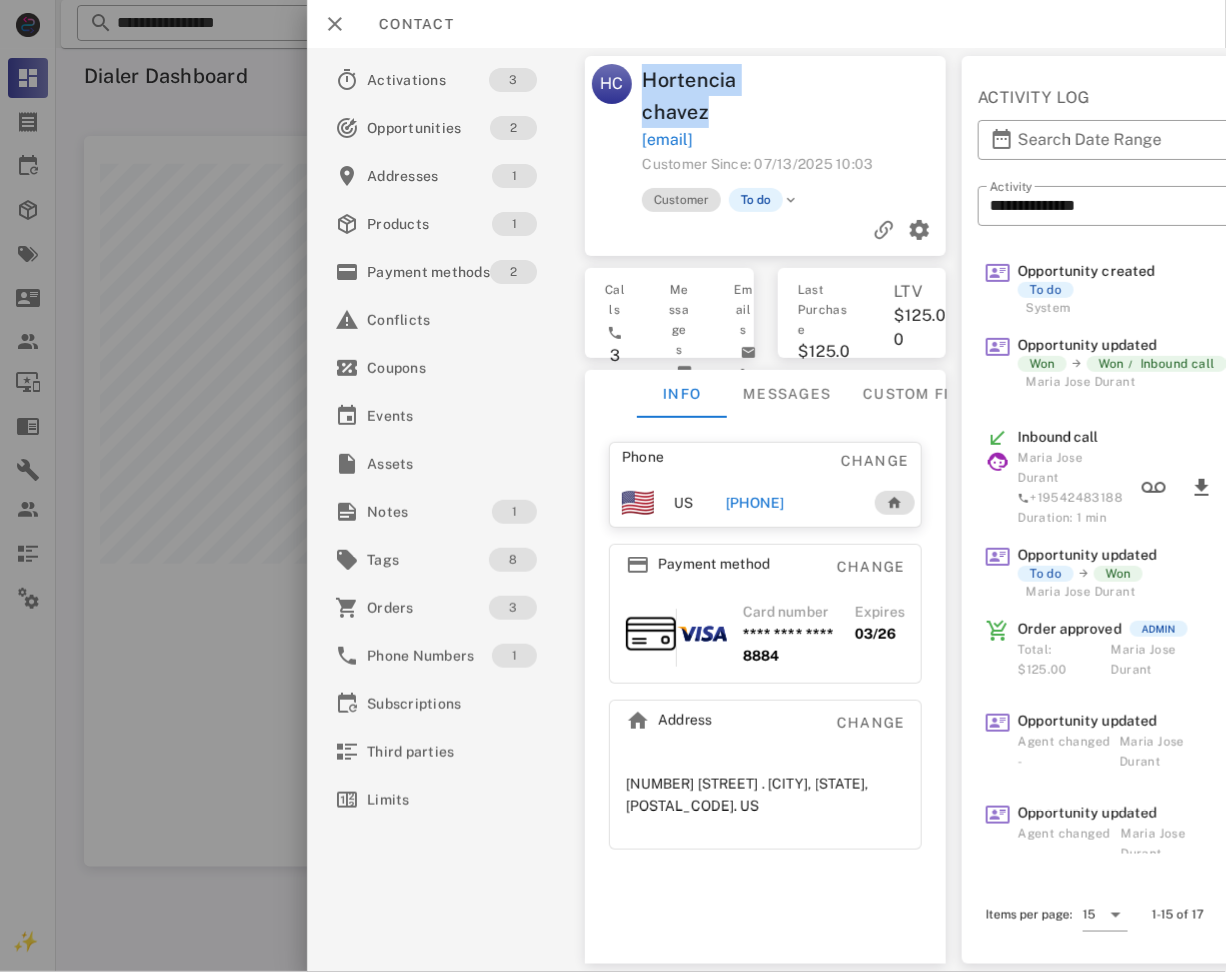 drag, startPoint x: 648, startPoint y: 81, endPoint x: 683, endPoint y: 116, distance: 49.497475 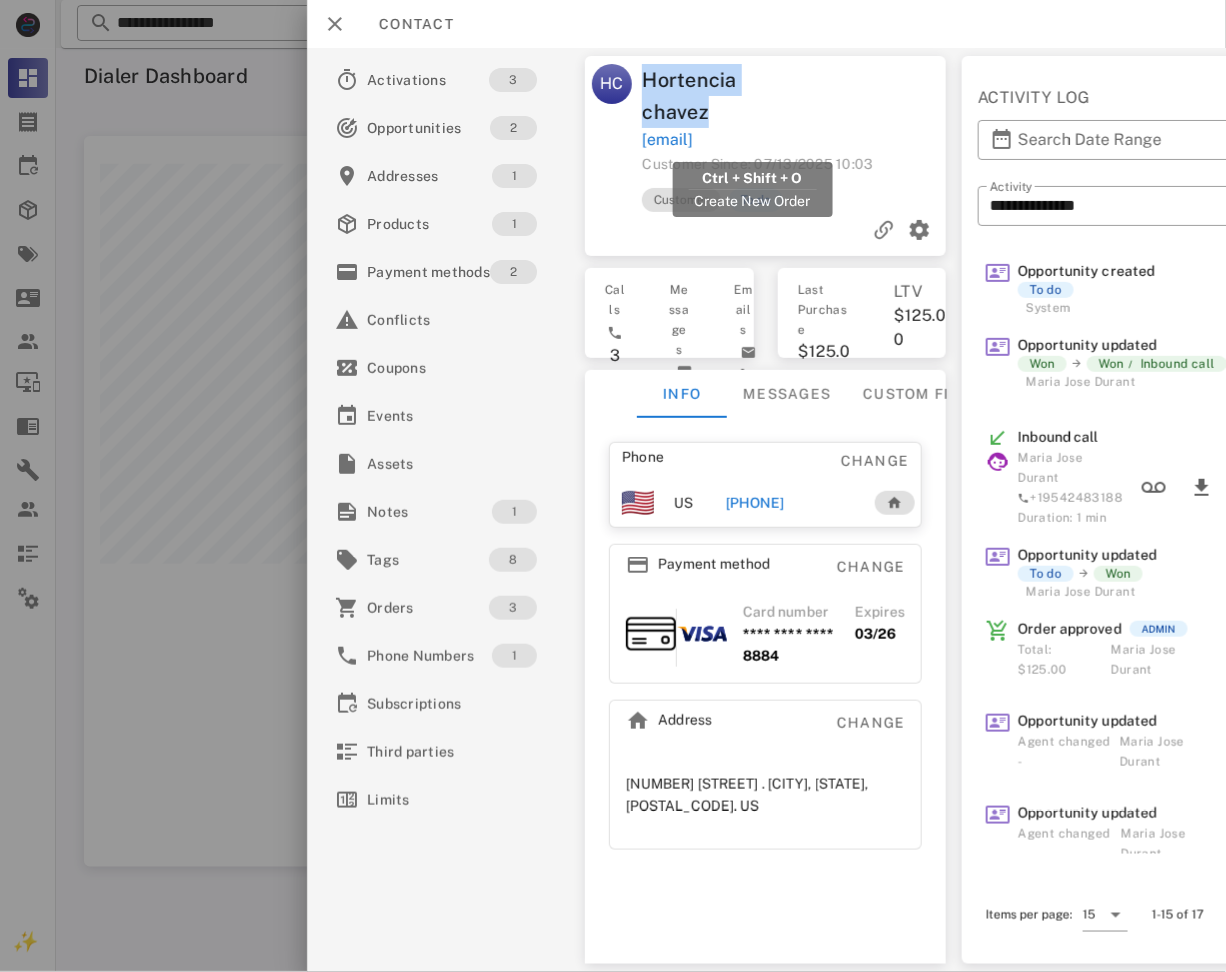 drag, startPoint x: 817, startPoint y: 118, endPoint x: 861, endPoint y: 132, distance: 46.173584 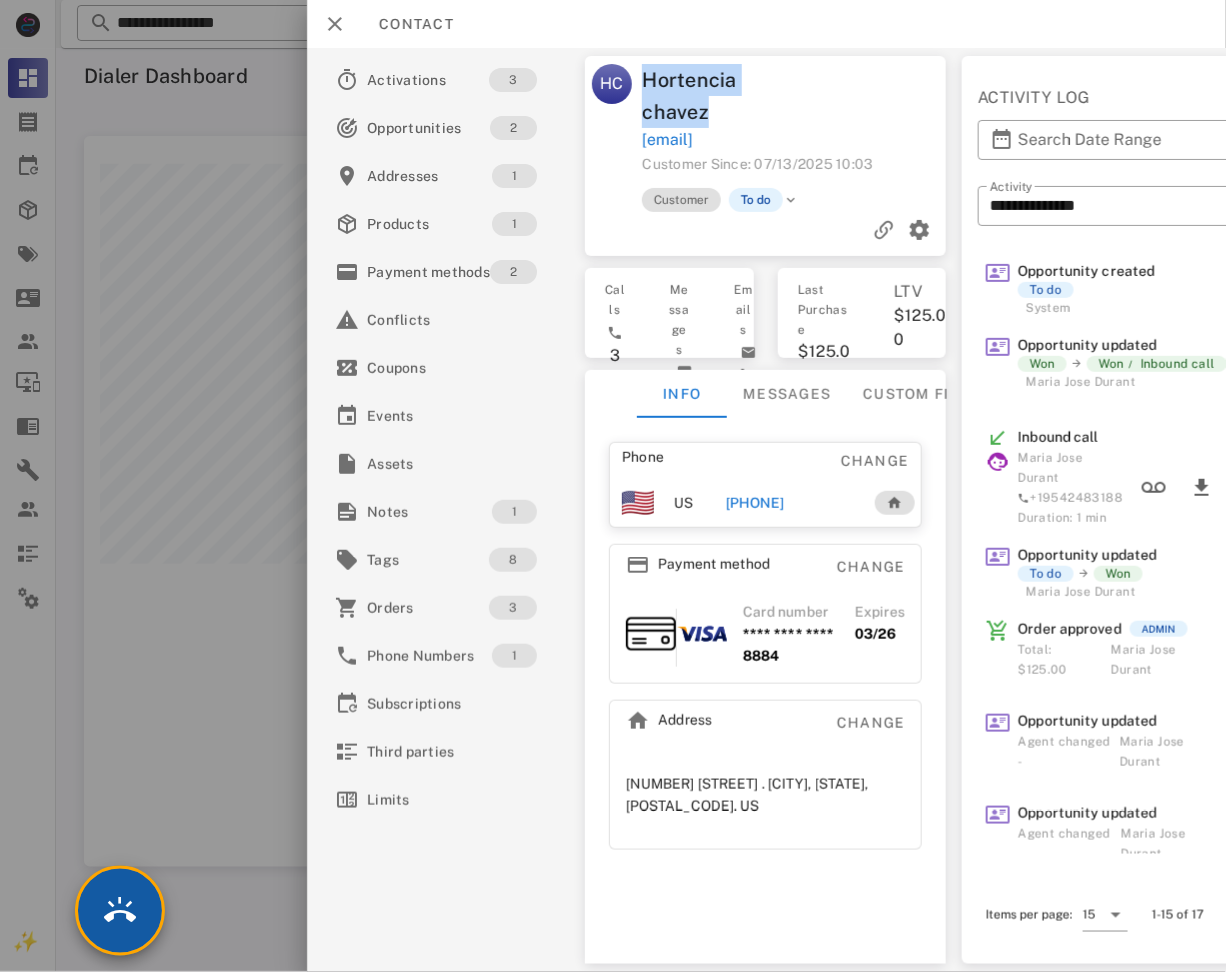 click at bounding box center [120, 911] 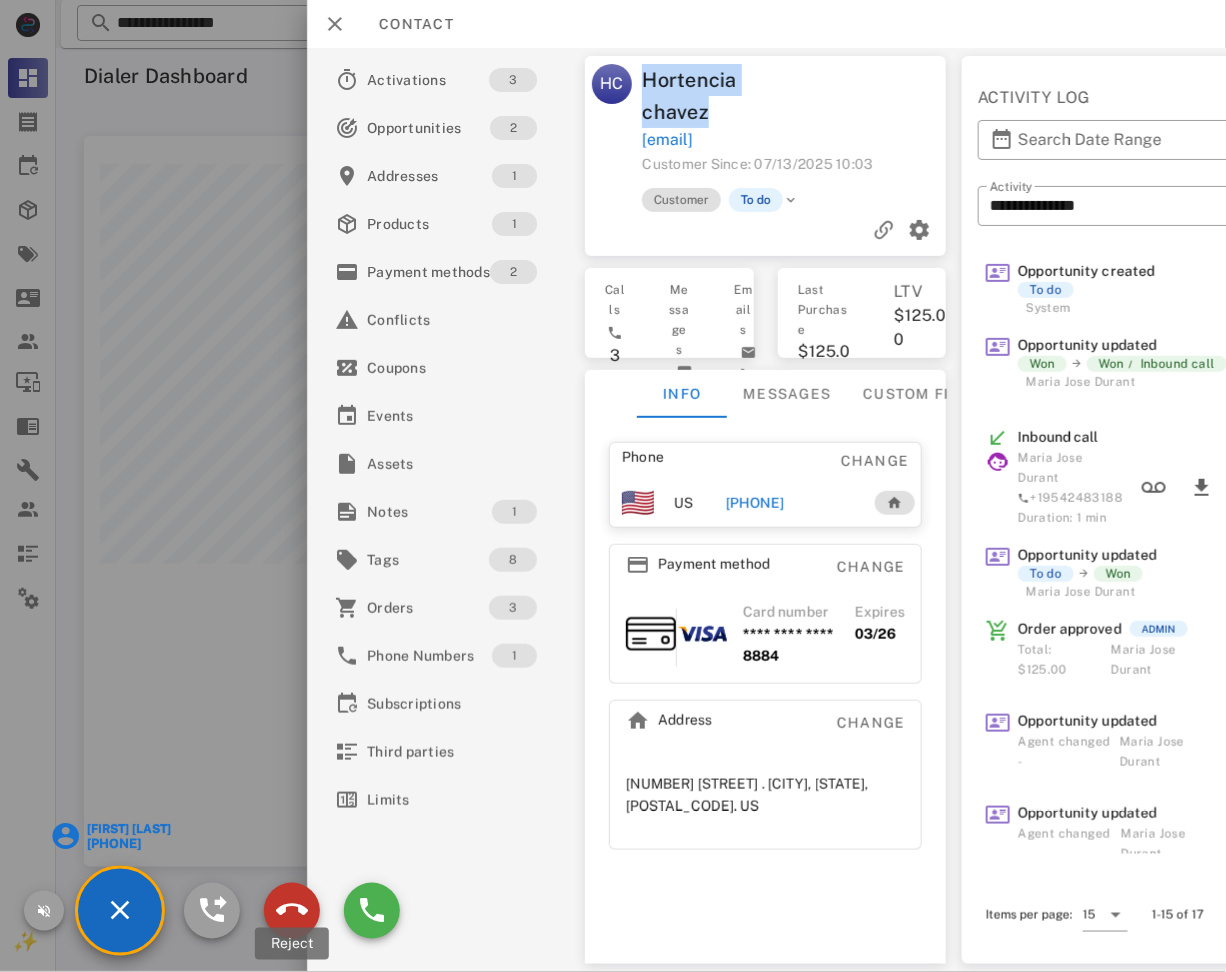 click at bounding box center (292, 911) 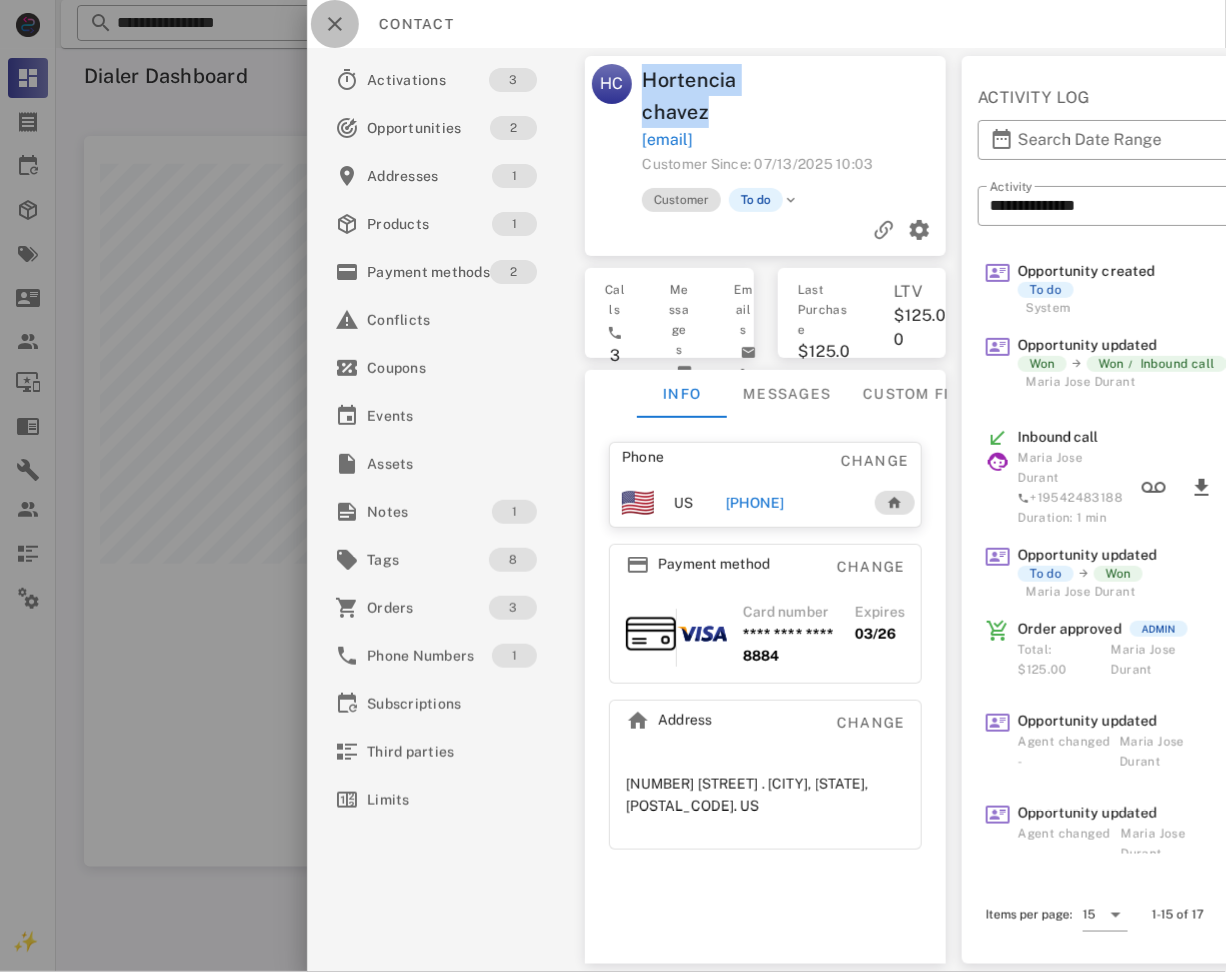click at bounding box center [335, 24] 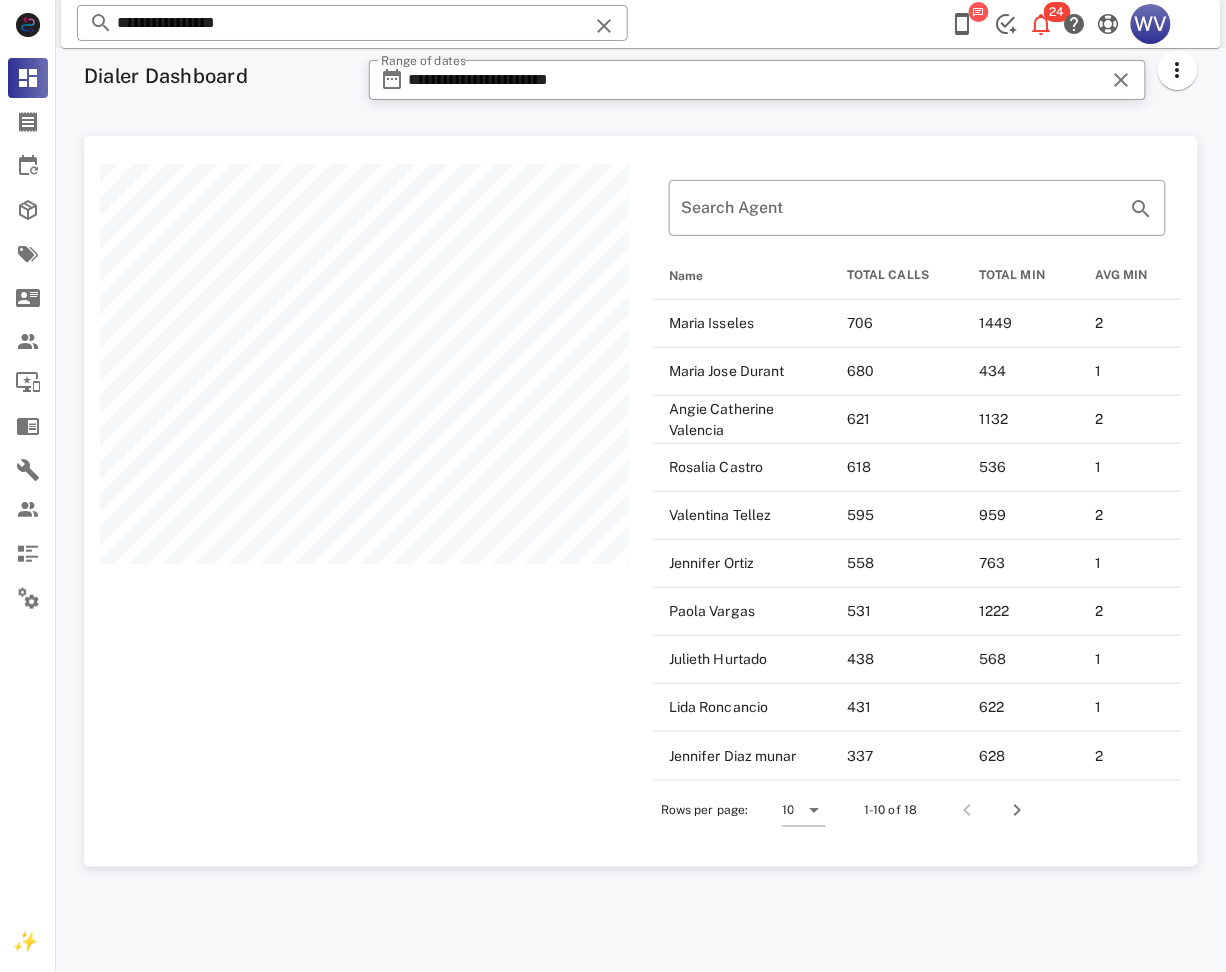 click on "**********" at bounding box center (352, 23) 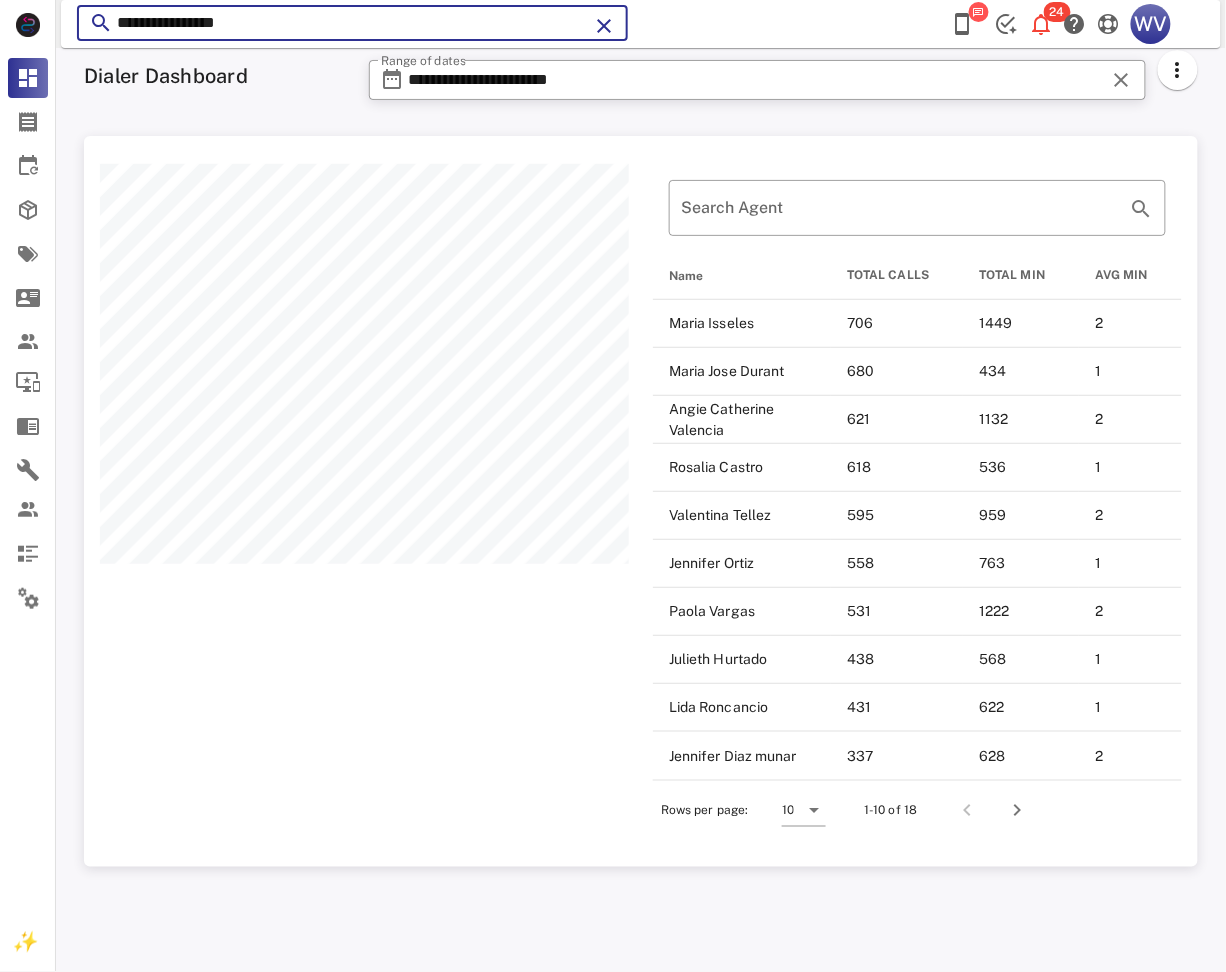 click on "**********" at bounding box center [352, 23] 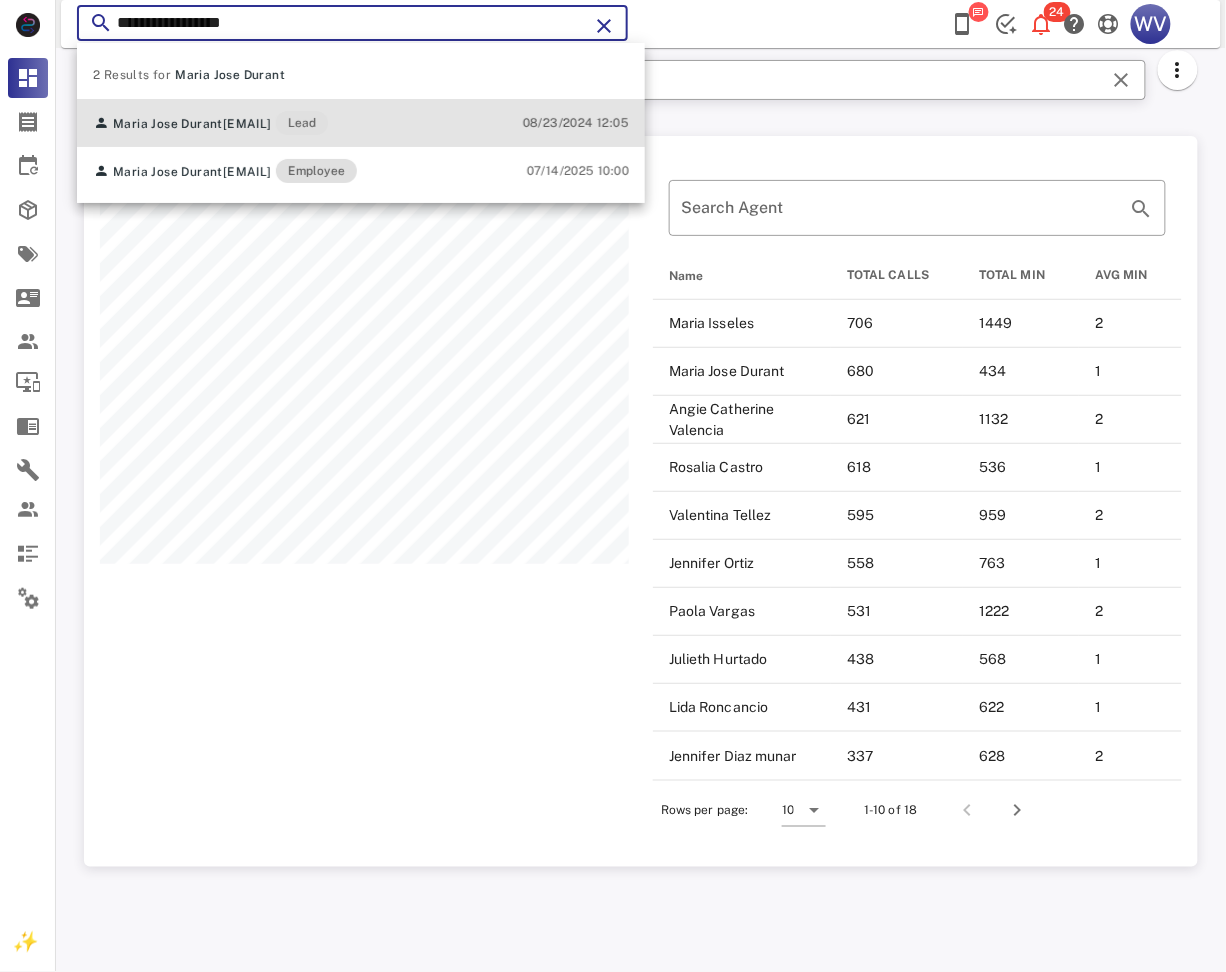 click on "Maria Jose Durant   mdurant@improductos.com   Lead" at bounding box center (210, 123) 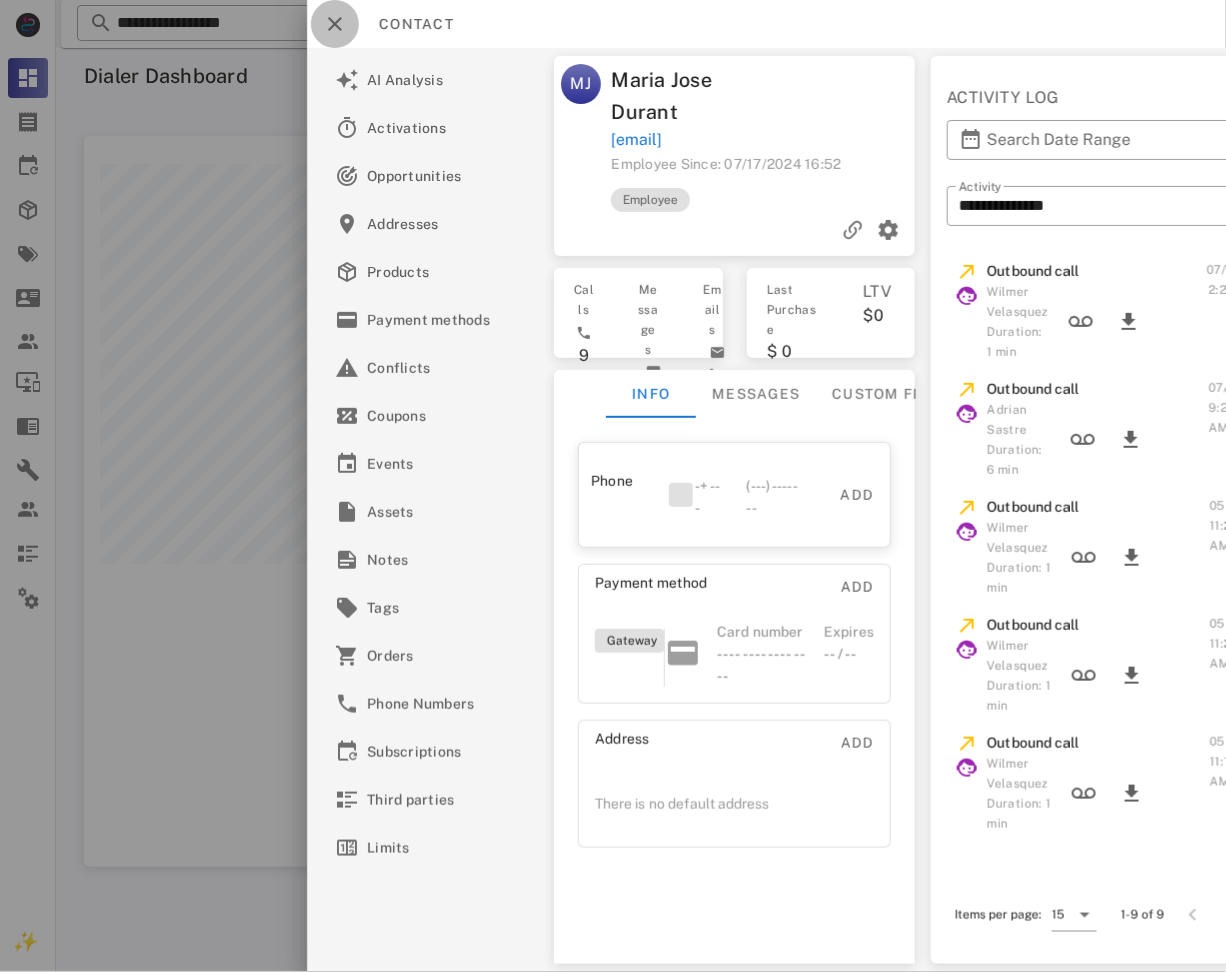 click at bounding box center [335, 24] 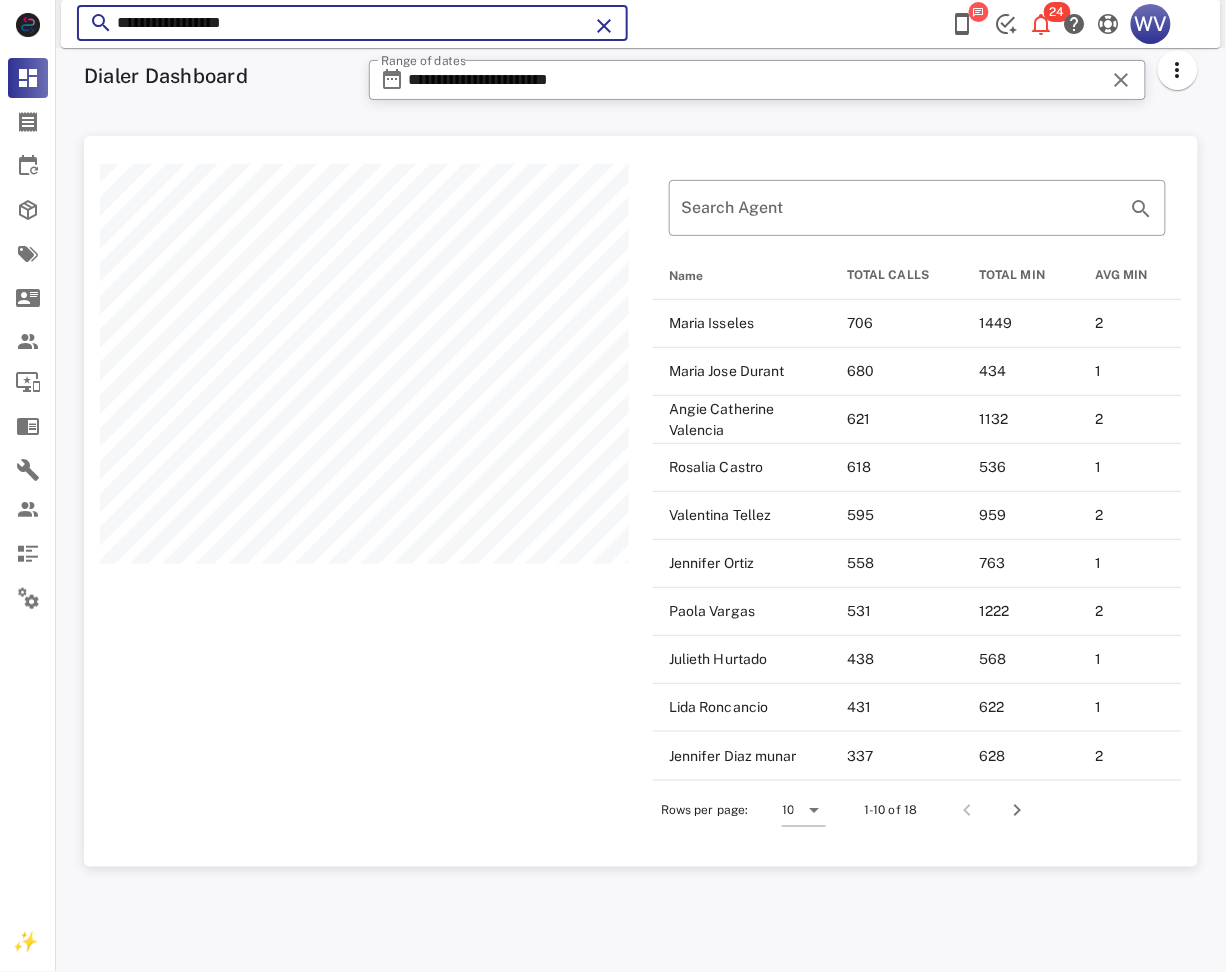 click on "**********" at bounding box center [352, 23] 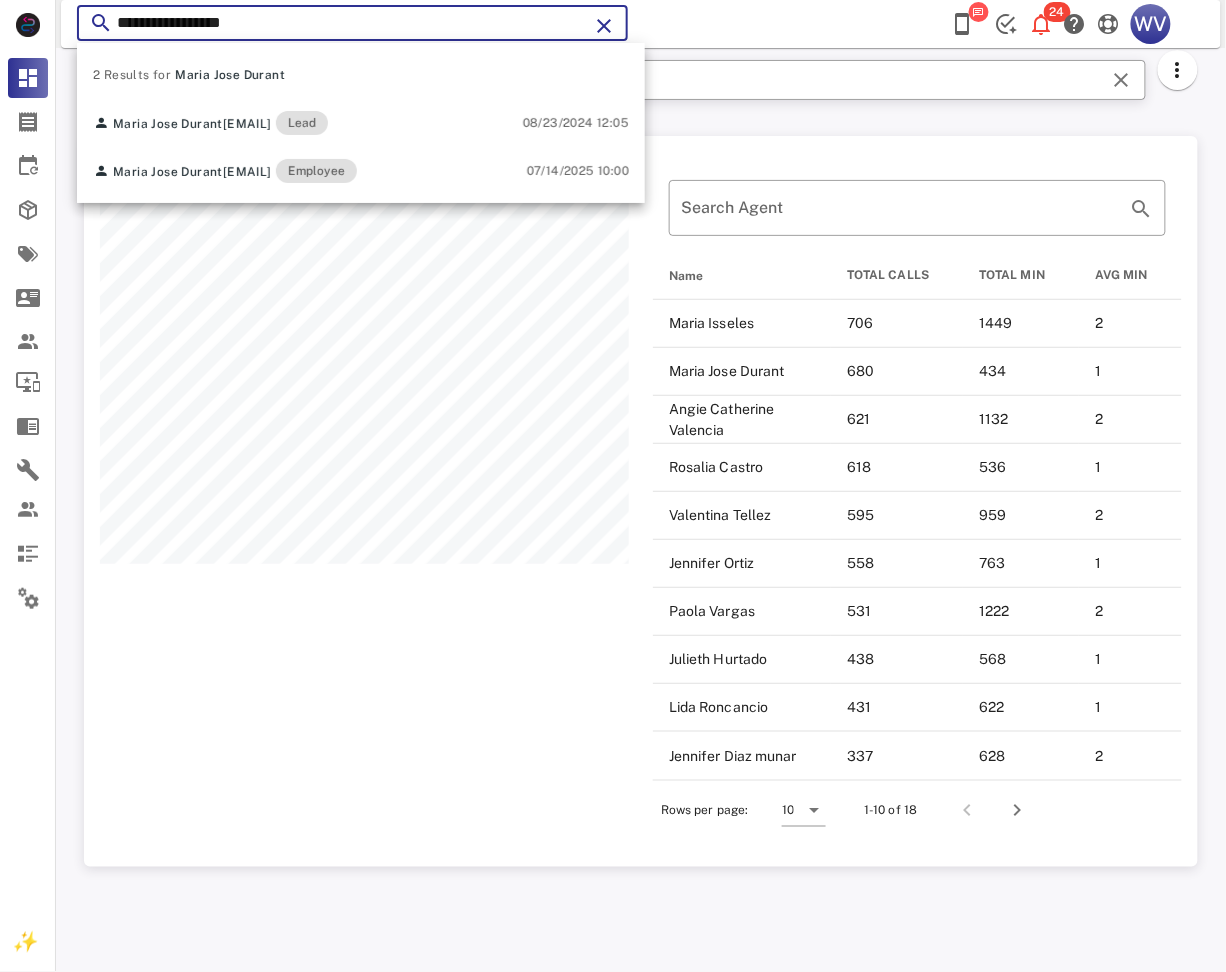 click on "**********" at bounding box center (352, 23) 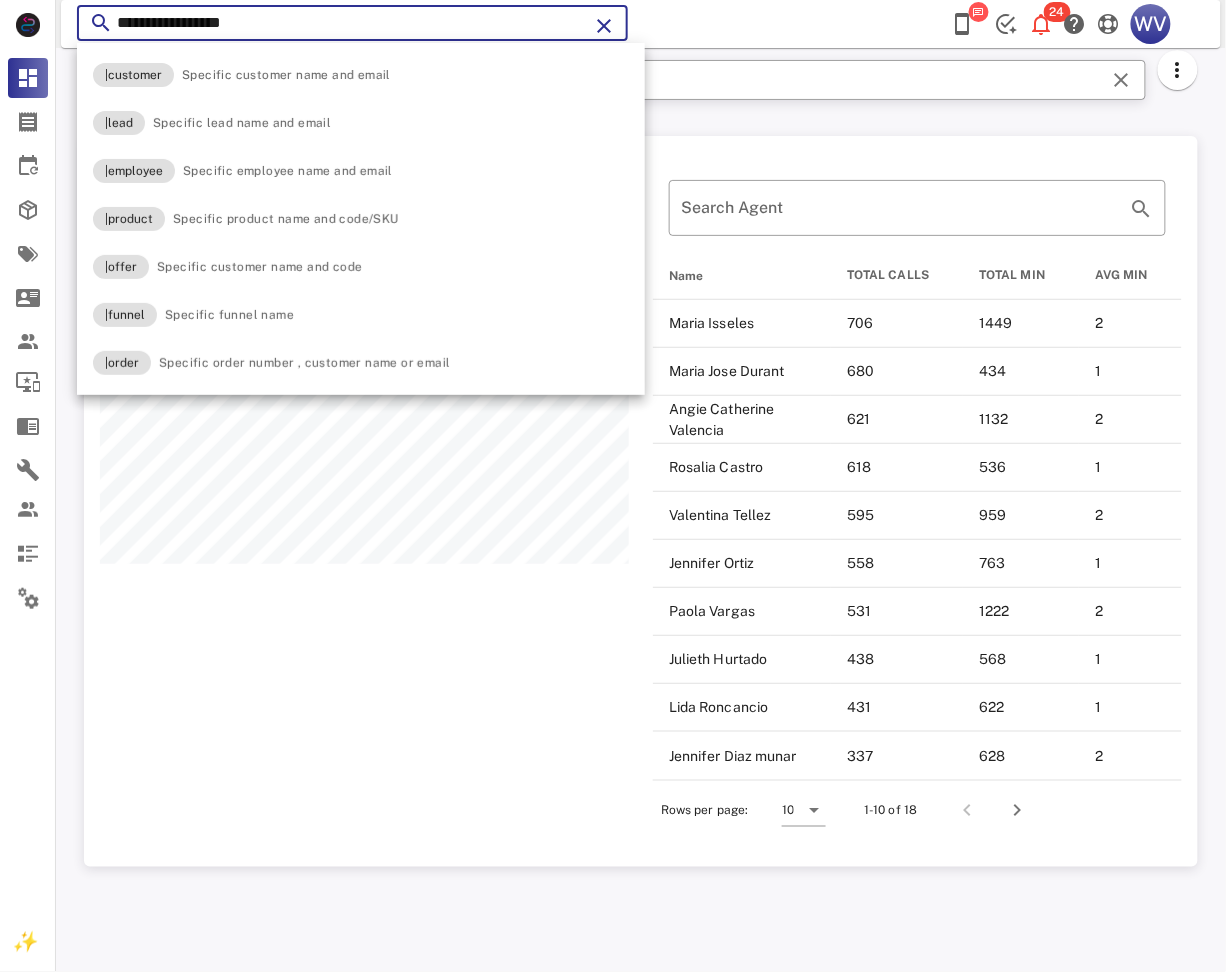 paste 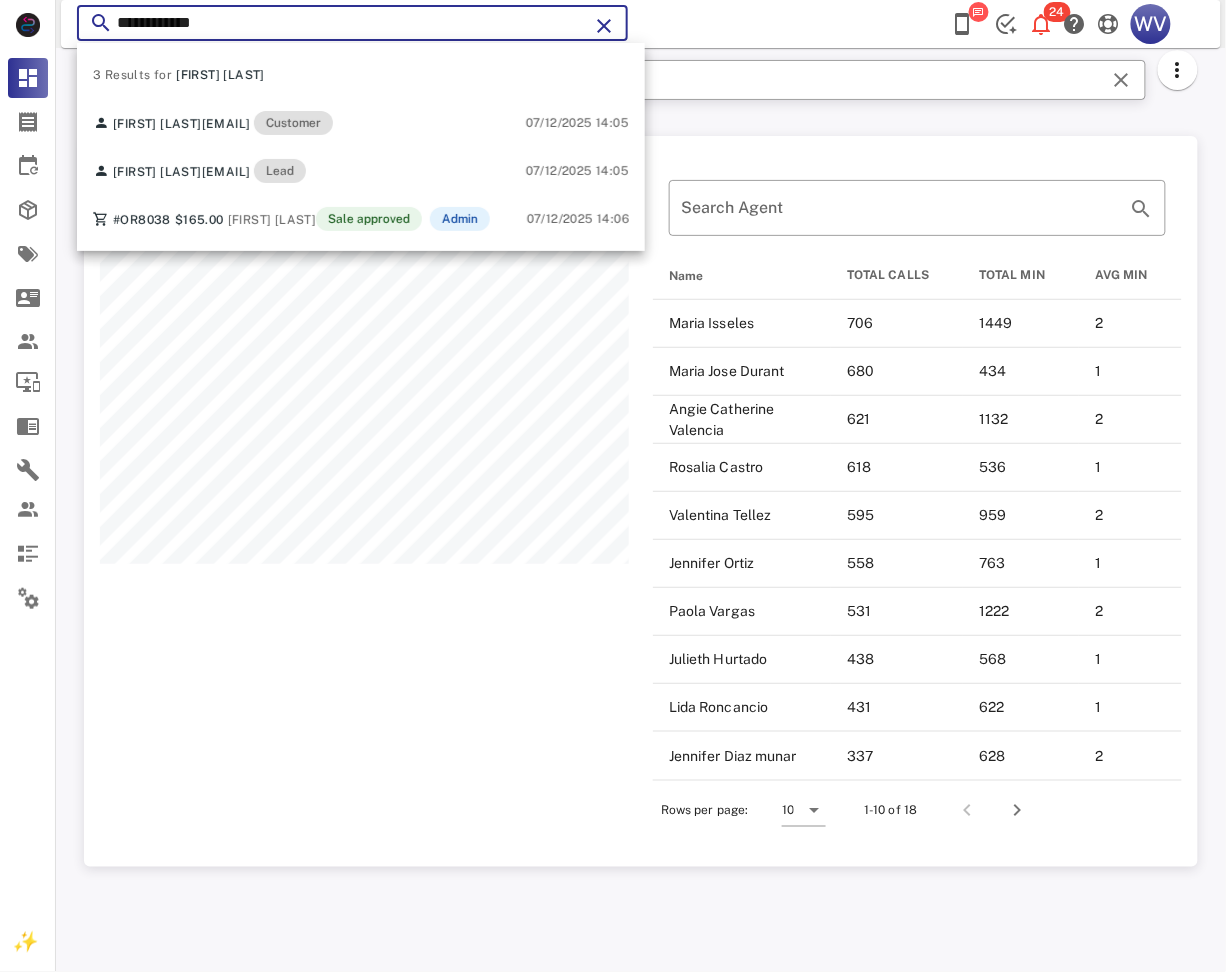 click on "3 Results for    Maria Lomeli" at bounding box center (361, 75) 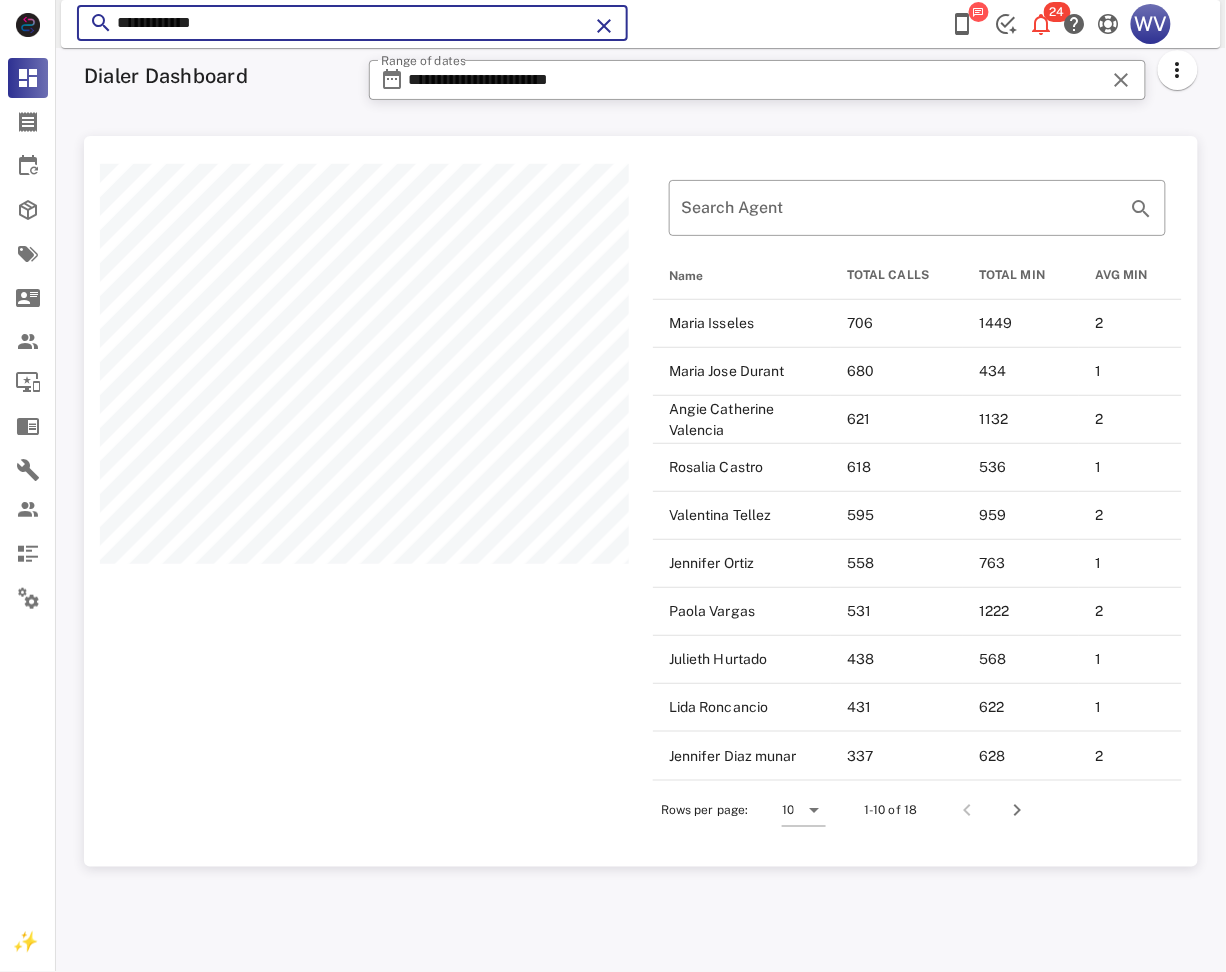 click on "**********" at bounding box center (352, 23) 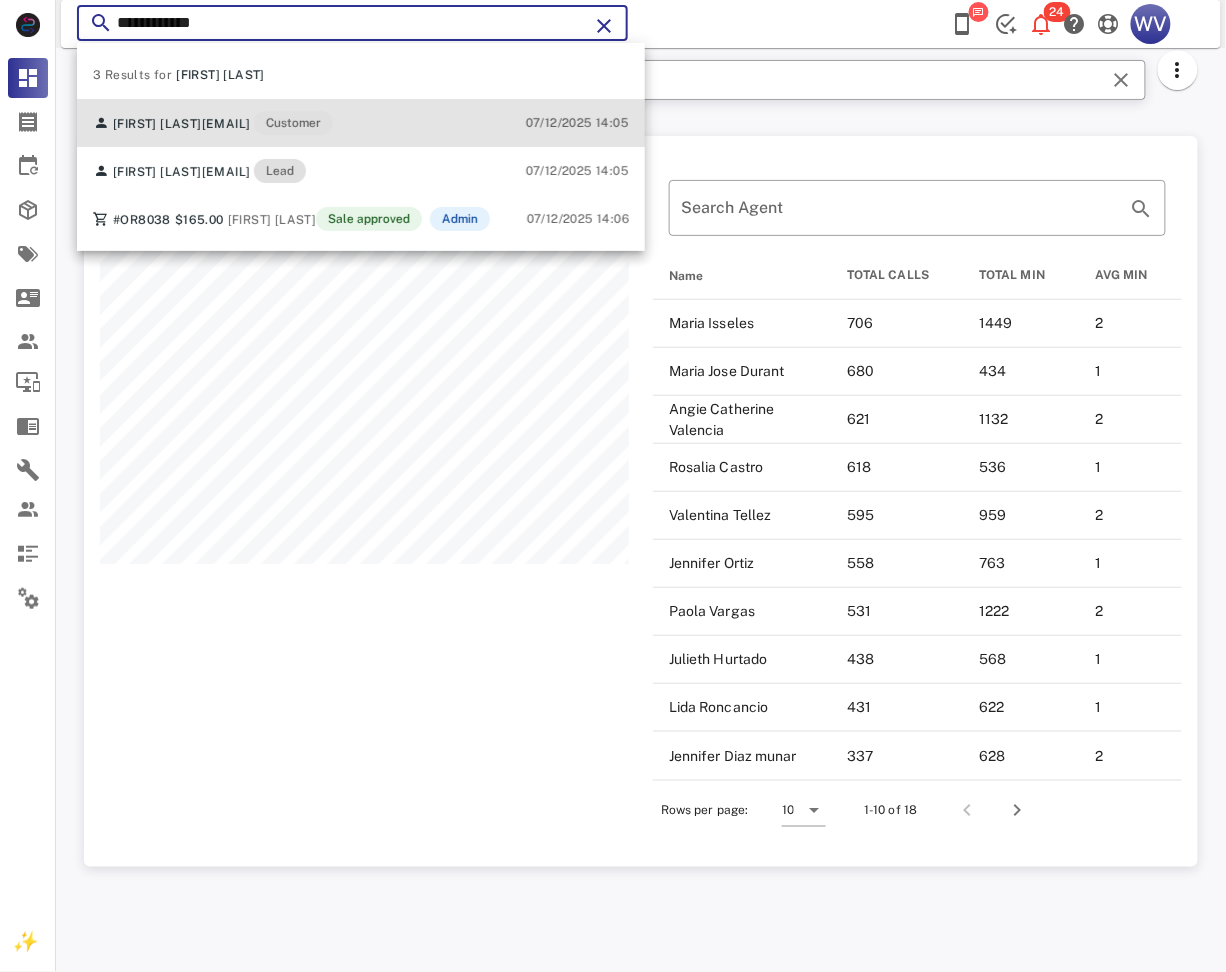 click on "[EMAIL]" at bounding box center (226, 124) 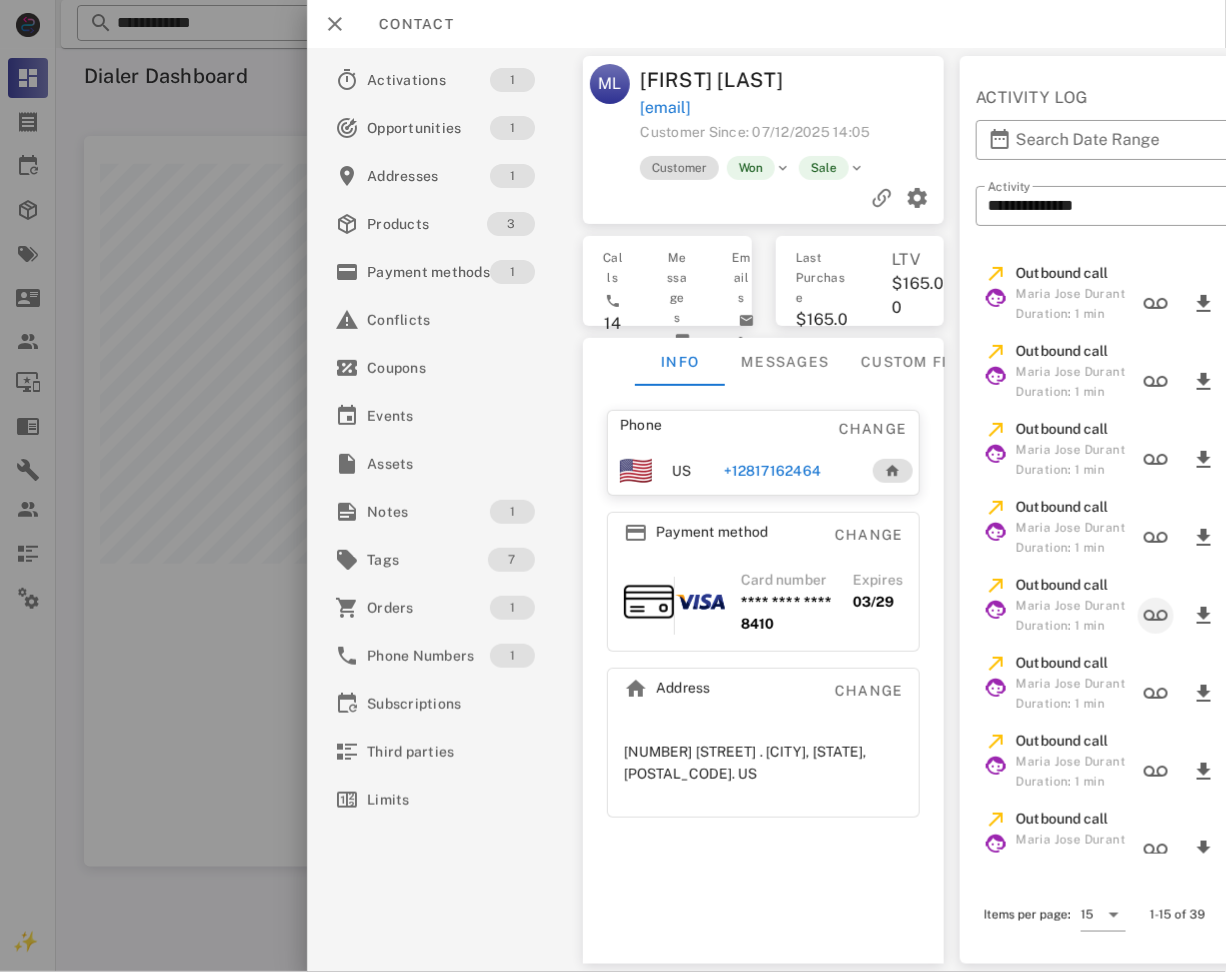 scroll, scrollTop: 572, scrollLeft: 0, axis: vertical 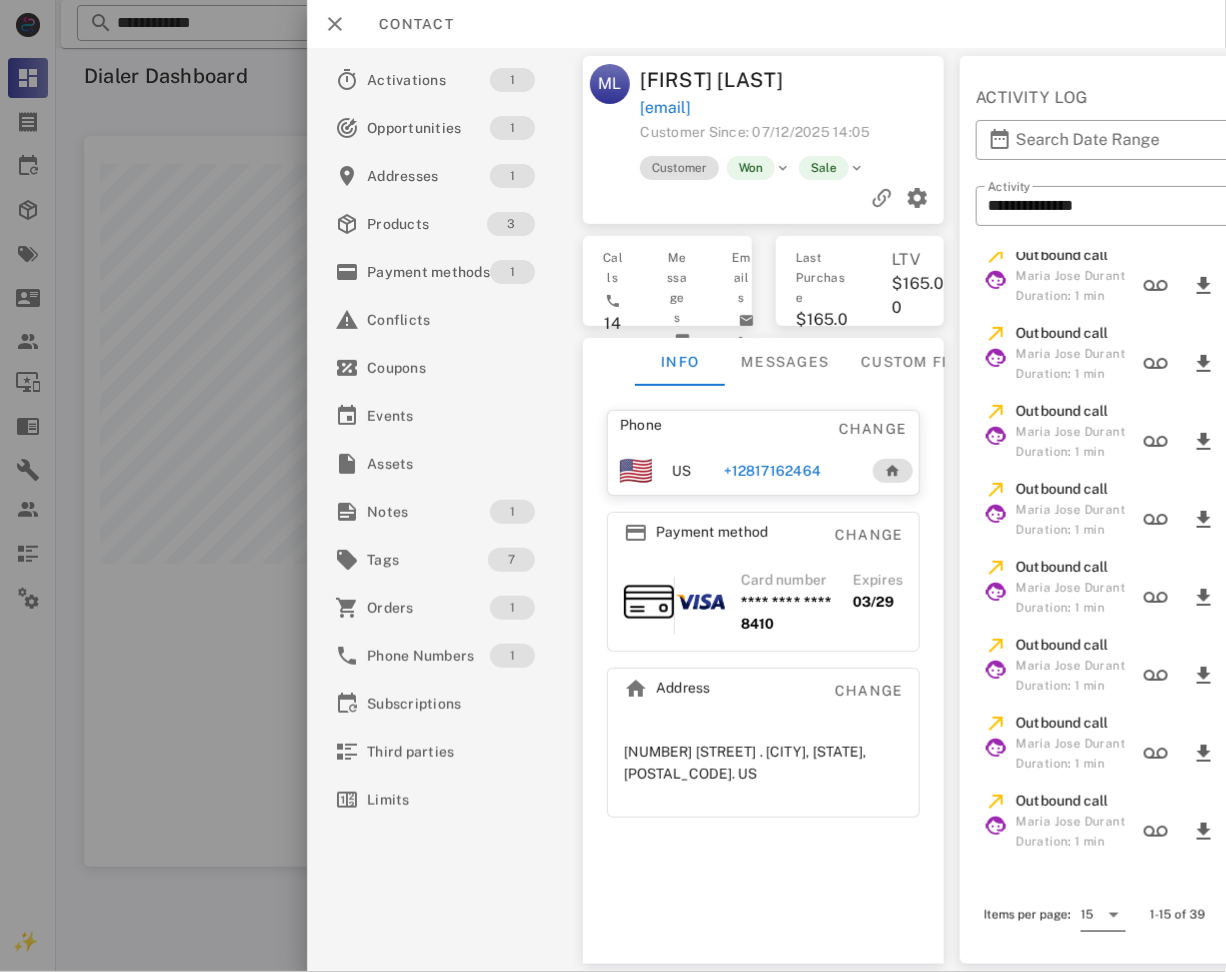 click at bounding box center [1114, 915] 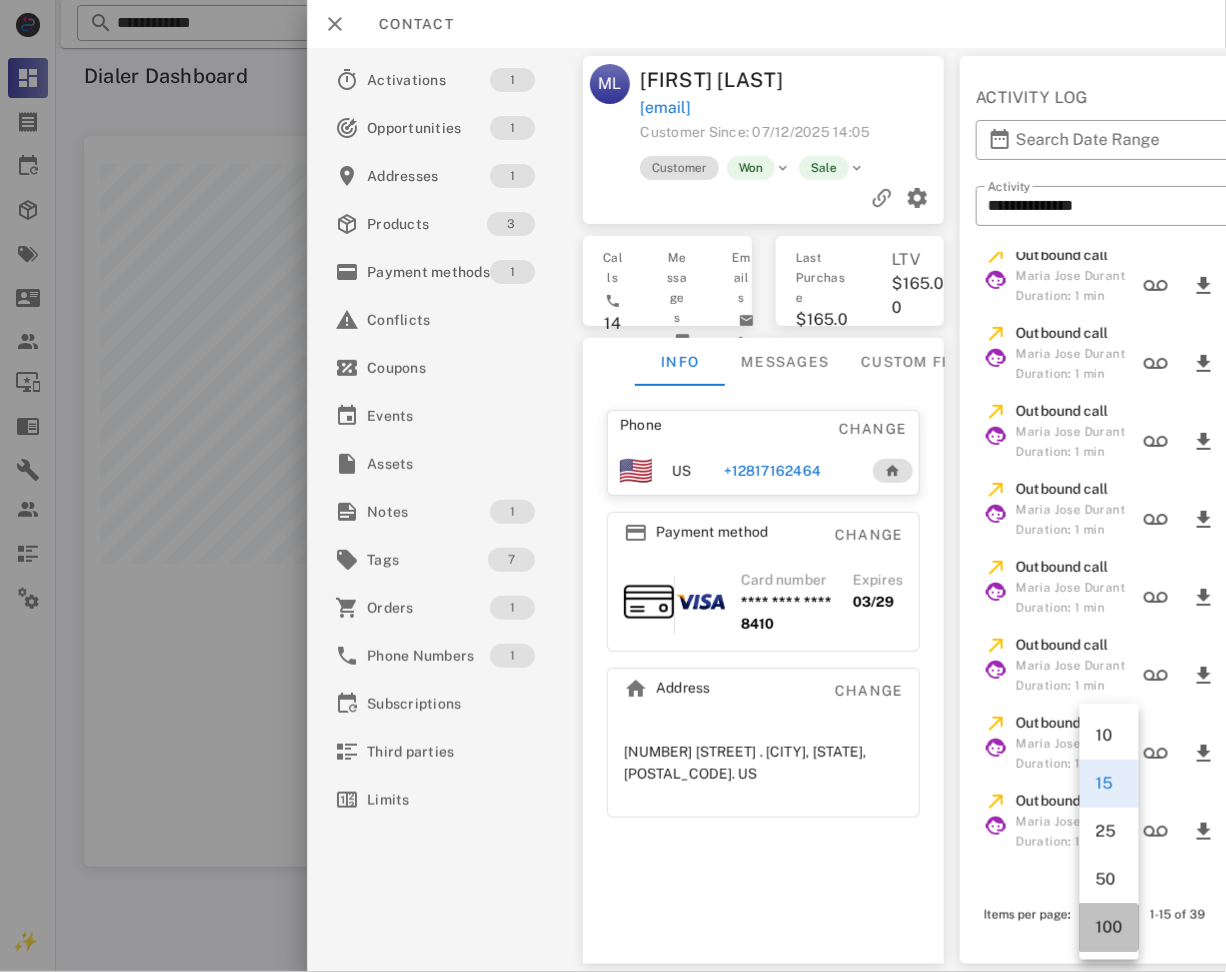 click on "100" at bounding box center (1109, 928) 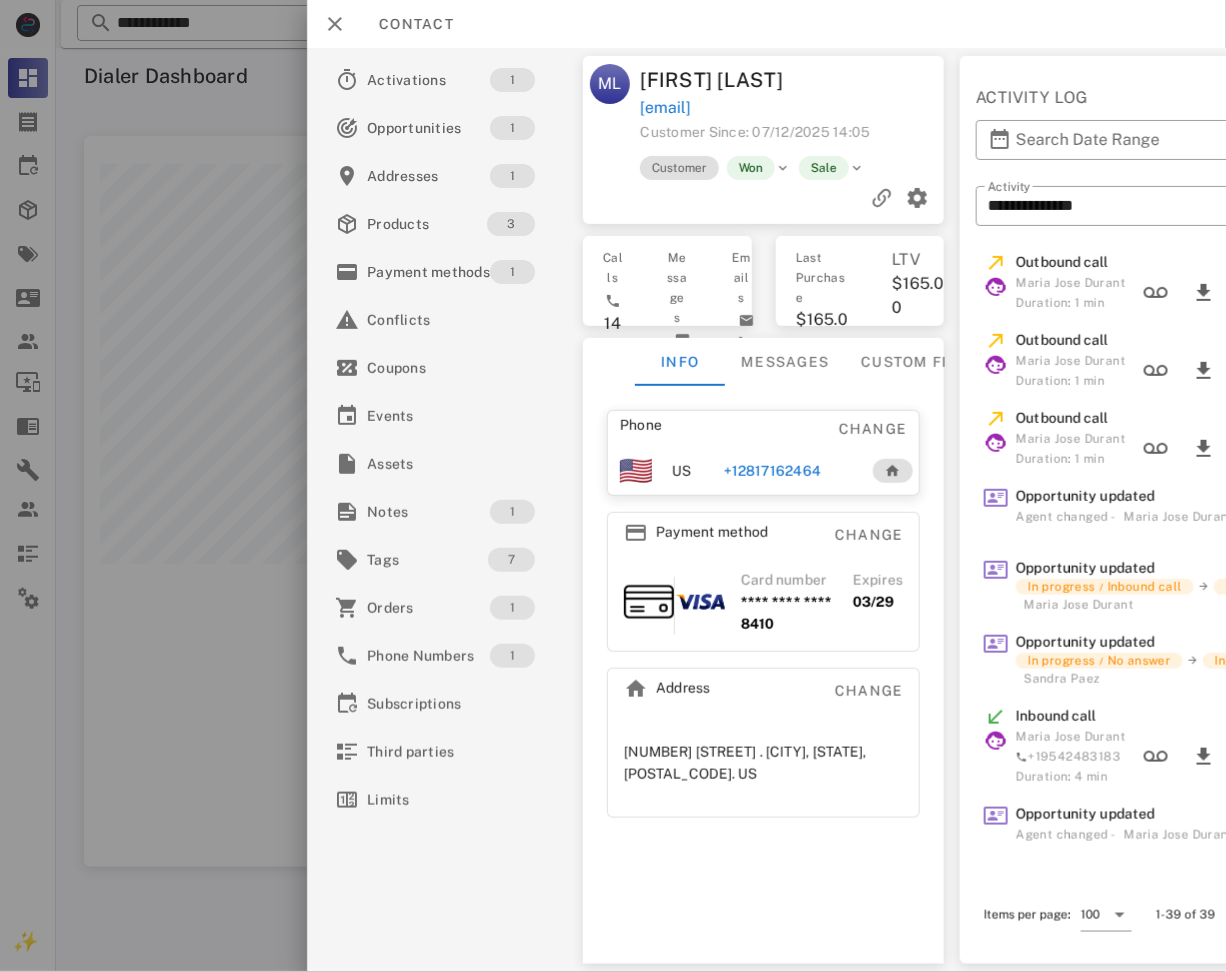 scroll, scrollTop: 894, scrollLeft: 0, axis: vertical 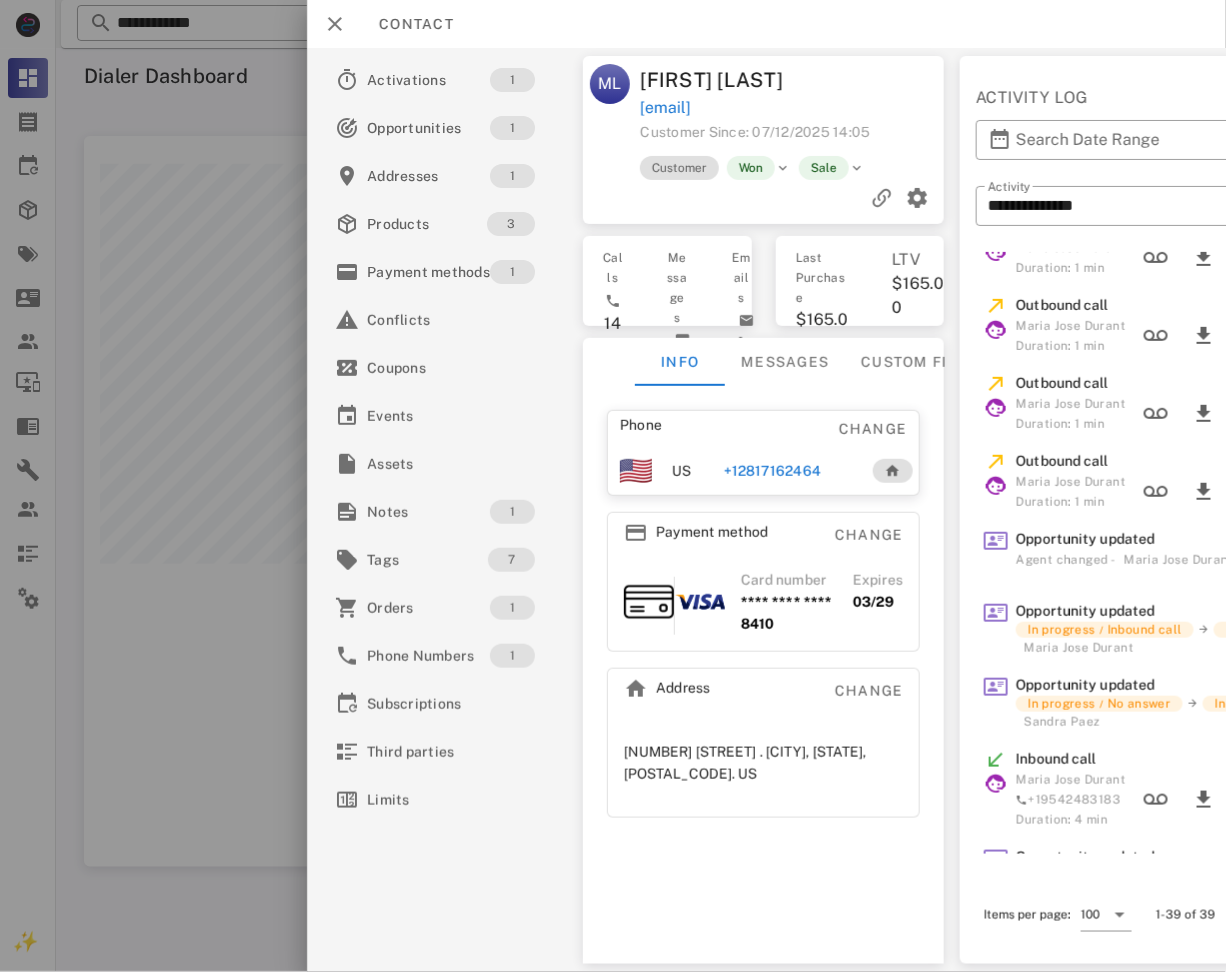 drag, startPoint x: 807, startPoint y: 71, endPoint x: 840, endPoint y: 104, distance: 46.66905 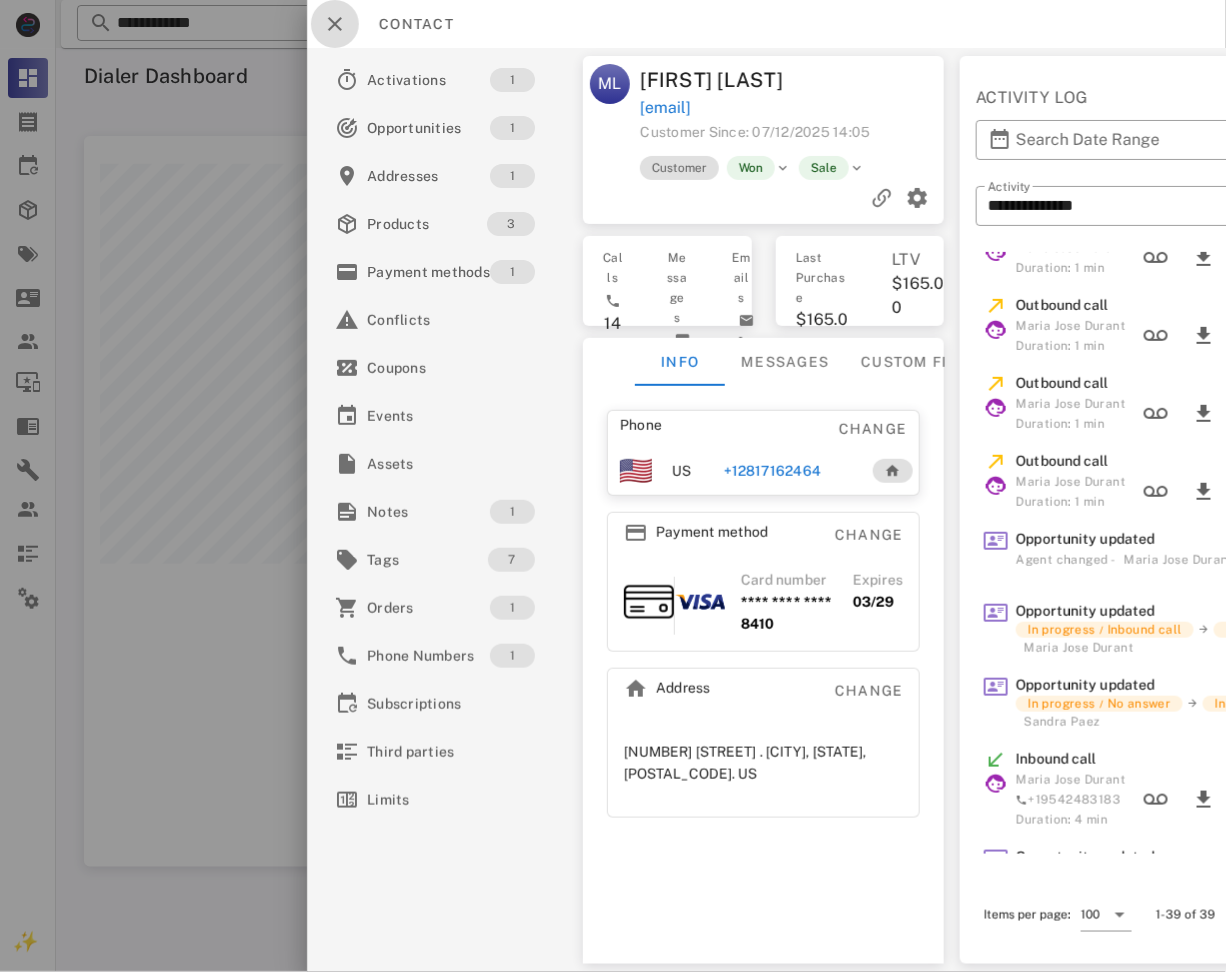 click at bounding box center (335, 24) 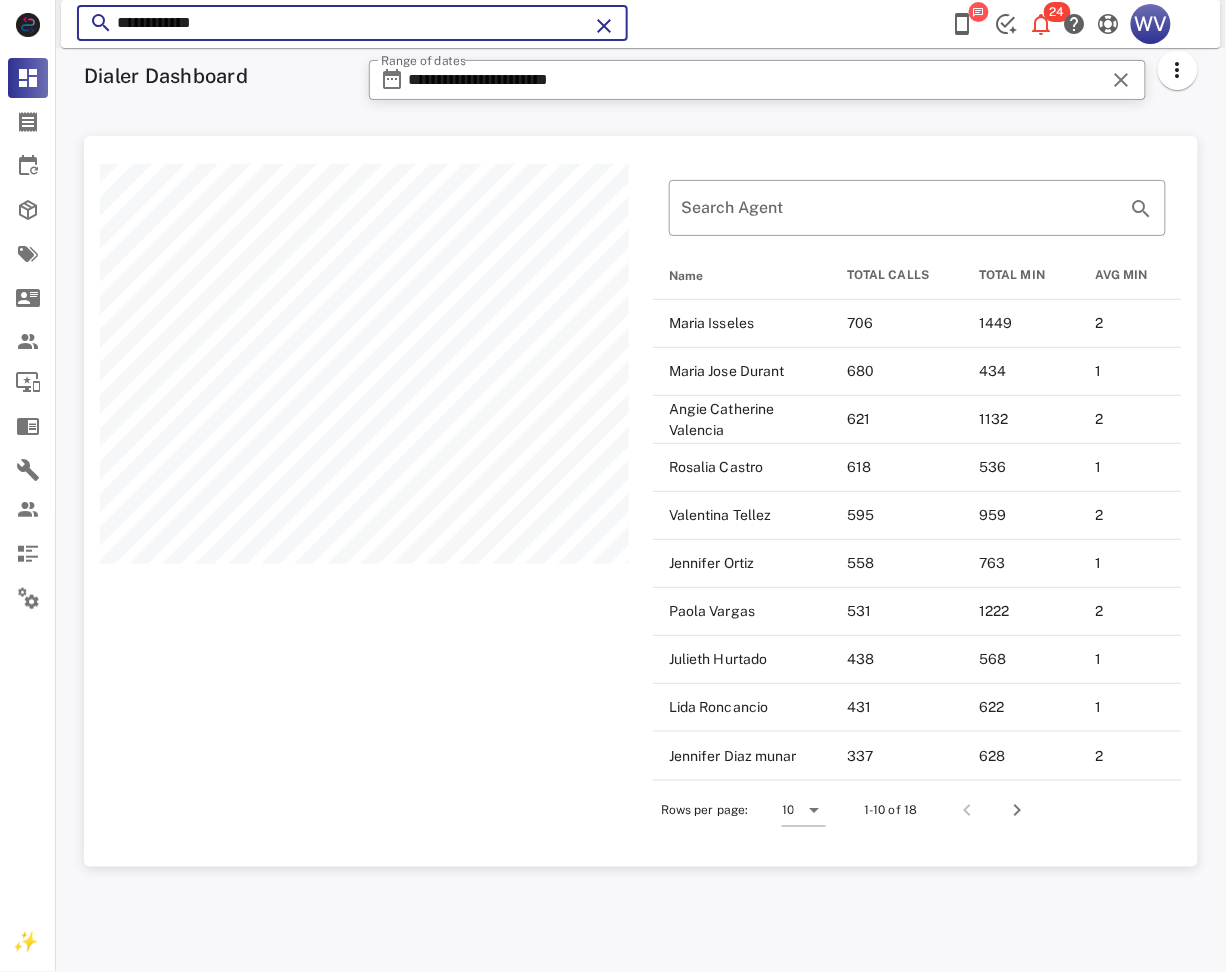 click on "**********" at bounding box center [352, 23] 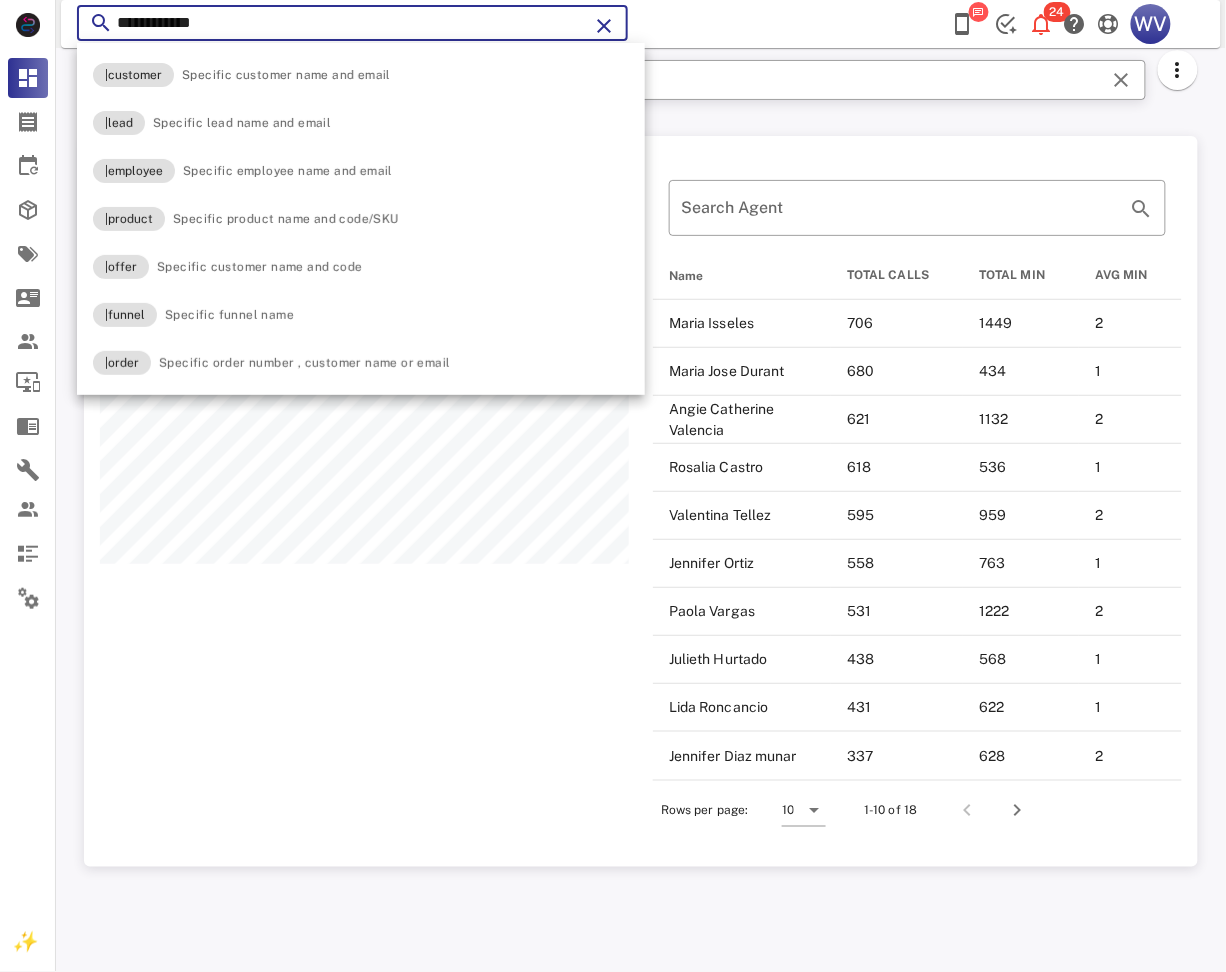 paste on "**********" 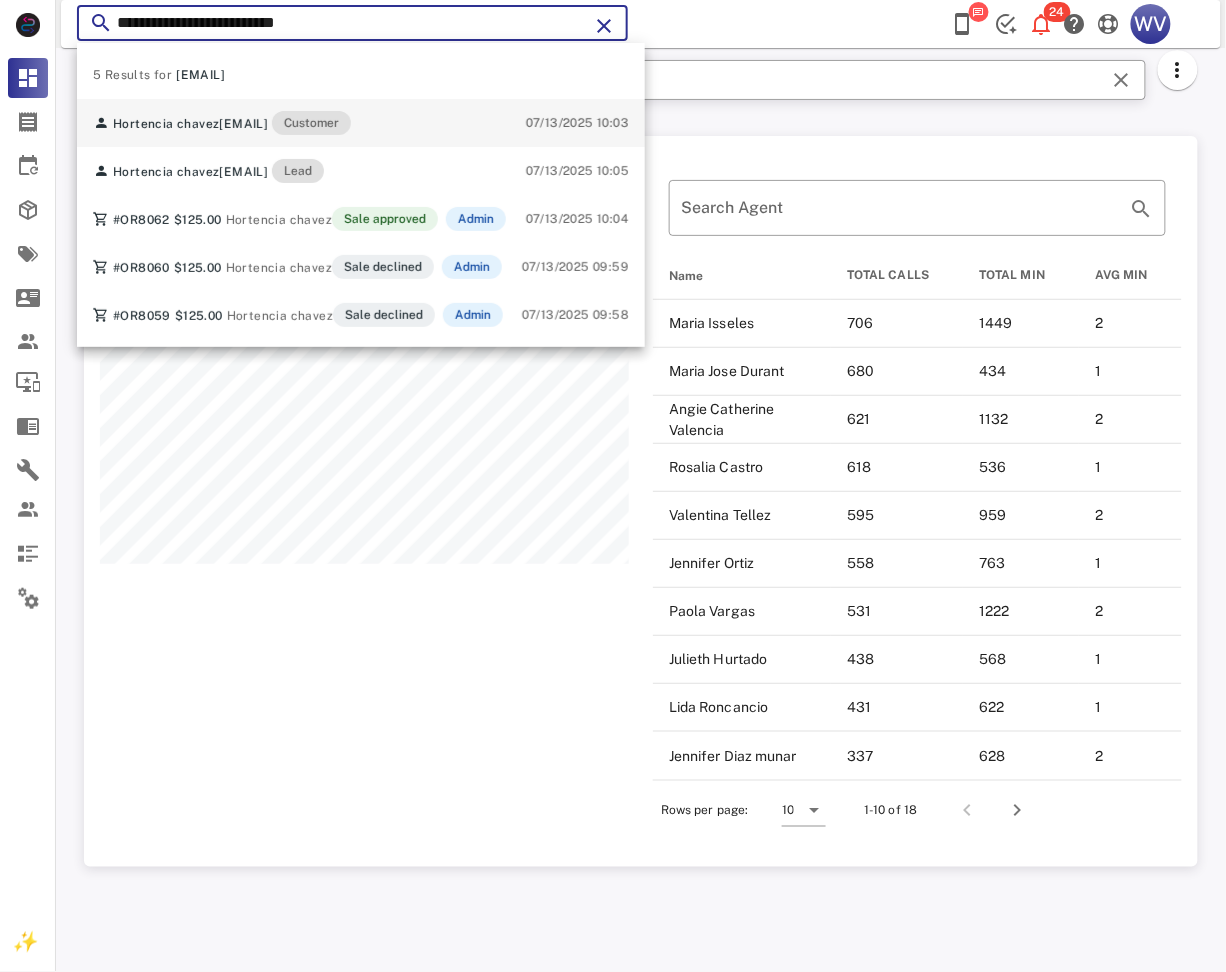type on "**********" 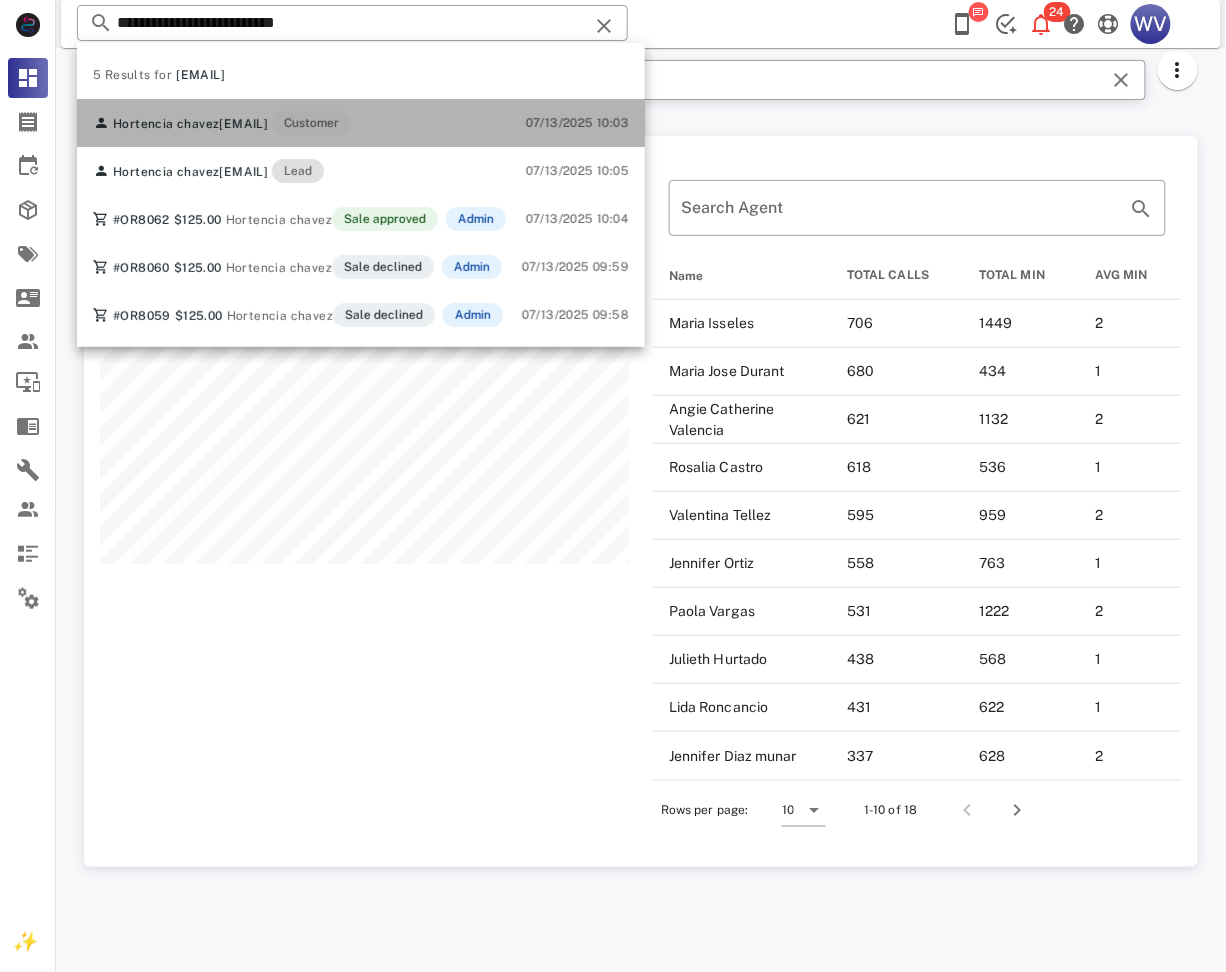 click on "chavezhortencia8@gmail.com" at bounding box center (243, 124) 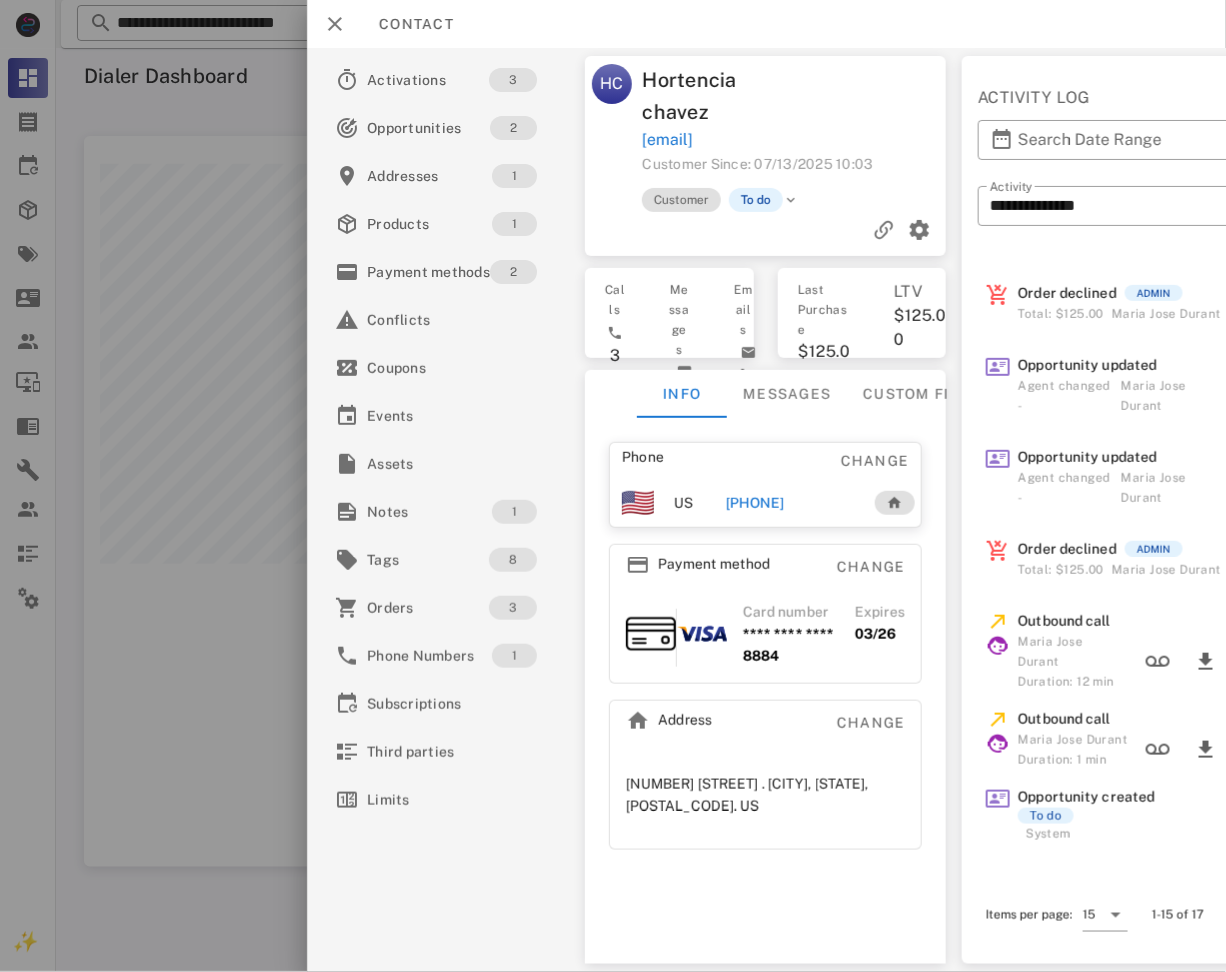 scroll, scrollTop: 635, scrollLeft: 0, axis: vertical 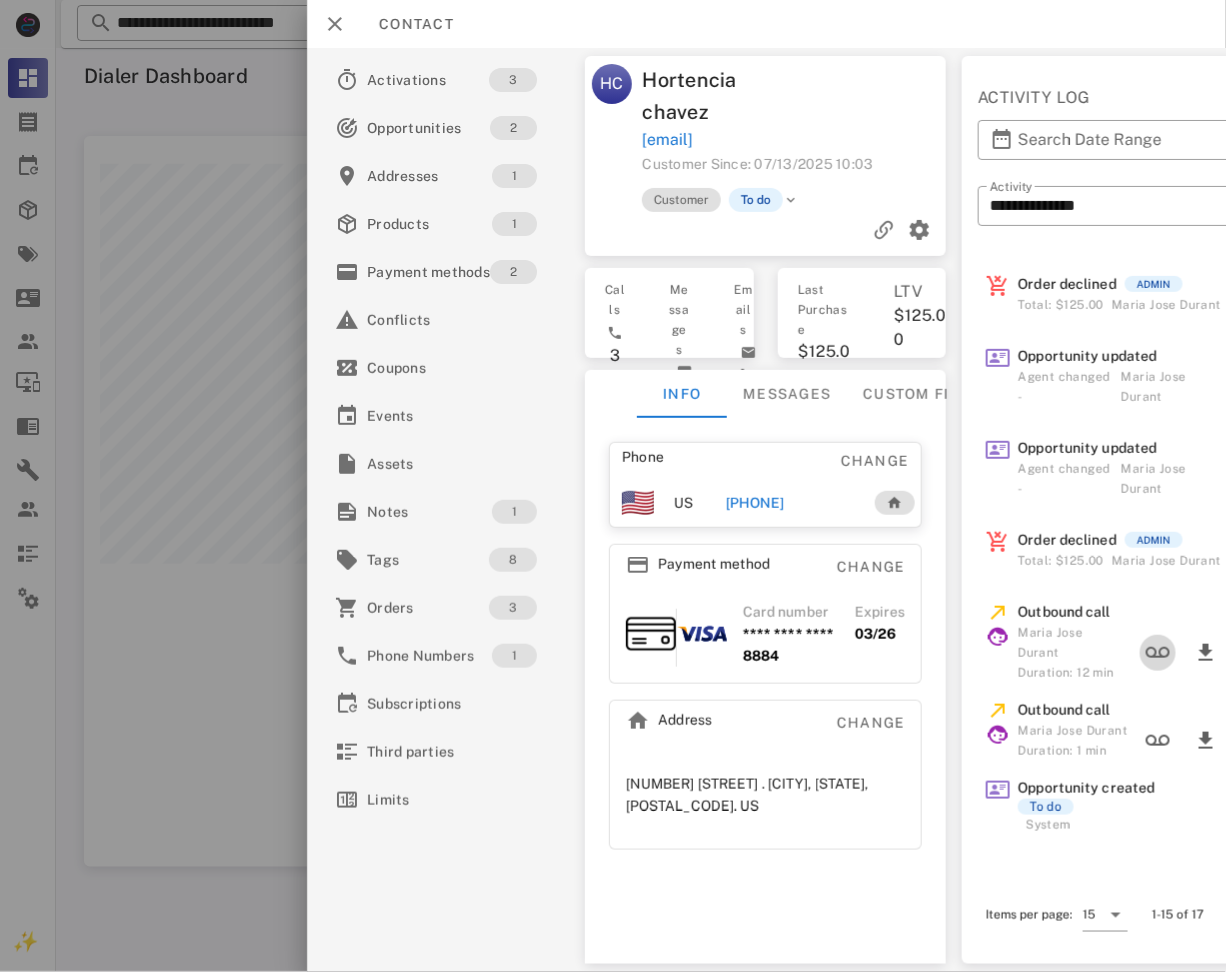 click on "Outbound call  Maria Jose Durant   Duration: 12 min" at bounding box center [1150, 642] 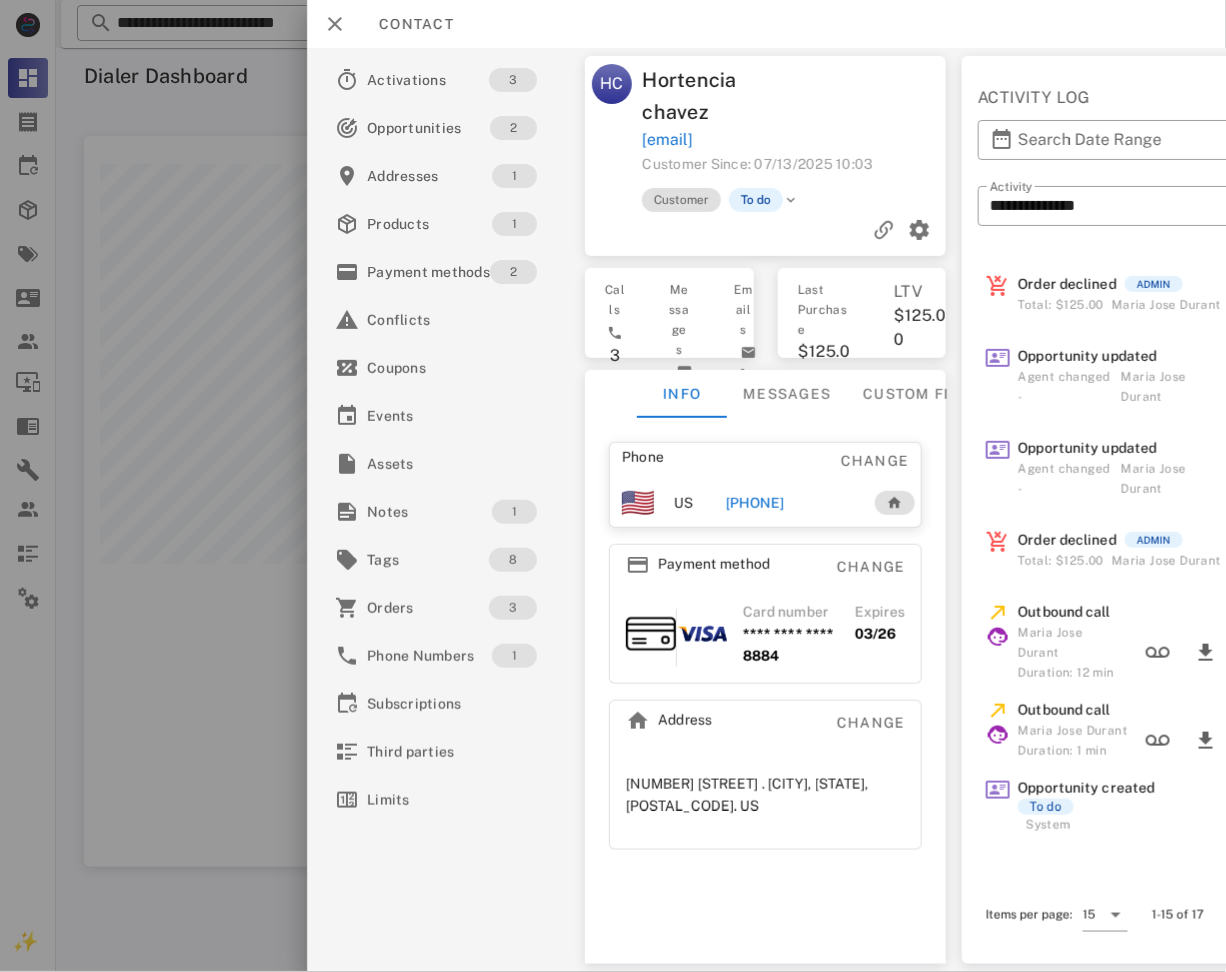 click on "Maria Jose Durant" at bounding box center [1072, 643] 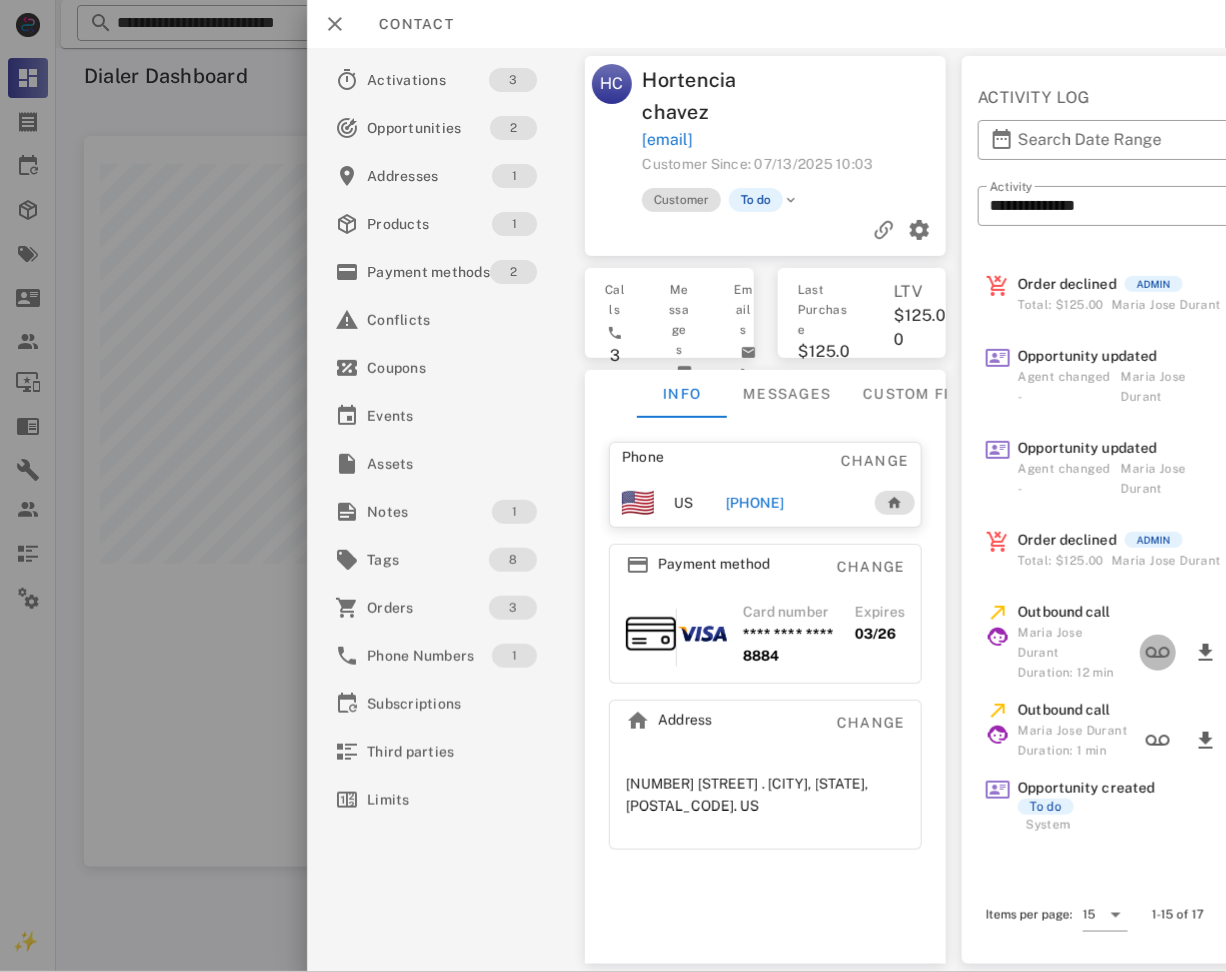 click at bounding box center (1157, 653) 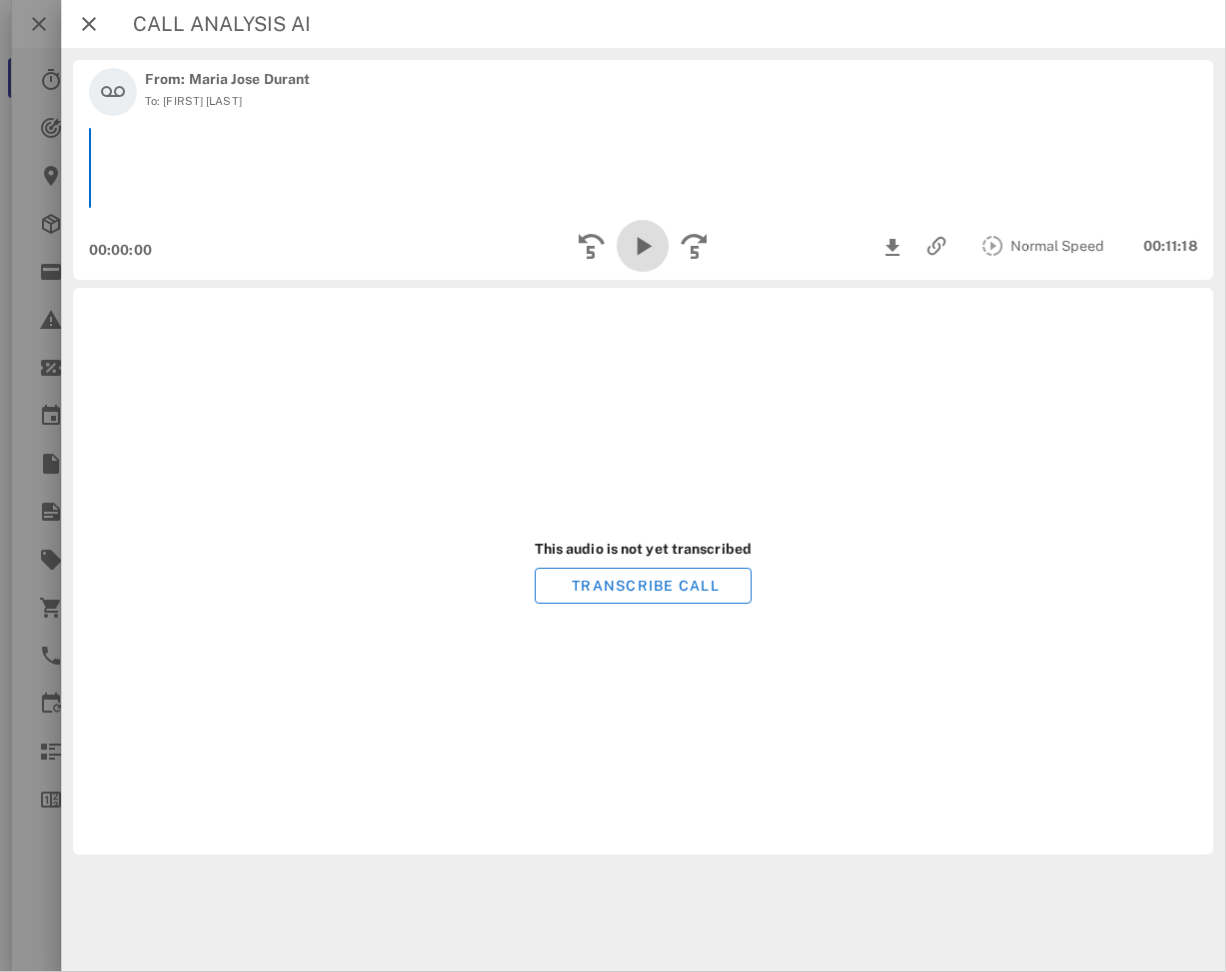 click at bounding box center (644, 246) 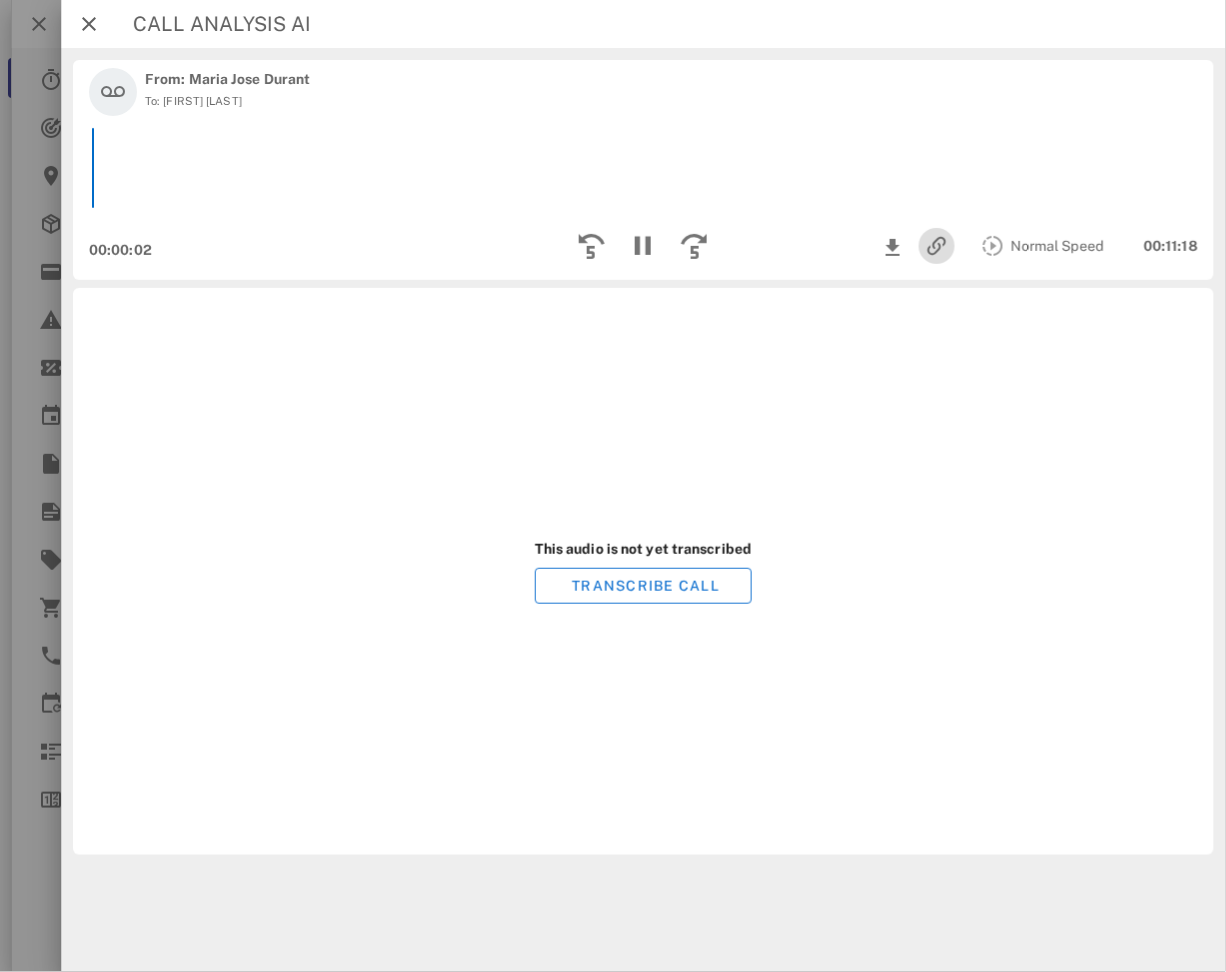 click at bounding box center [937, 246] 